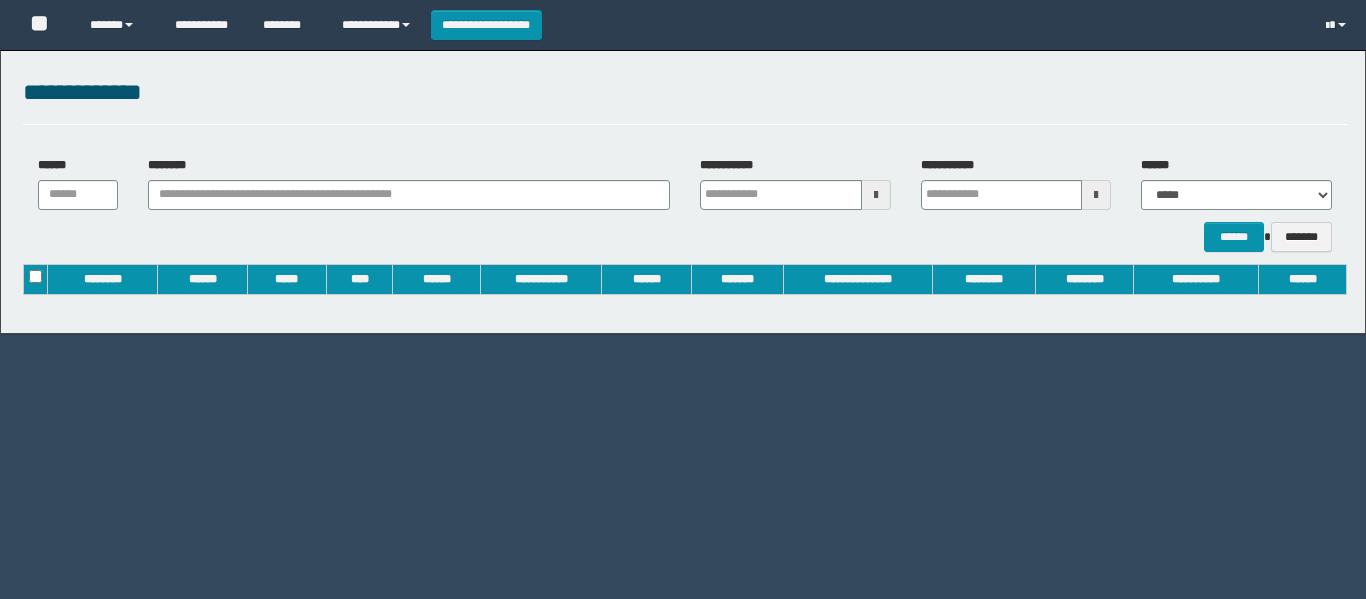 scroll, scrollTop: 0, scrollLeft: 0, axis: both 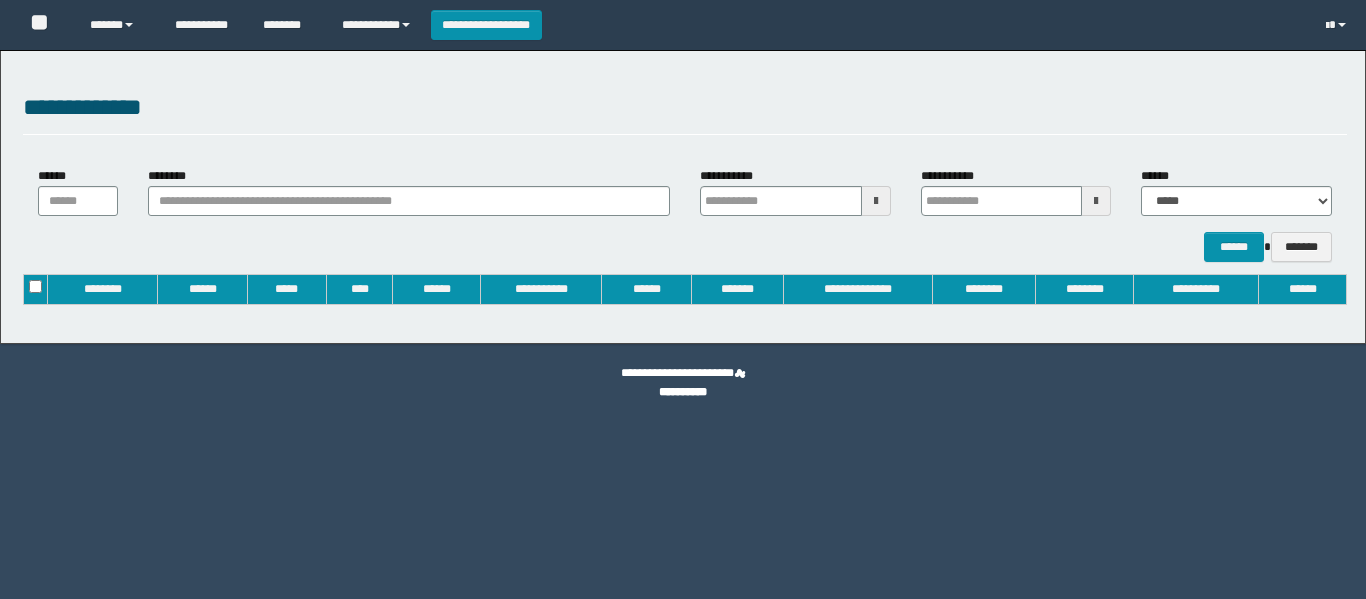 type on "**********" 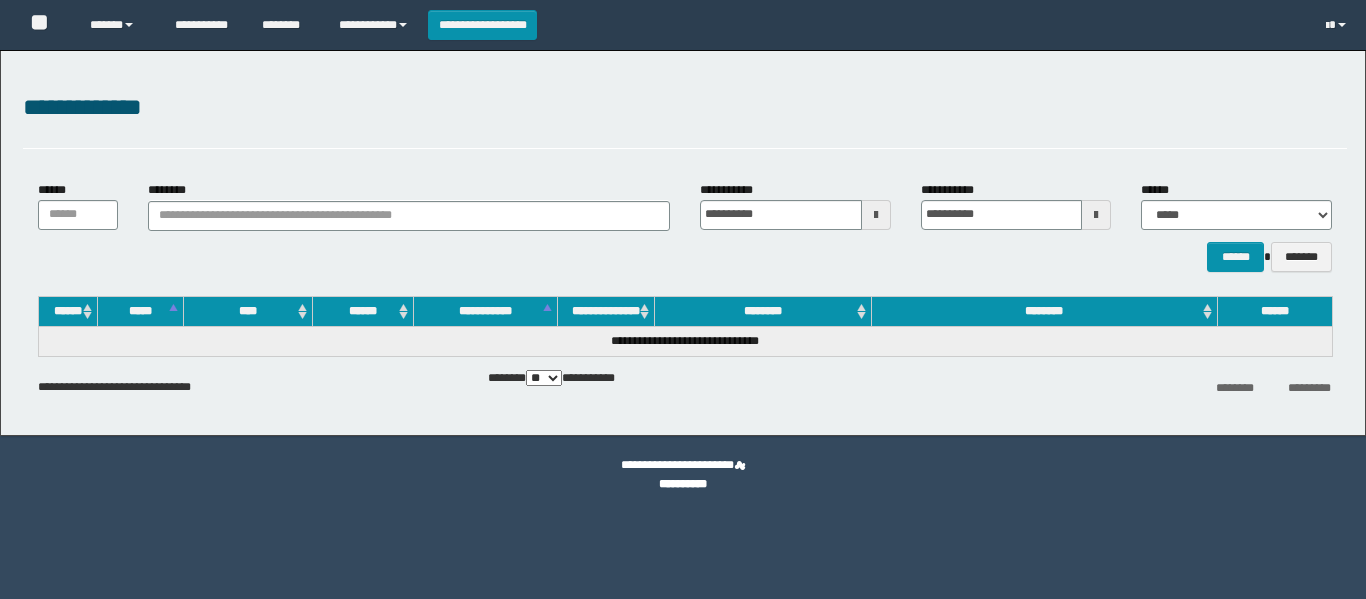scroll, scrollTop: 0, scrollLeft: 0, axis: both 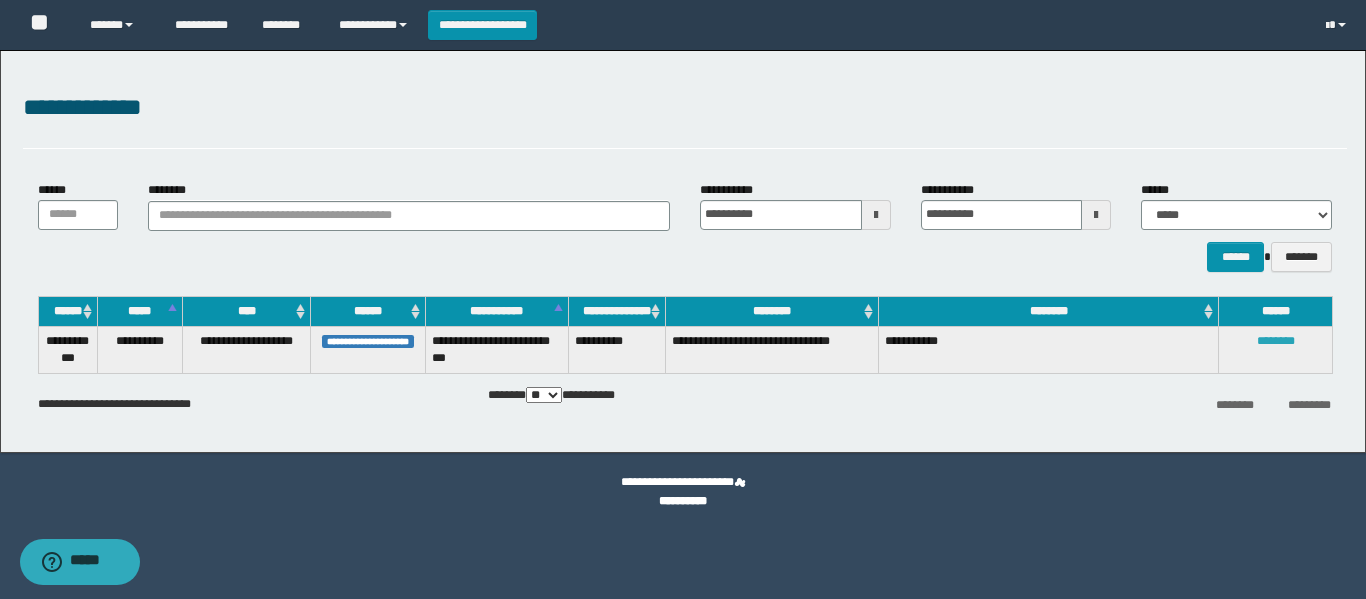 click on "********" at bounding box center (1276, 341) 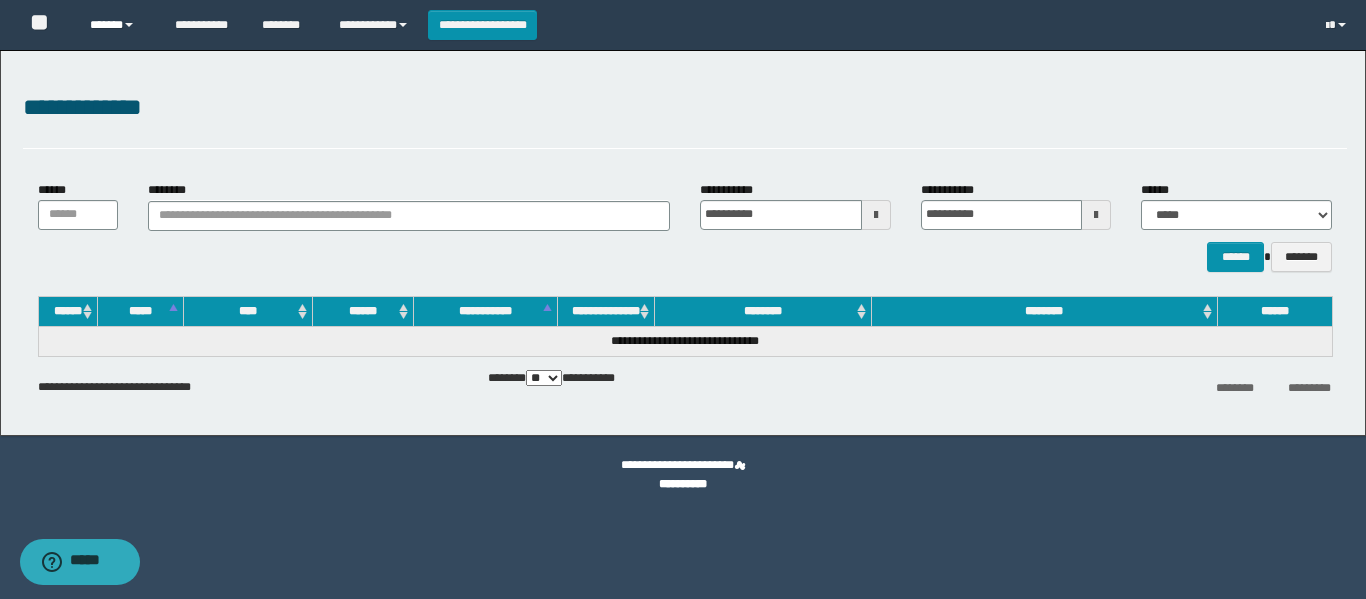 click on "******" at bounding box center (117, 25) 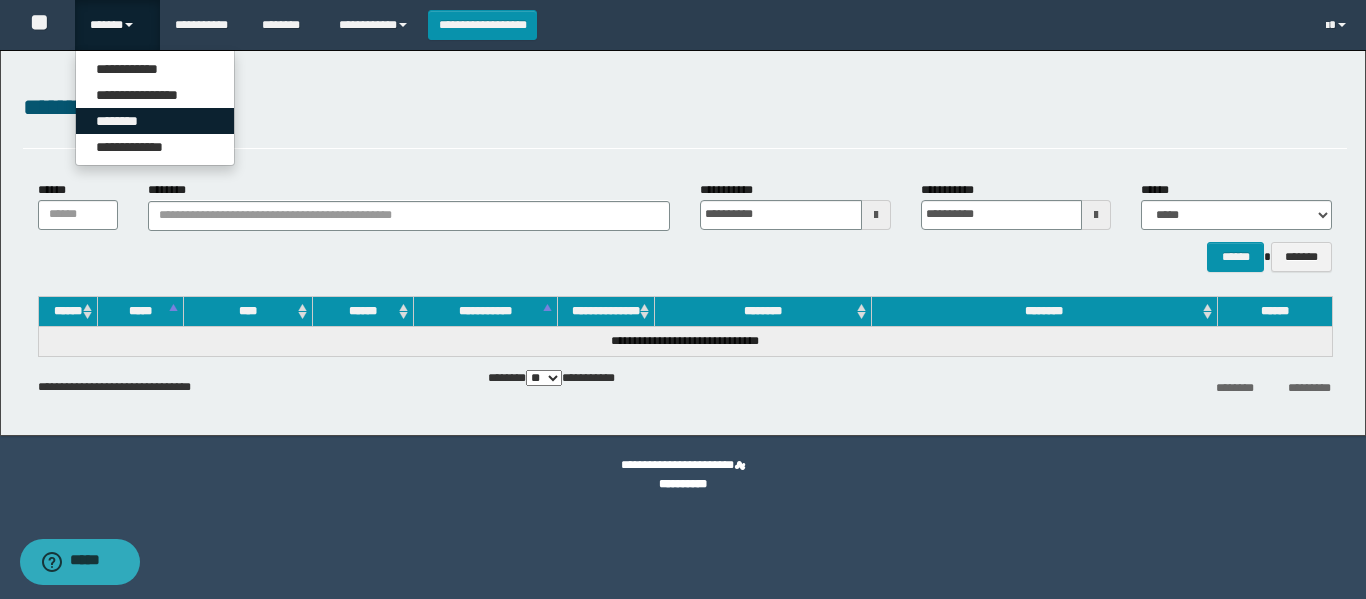 click on "********" at bounding box center [155, 121] 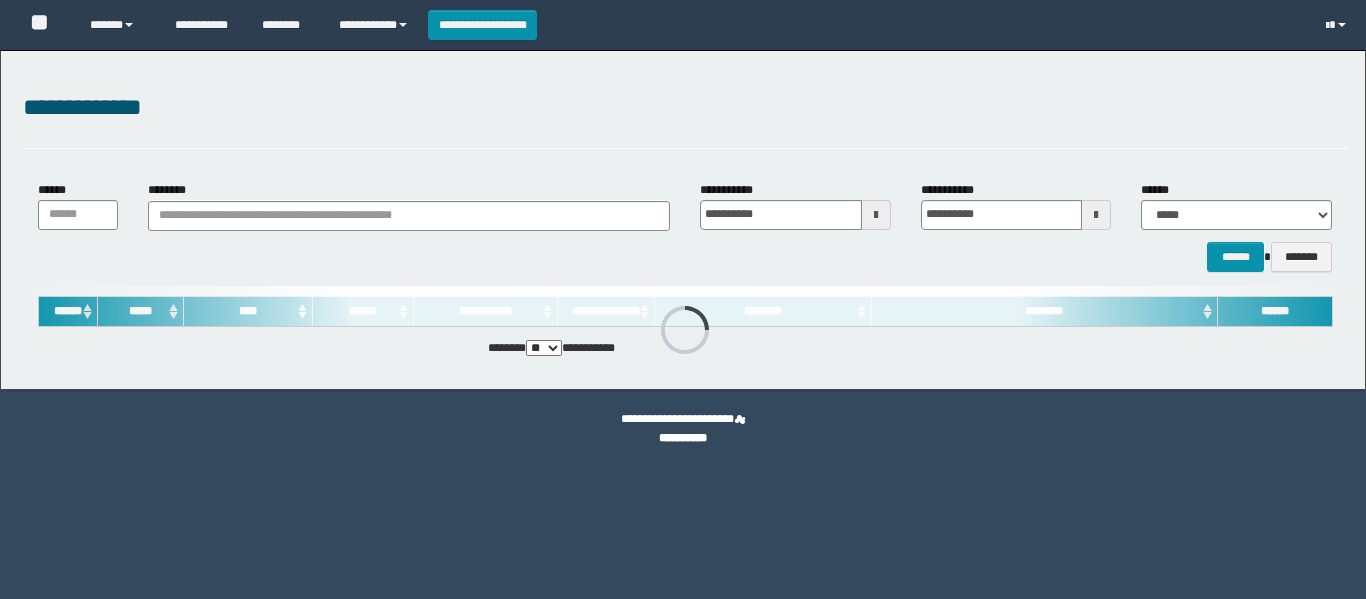 scroll, scrollTop: 0, scrollLeft: 0, axis: both 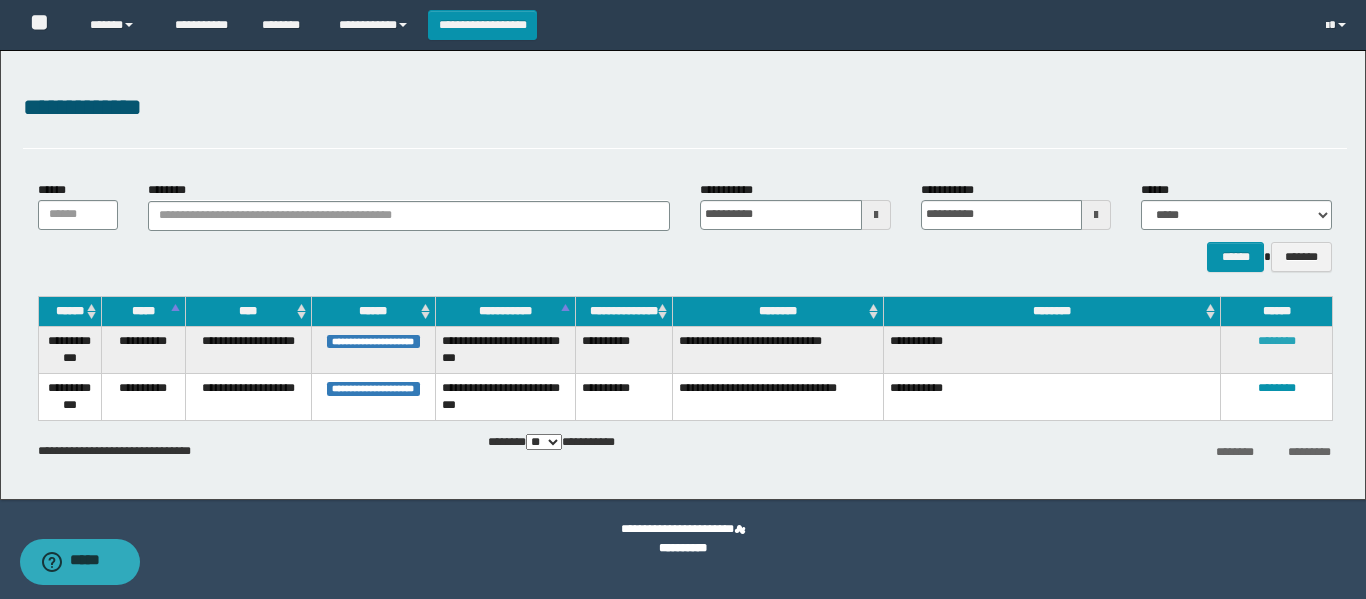 click on "********" at bounding box center [1277, 341] 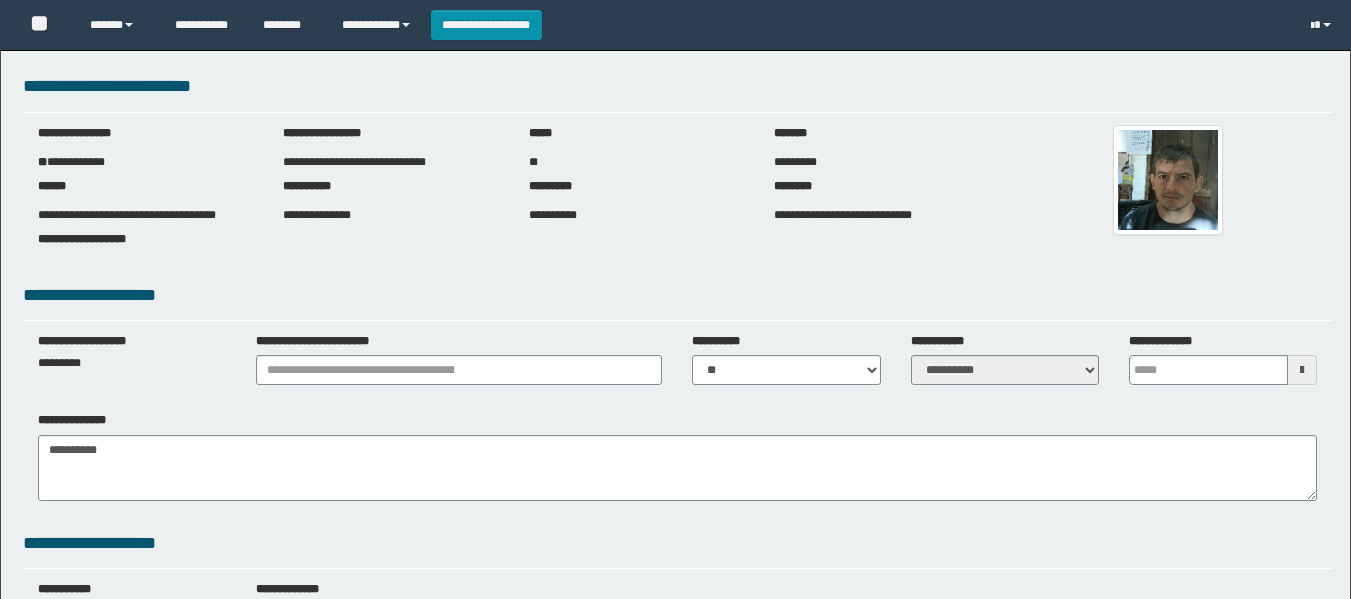 scroll, scrollTop: 0, scrollLeft: 0, axis: both 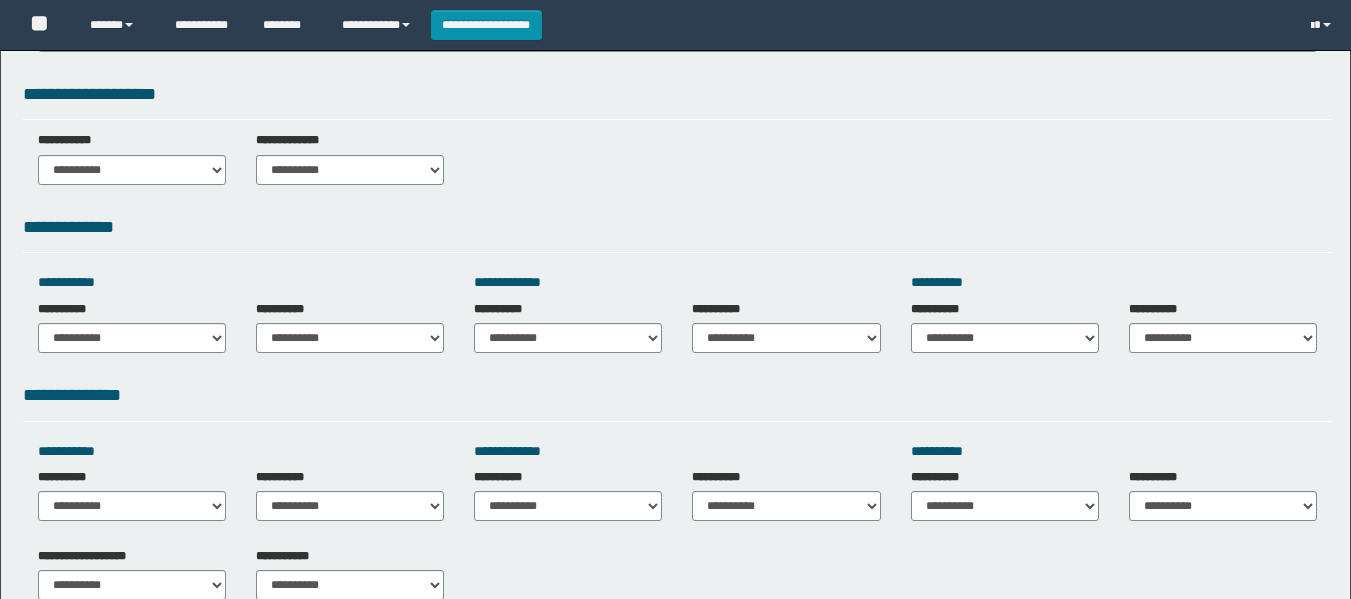 type 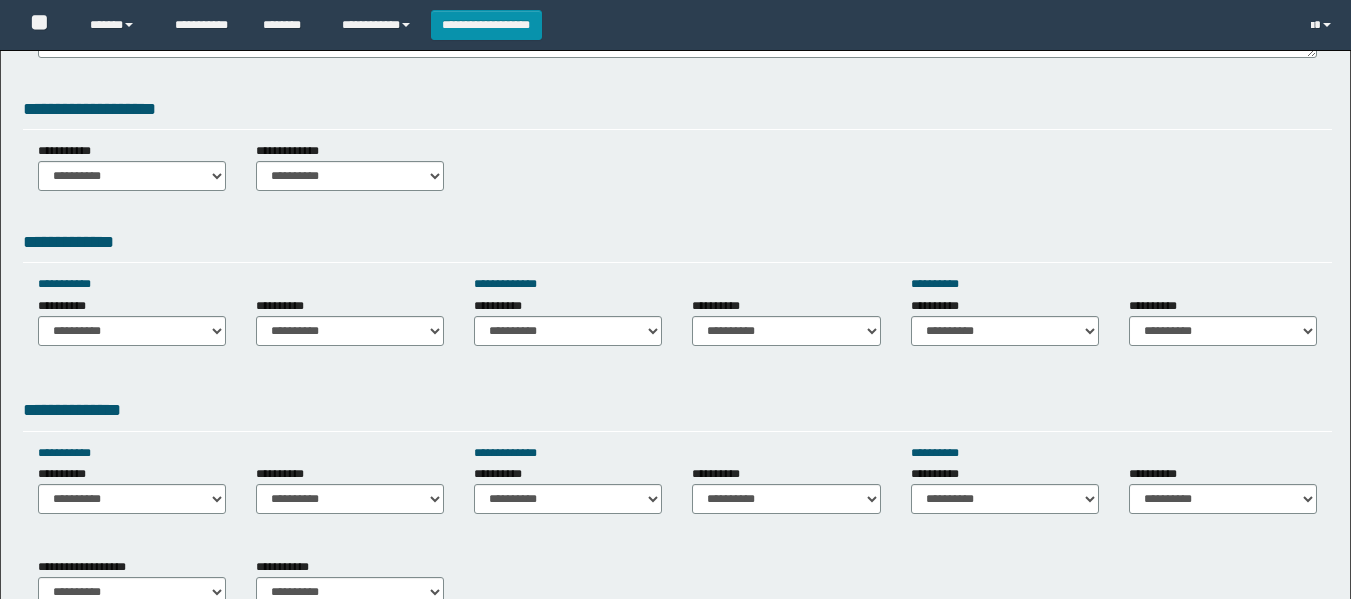 scroll, scrollTop: 600, scrollLeft: 0, axis: vertical 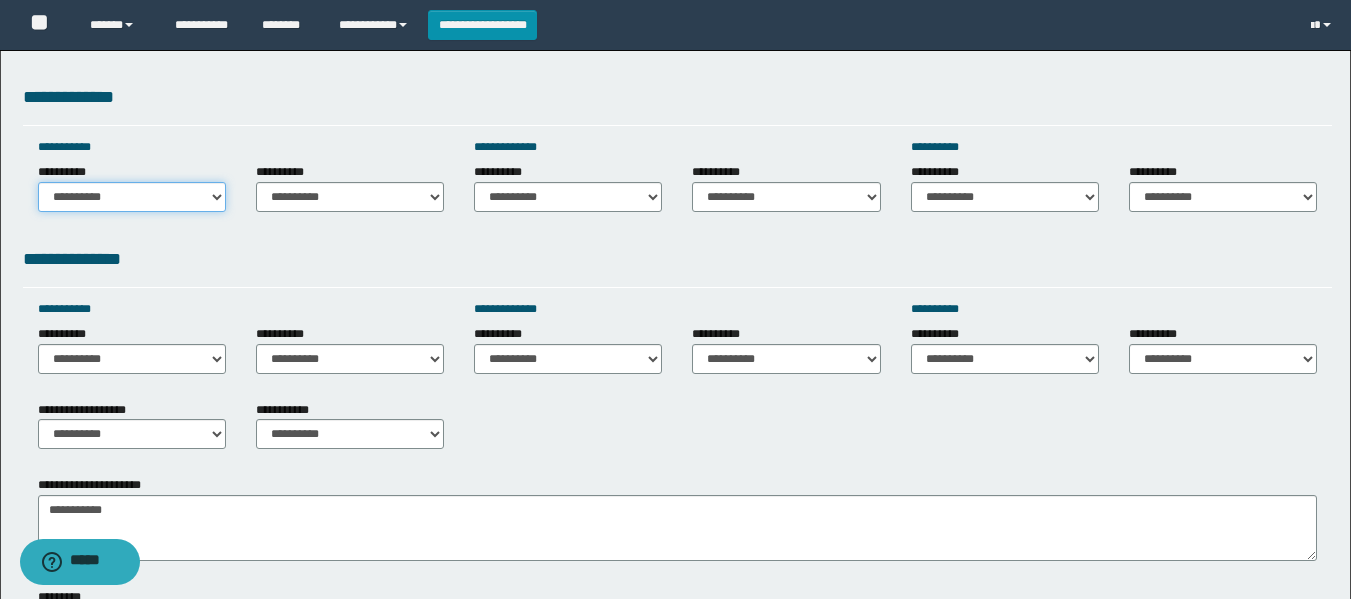 click on "**********" at bounding box center (132, 197) 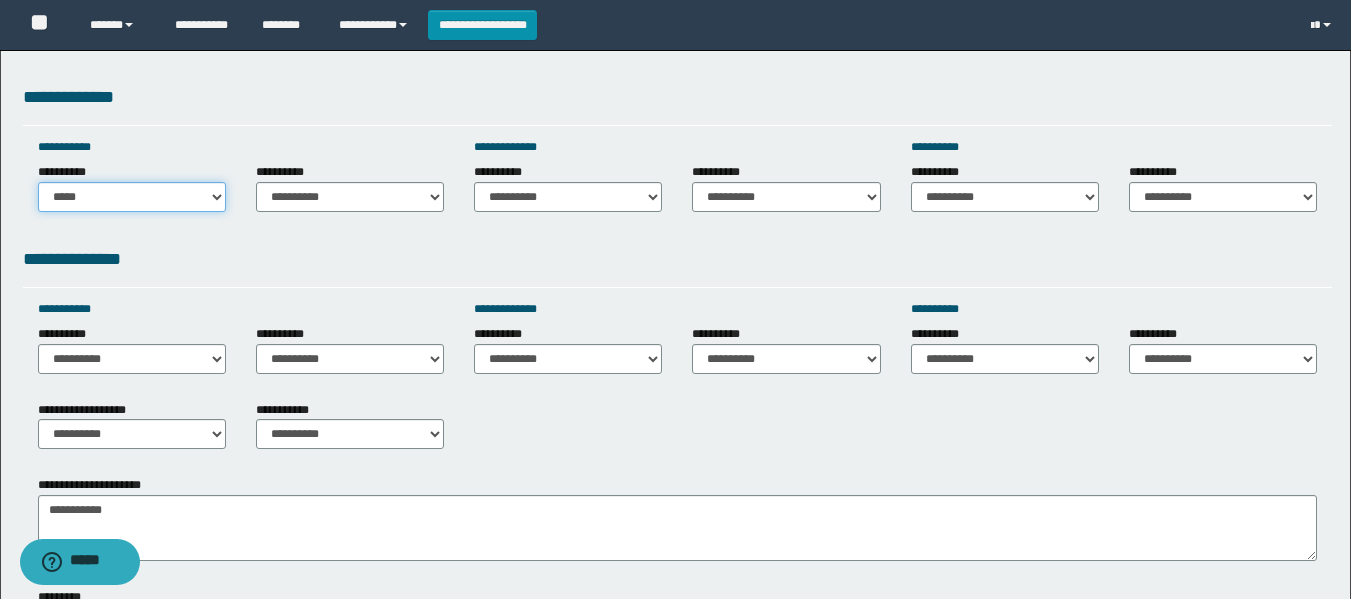click on "**********" at bounding box center [132, 197] 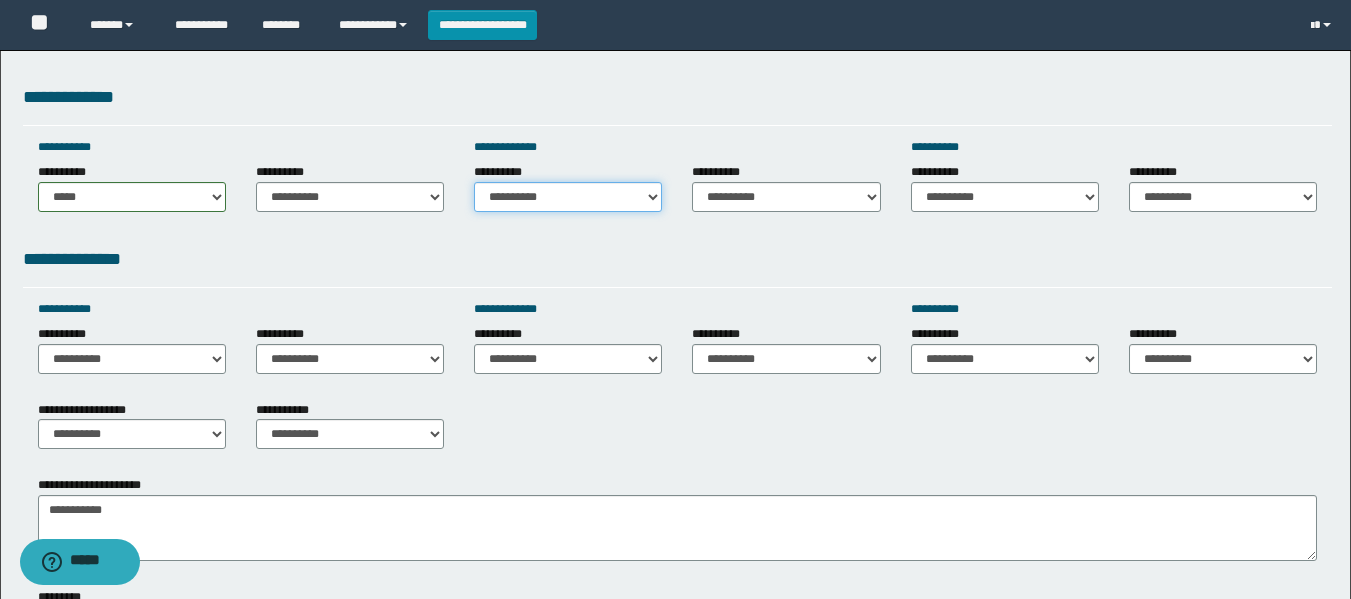 click on "**********" at bounding box center (568, 197) 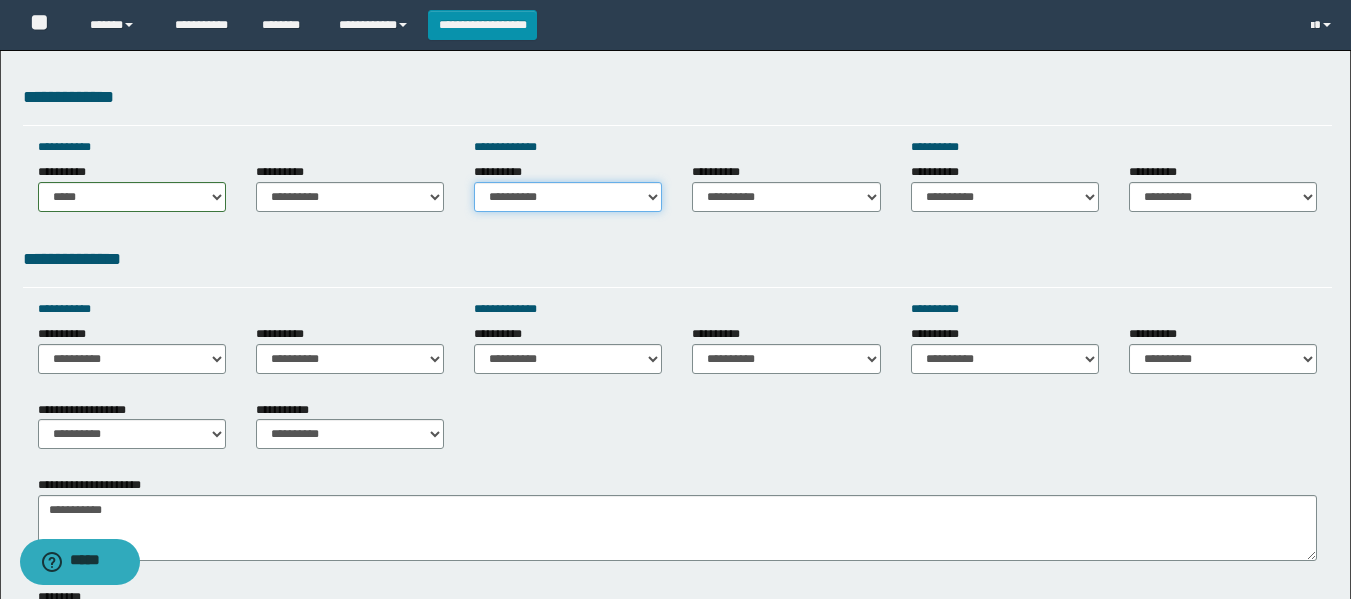 select on "*****" 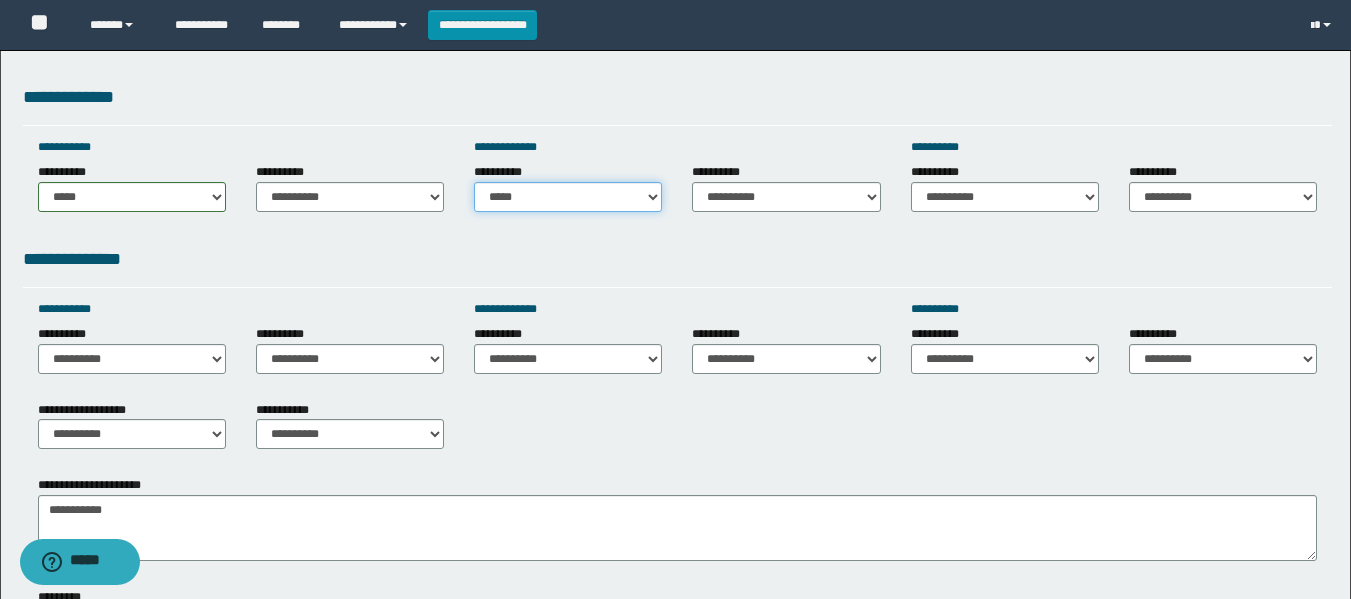 click on "**********" at bounding box center (568, 197) 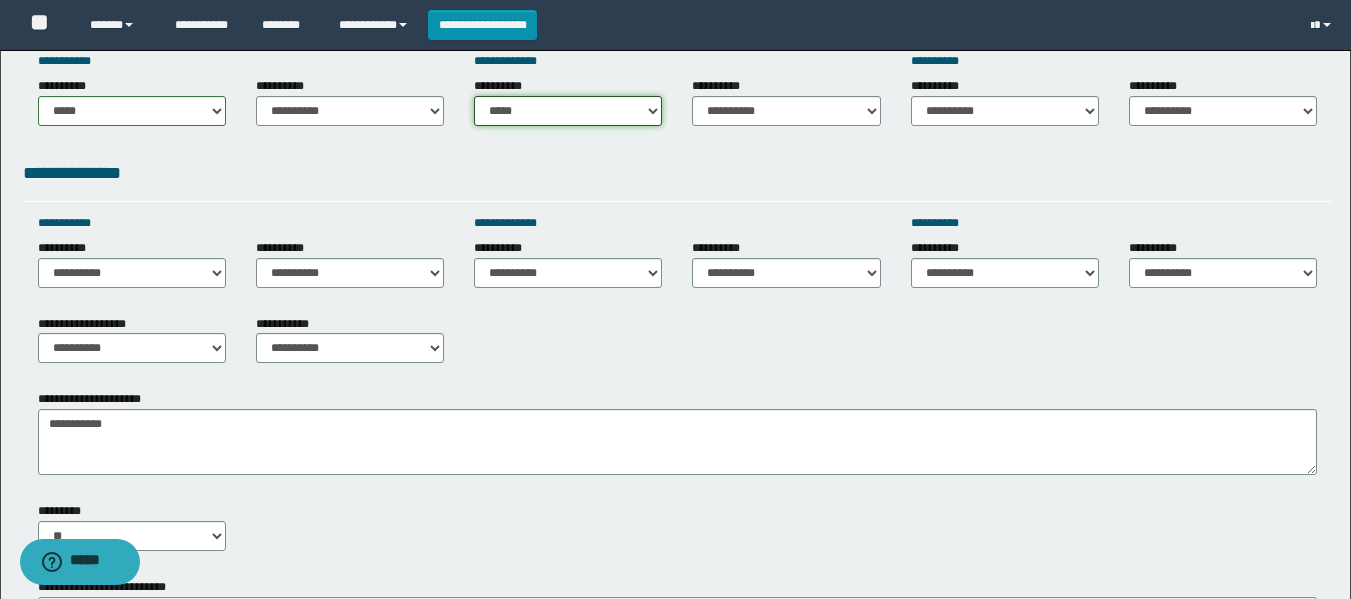 scroll, scrollTop: 800, scrollLeft: 0, axis: vertical 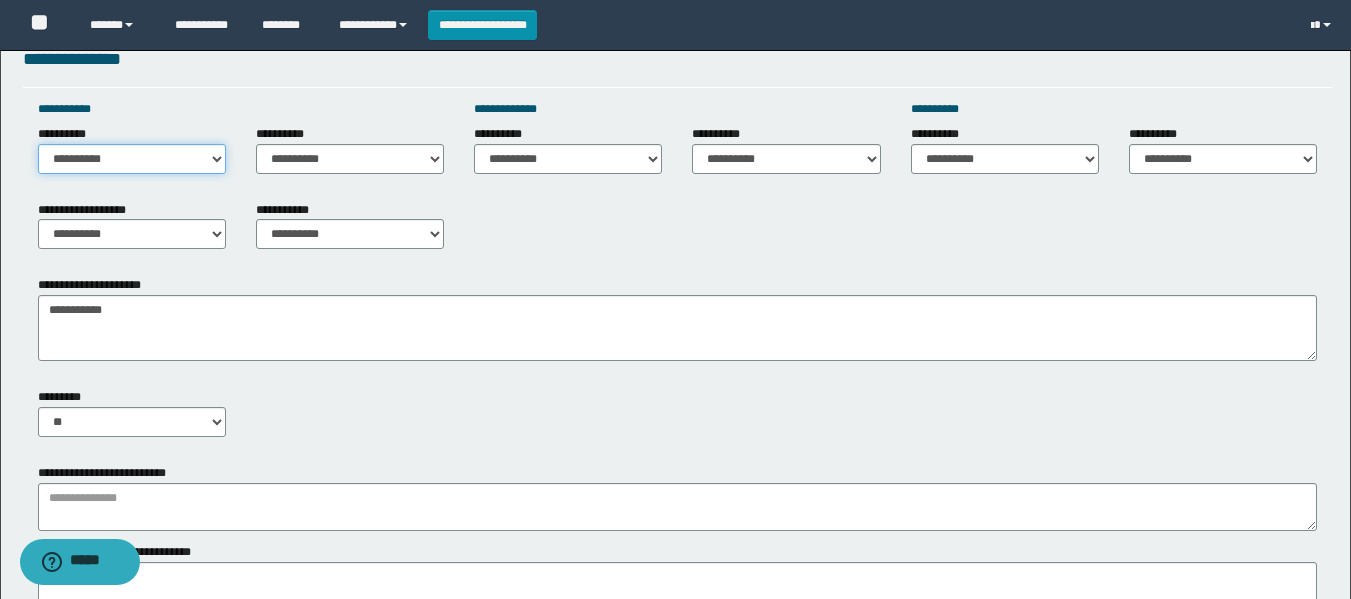 click on "**********" at bounding box center [132, 159] 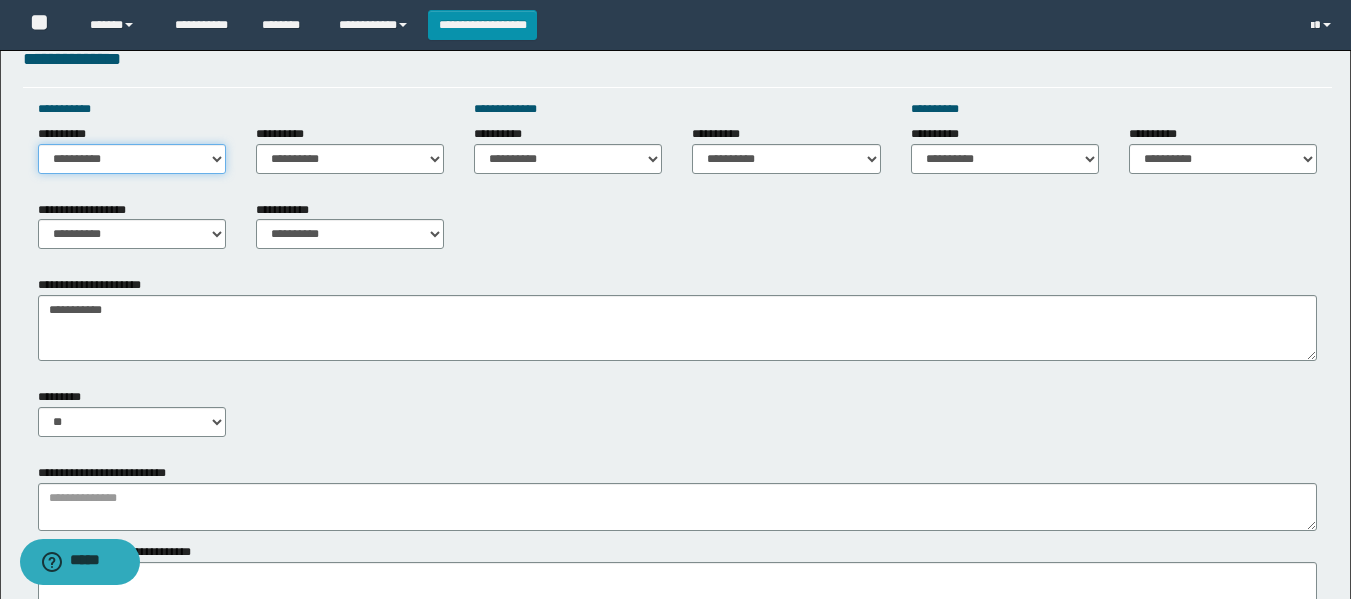 select on "*****" 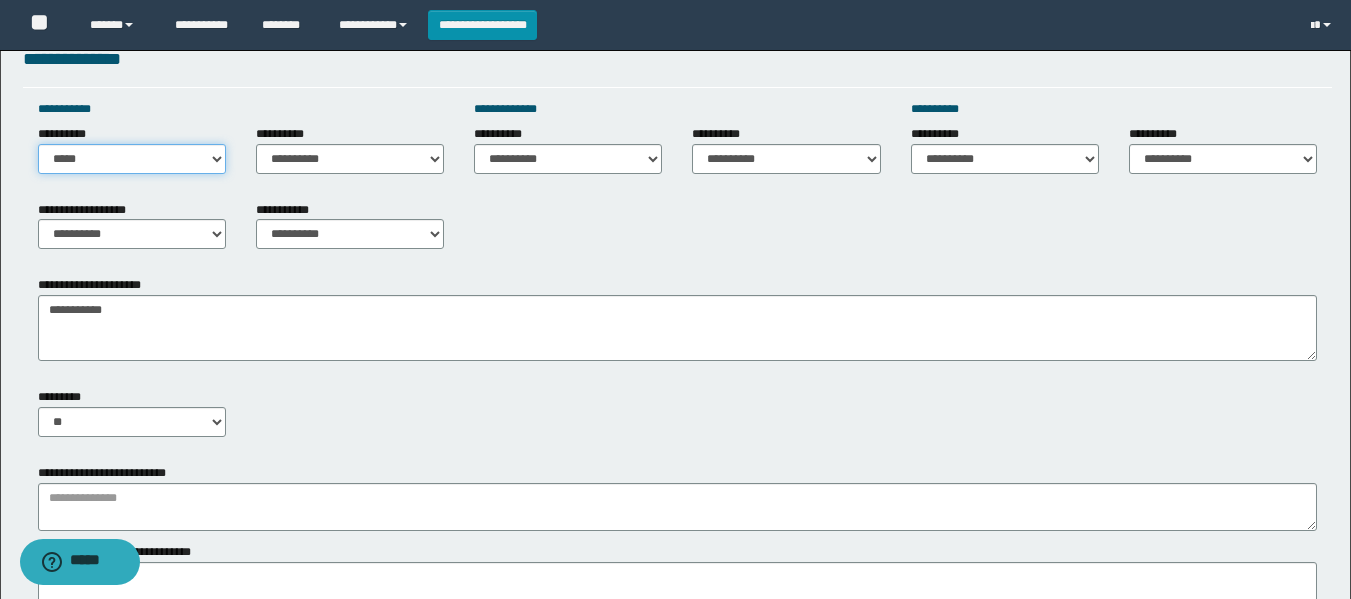 click on "**********" at bounding box center (132, 159) 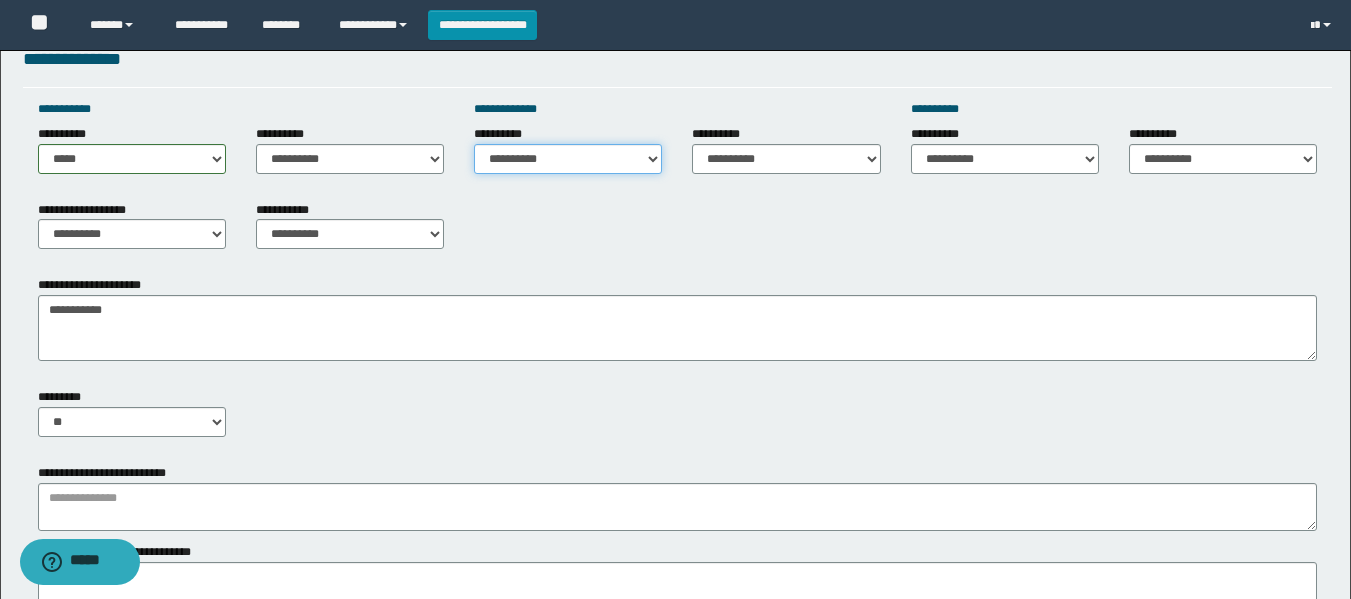 click on "**********" at bounding box center [568, 159] 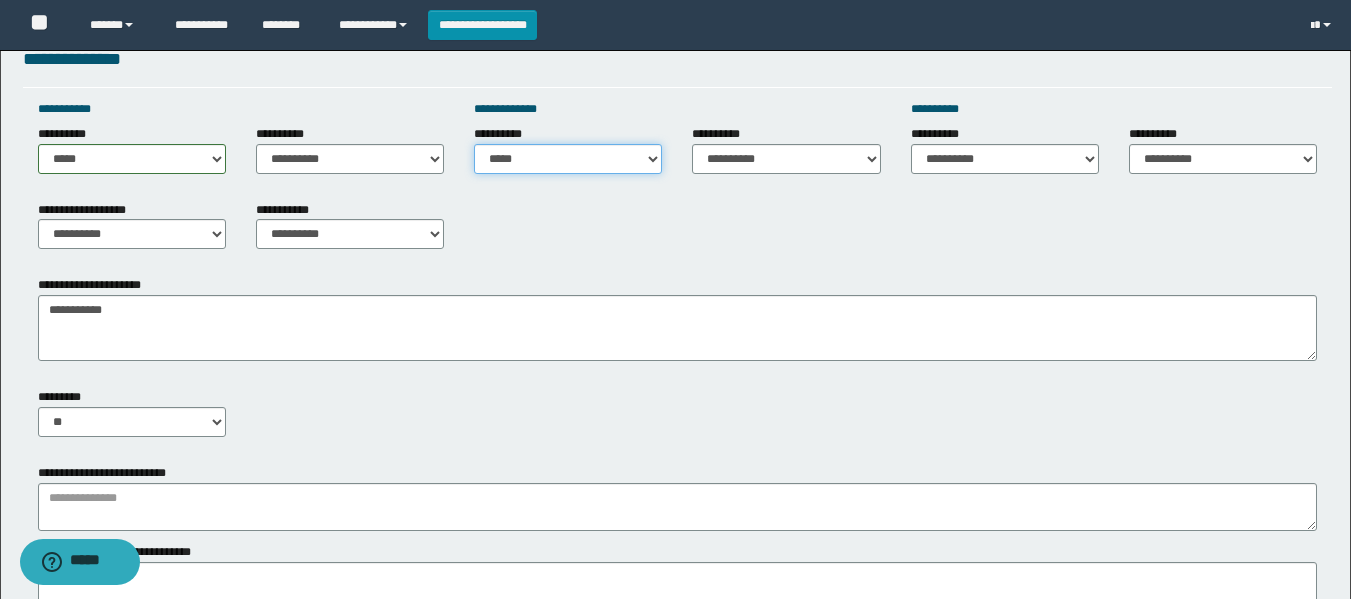 click on "**********" at bounding box center (568, 159) 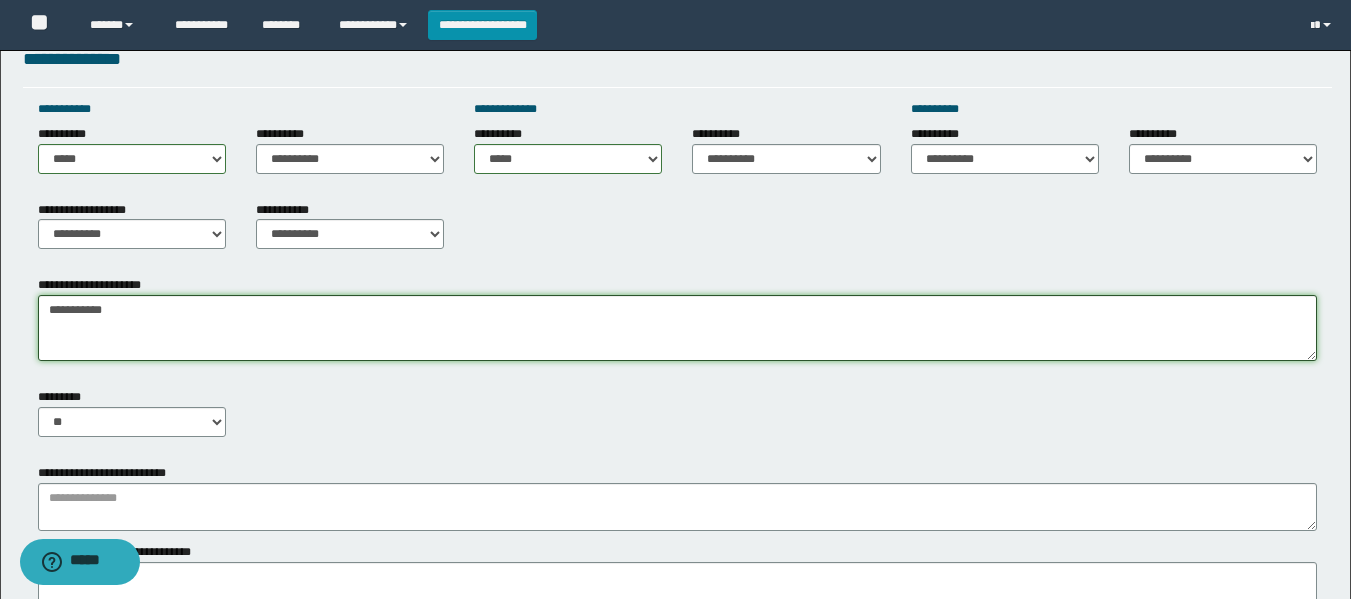 drag, startPoint x: 189, startPoint y: 326, endPoint x: 0, endPoint y: 383, distance: 197.4082 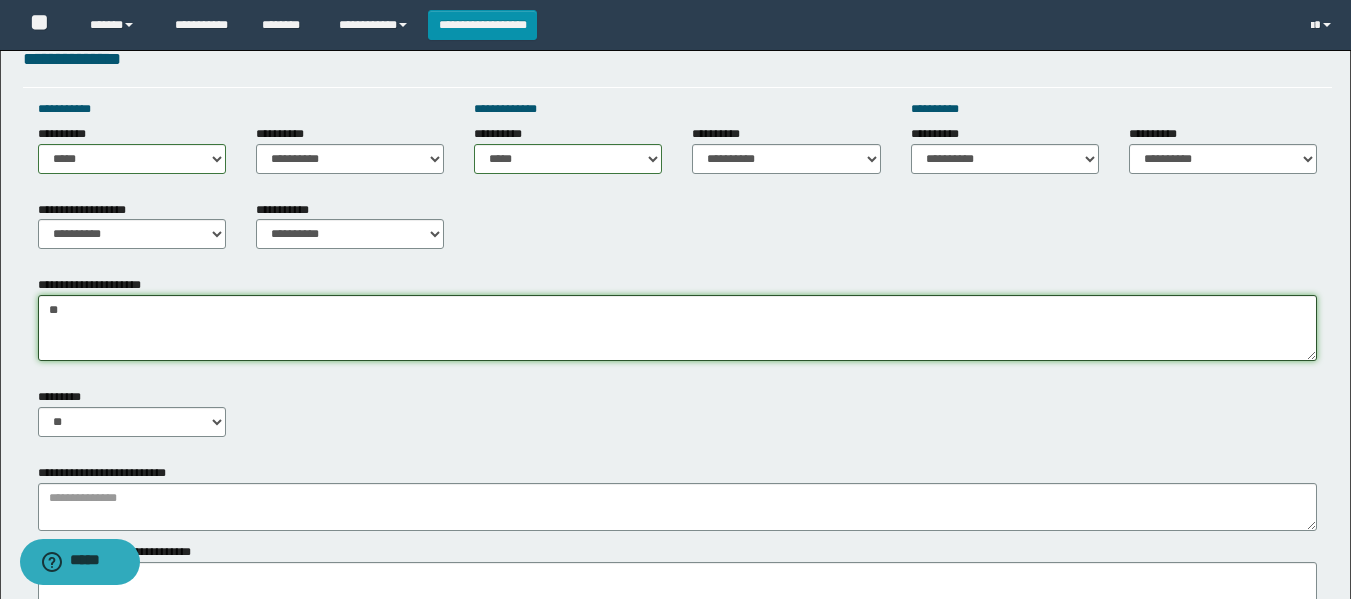 type on "*" 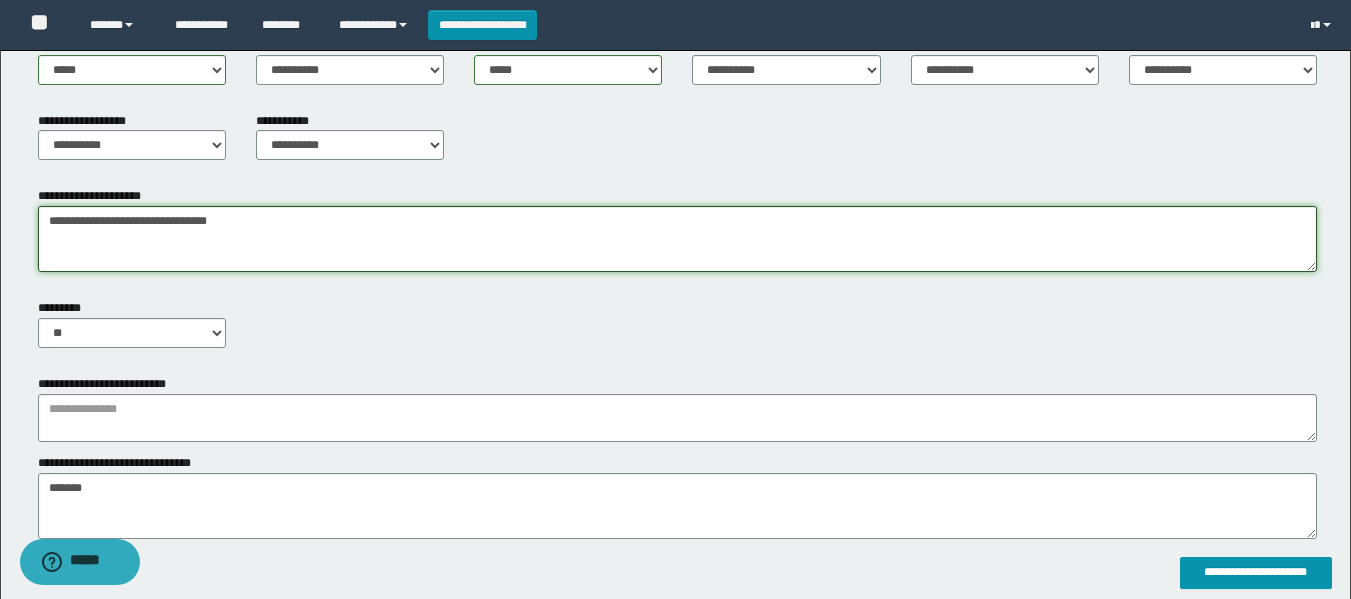 scroll, scrollTop: 1000, scrollLeft: 0, axis: vertical 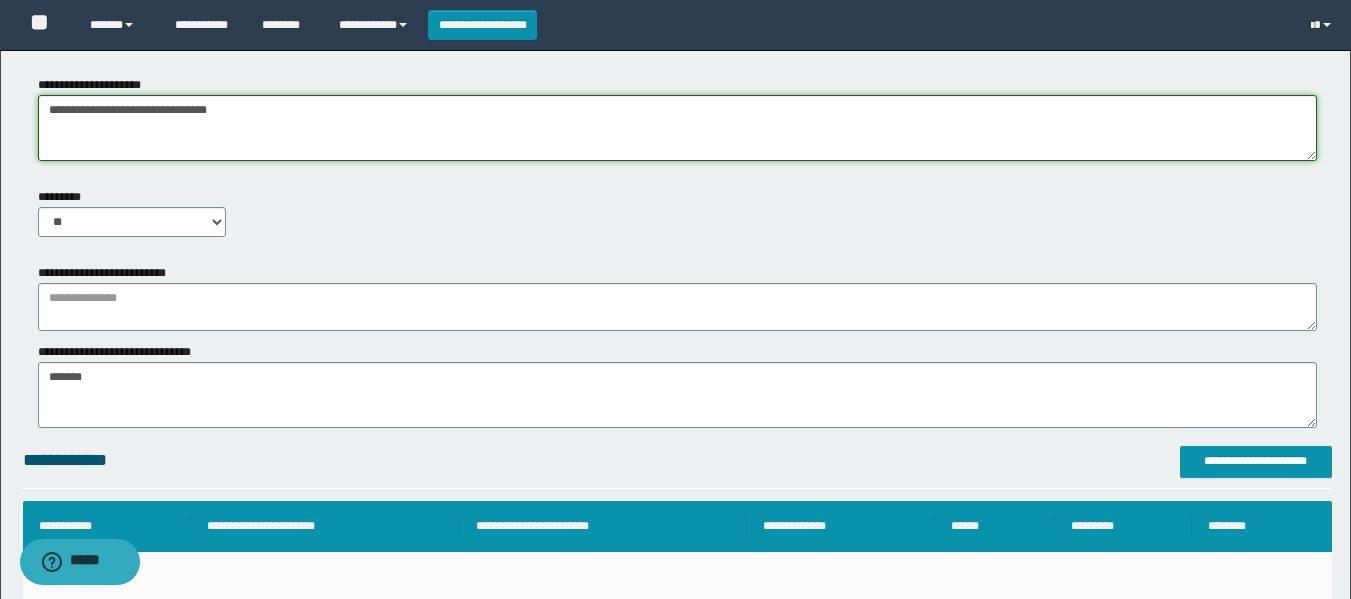 type on "**********" 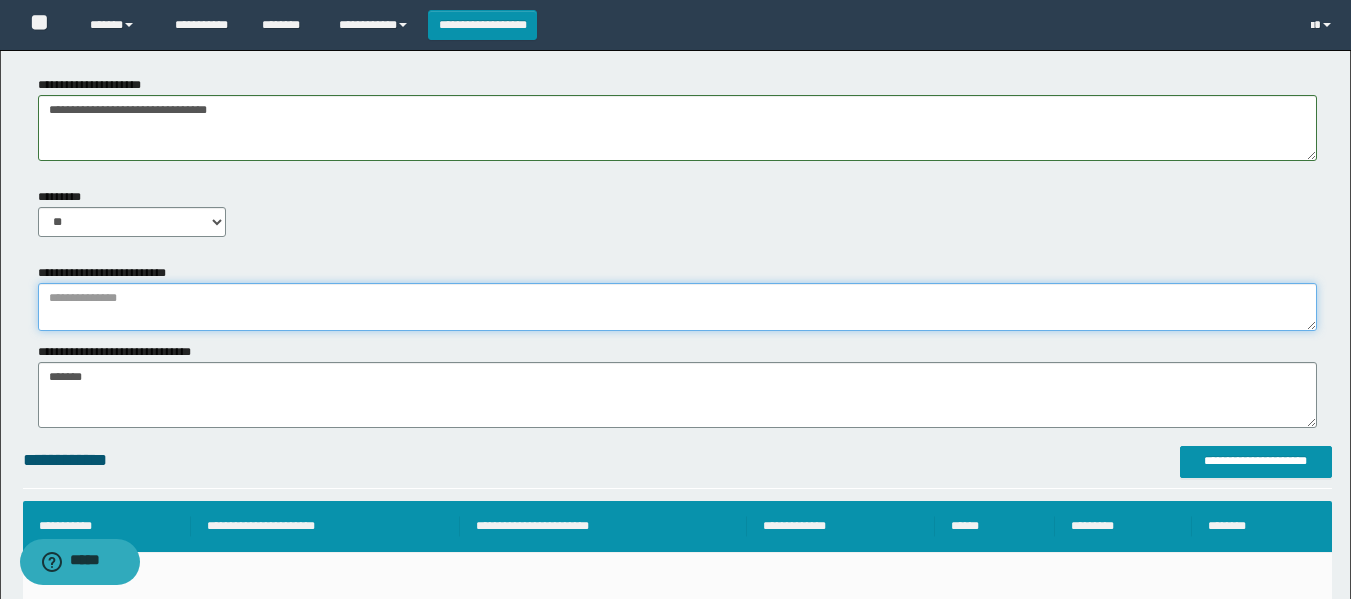 click at bounding box center [677, 307] 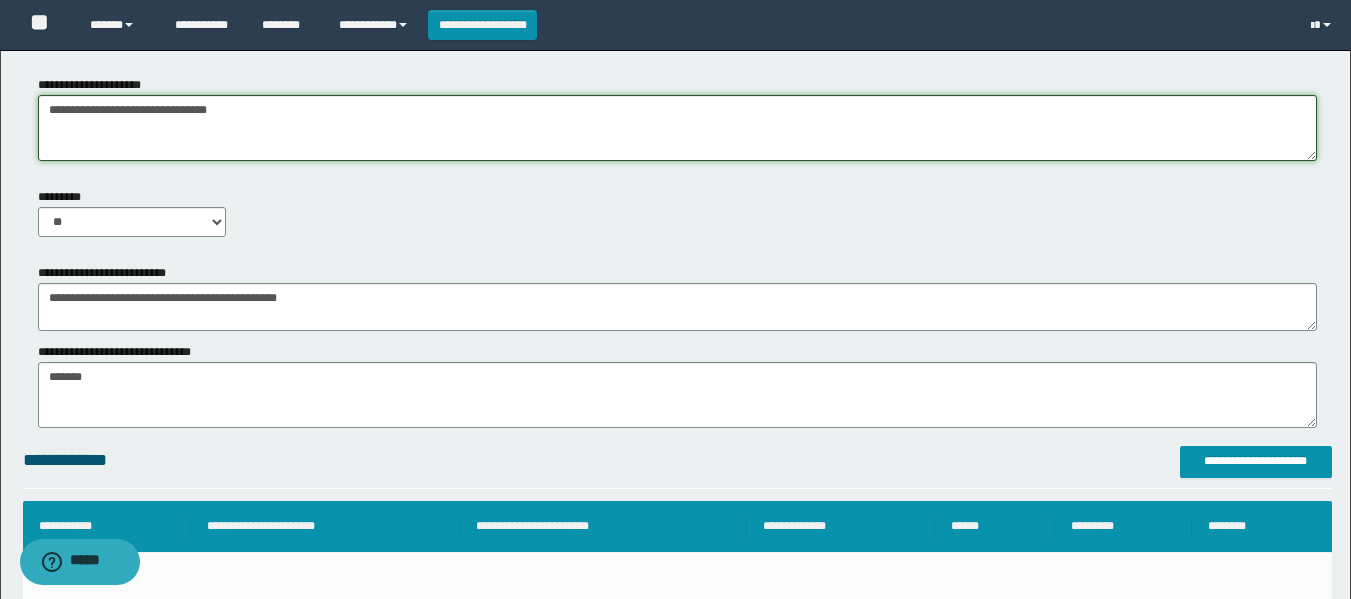 drag, startPoint x: 306, startPoint y: 106, endPoint x: 0, endPoint y: 128, distance: 306.78983 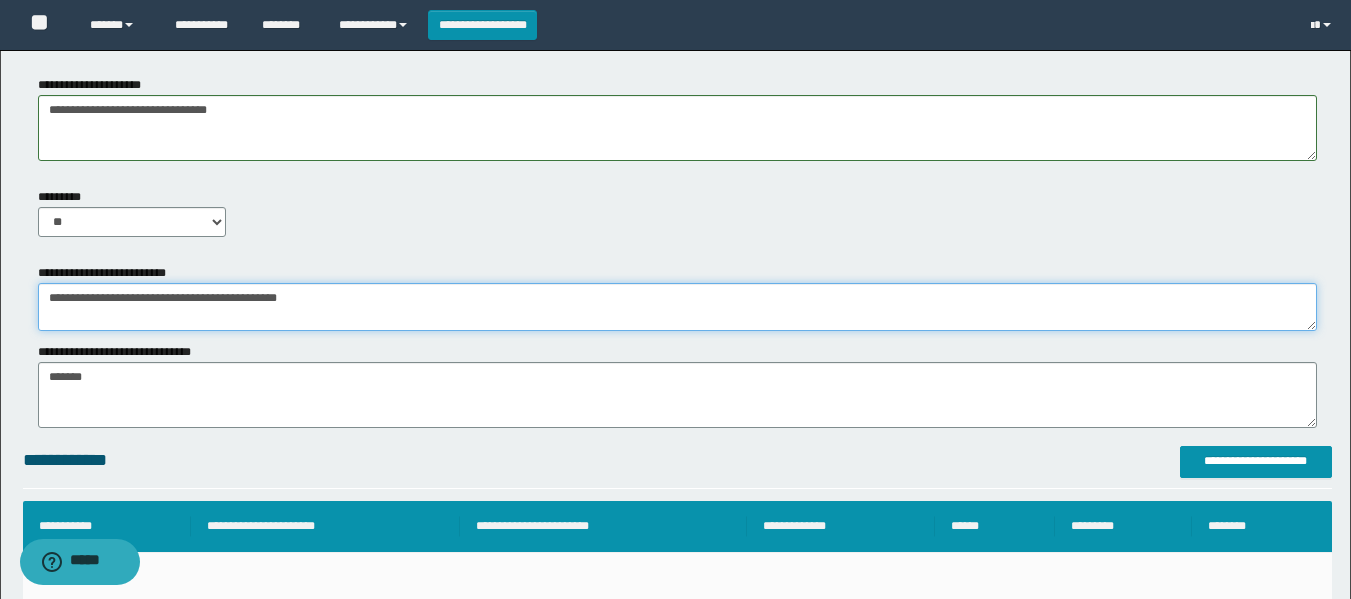 click on "**********" at bounding box center [677, 307] 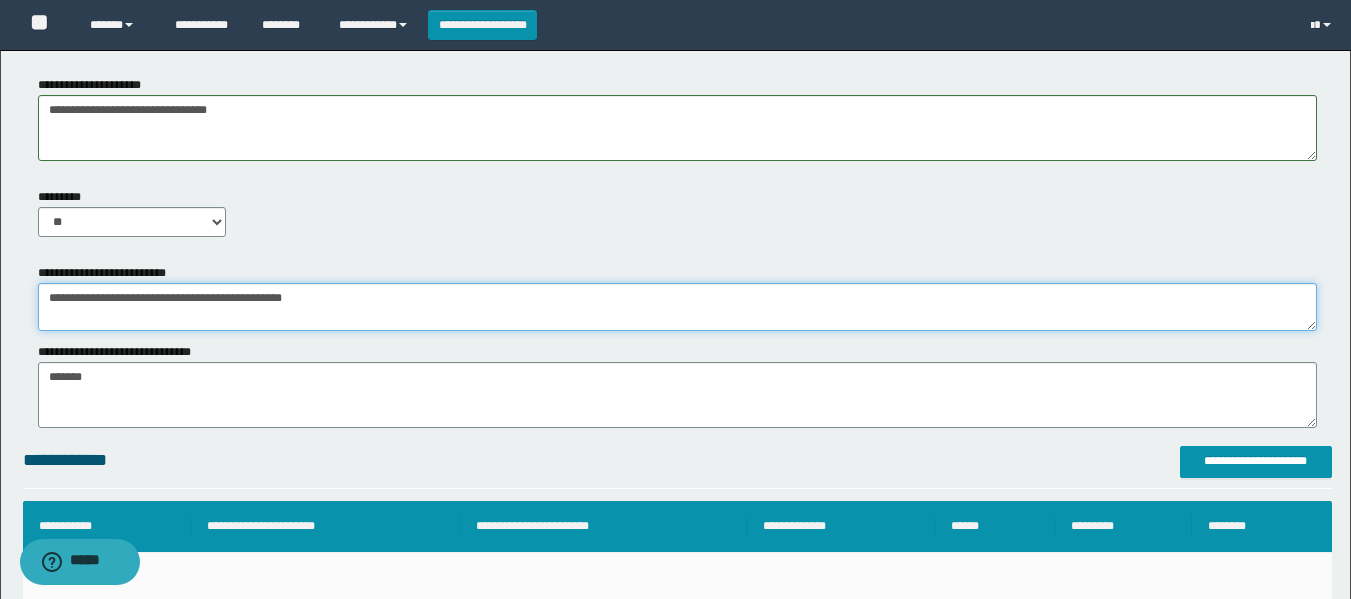 paste on "**********" 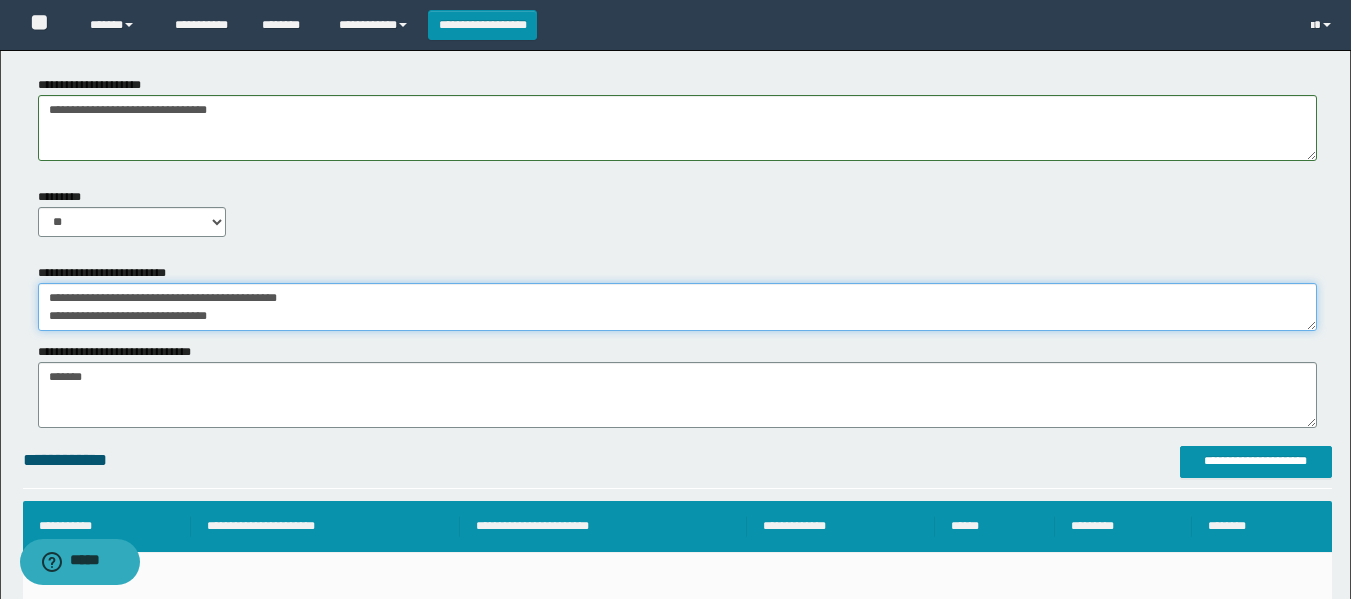 drag, startPoint x: 270, startPoint y: 319, endPoint x: 0, endPoint y: 203, distance: 293.86392 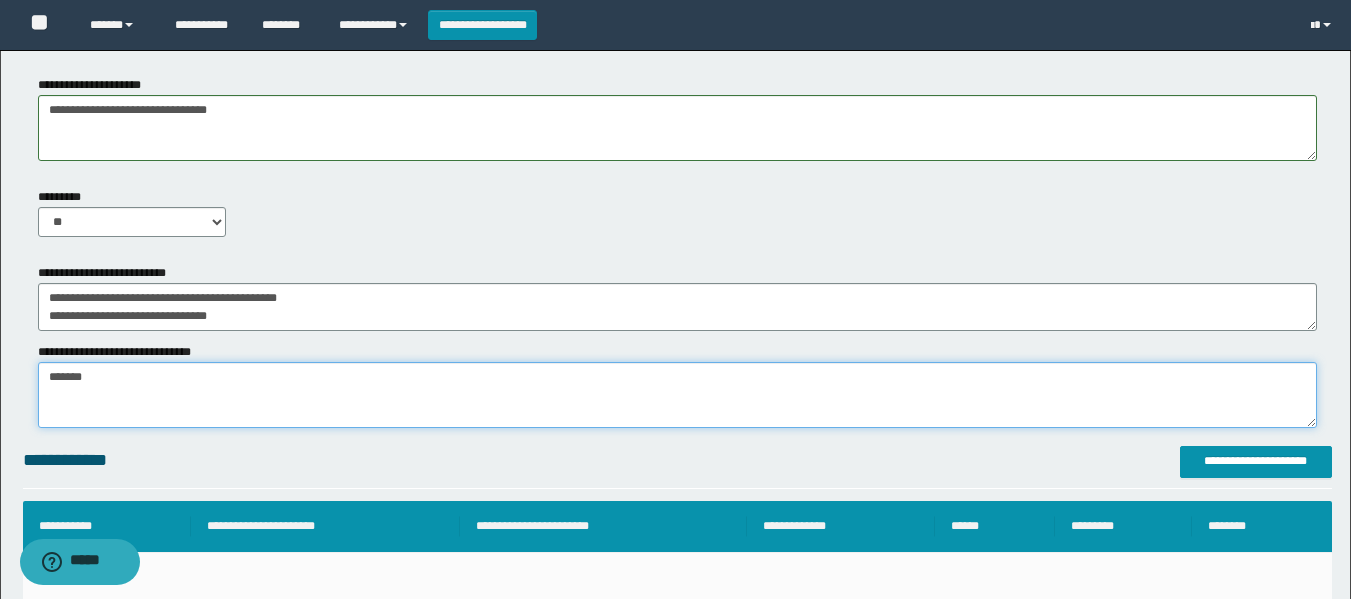 drag, startPoint x: 164, startPoint y: 375, endPoint x: 0, endPoint y: 426, distance: 171.7469 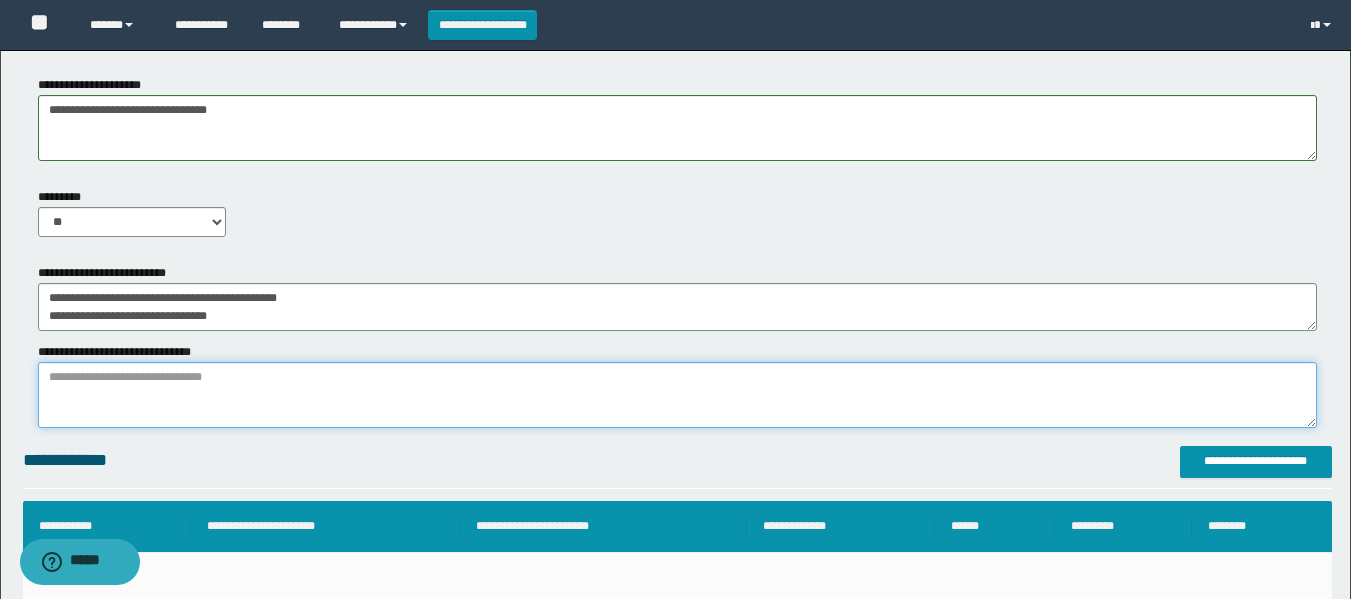 paste on "**********" 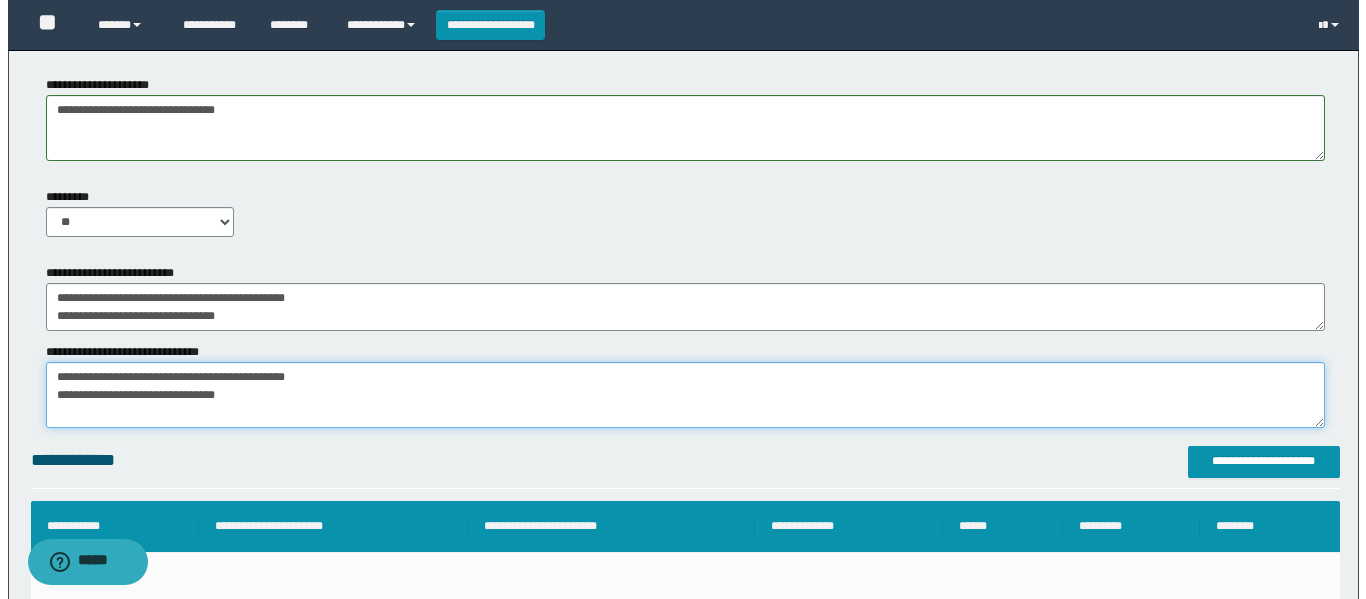 scroll, scrollTop: 1268, scrollLeft: 0, axis: vertical 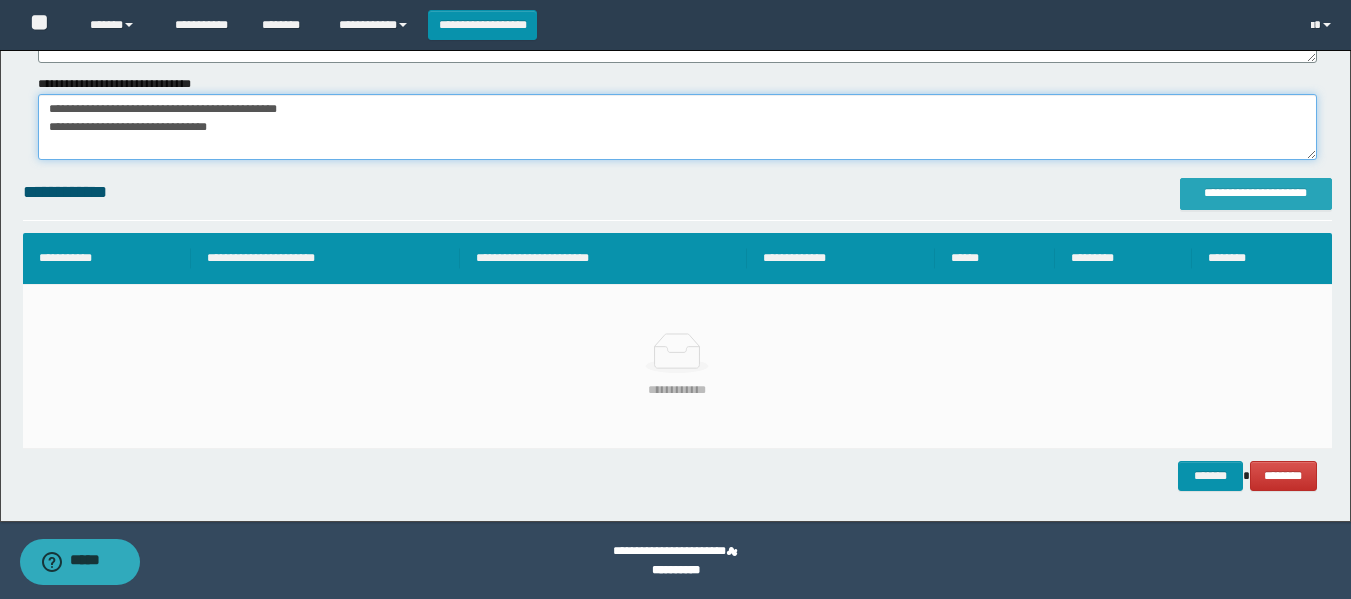 type on "**********" 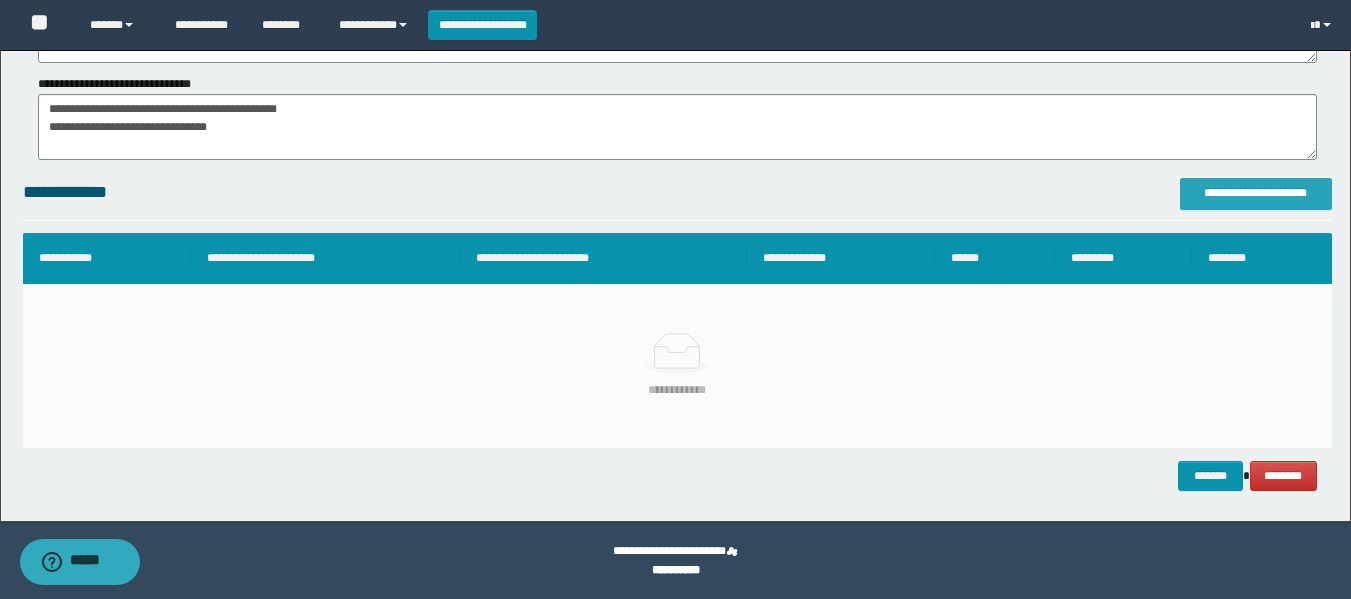 click on "**********" at bounding box center (1256, 193) 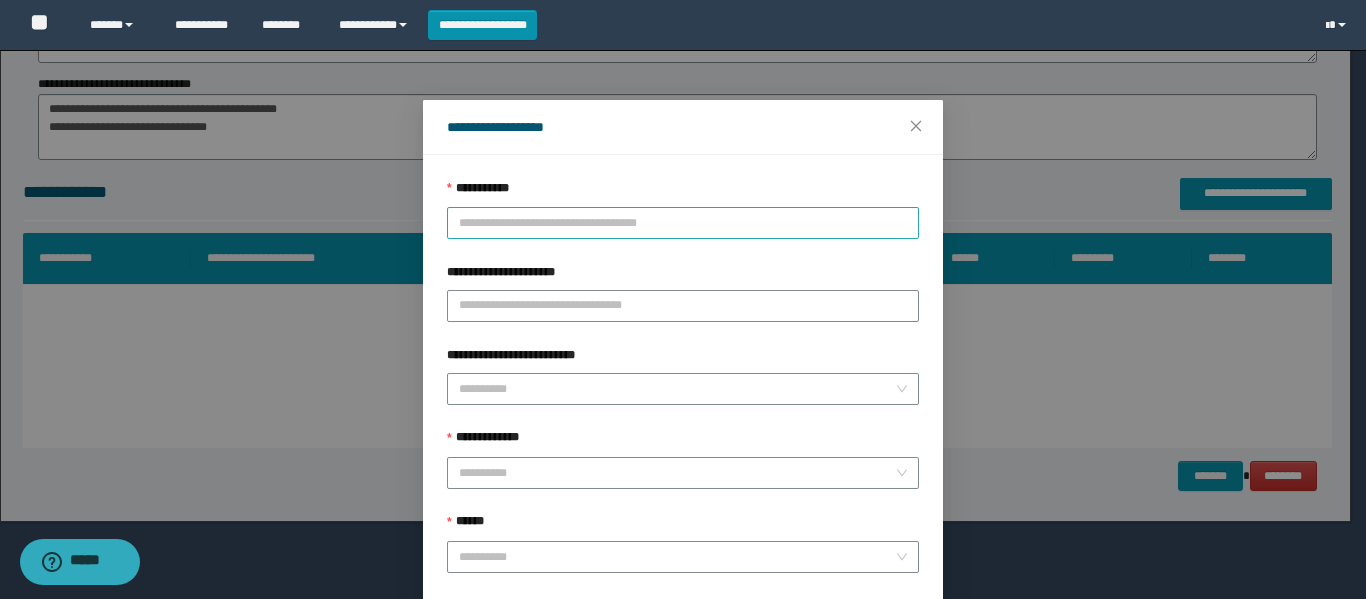 click on "**********" at bounding box center (683, 223) 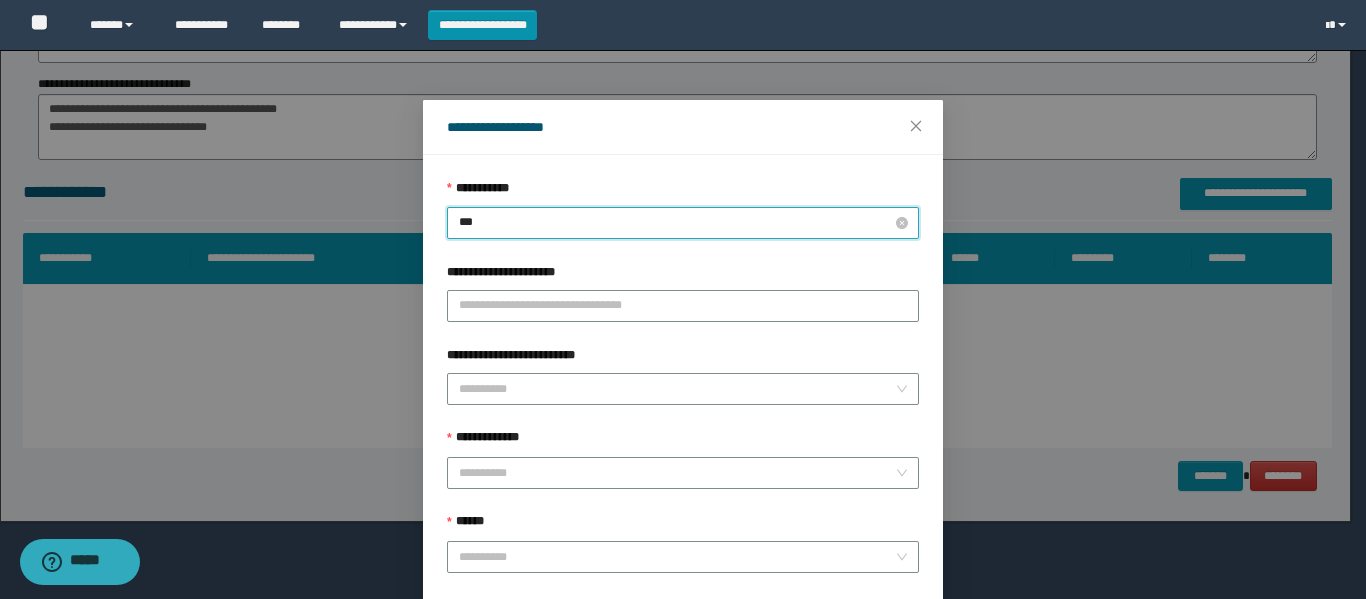 type on "****" 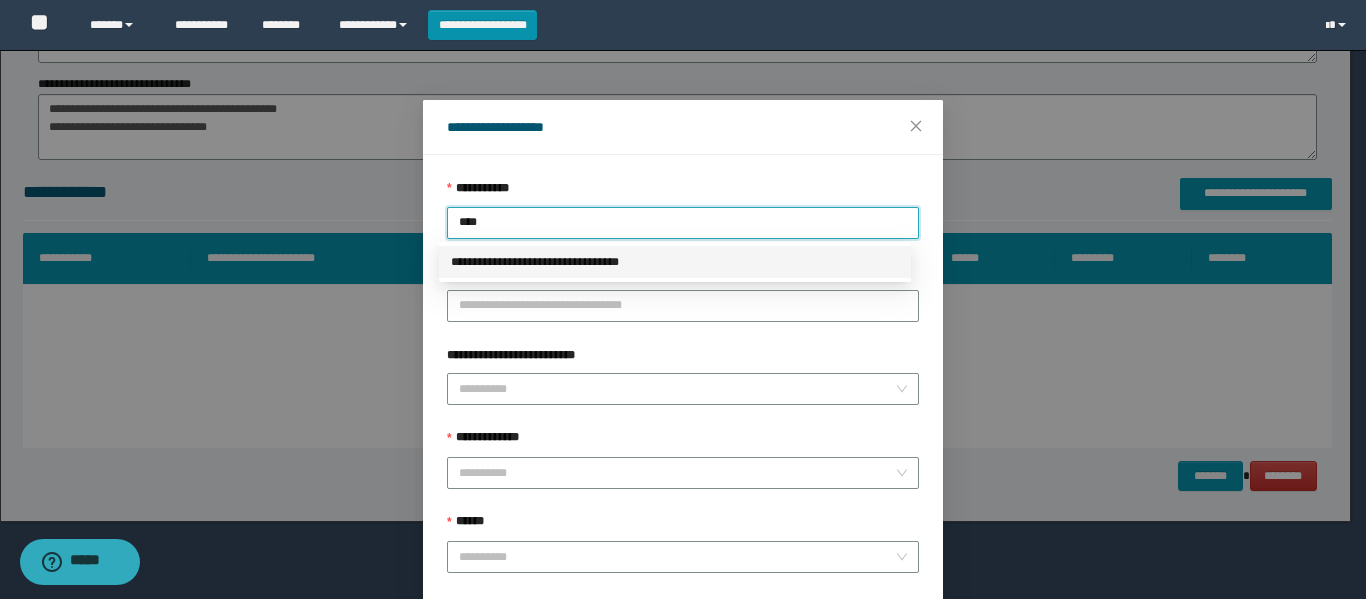 click on "**********" at bounding box center (675, 262) 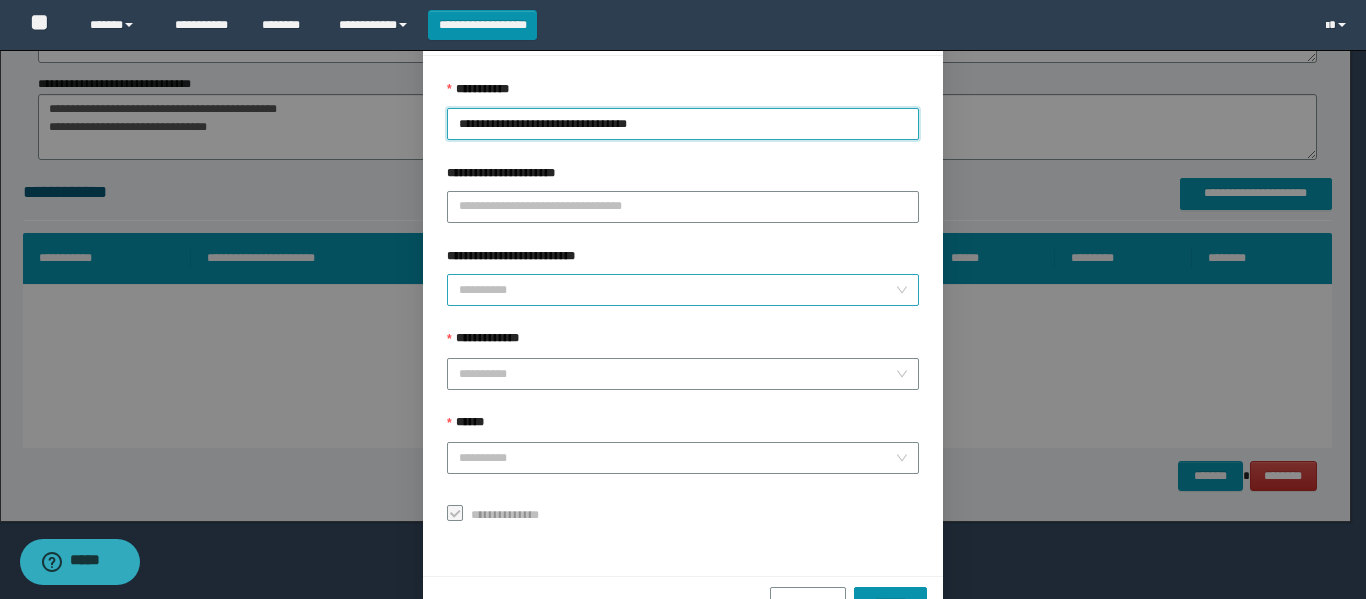 scroll, scrollTop: 100, scrollLeft: 0, axis: vertical 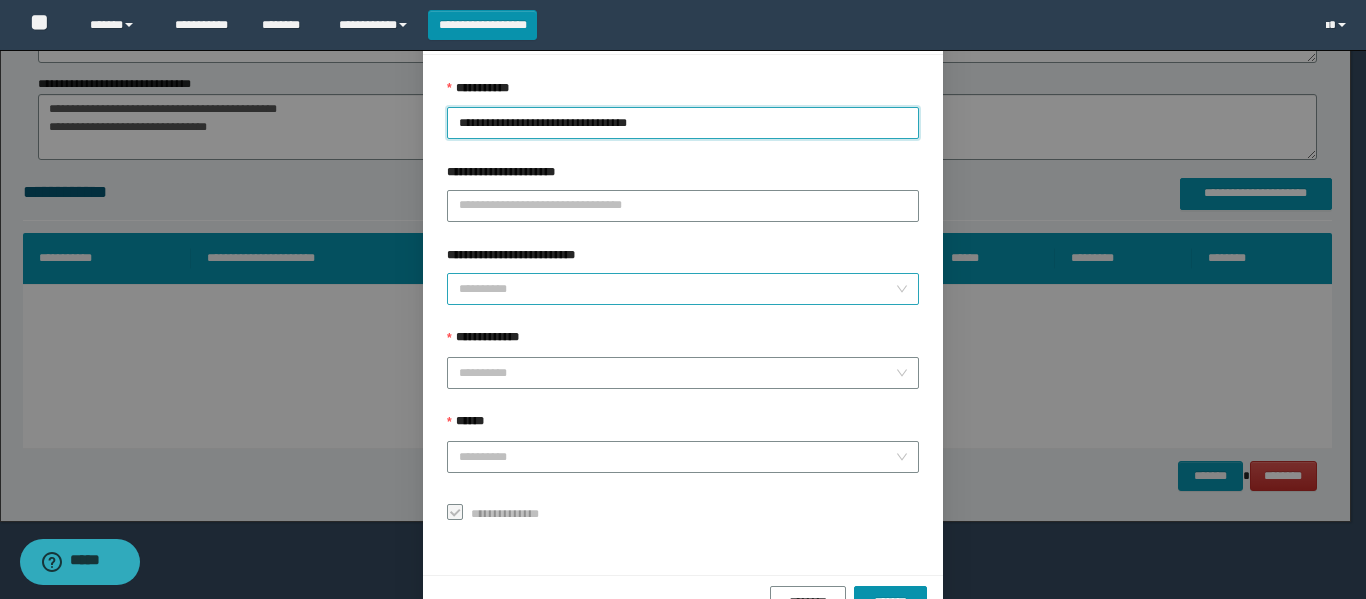 click on "**********" at bounding box center [677, 289] 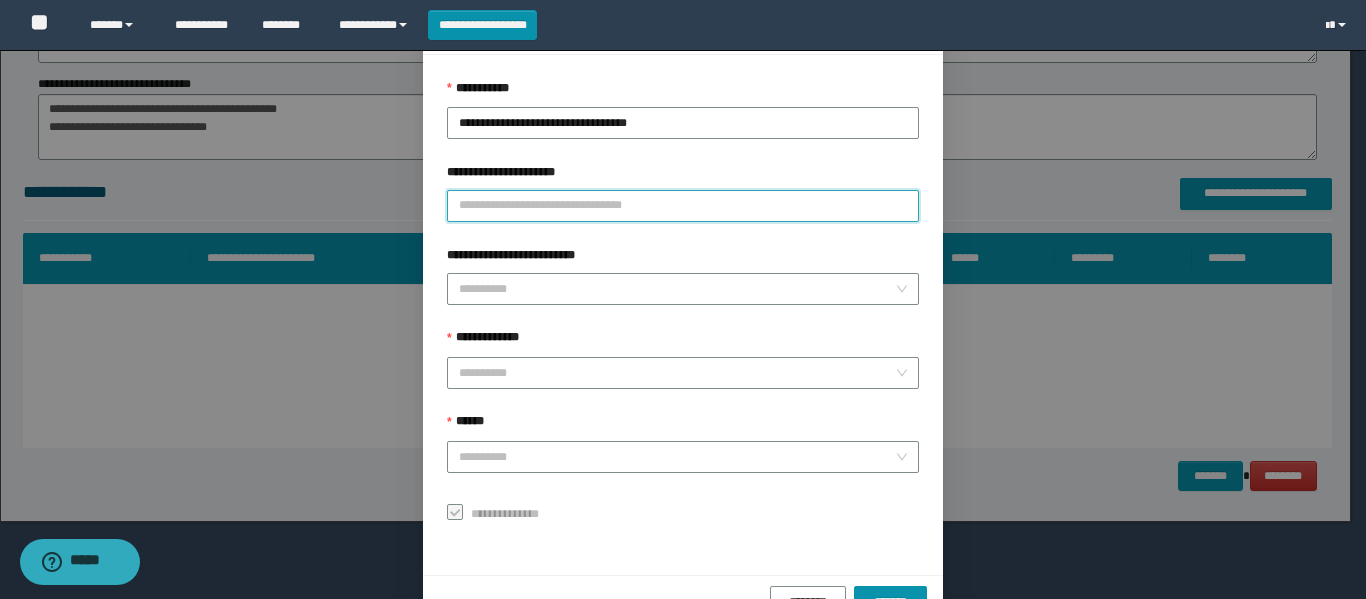 click on "**********" at bounding box center [683, 206] 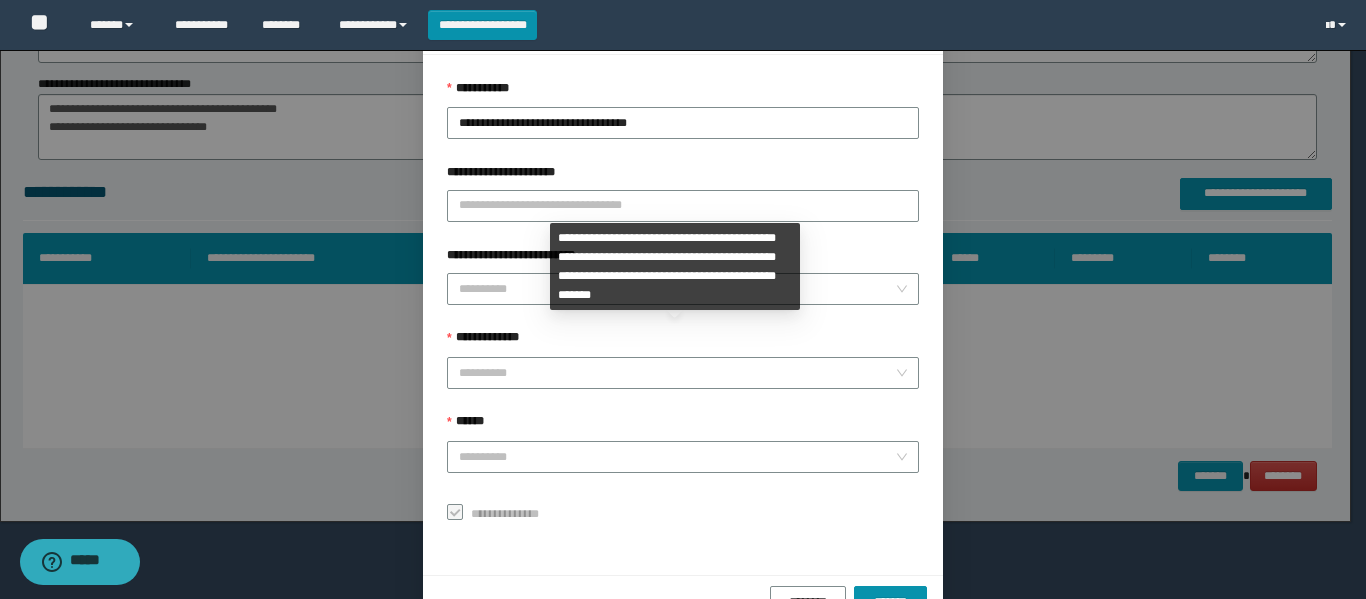 click on "**********" at bounding box center (683, 304) 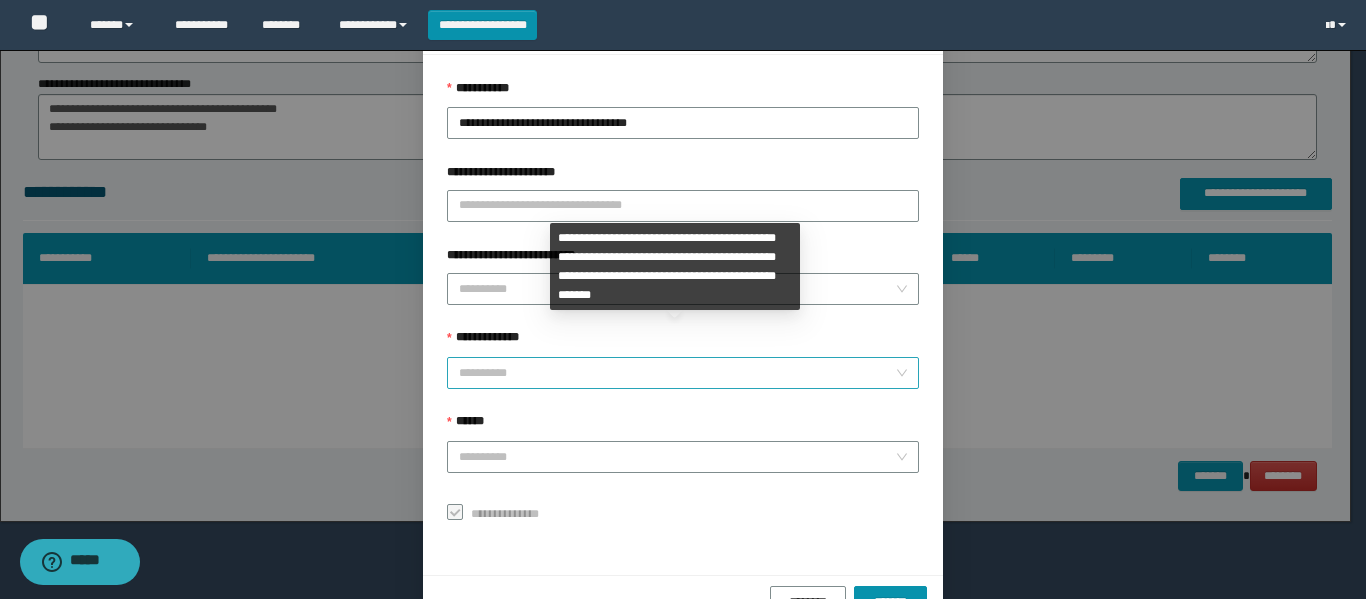 click on "**********" at bounding box center [677, 373] 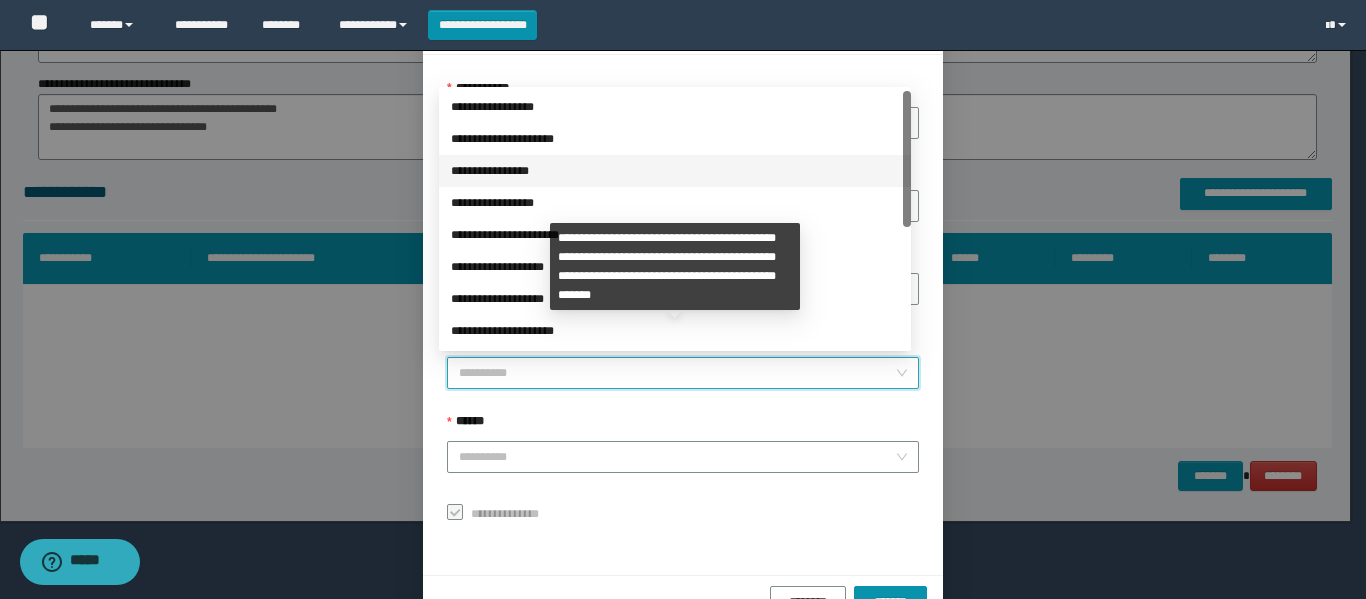 scroll, scrollTop: 224, scrollLeft: 0, axis: vertical 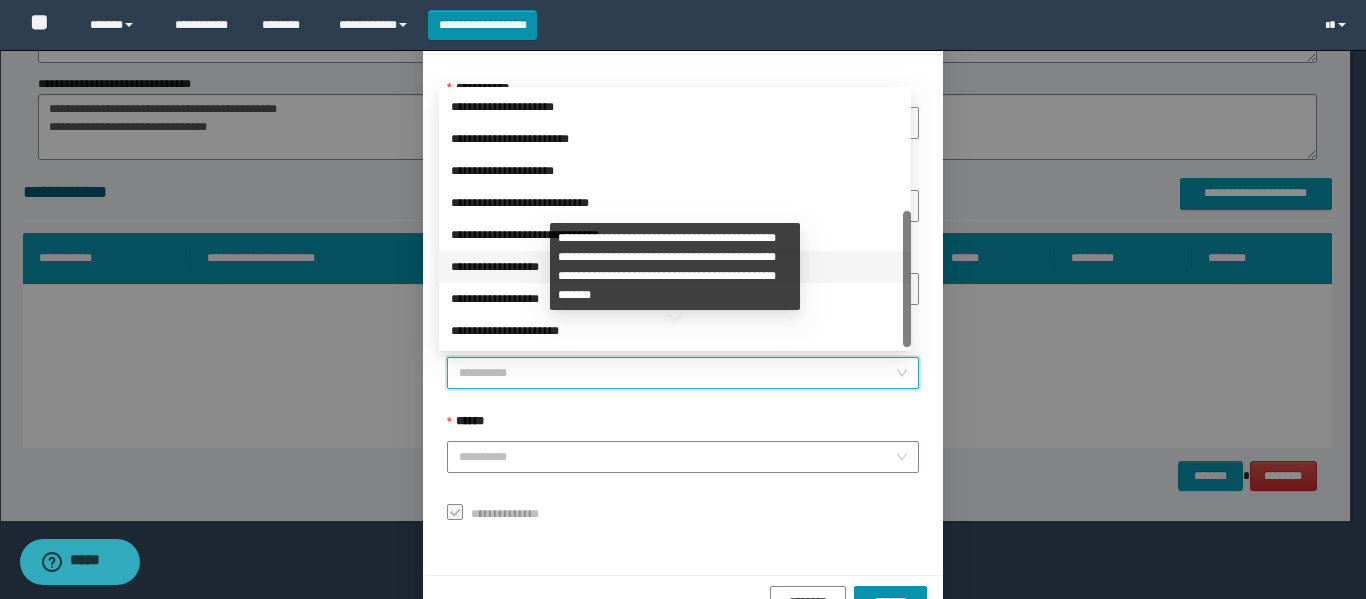 click on "**********" at bounding box center (675, 267) 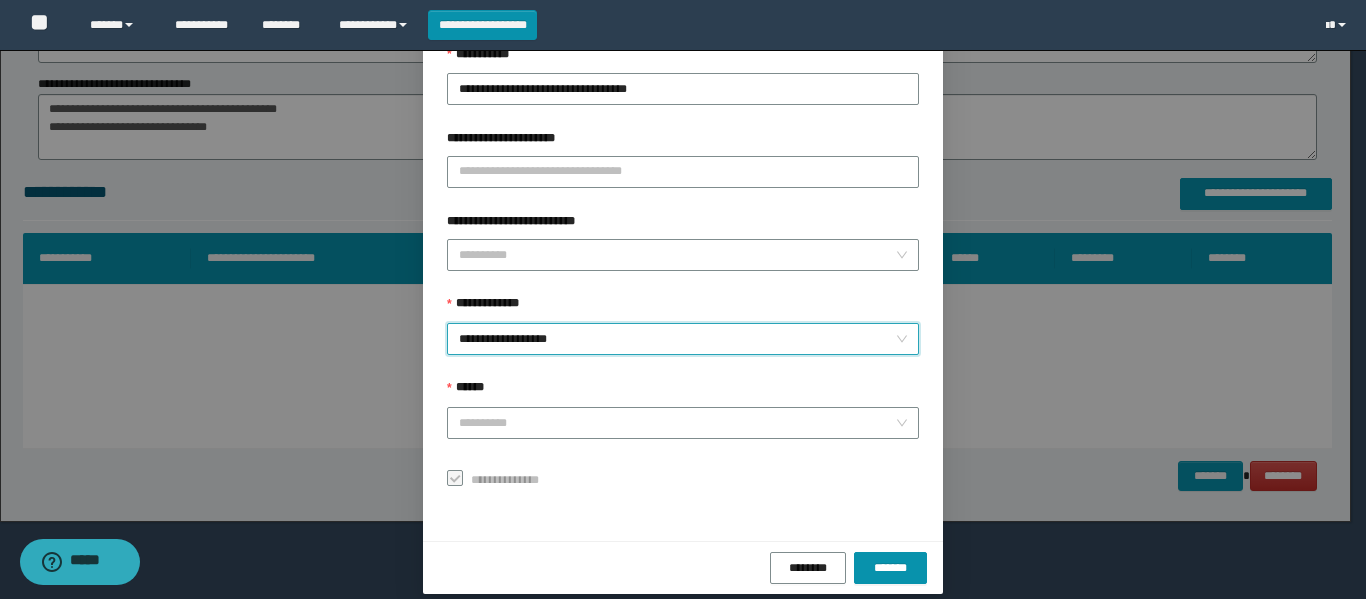 scroll, scrollTop: 153, scrollLeft: 0, axis: vertical 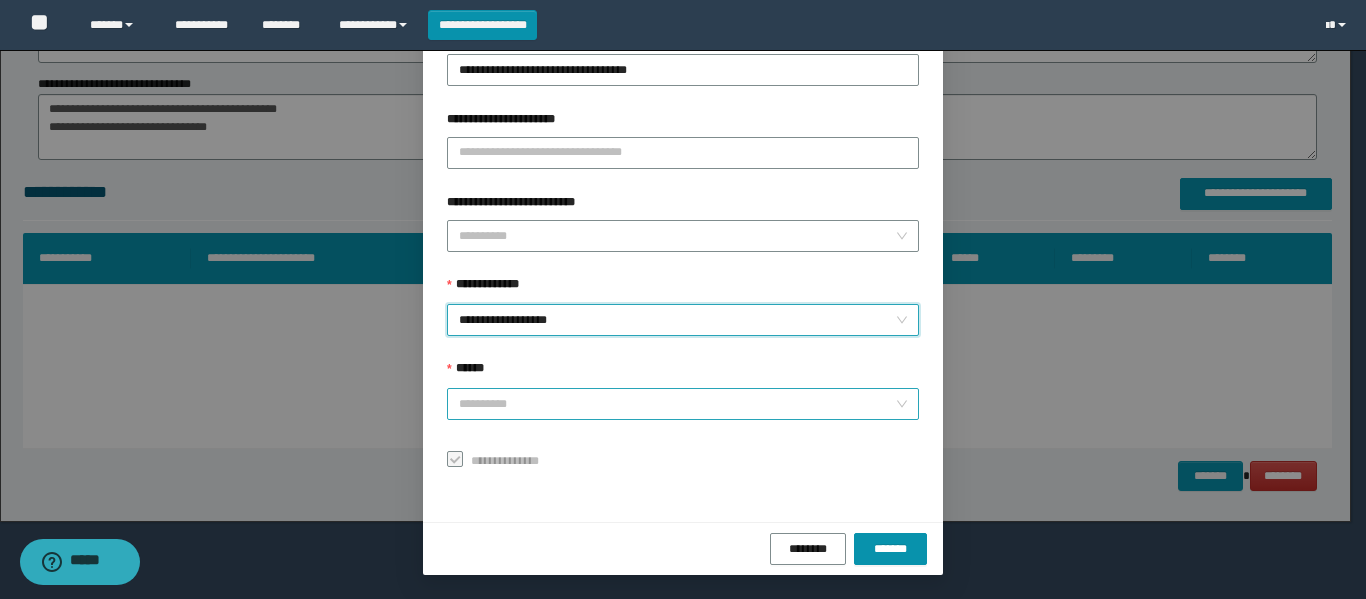 click on "******" at bounding box center (677, 404) 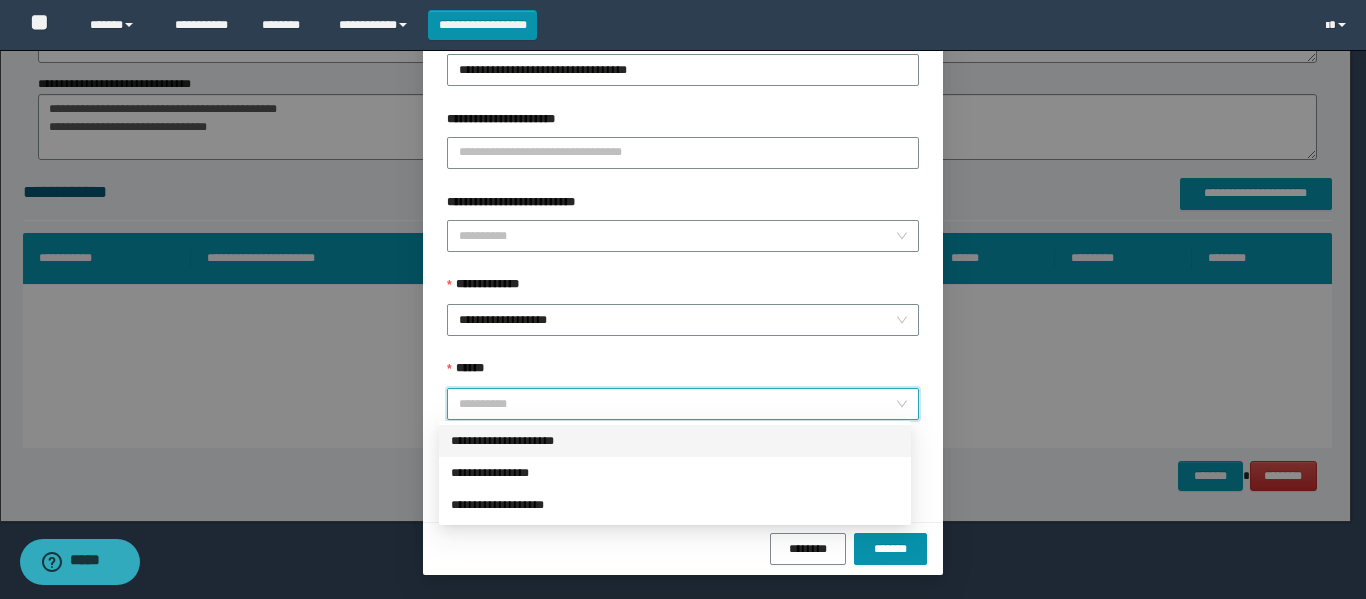 click on "**********" at bounding box center (675, 441) 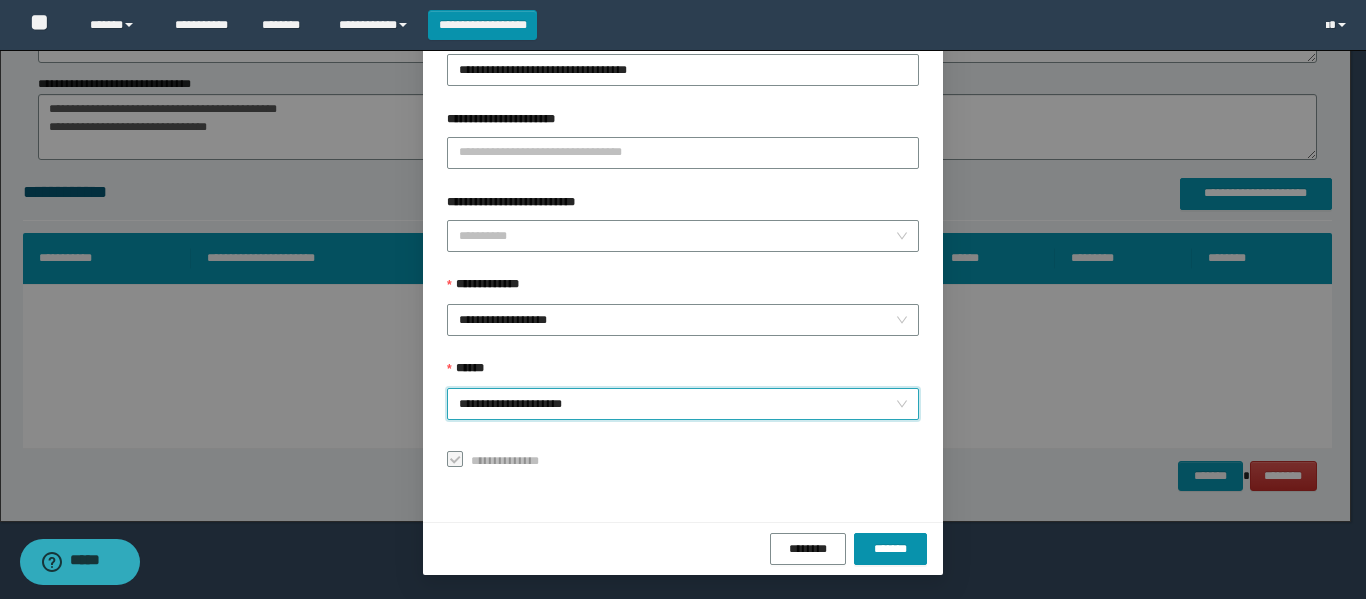 click on "**********" at bounding box center (683, 404) 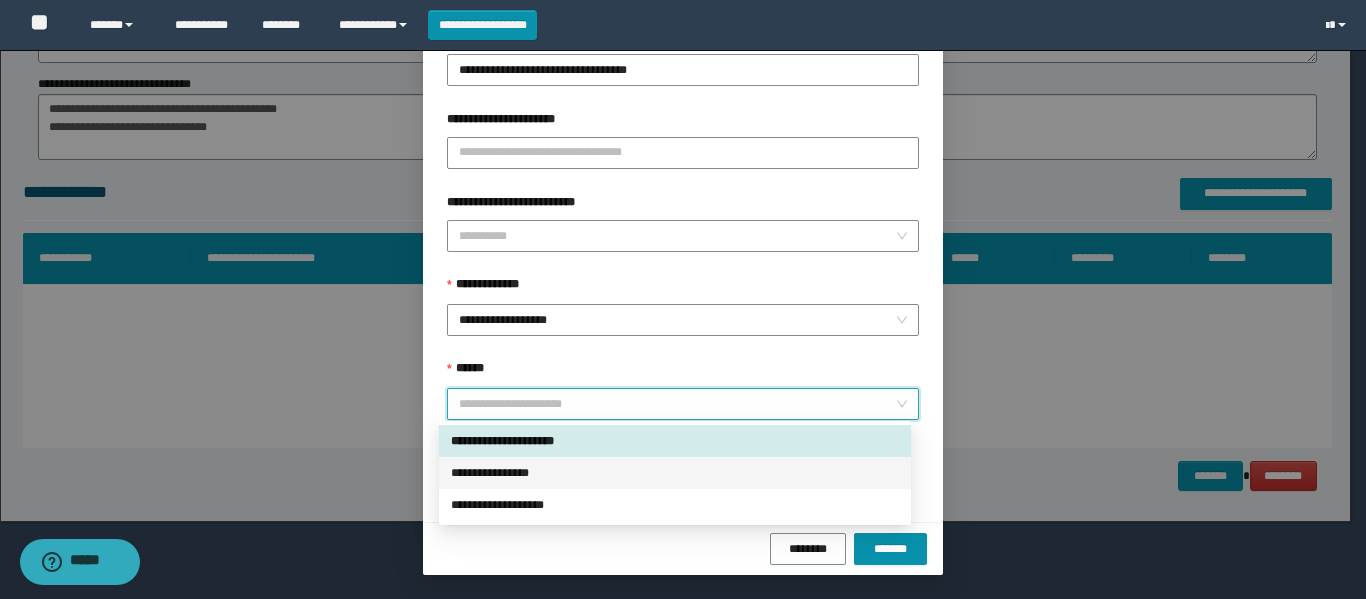 click on "**********" at bounding box center (675, 473) 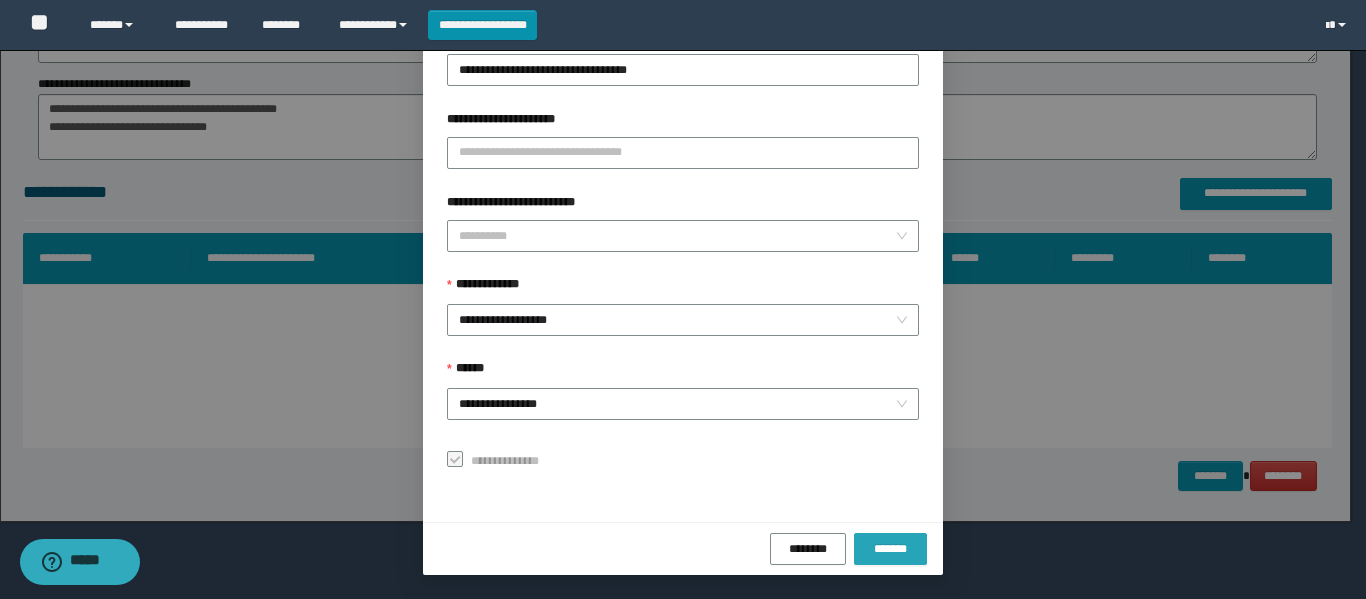 click on "*******" at bounding box center [890, 549] 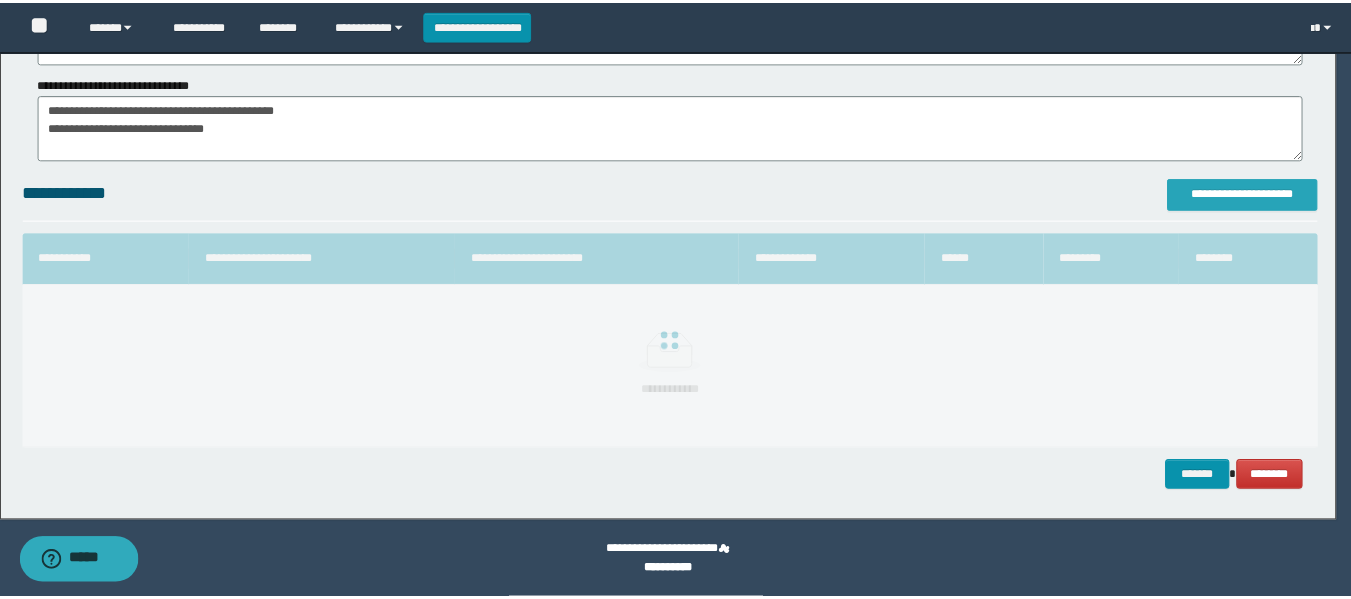 scroll, scrollTop: 1234, scrollLeft: 0, axis: vertical 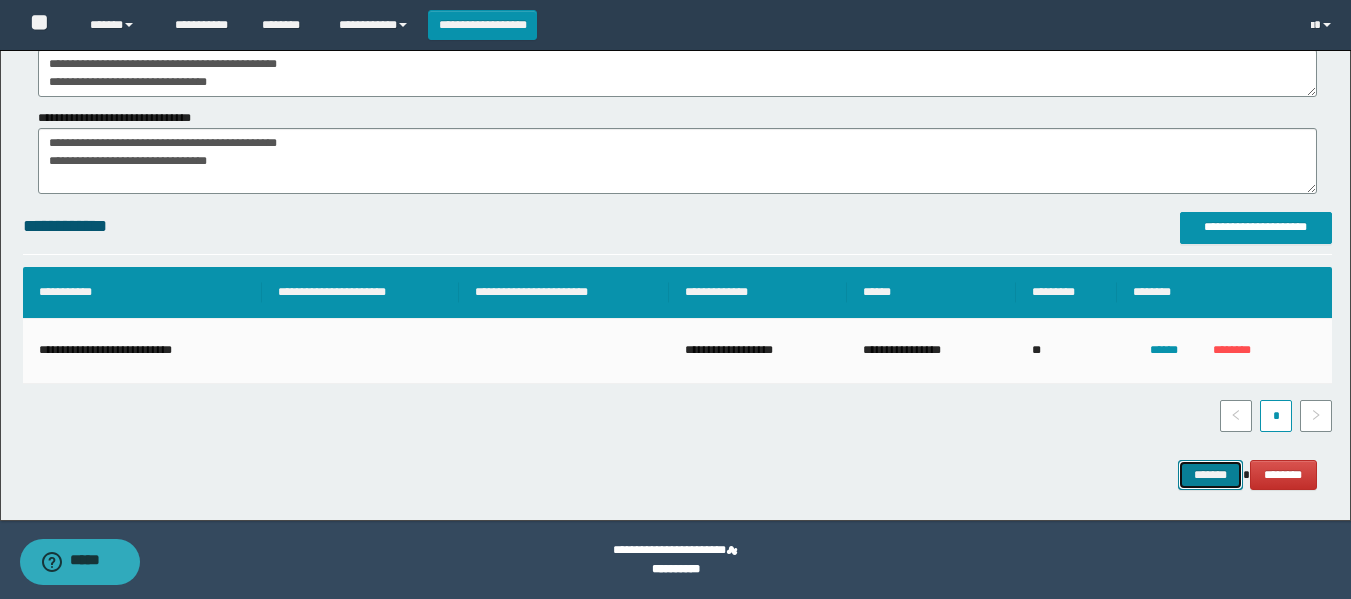 click on "*******" at bounding box center (1210, 475) 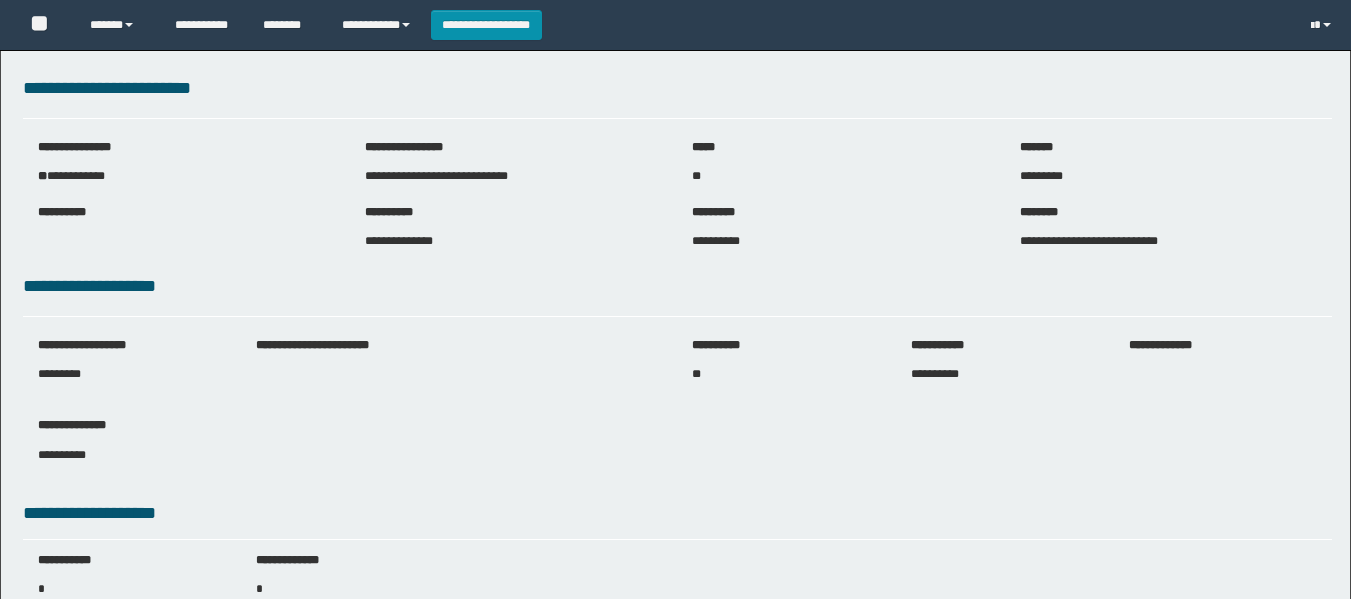 scroll, scrollTop: 0, scrollLeft: 0, axis: both 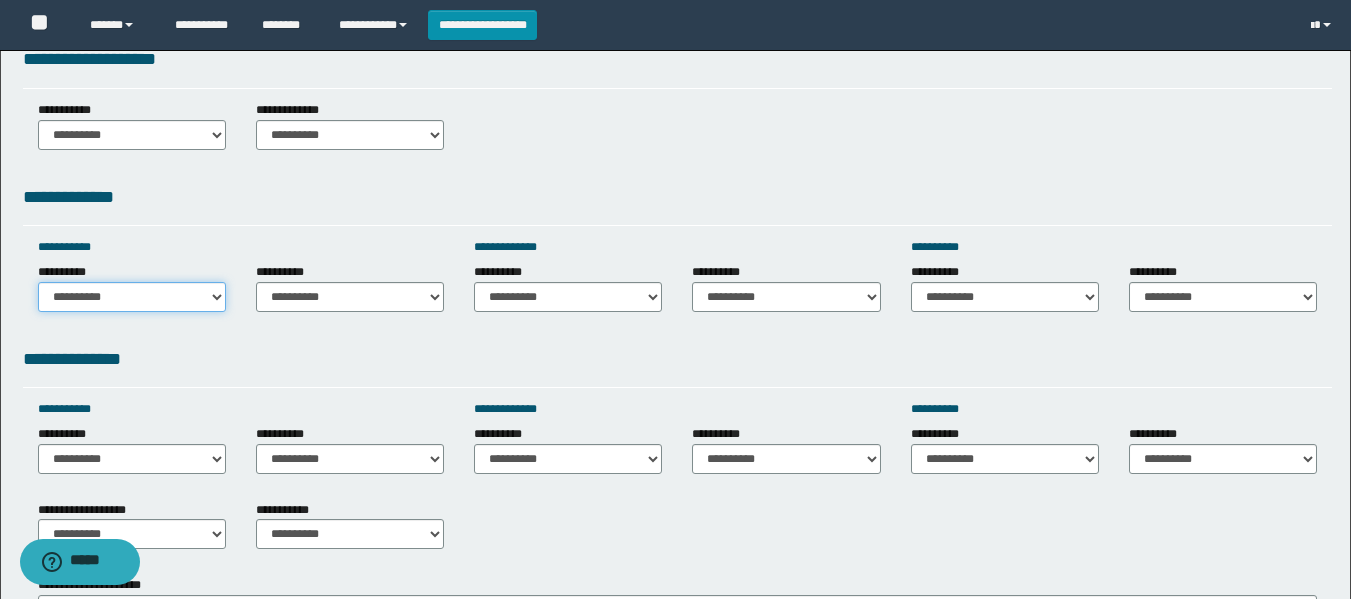 drag, startPoint x: 109, startPoint y: 296, endPoint x: 100, endPoint y: 312, distance: 18.35756 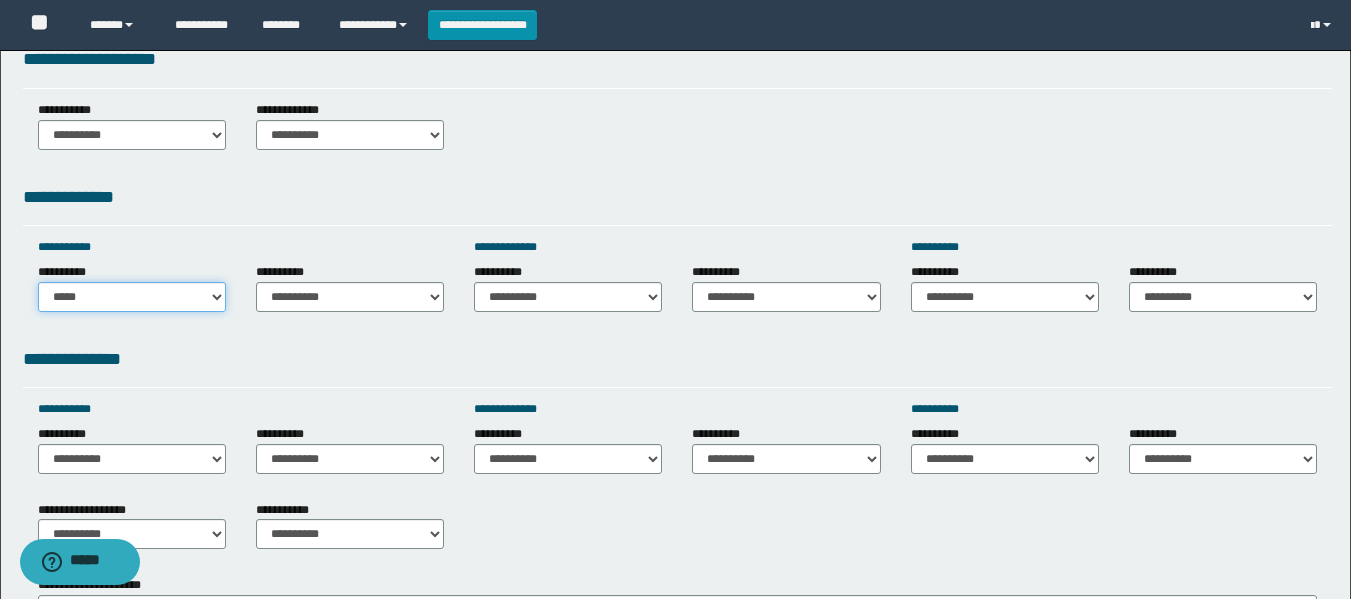 click on "**********" at bounding box center (132, 297) 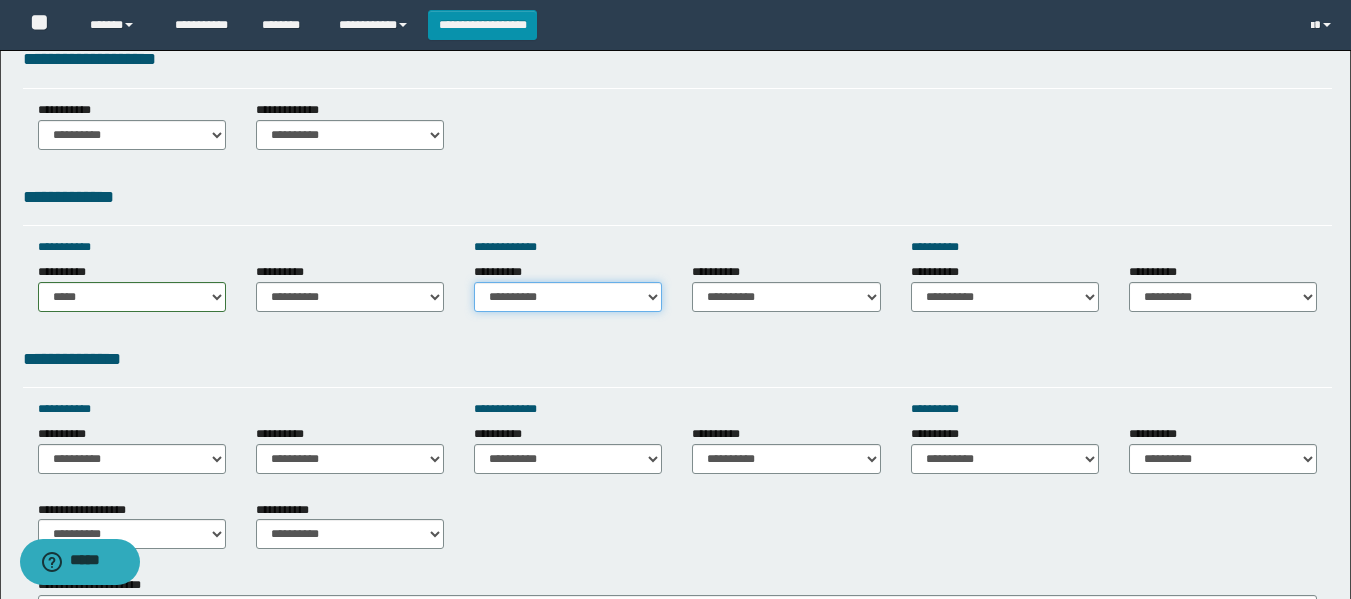 click on "**********" at bounding box center (568, 297) 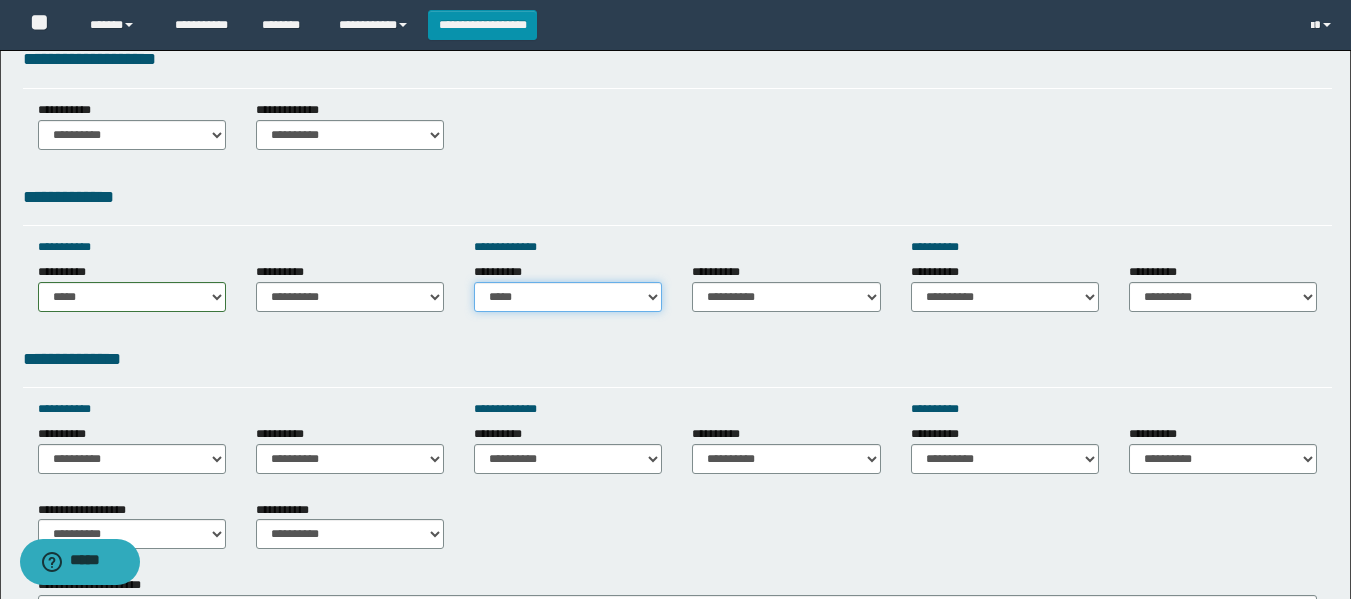 click on "**********" at bounding box center (568, 297) 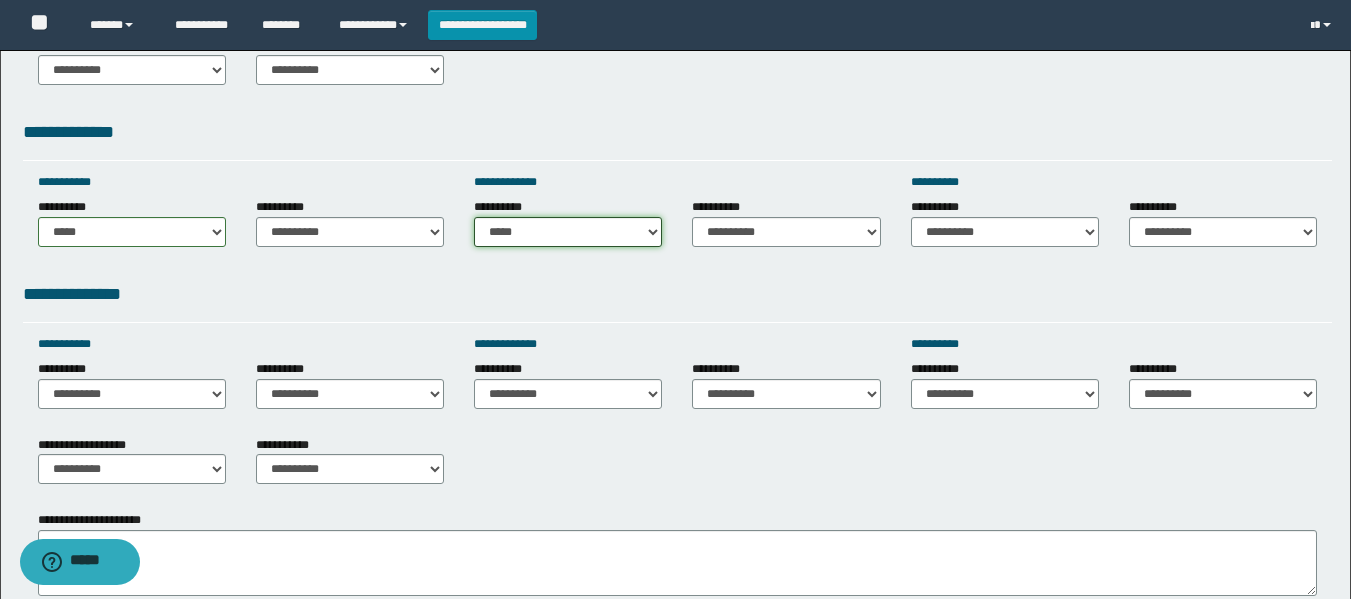 scroll, scrollTop: 600, scrollLeft: 0, axis: vertical 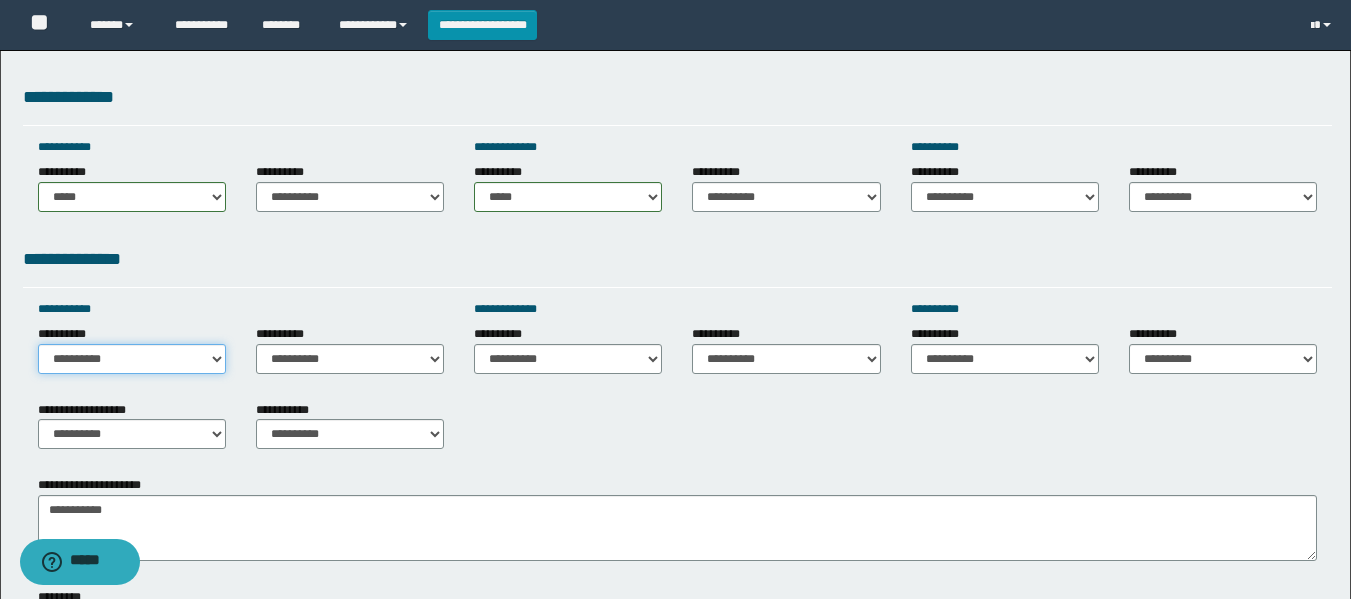 click on "**********" at bounding box center [132, 359] 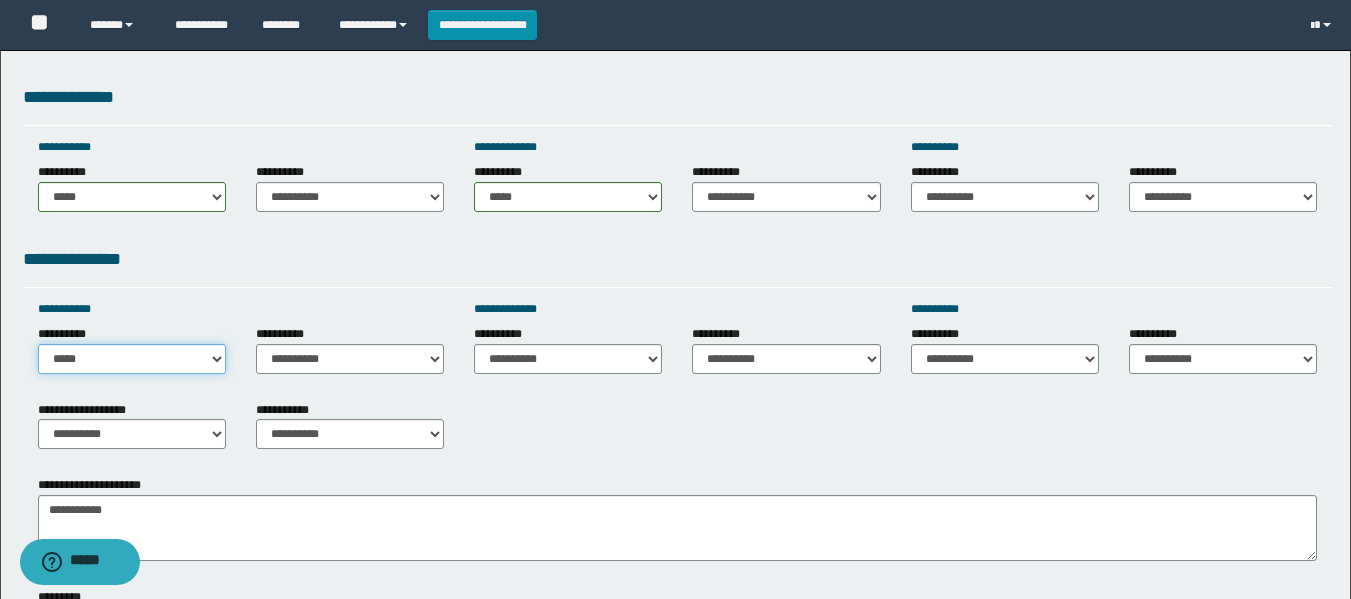 click on "**********" at bounding box center [132, 359] 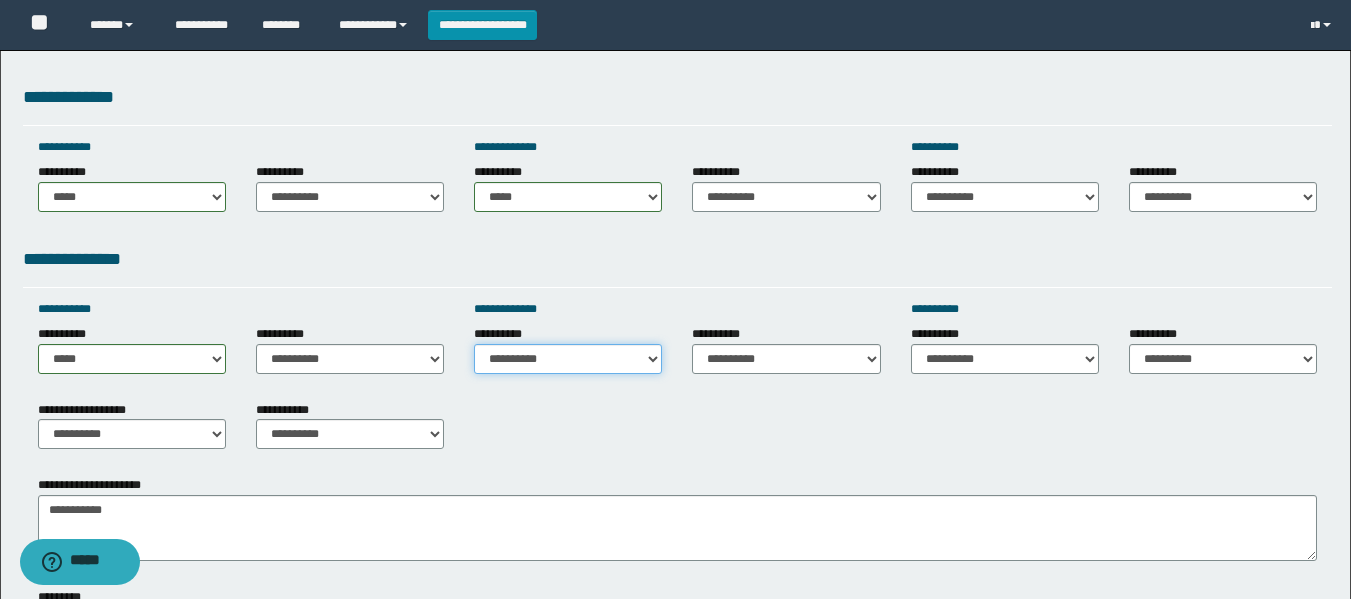 drag, startPoint x: 552, startPoint y: 351, endPoint x: 554, endPoint y: 369, distance: 18.110771 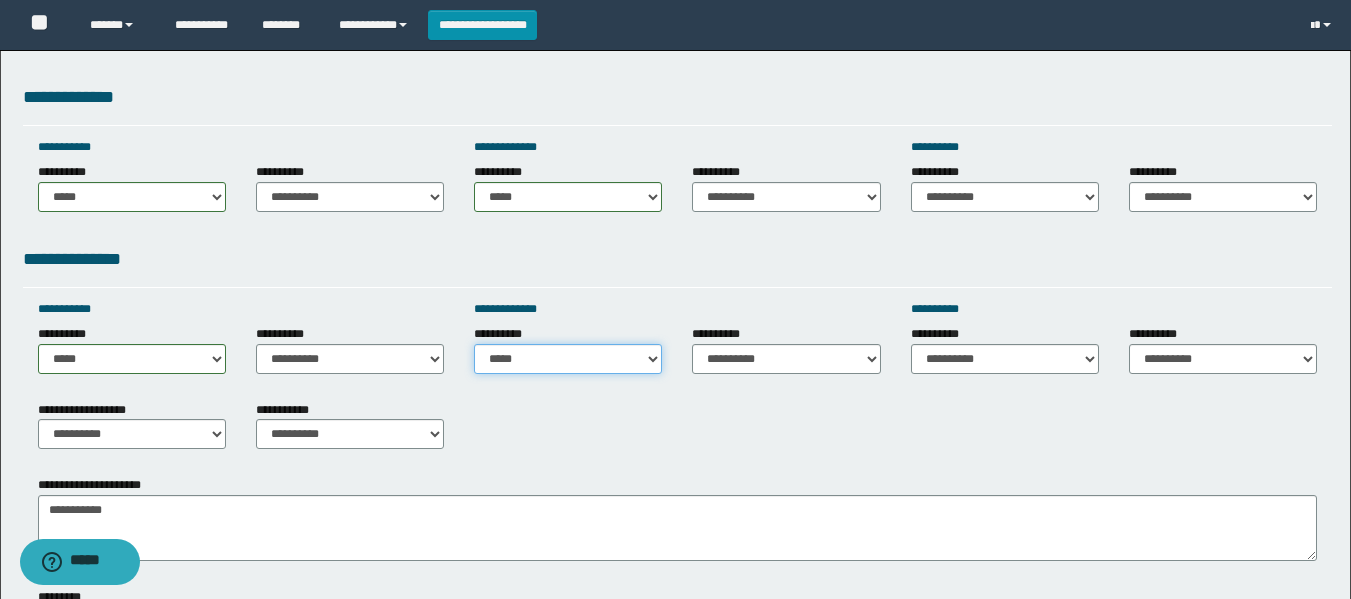 click on "**********" at bounding box center (568, 359) 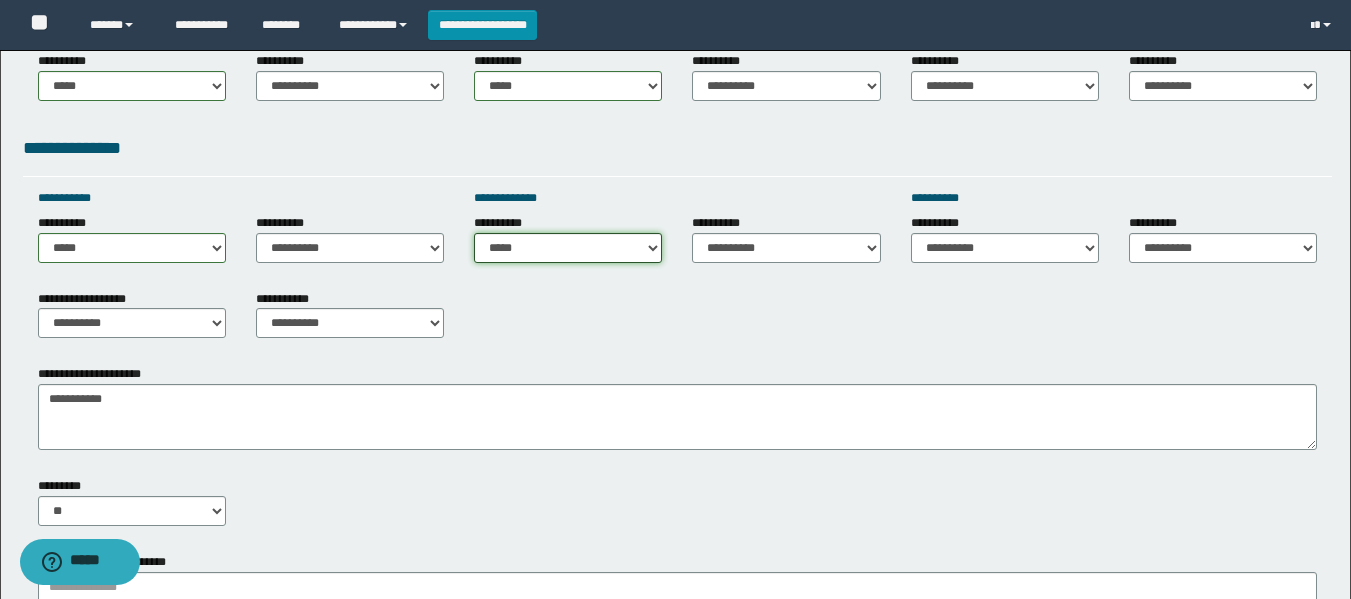 scroll, scrollTop: 900, scrollLeft: 0, axis: vertical 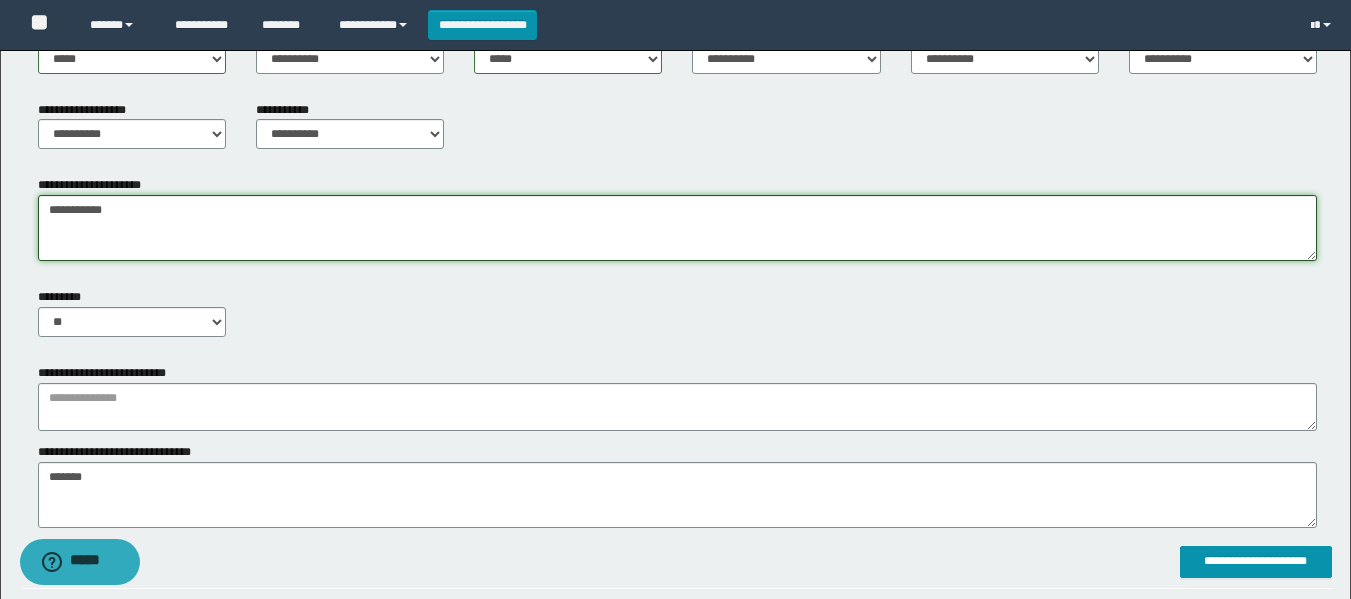 drag, startPoint x: 195, startPoint y: 222, endPoint x: 0, endPoint y: 273, distance: 201.55893 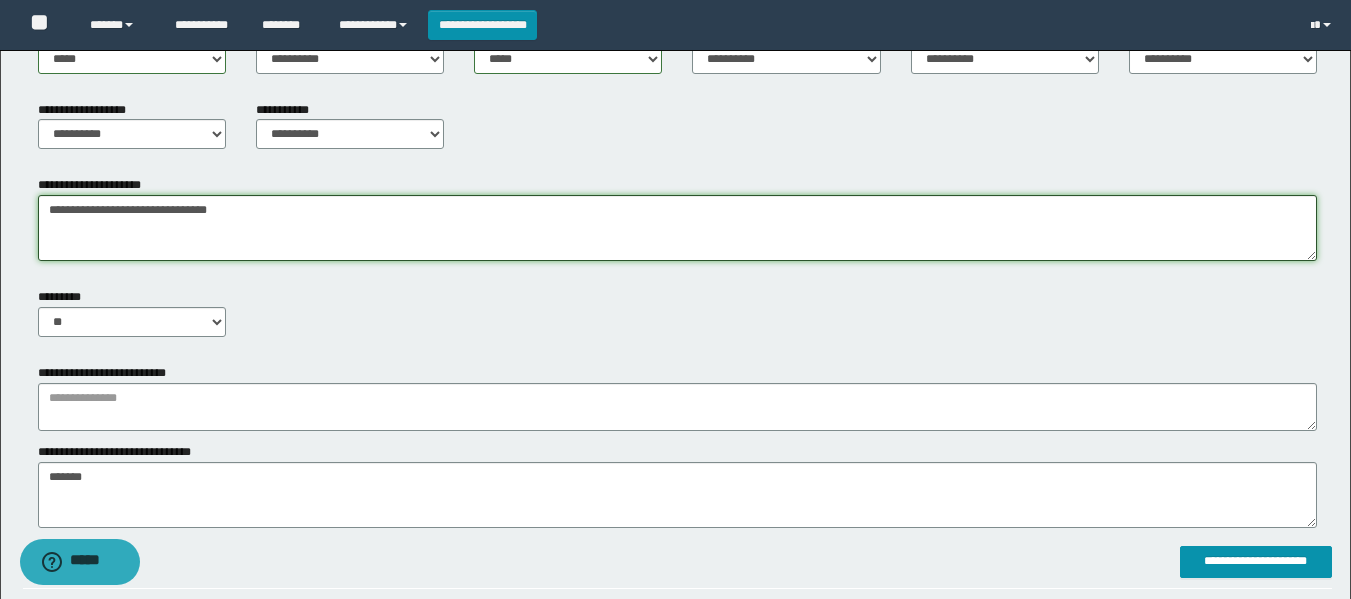 type on "**********" 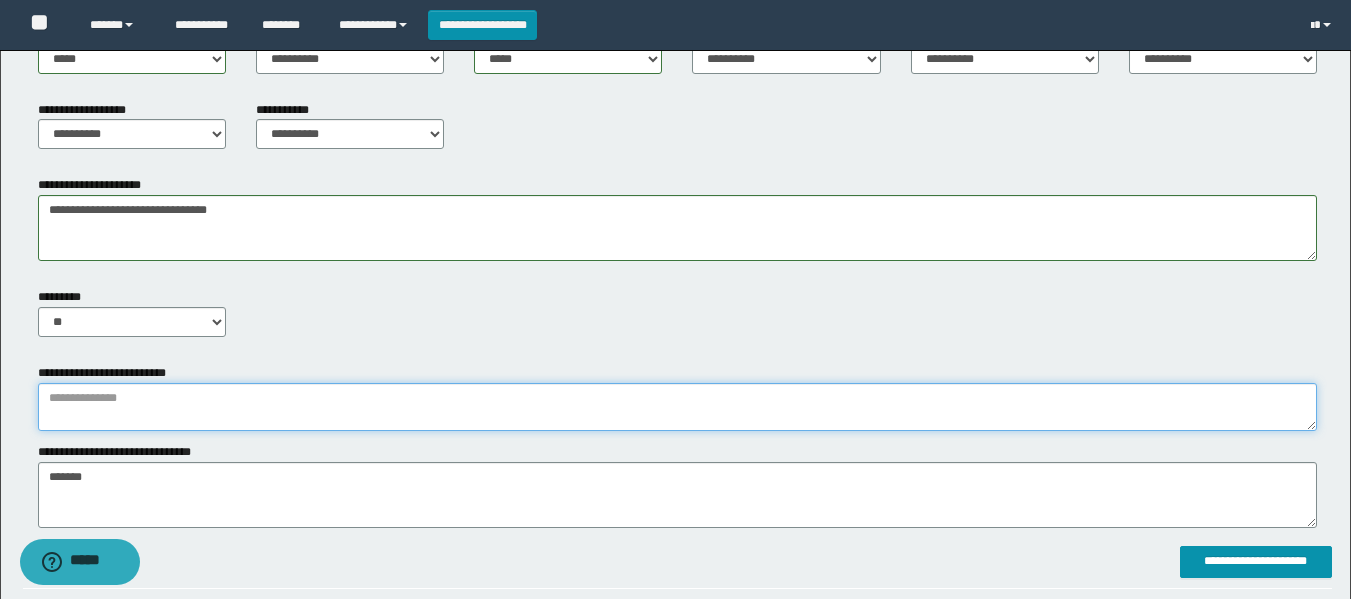 click at bounding box center [677, 407] 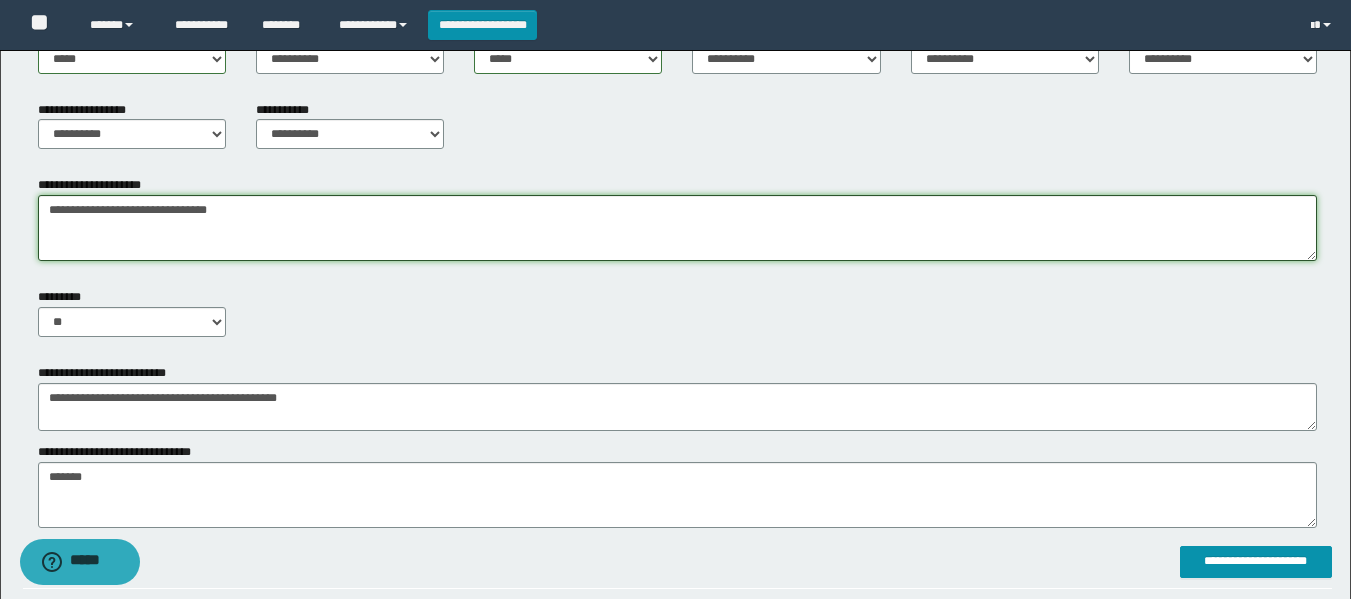 drag, startPoint x: 273, startPoint y: 203, endPoint x: 0, endPoint y: 152, distance: 277.72287 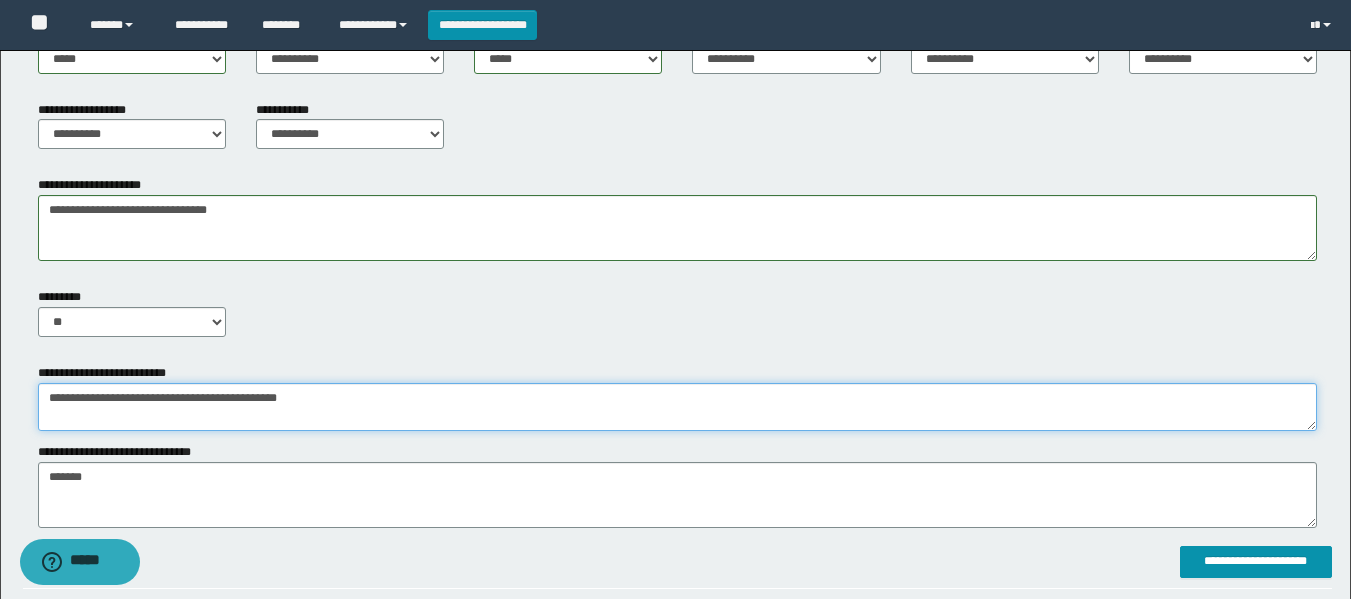 click on "**********" at bounding box center [677, 407] 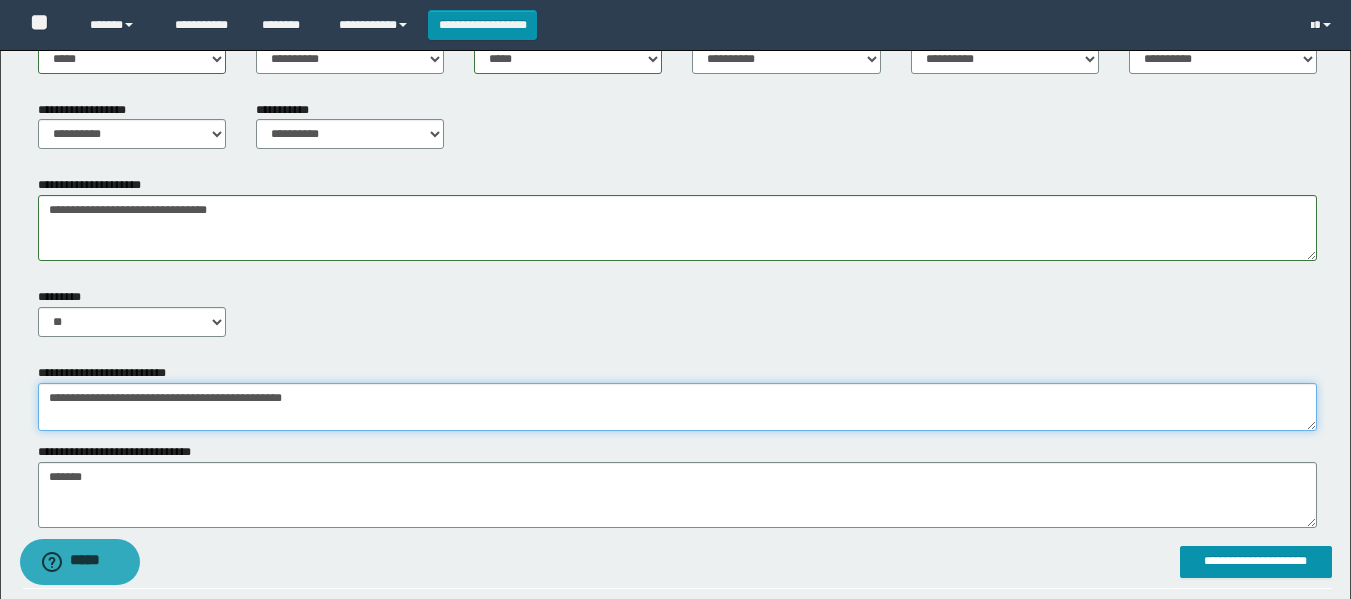 paste on "**********" 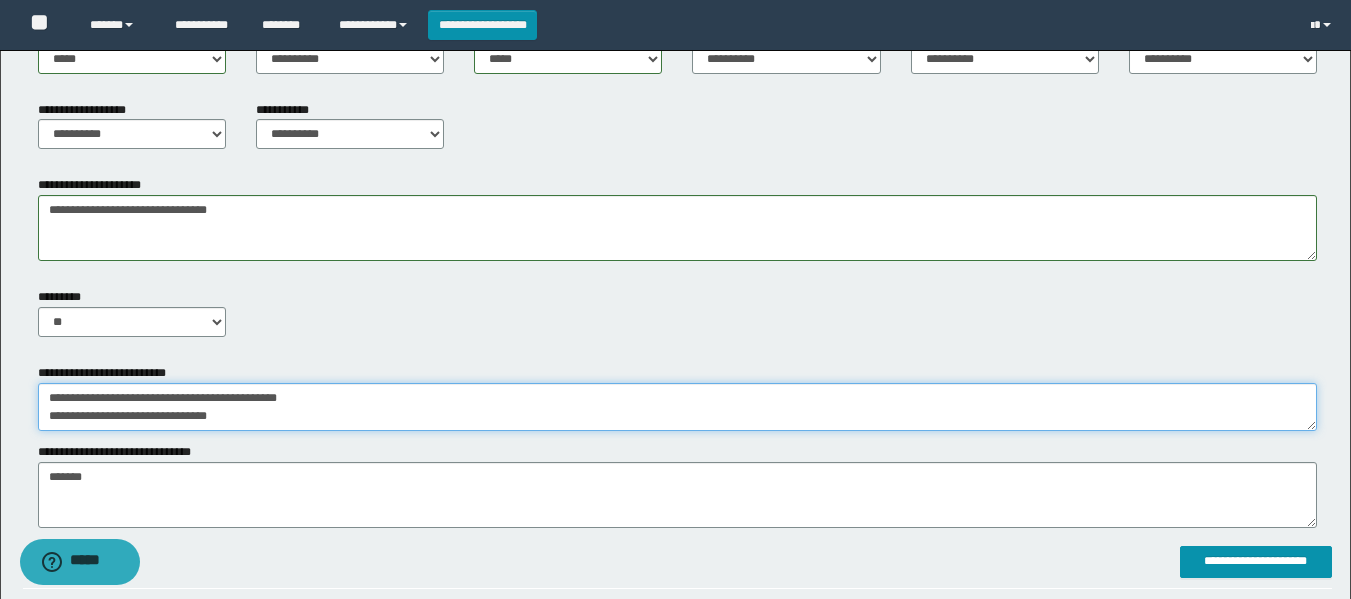 drag, startPoint x: 259, startPoint y: 425, endPoint x: 0, endPoint y: 314, distance: 281.7836 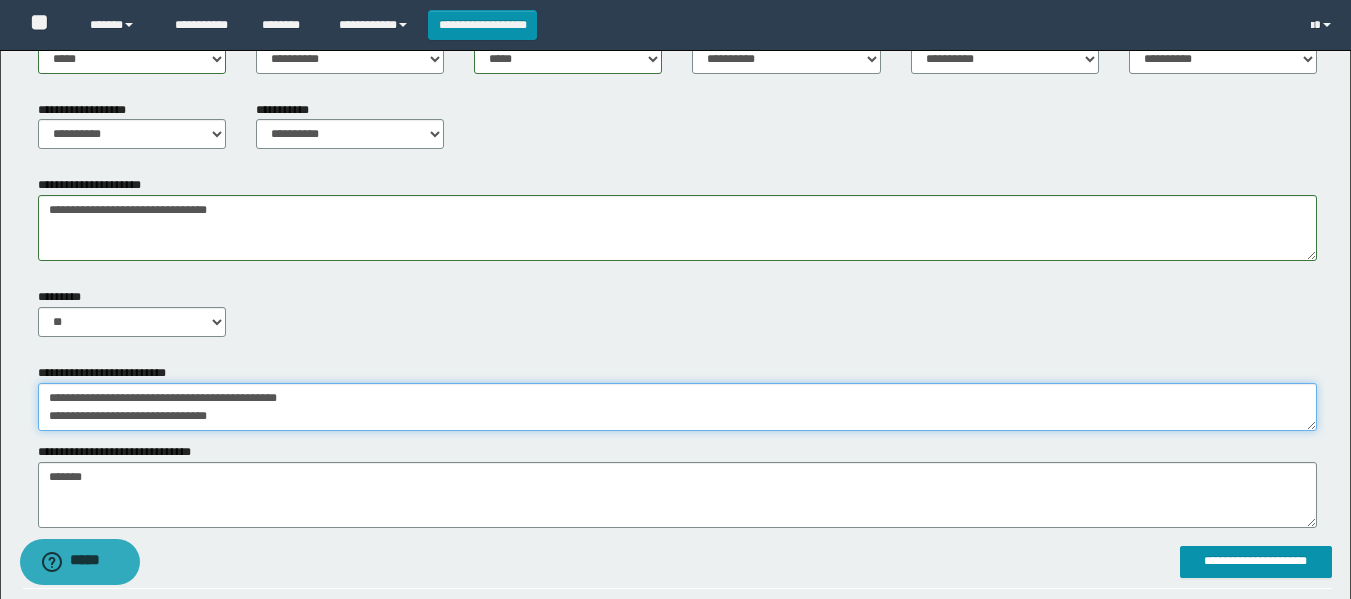 type on "**********" 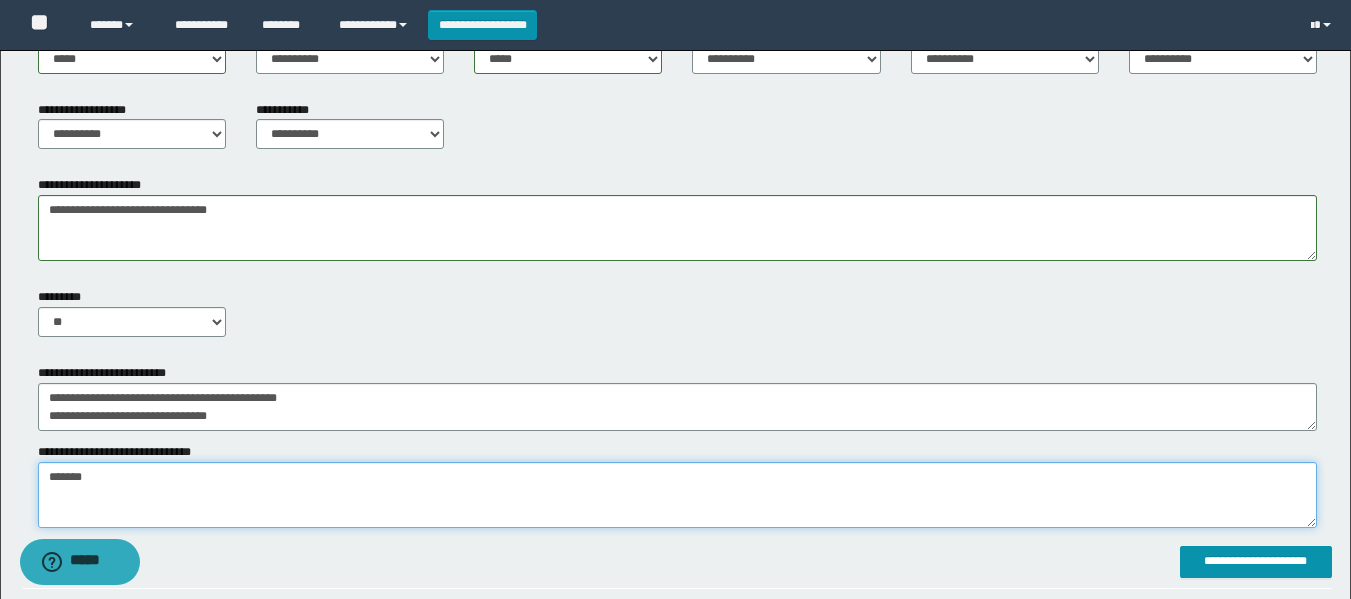 drag, startPoint x: 57, startPoint y: 484, endPoint x: 0, endPoint y: 463, distance: 60.74537 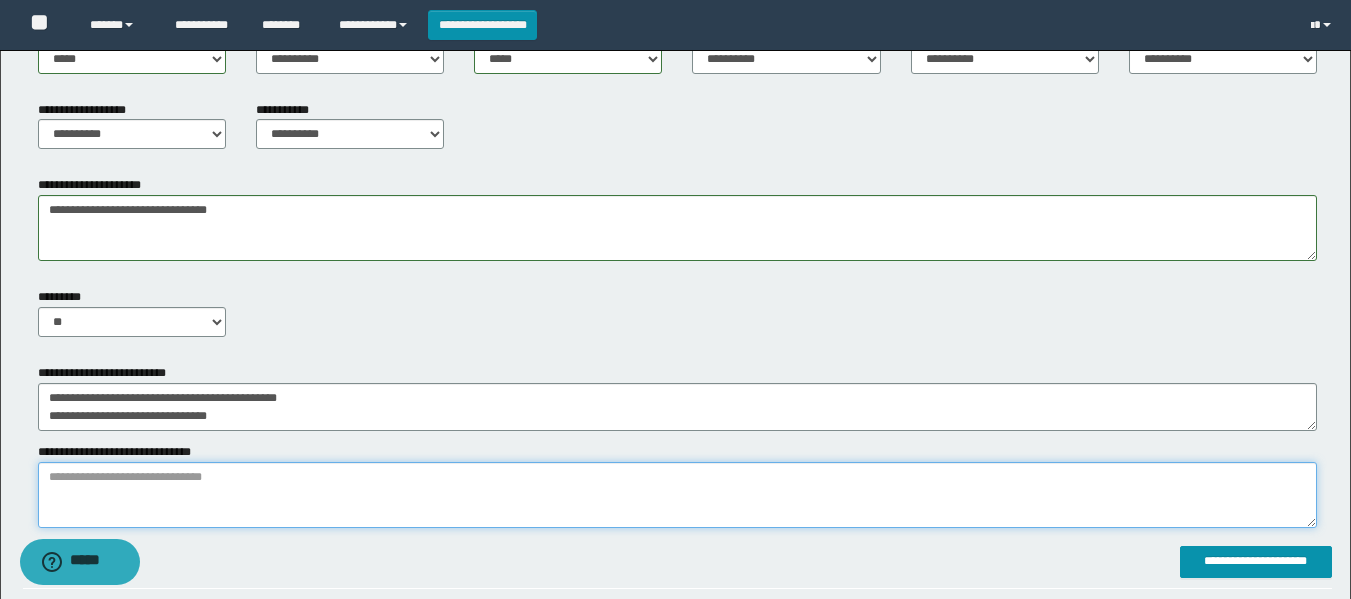 paste on "**********" 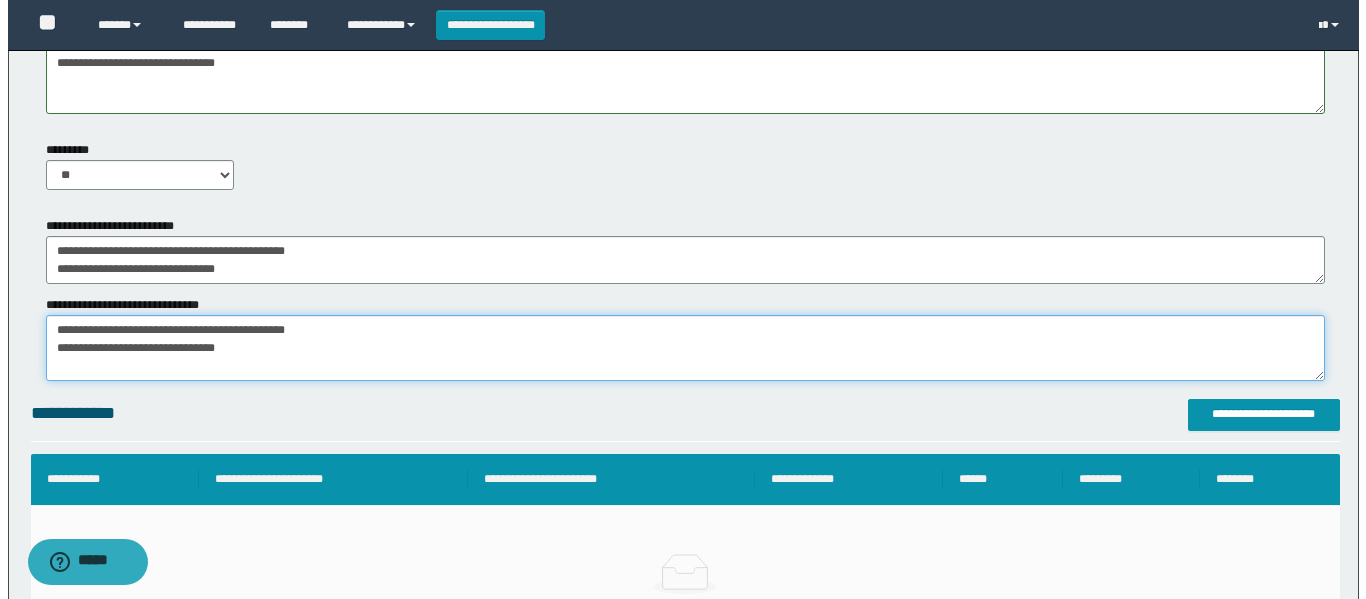 scroll, scrollTop: 1268, scrollLeft: 0, axis: vertical 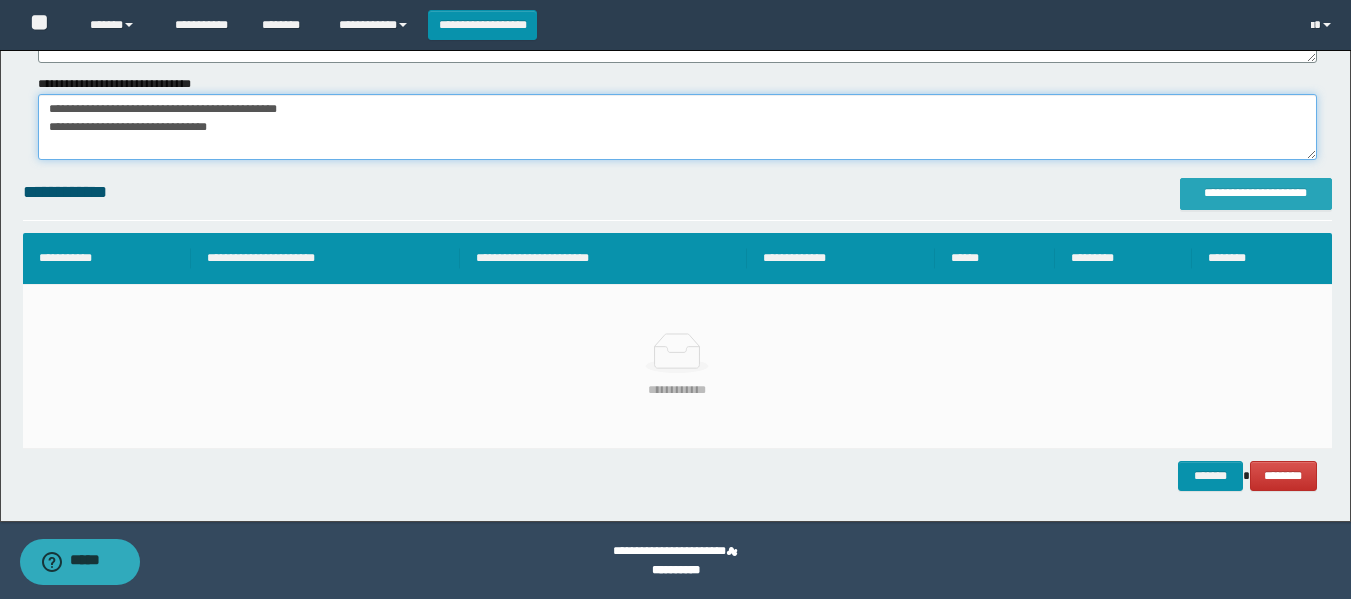type on "**********" 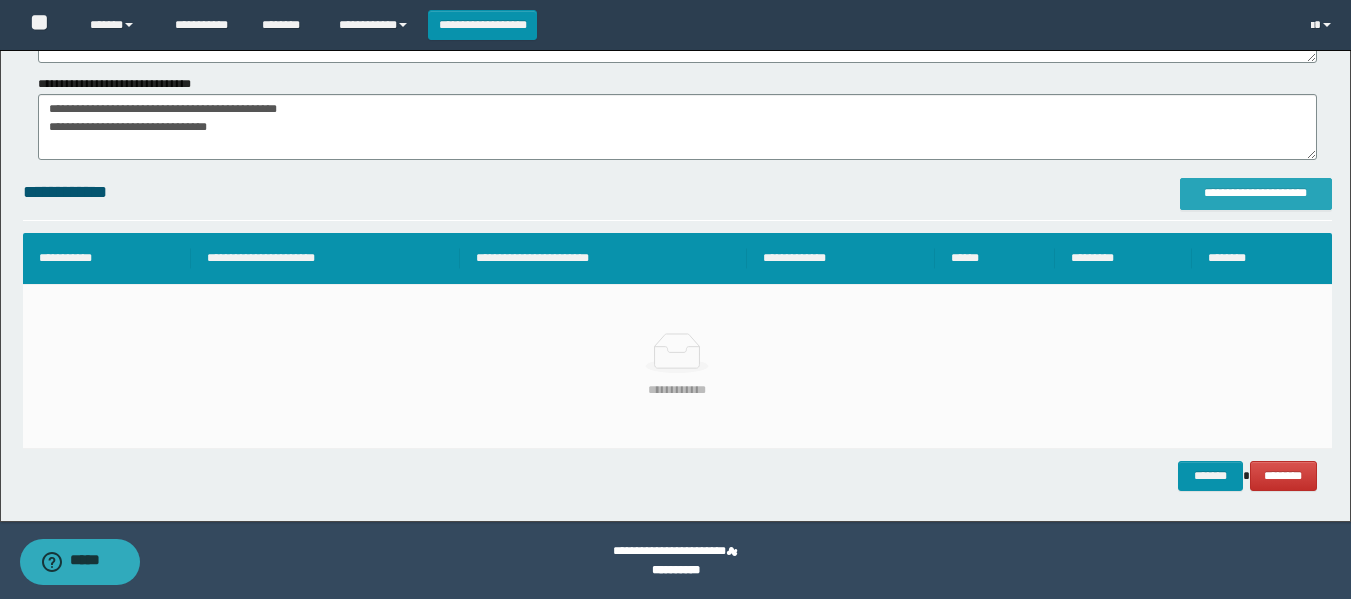 click on "**********" at bounding box center [1256, 193] 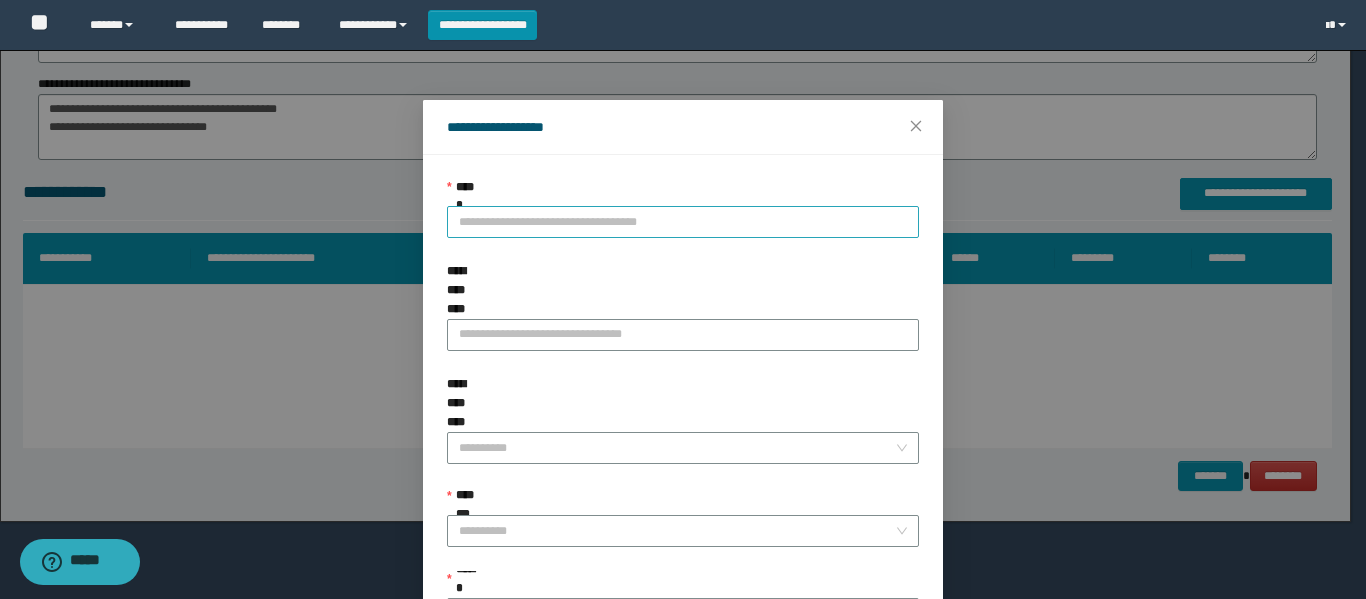 click on "**********" at bounding box center (683, 222) 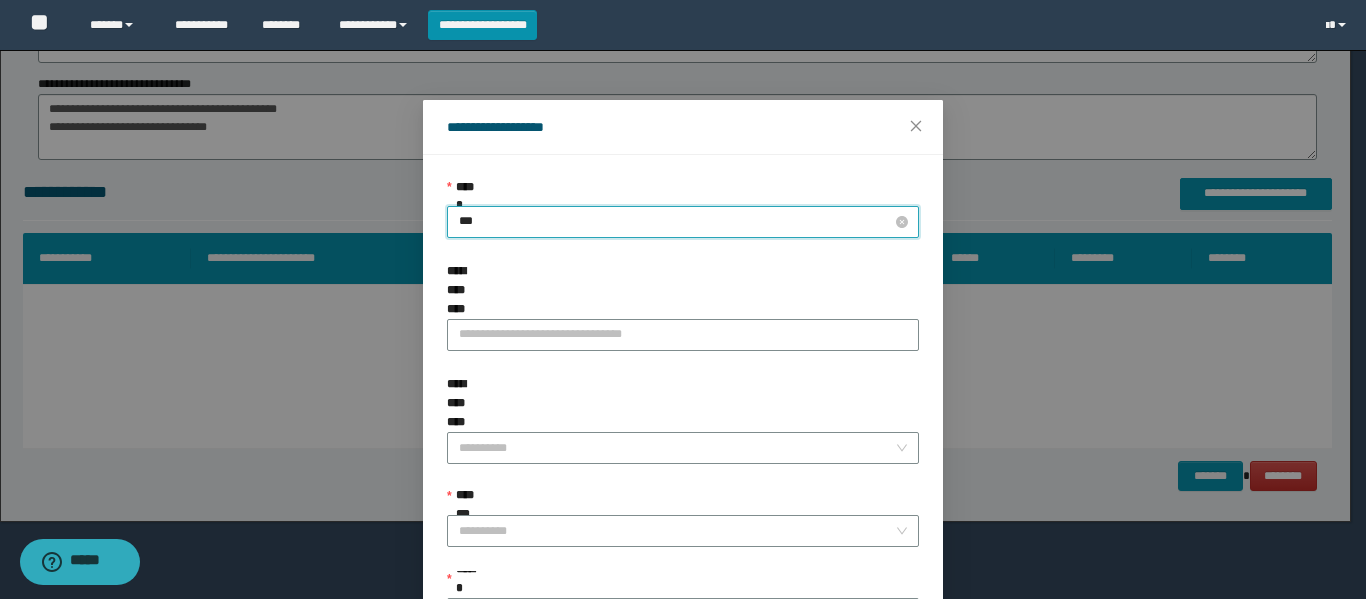 type on "****" 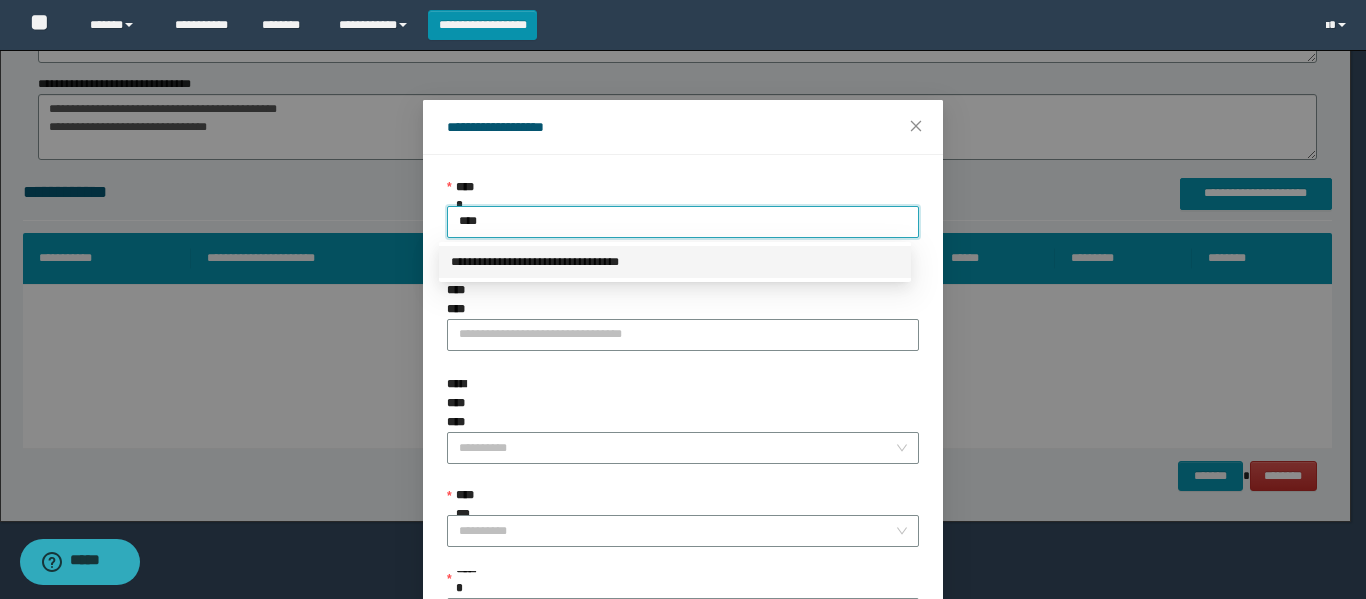 click on "**********" at bounding box center (675, 262) 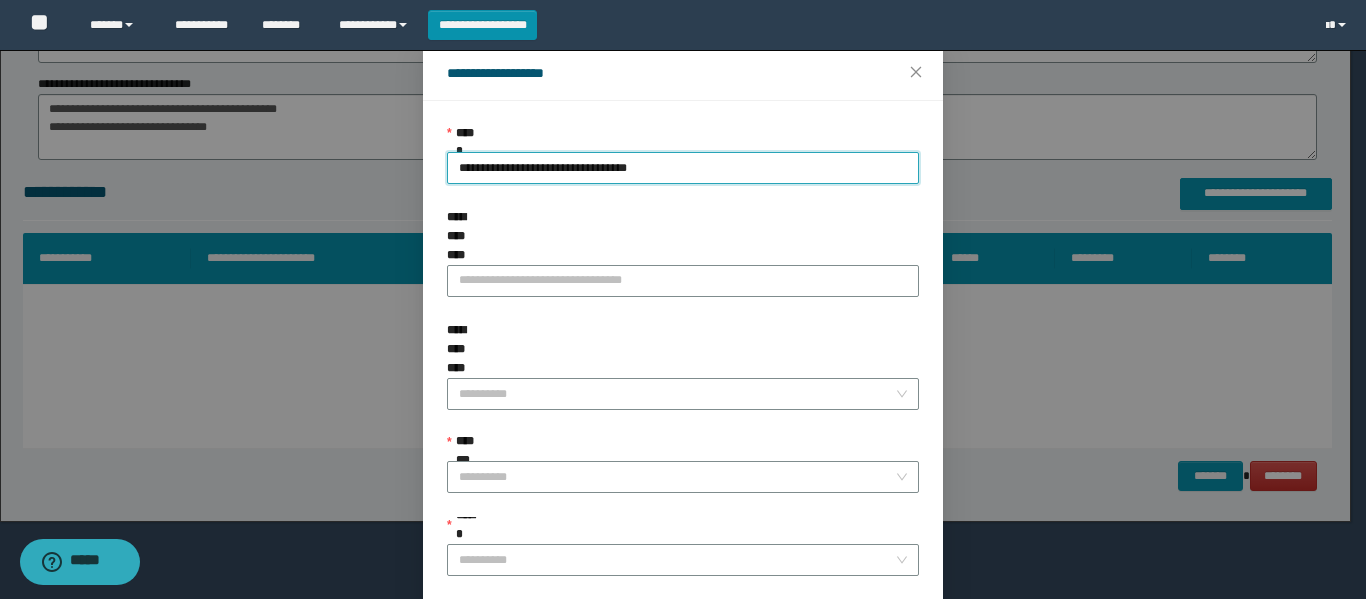 scroll, scrollTop: 100, scrollLeft: 0, axis: vertical 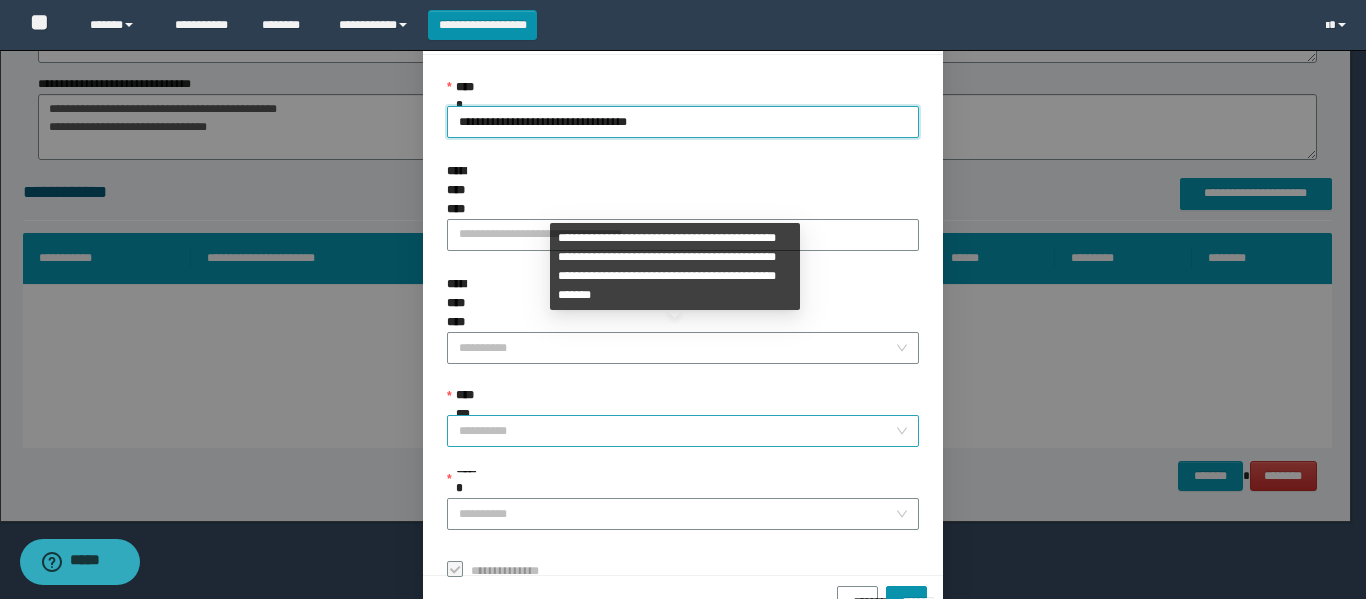 click on "**********" at bounding box center (677, 431) 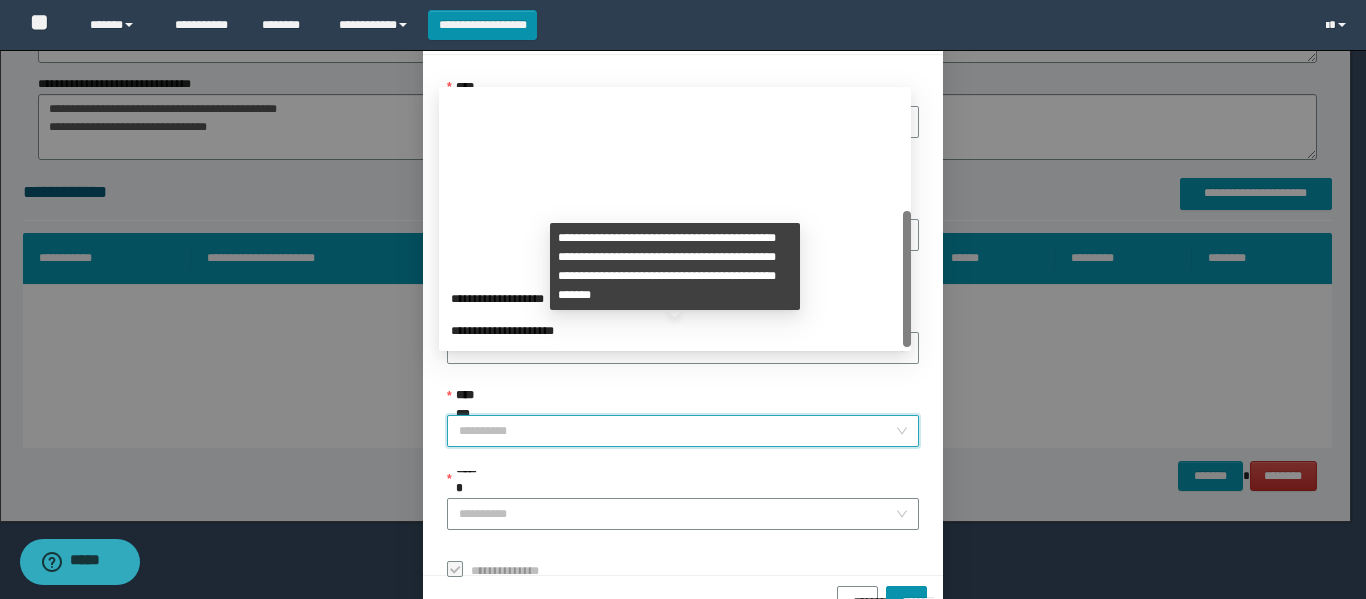 scroll, scrollTop: 224, scrollLeft: 0, axis: vertical 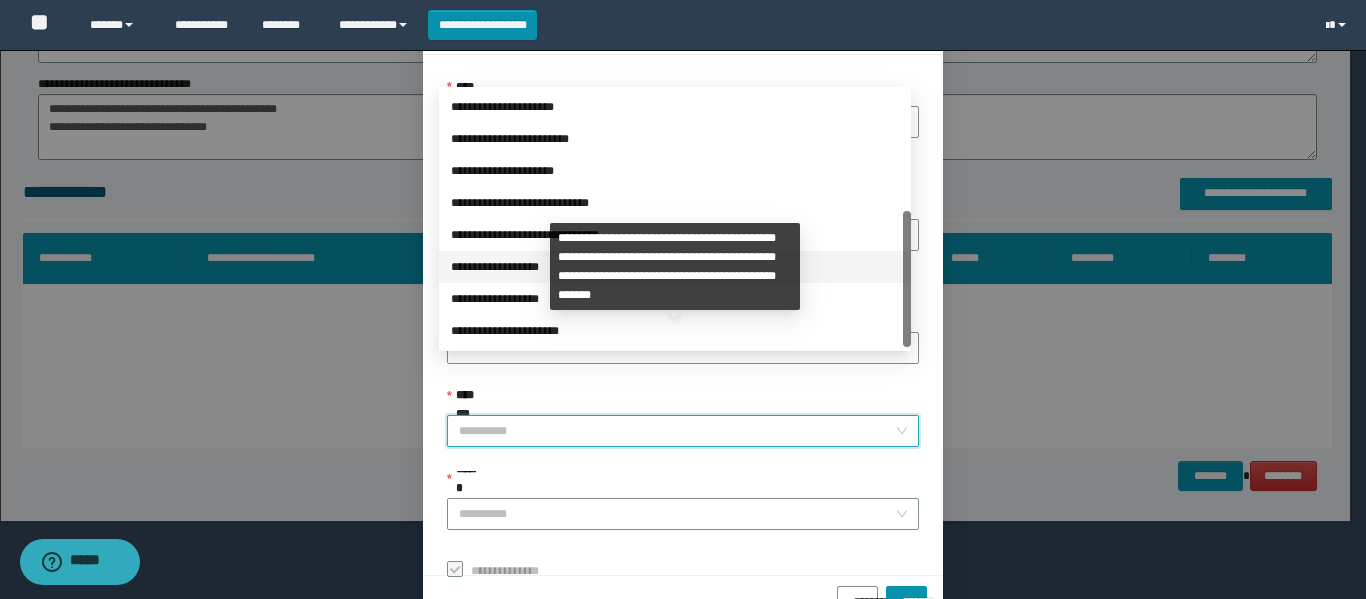 click on "**********" at bounding box center (675, 267) 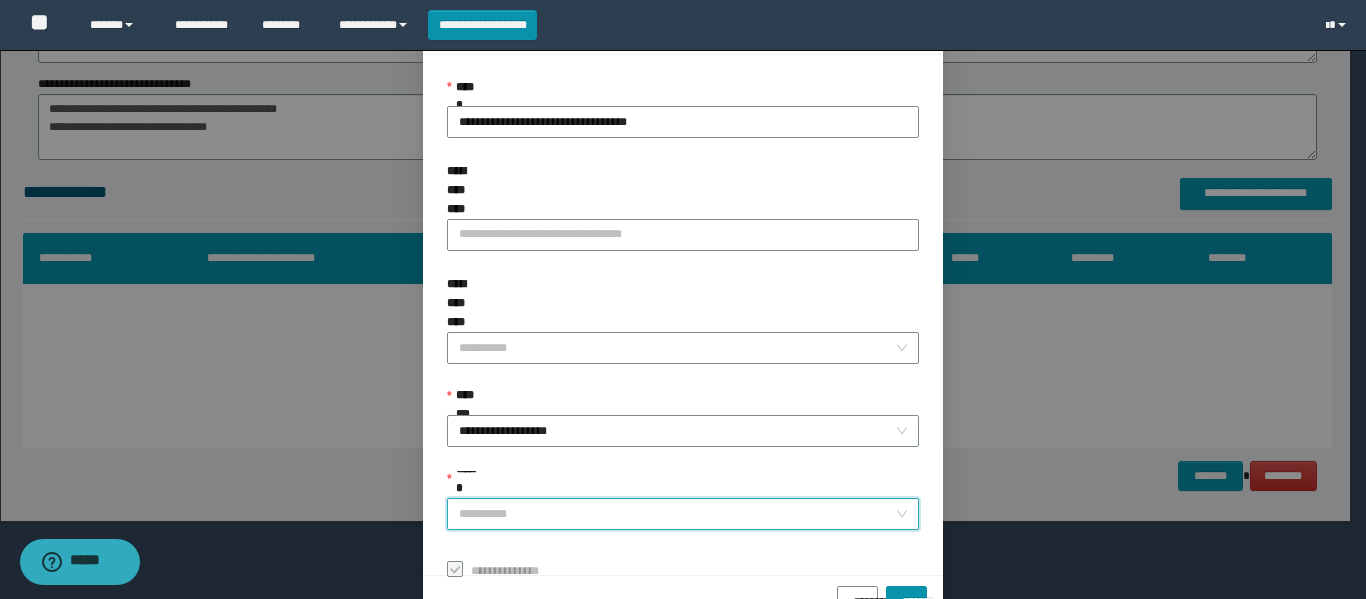 click on "******" at bounding box center (677, 514) 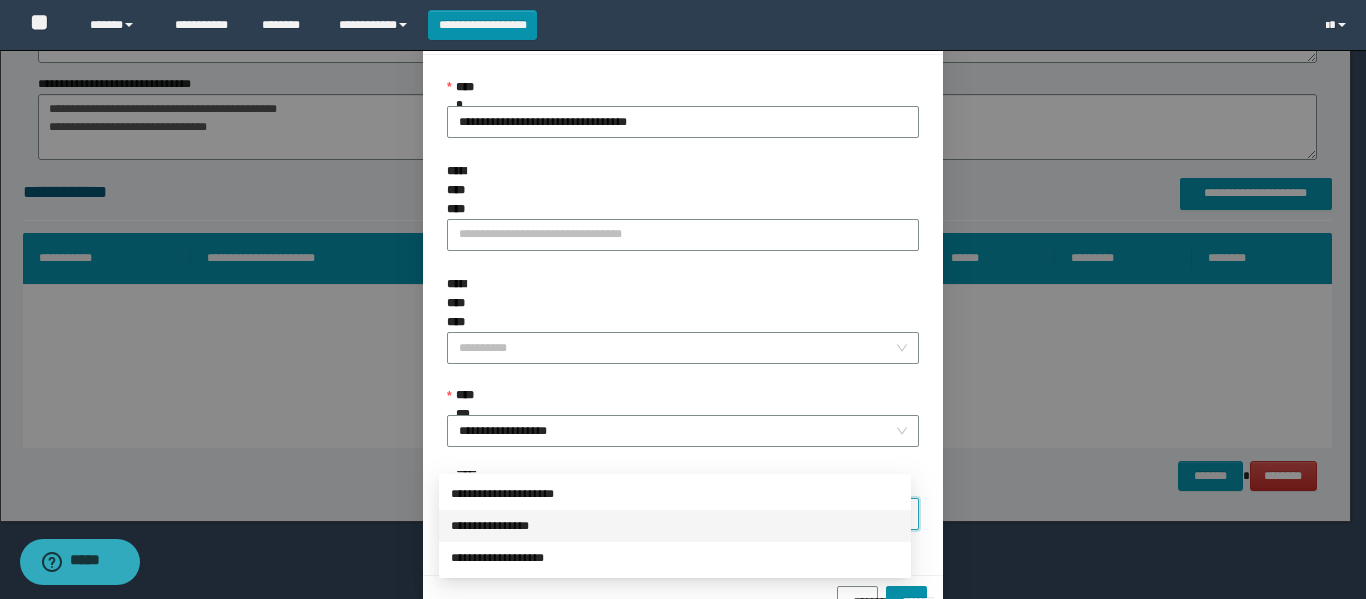 click on "**********" at bounding box center (675, 526) 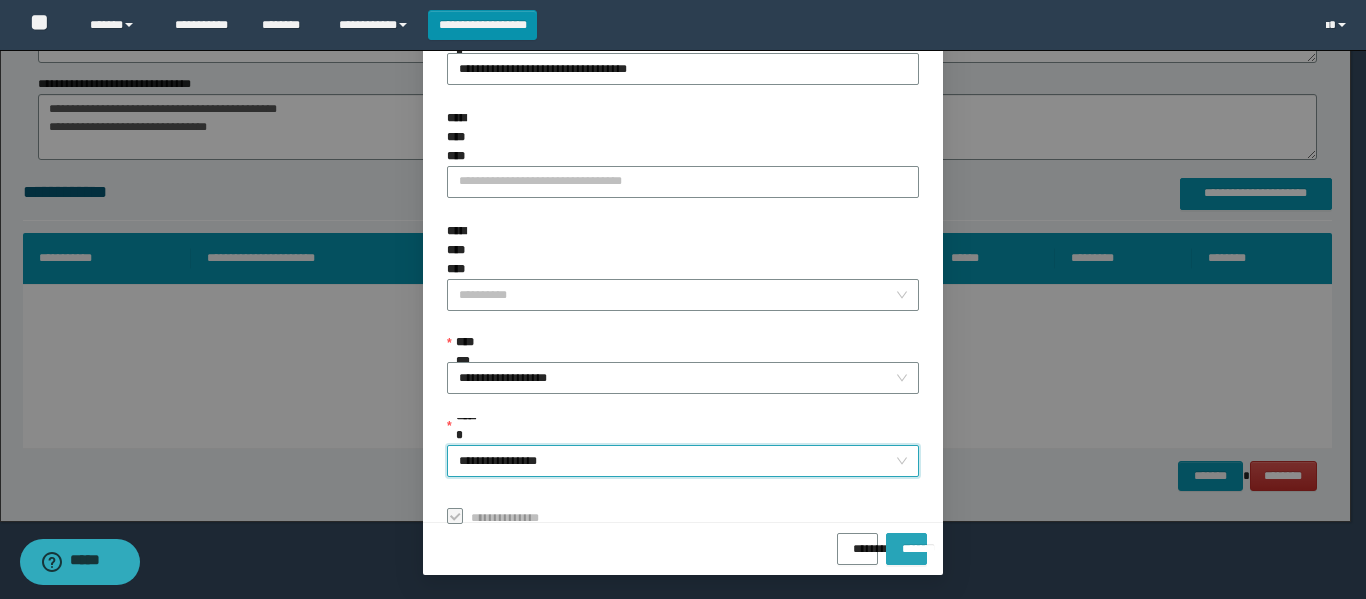 click on "*******" at bounding box center (906, 542) 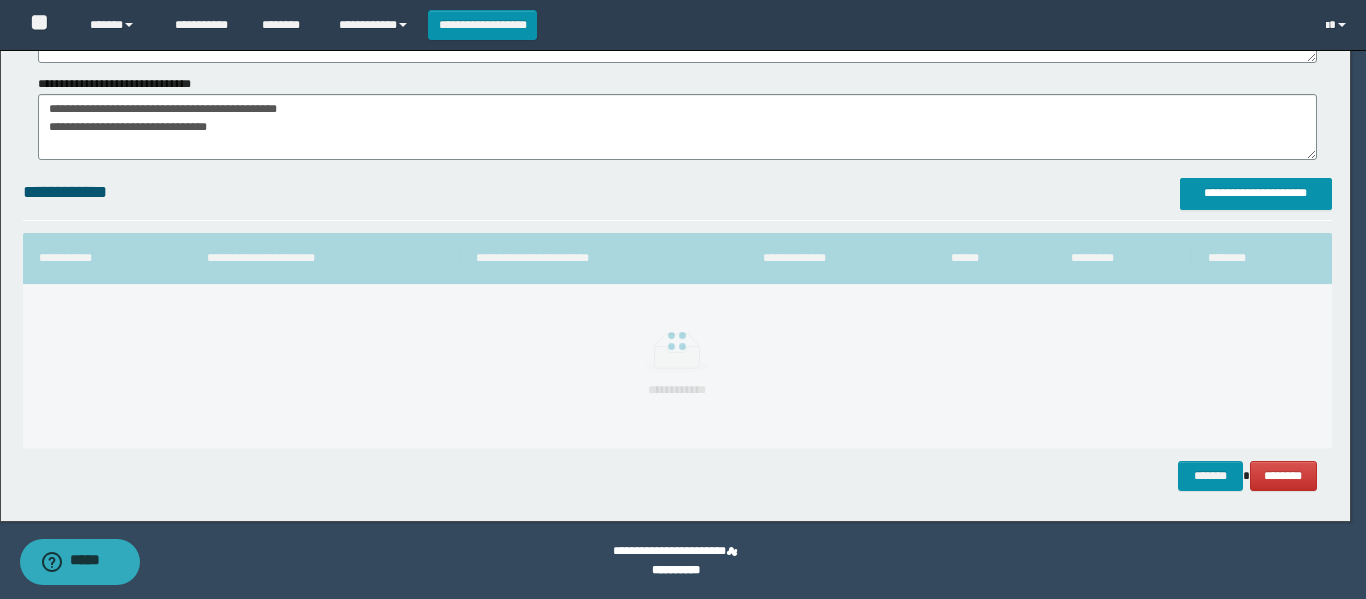 scroll, scrollTop: 106, scrollLeft: 0, axis: vertical 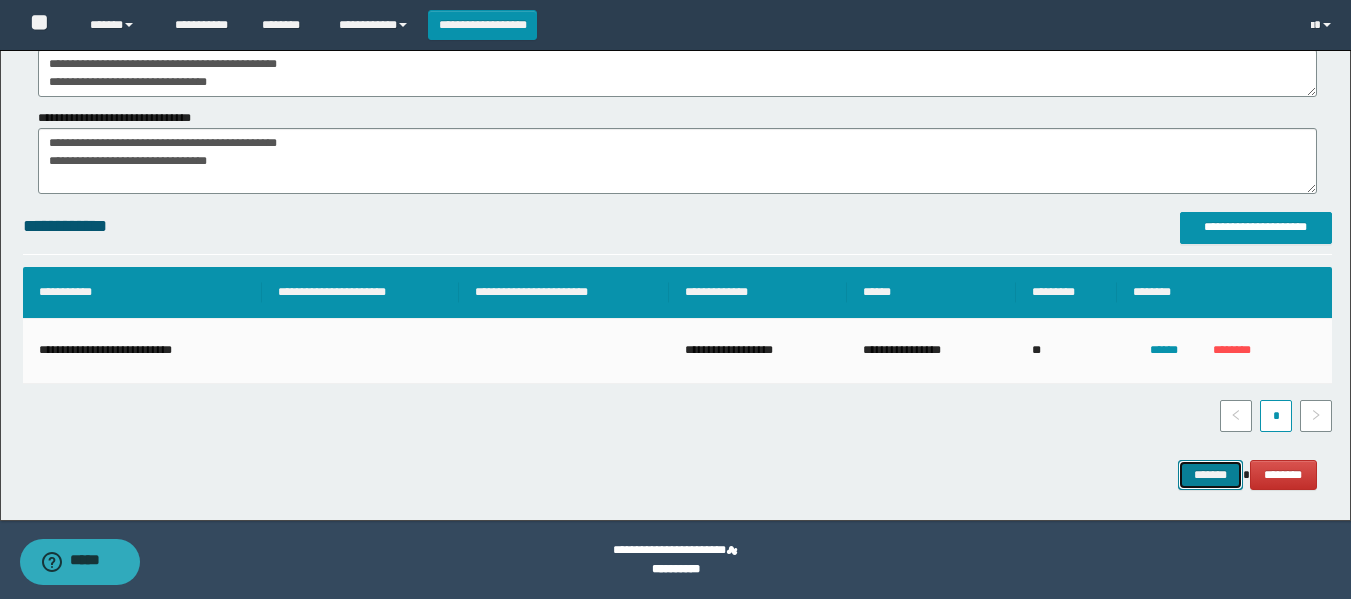 click on "*******" at bounding box center (1210, 475) 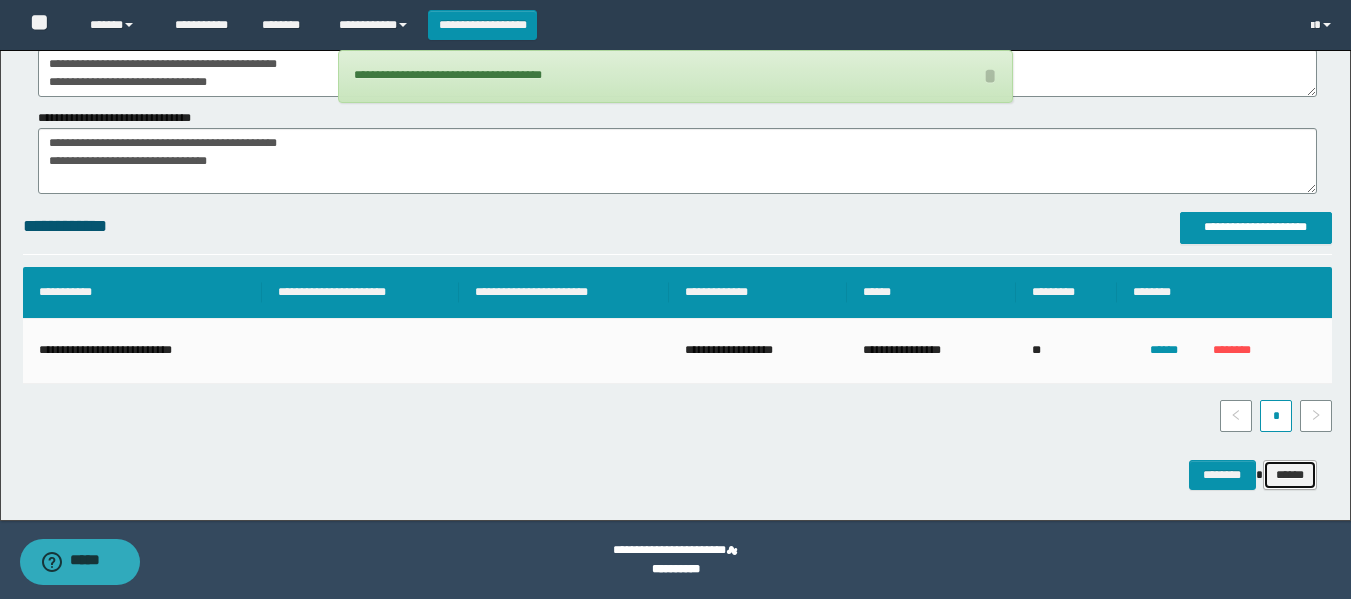 click on "******" at bounding box center [1290, 475] 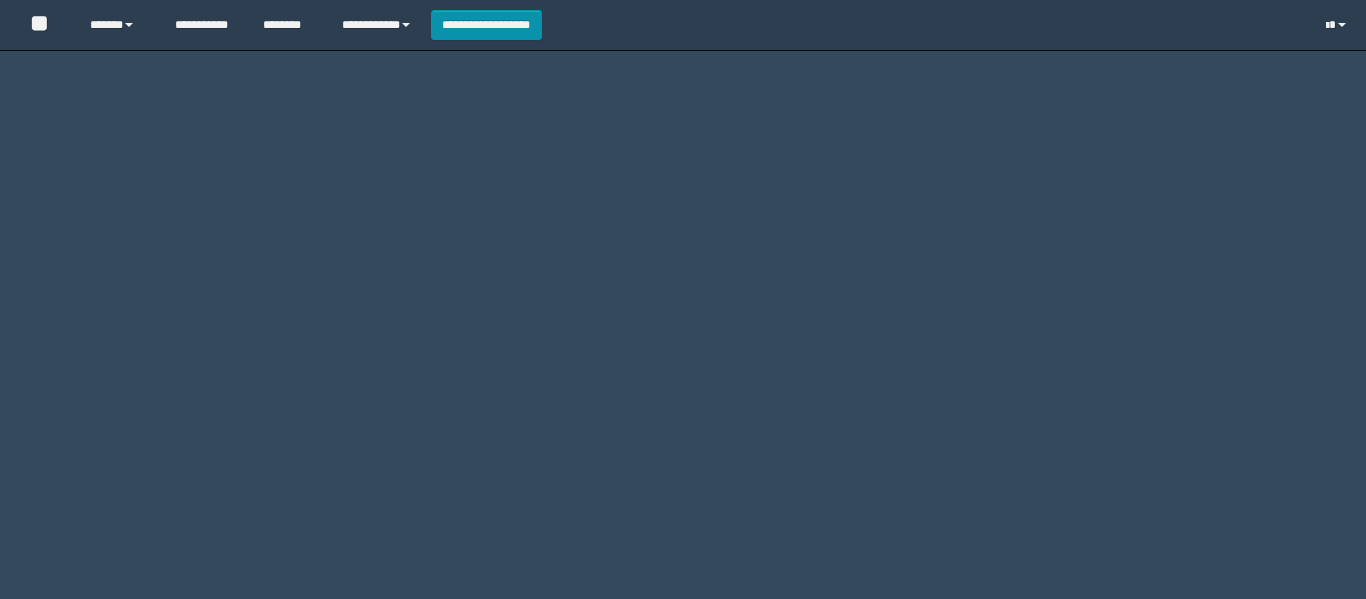 scroll, scrollTop: 0, scrollLeft: 0, axis: both 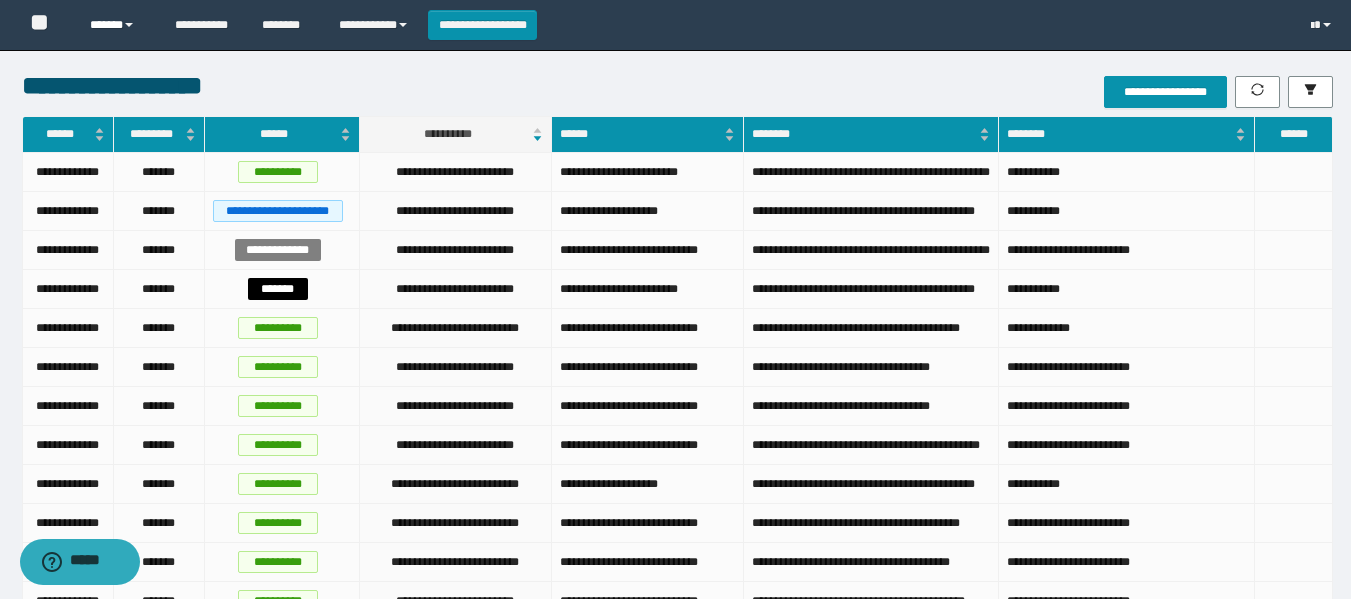 click on "******" at bounding box center [117, 25] 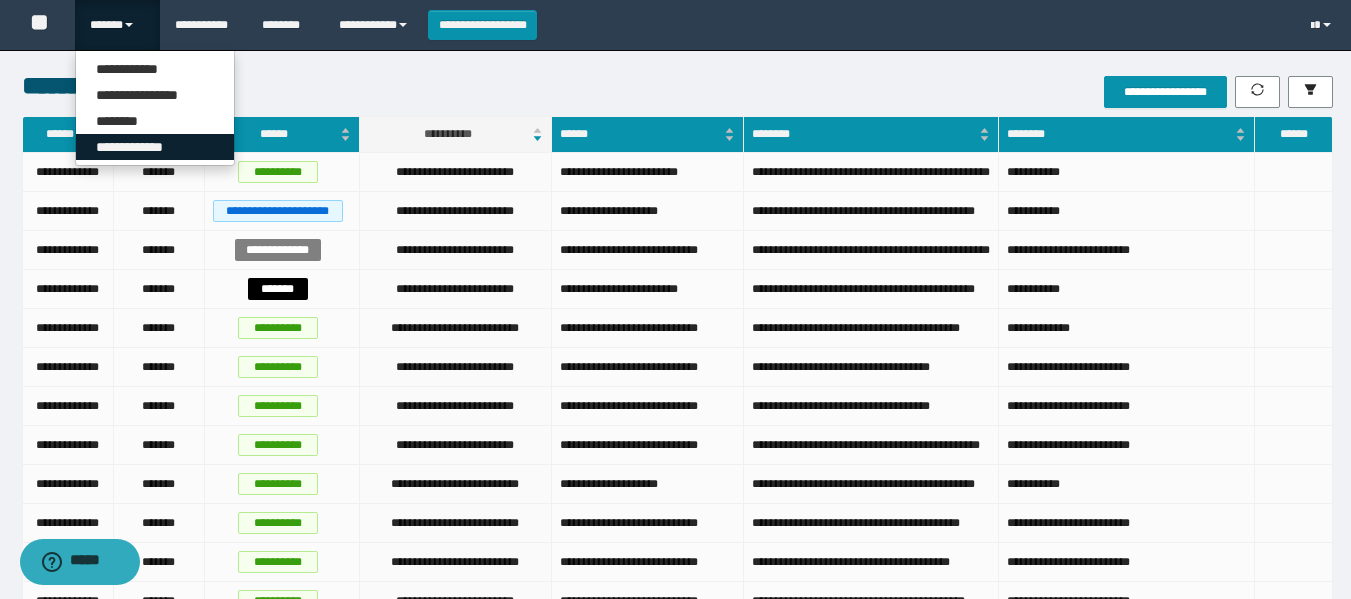 click on "**********" at bounding box center [155, 147] 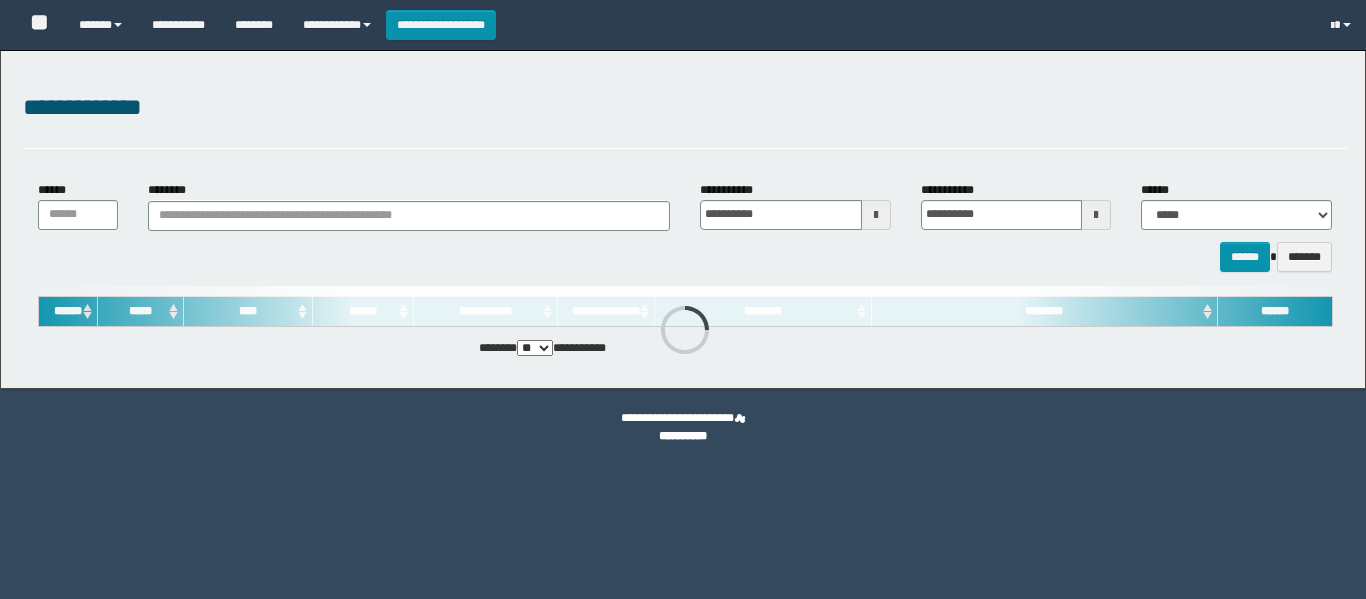 scroll, scrollTop: 0, scrollLeft: 0, axis: both 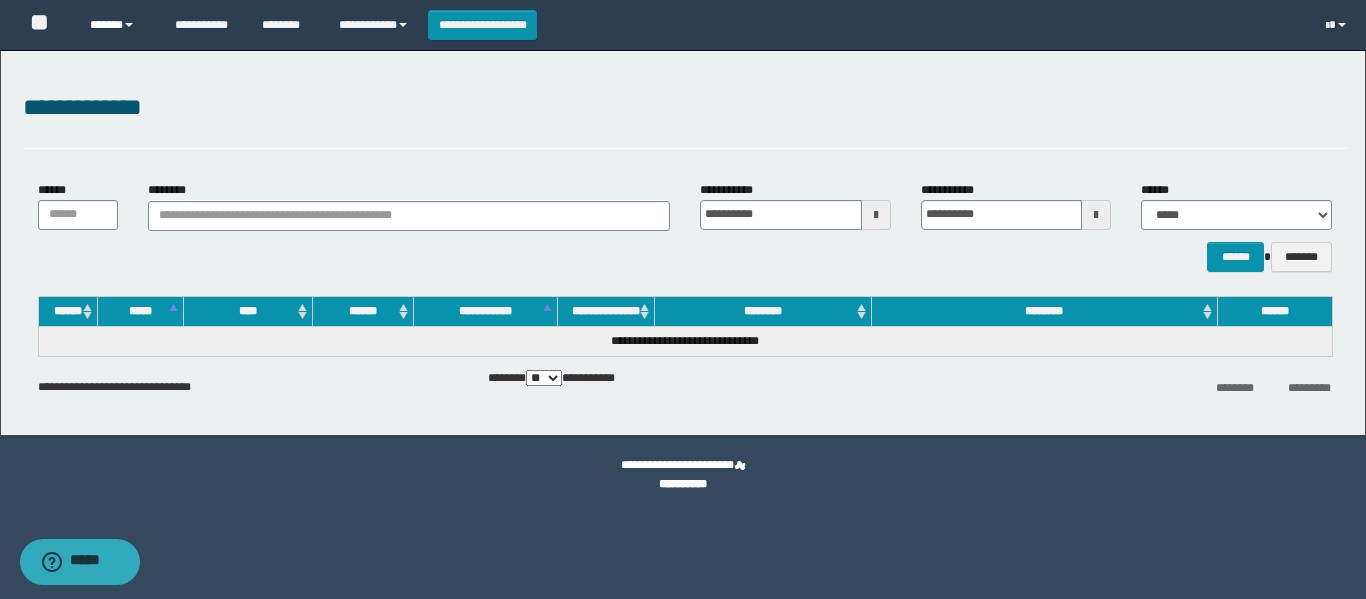 click on "******" at bounding box center (117, 25) 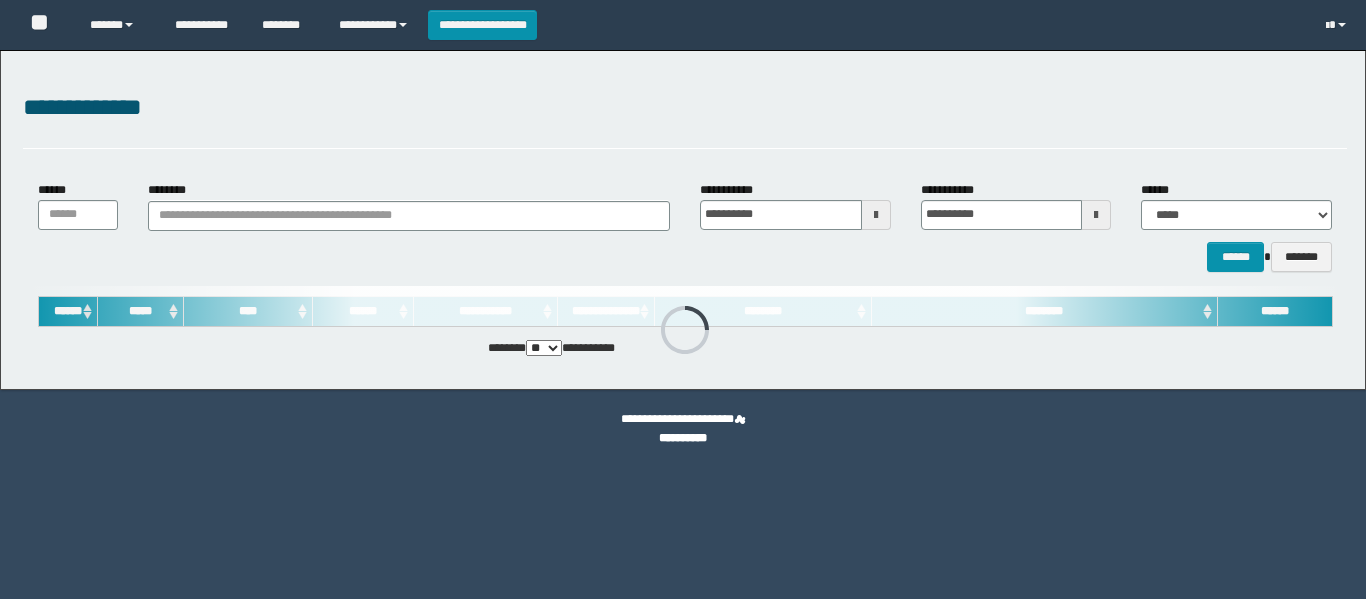scroll, scrollTop: 0, scrollLeft: 0, axis: both 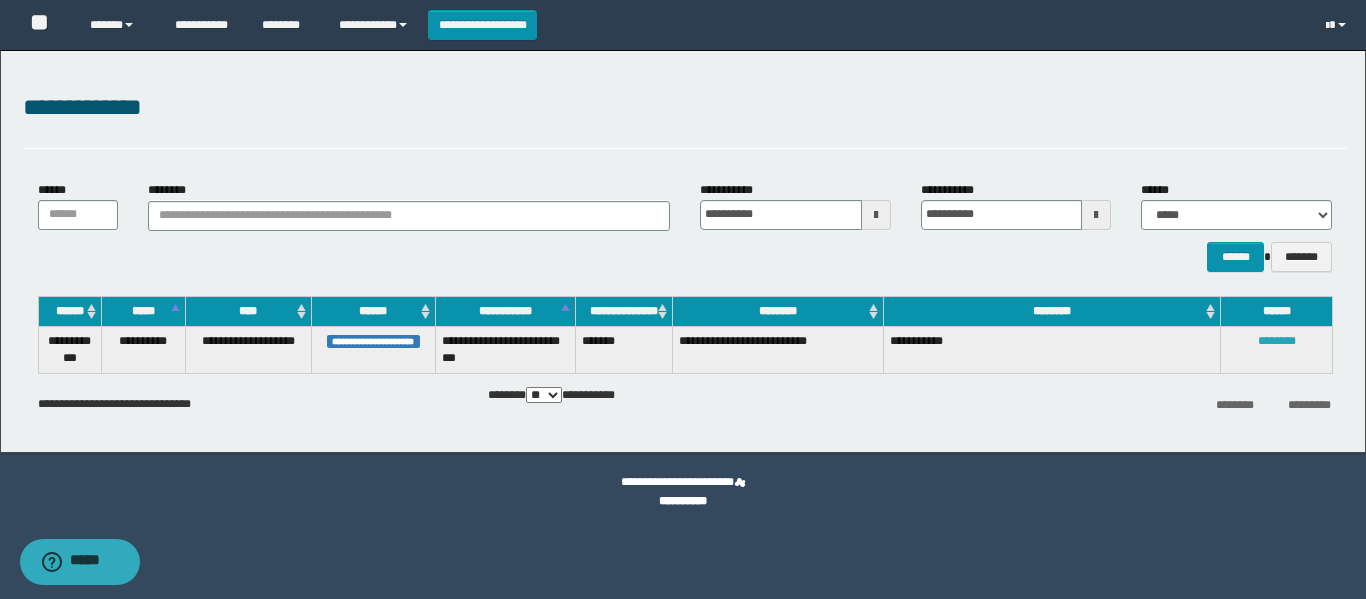click on "********" at bounding box center [1277, 341] 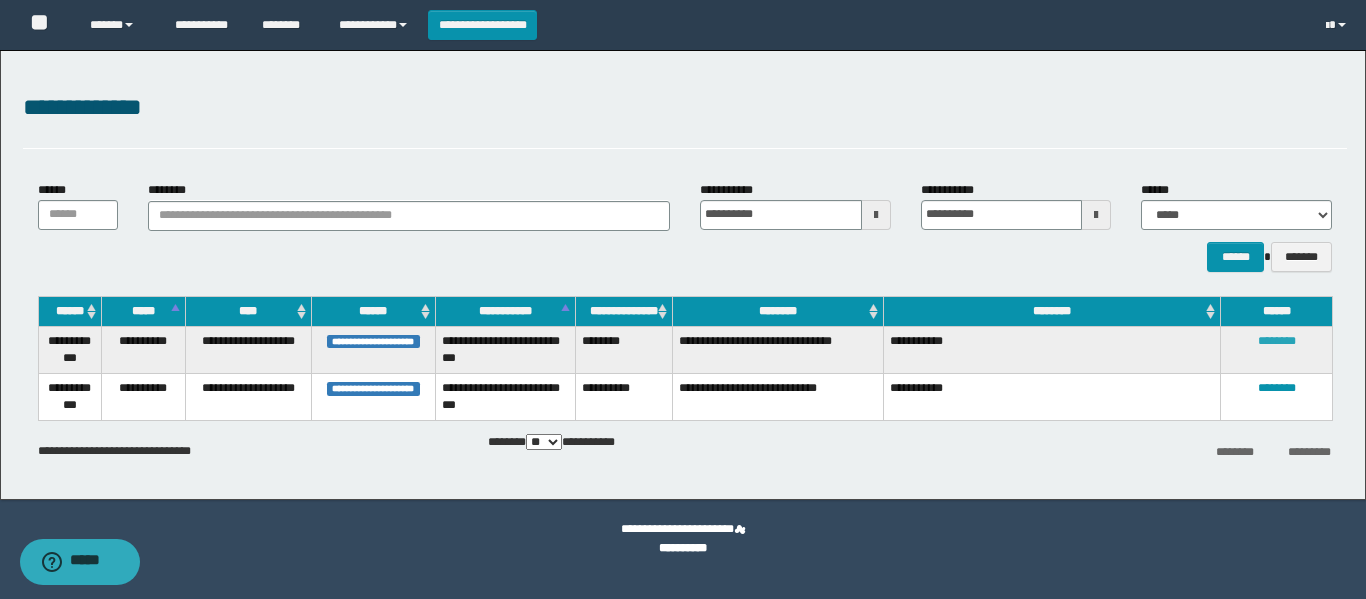 click on "********" at bounding box center [1277, 341] 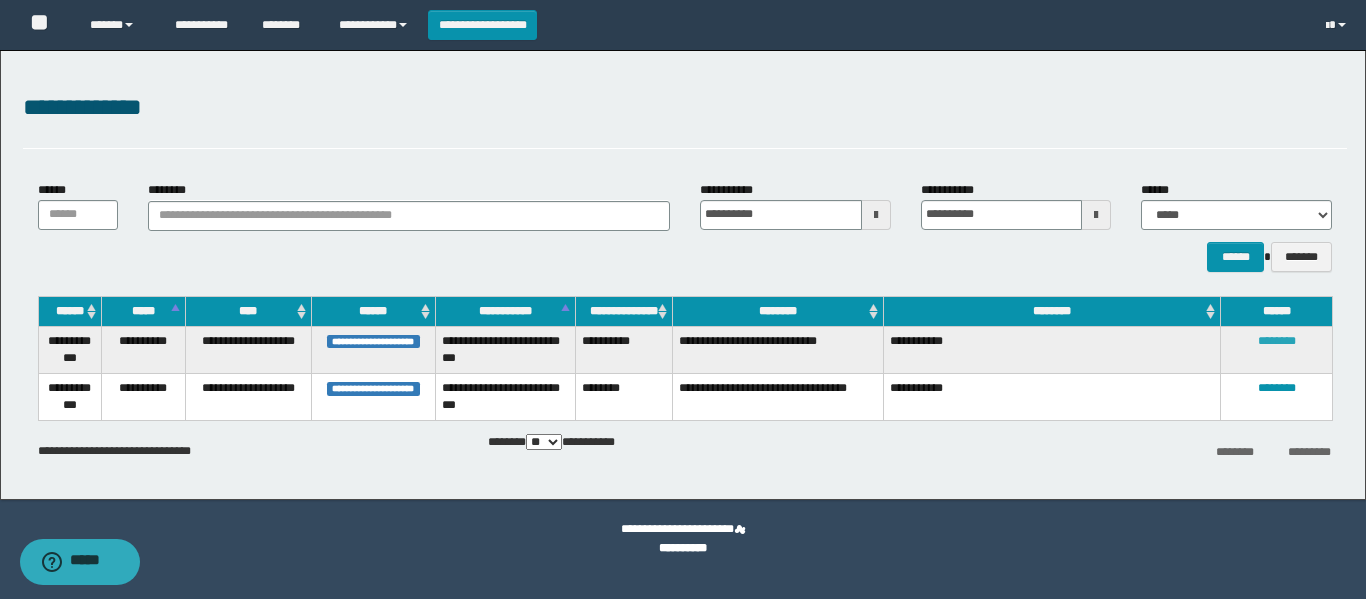 click on "********" at bounding box center (1277, 341) 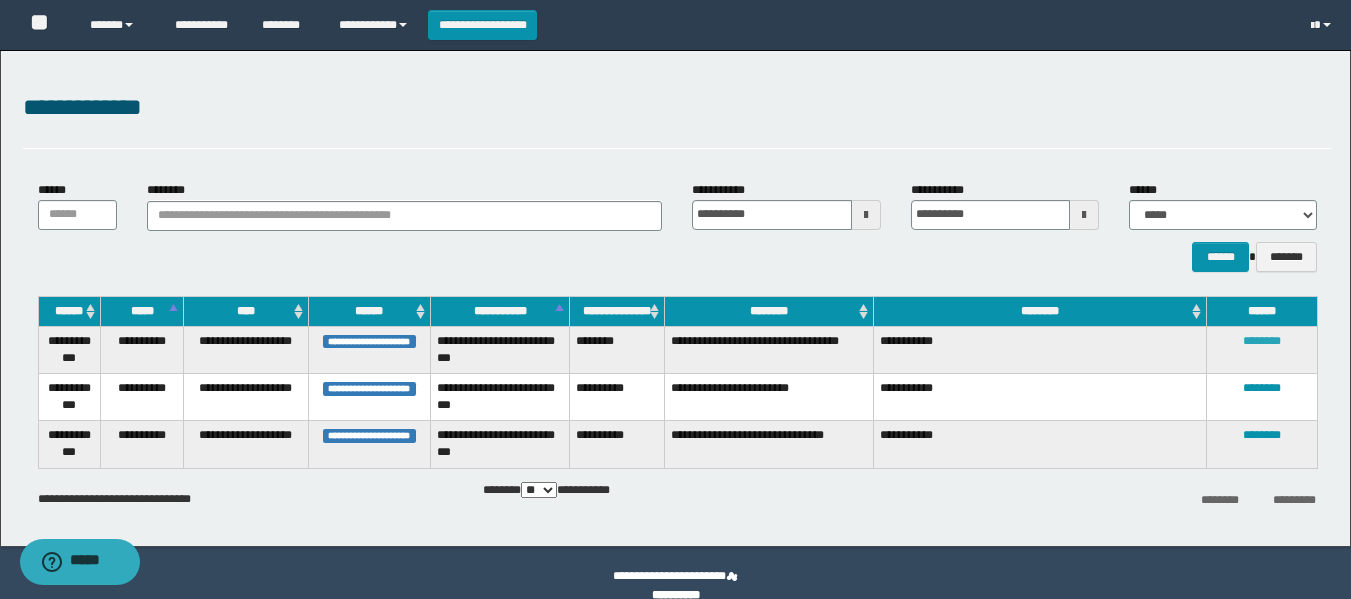 click on "********" at bounding box center [1262, 341] 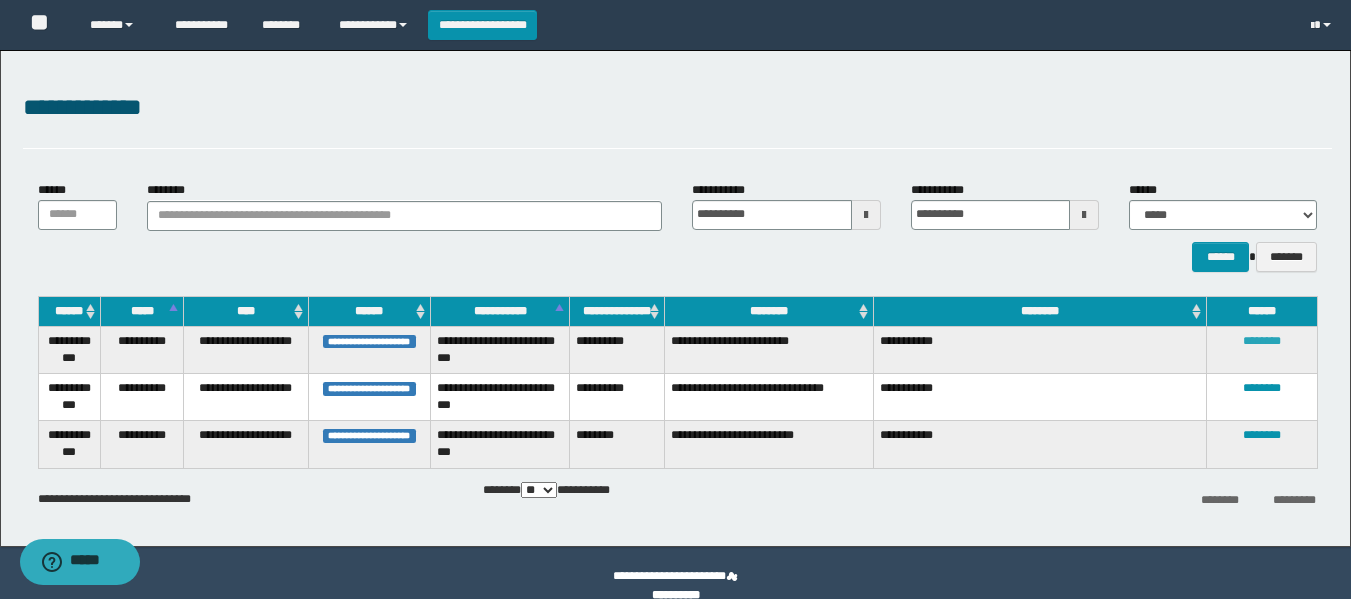 click on "********" at bounding box center (1262, 341) 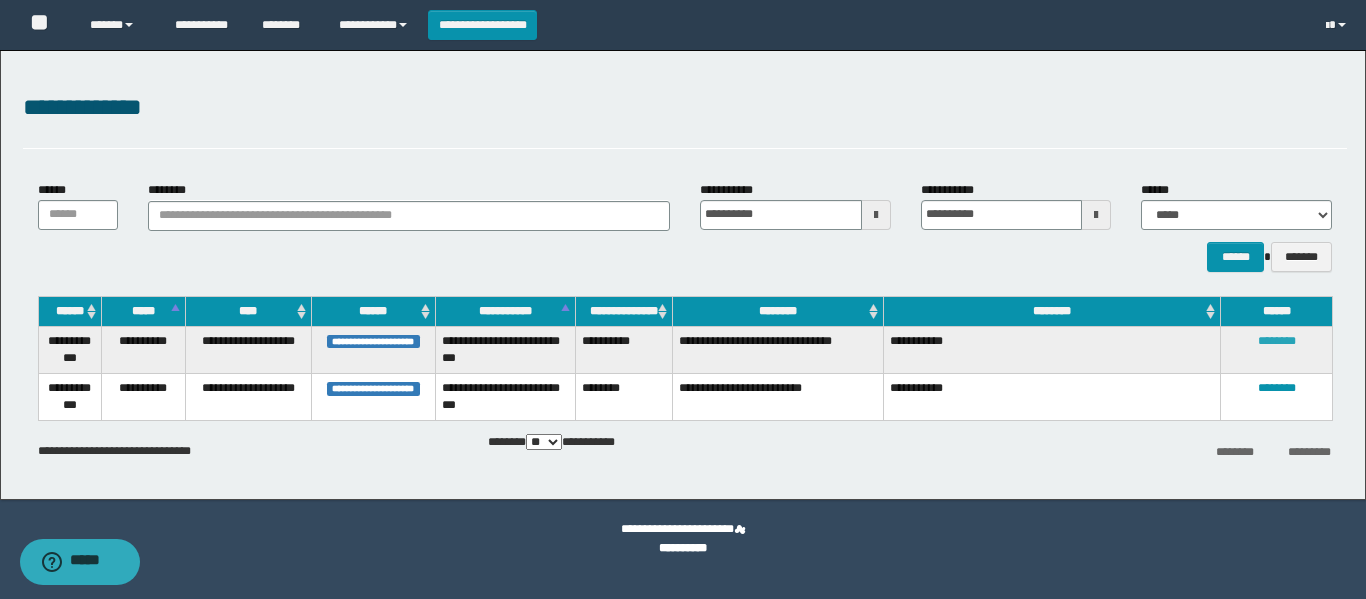 click on "********" at bounding box center (1277, 341) 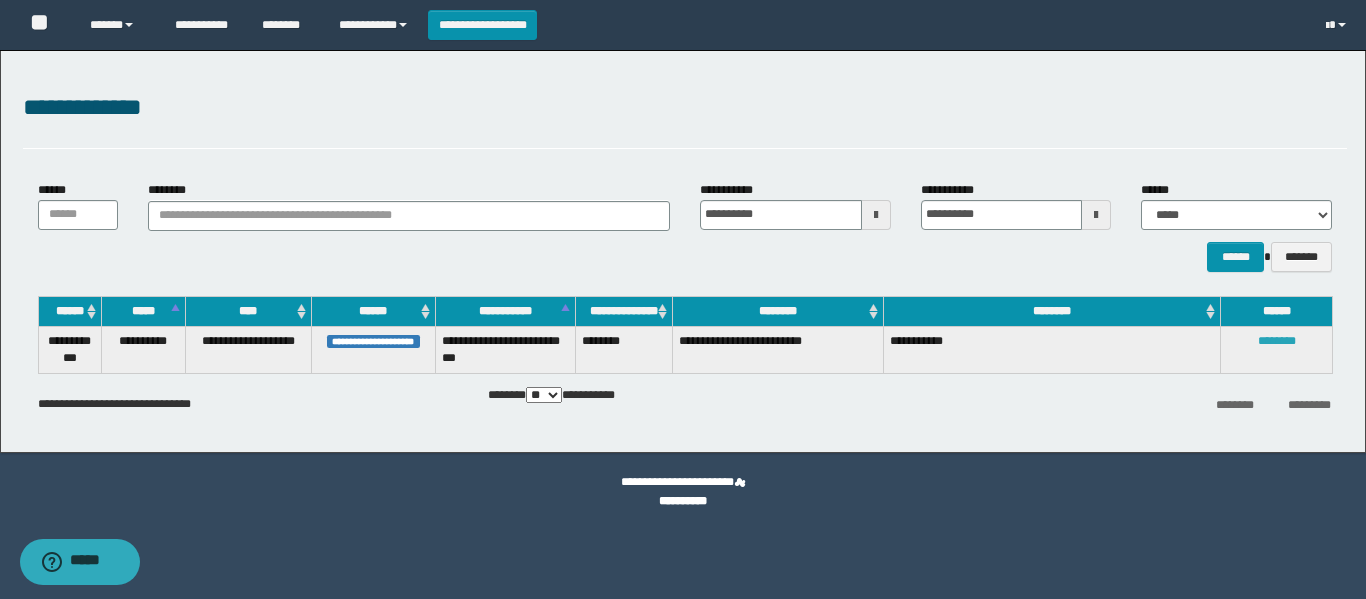click on "********" at bounding box center (1277, 341) 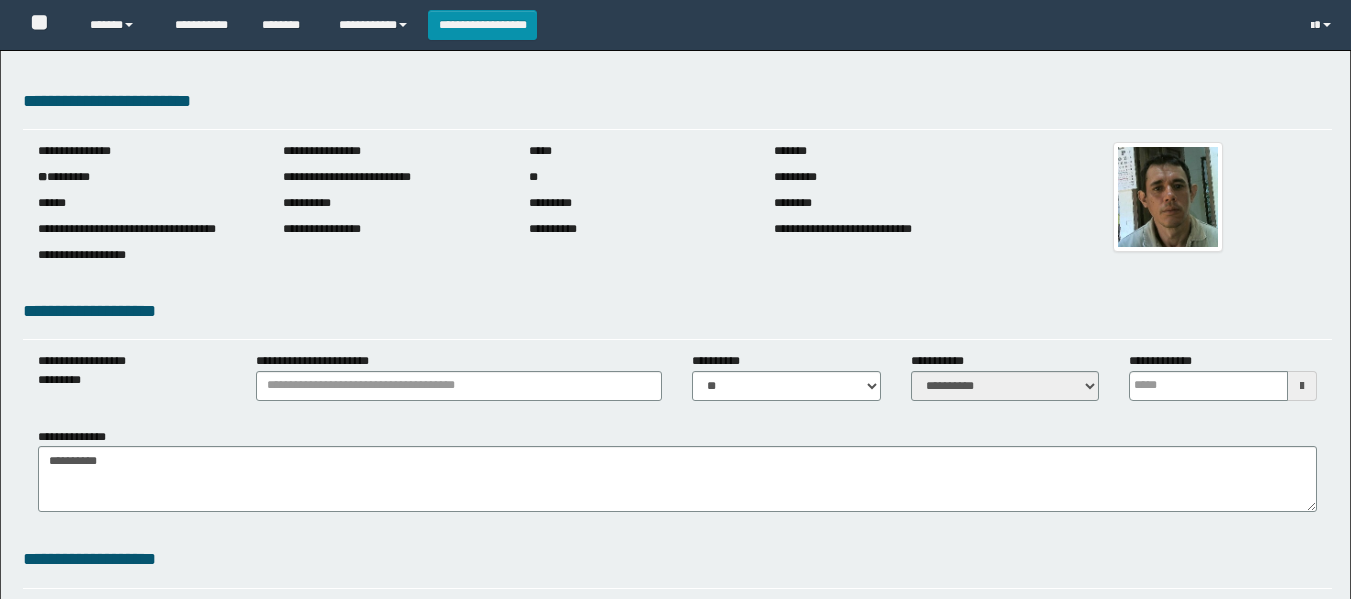 scroll, scrollTop: 0, scrollLeft: 0, axis: both 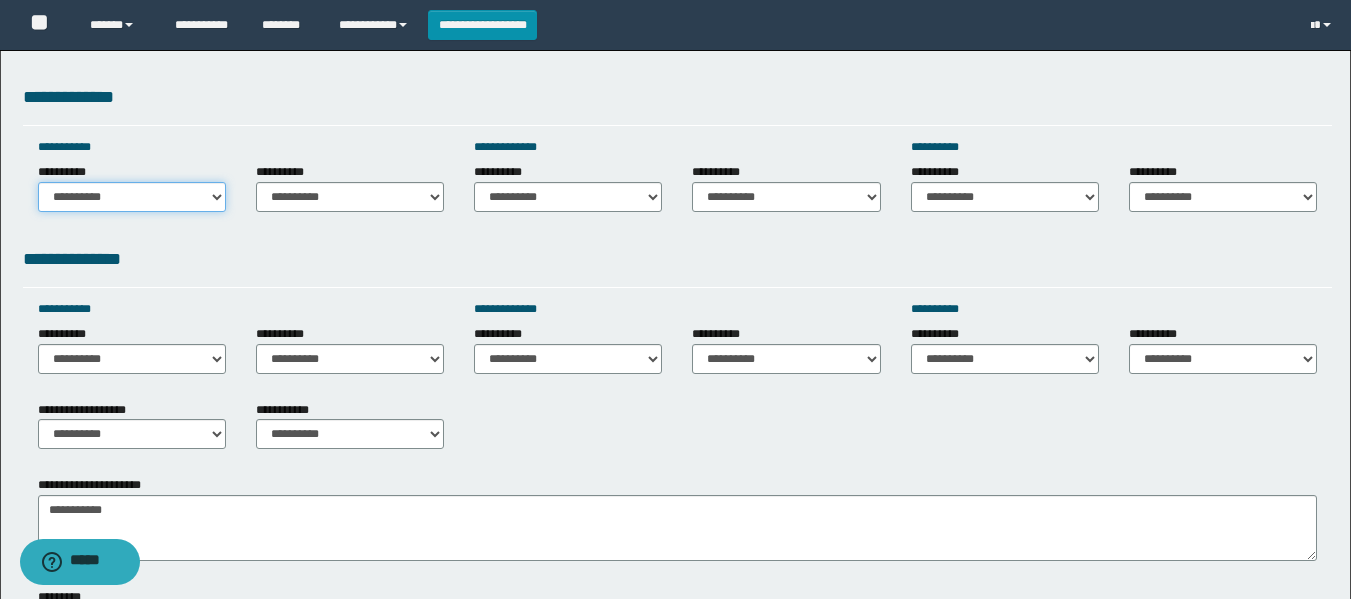 click on "**********" at bounding box center (132, 197) 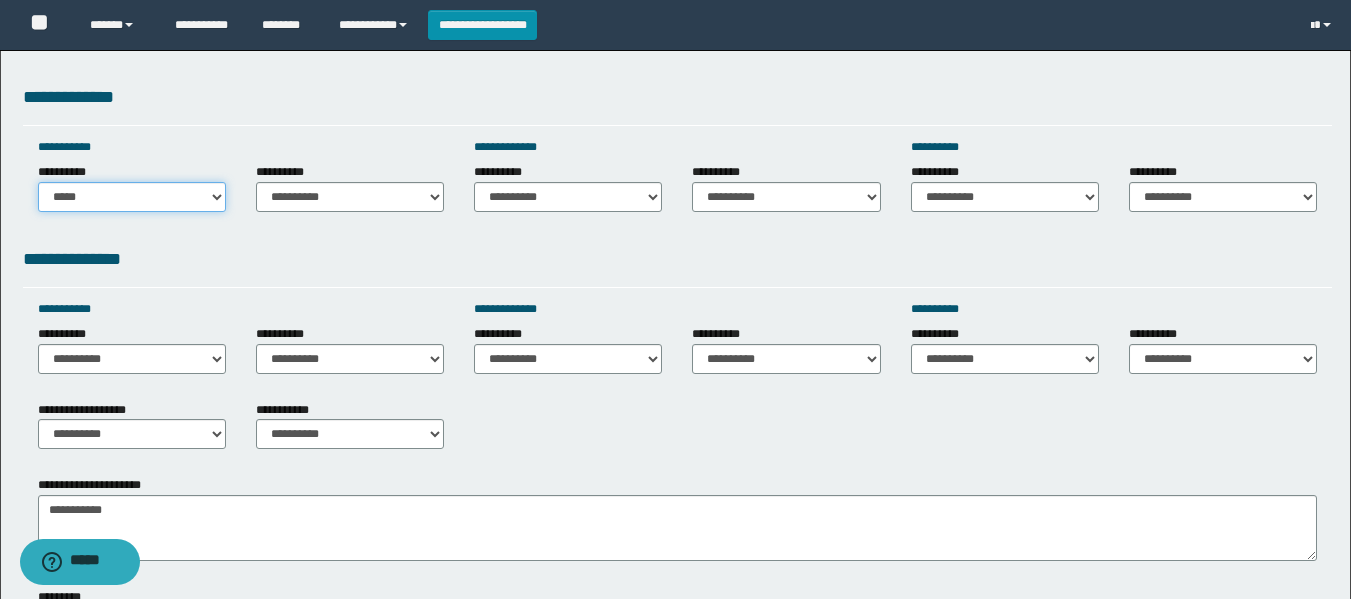 click on "**********" at bounding box center [132, 197] 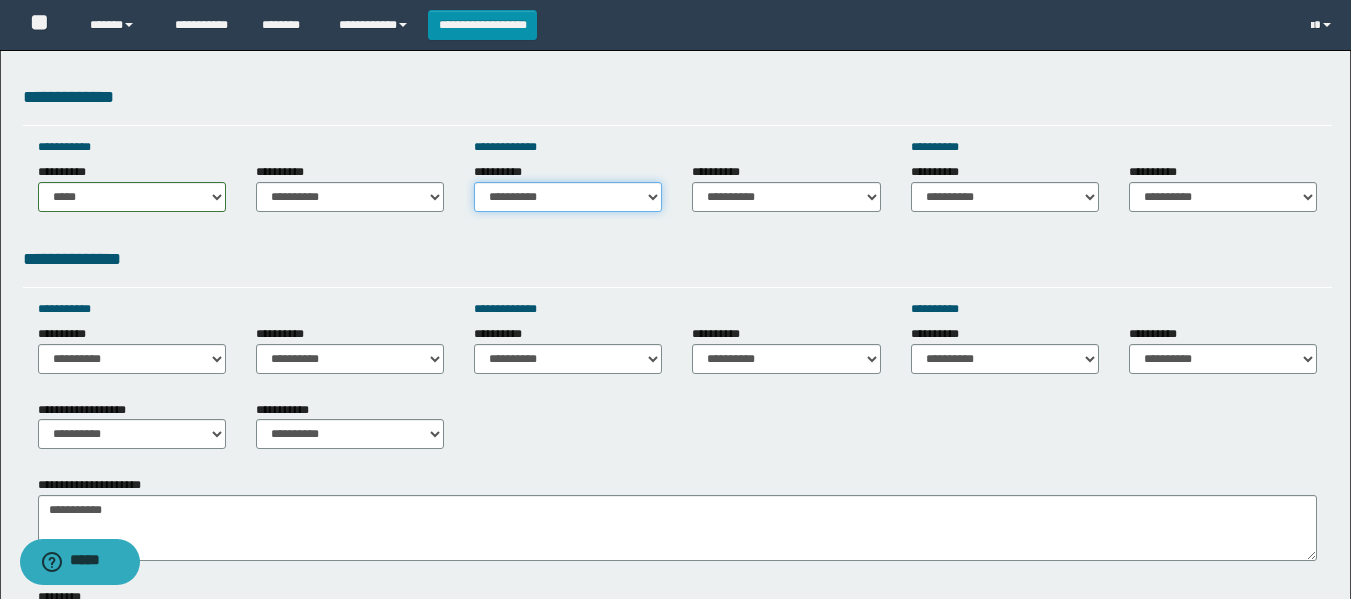 click on "**********" at bounding box center (568, 197) 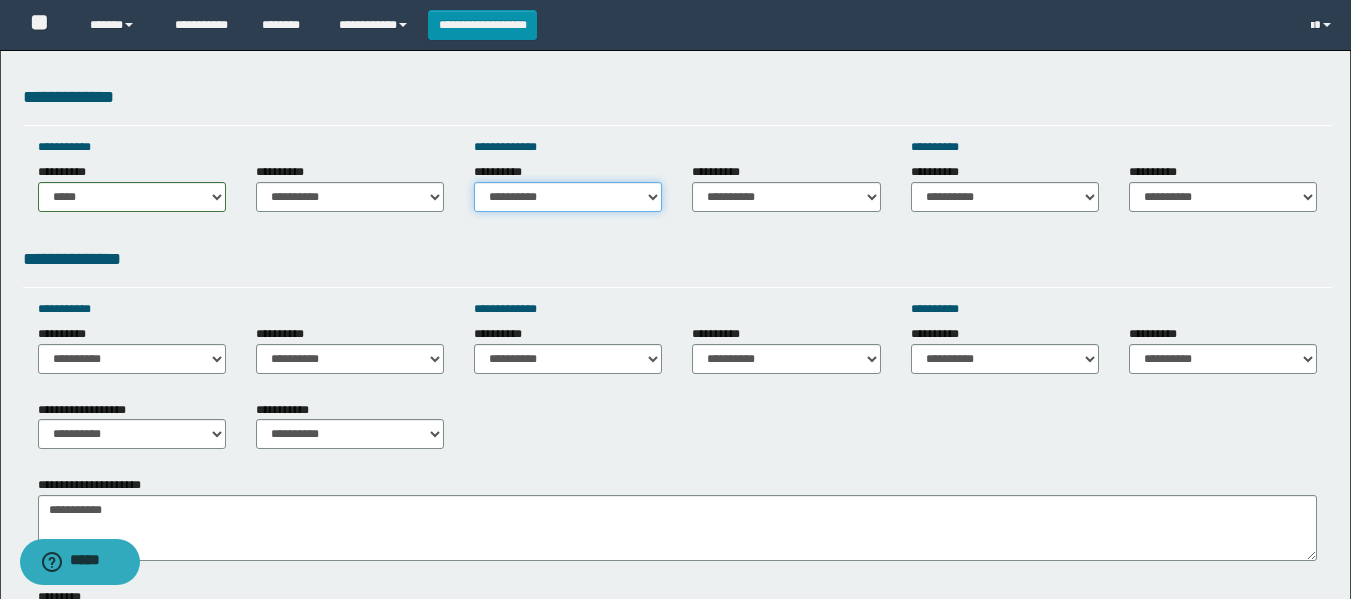 select on "*****" 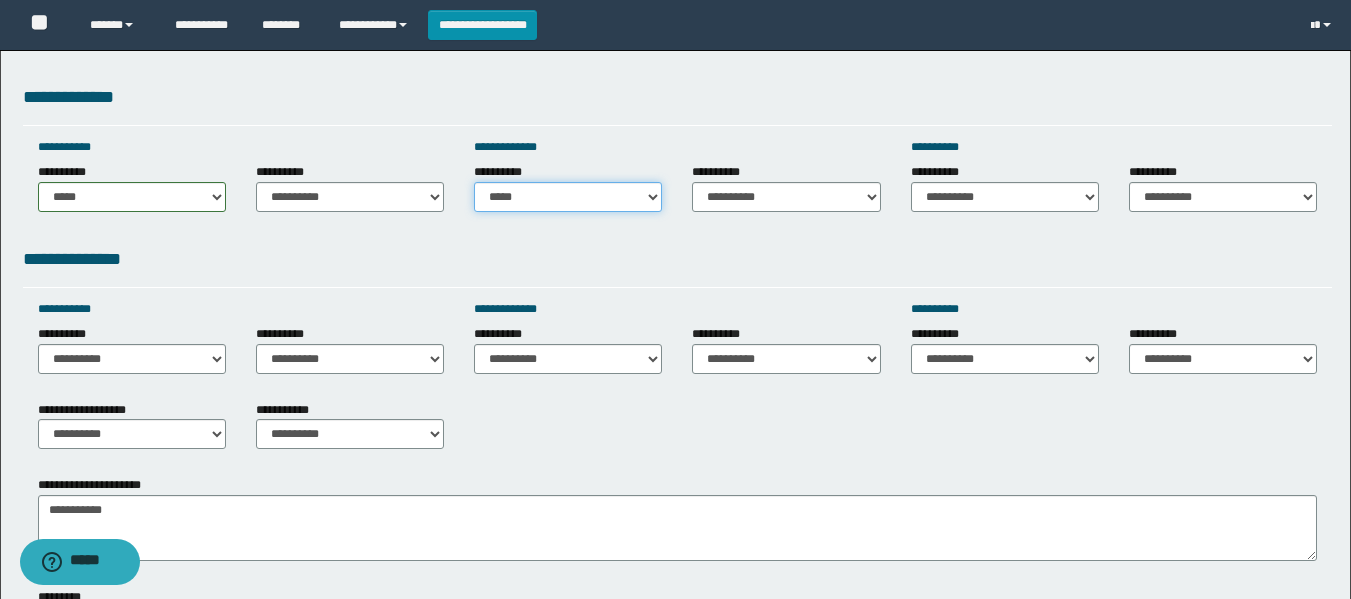 click on "**********" at bounding box center (568, 197) 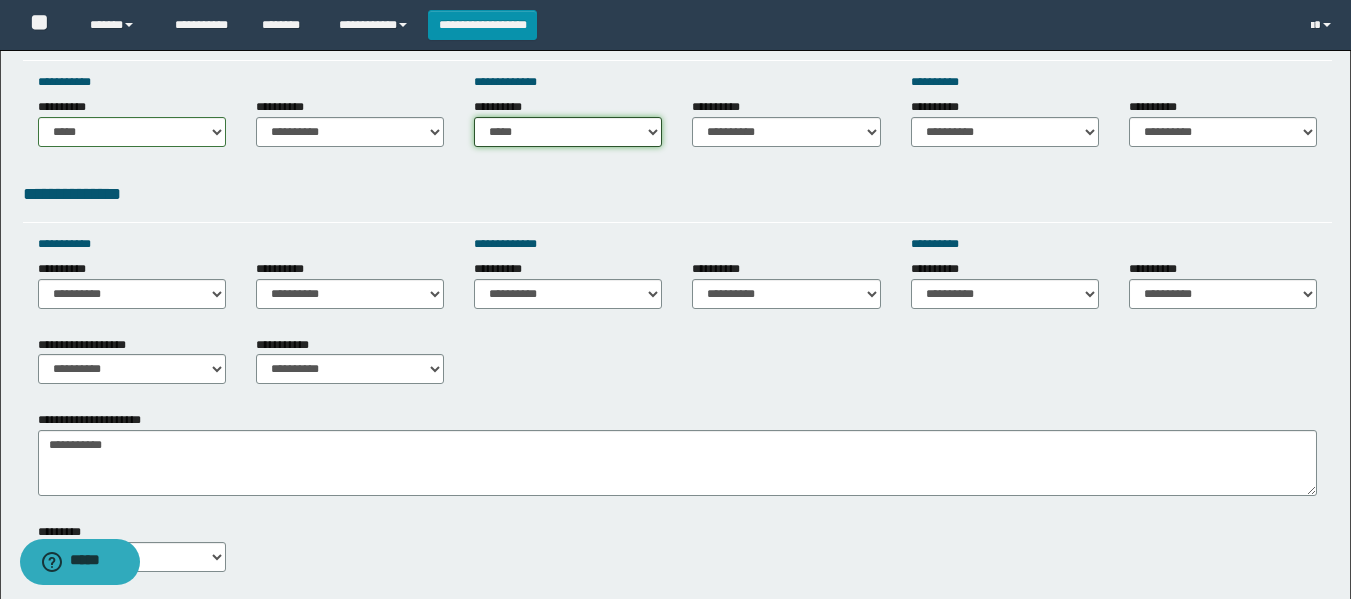 scroll, scrollTop: 700, scrollLeft: 0, axis: vertical 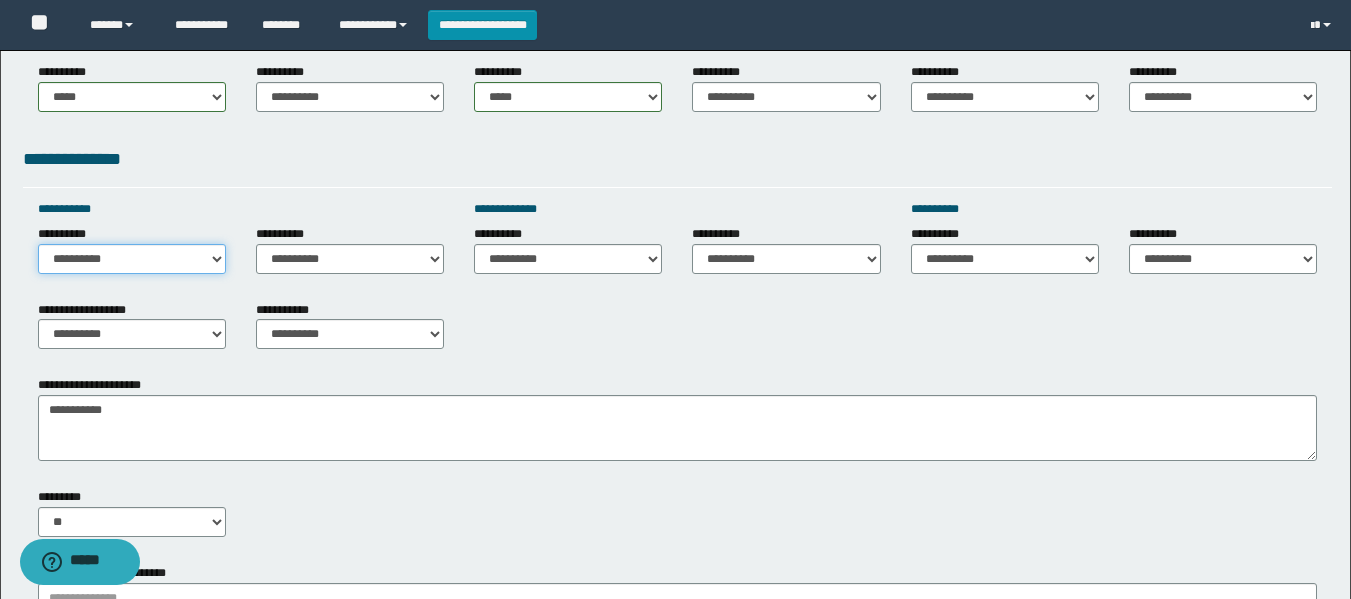 click on "**********" at bounding box center [132, 259] 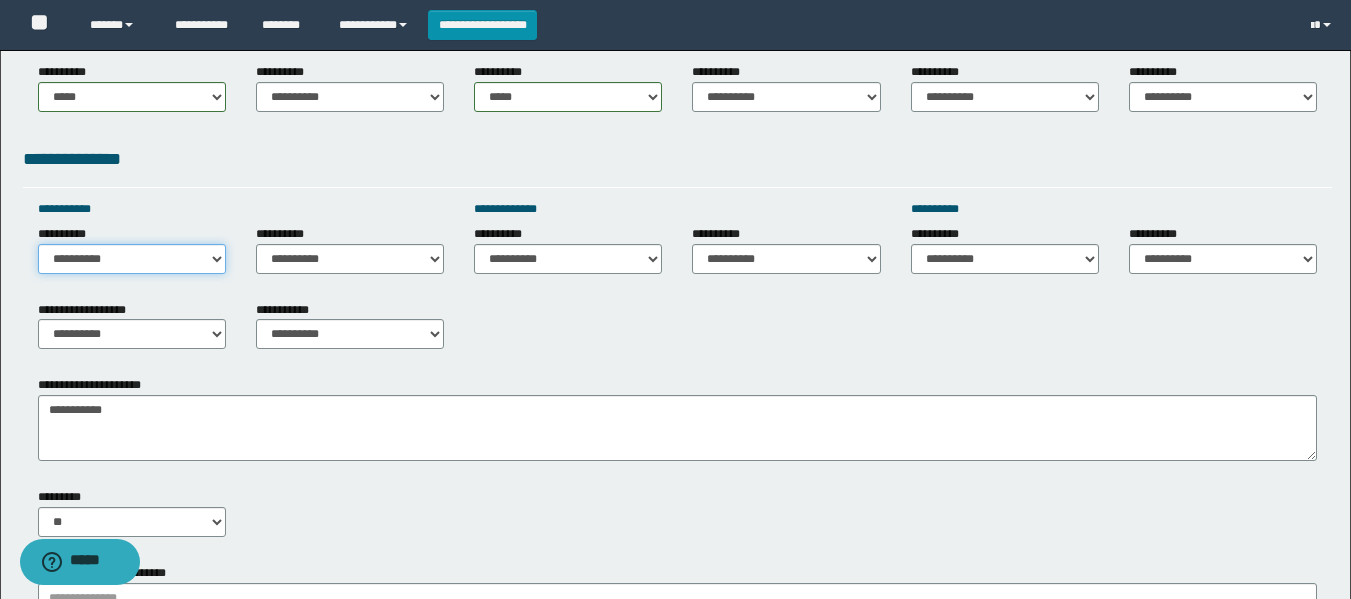 select on "*****" 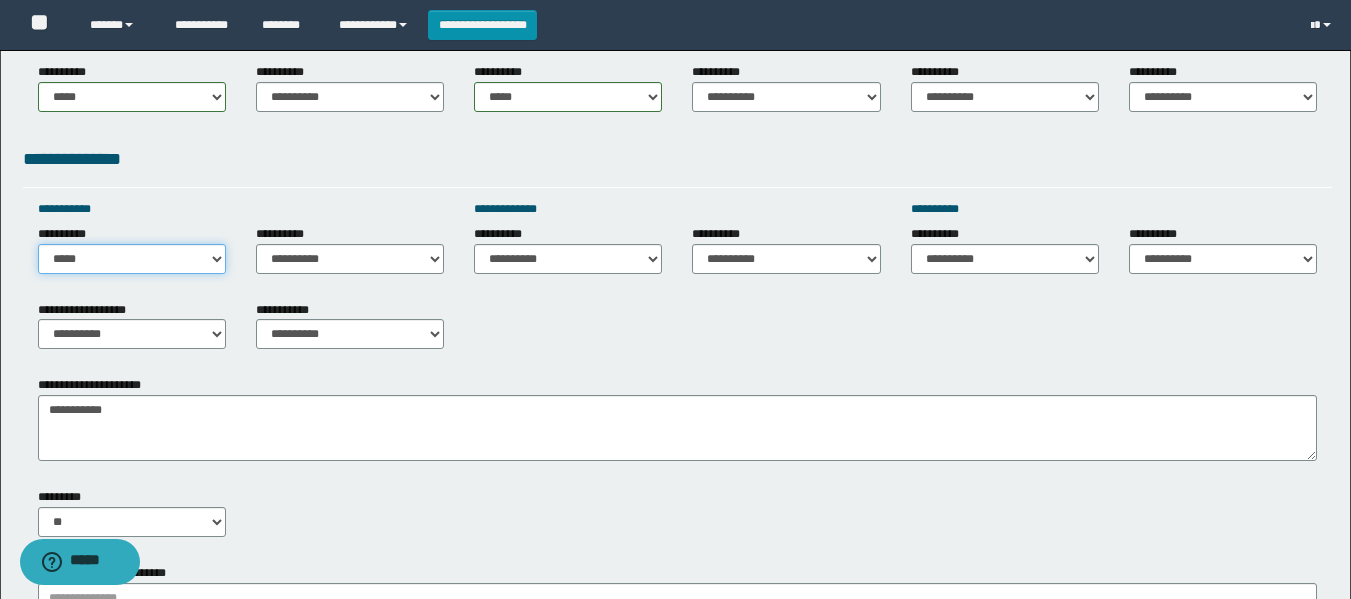 click on "**********" at bounding box center (132, 259) 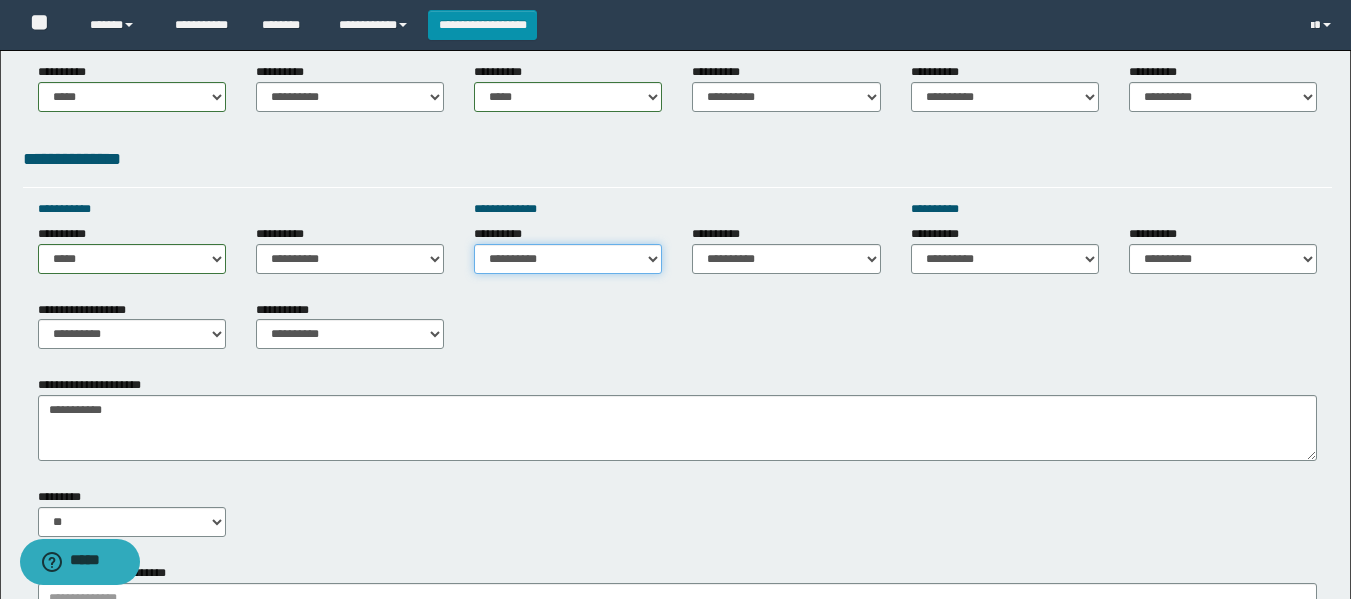 click on "**********" at bounding box center [568, 259] 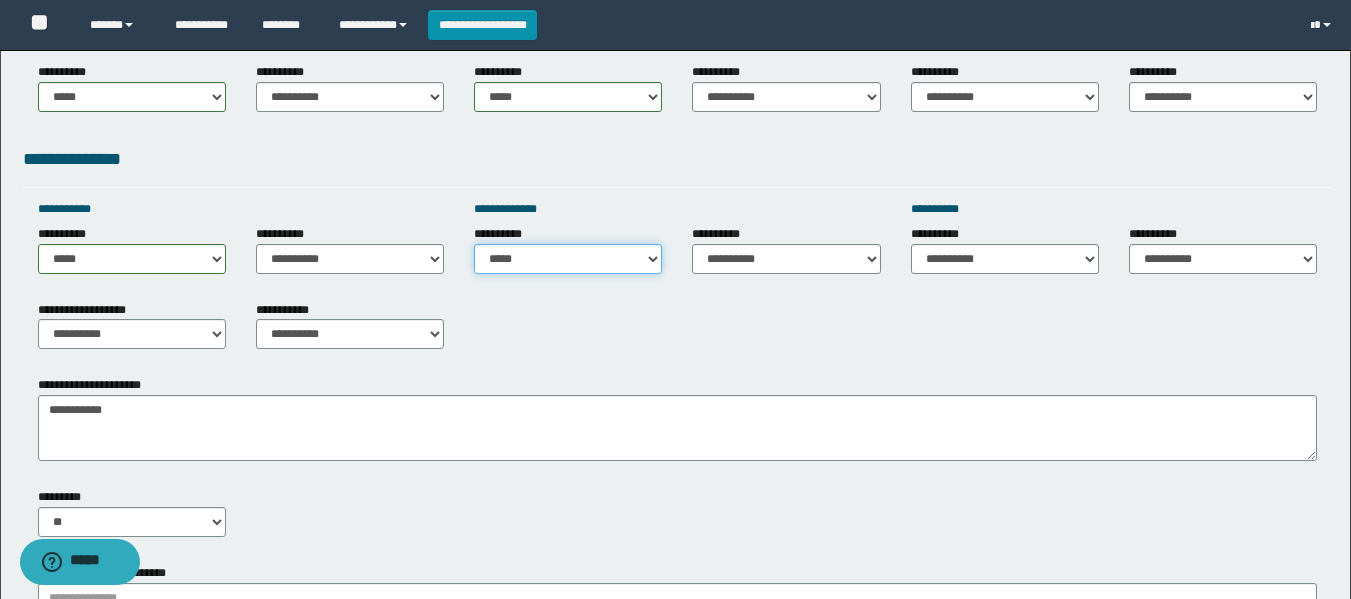 click on "**********" at bounding box center [568, 259] 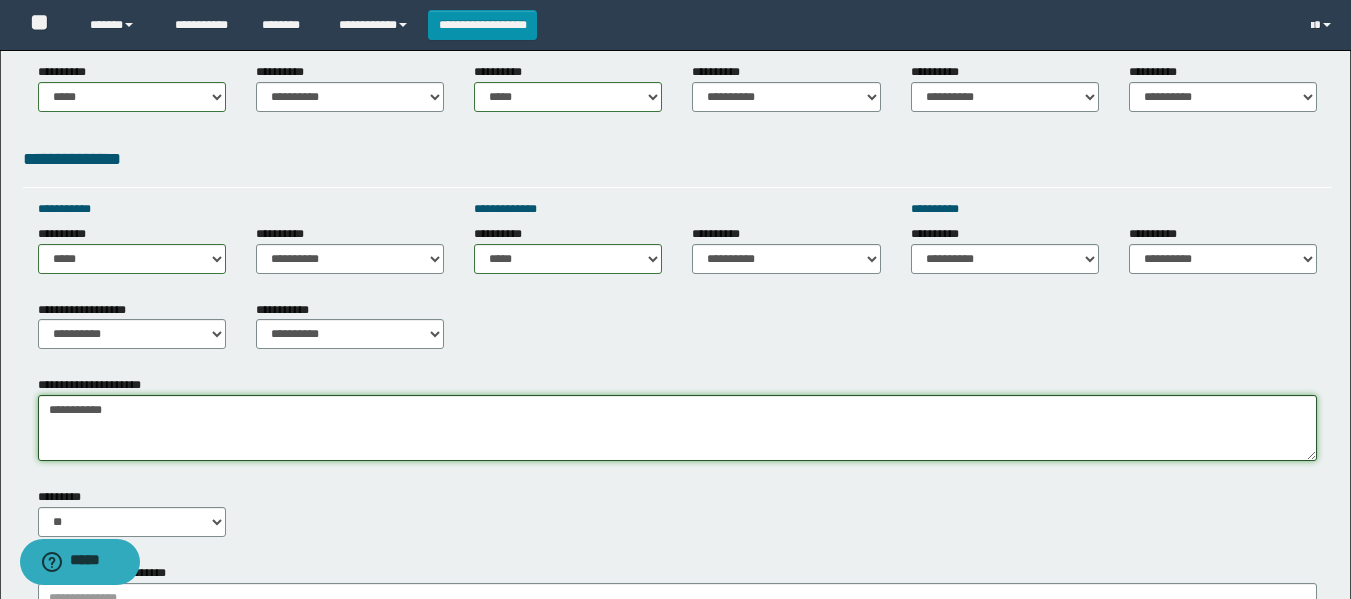 drag, startPoint x: 174, startPoint y: 421, endPoint x: 0, endPoint y: 422, distance: 174.00287 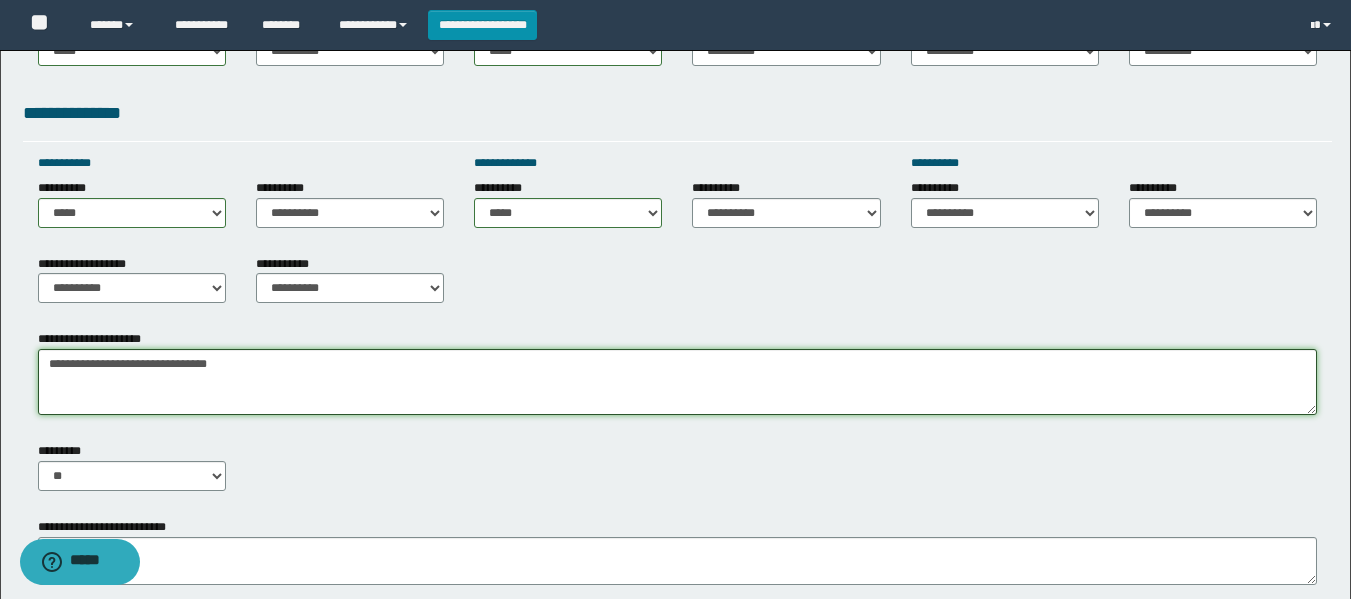 scroll, scrollTop: 1000, scrollLeft: 0, axis: vertical 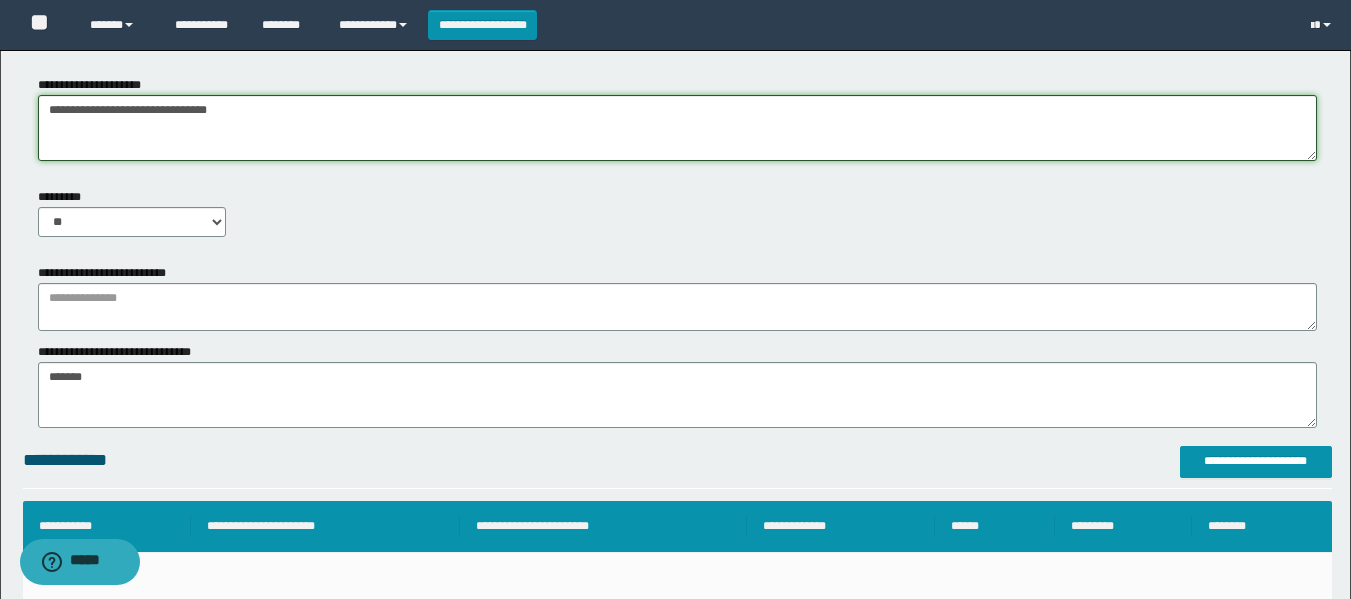 type on "**********" 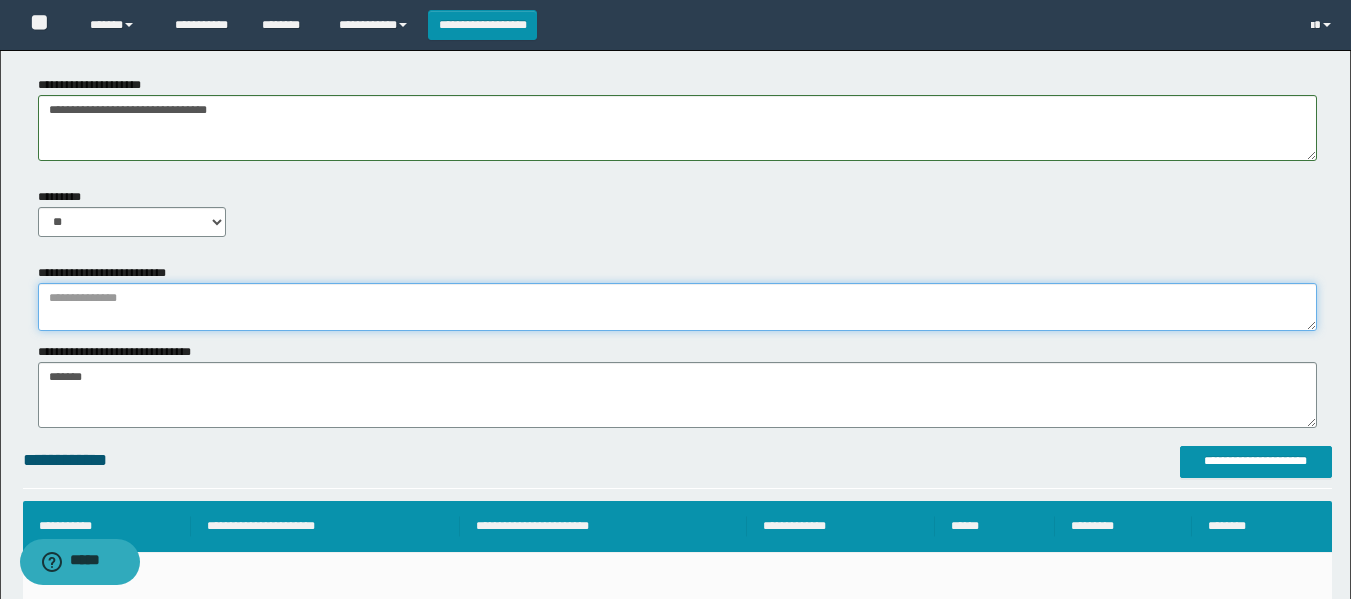 click at bounding box center (677, 307) 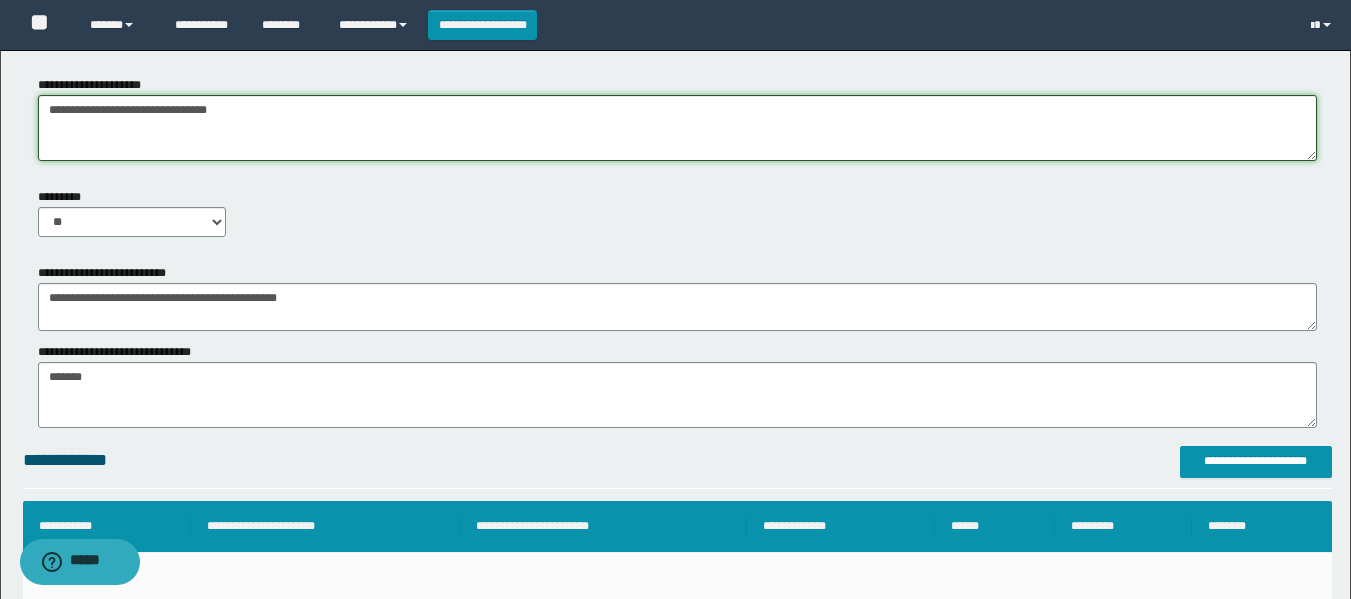 drag, startPoint x: 234, startPoint y: 118, endPoint x: 13, endPoint y: 132, distance: 221.443 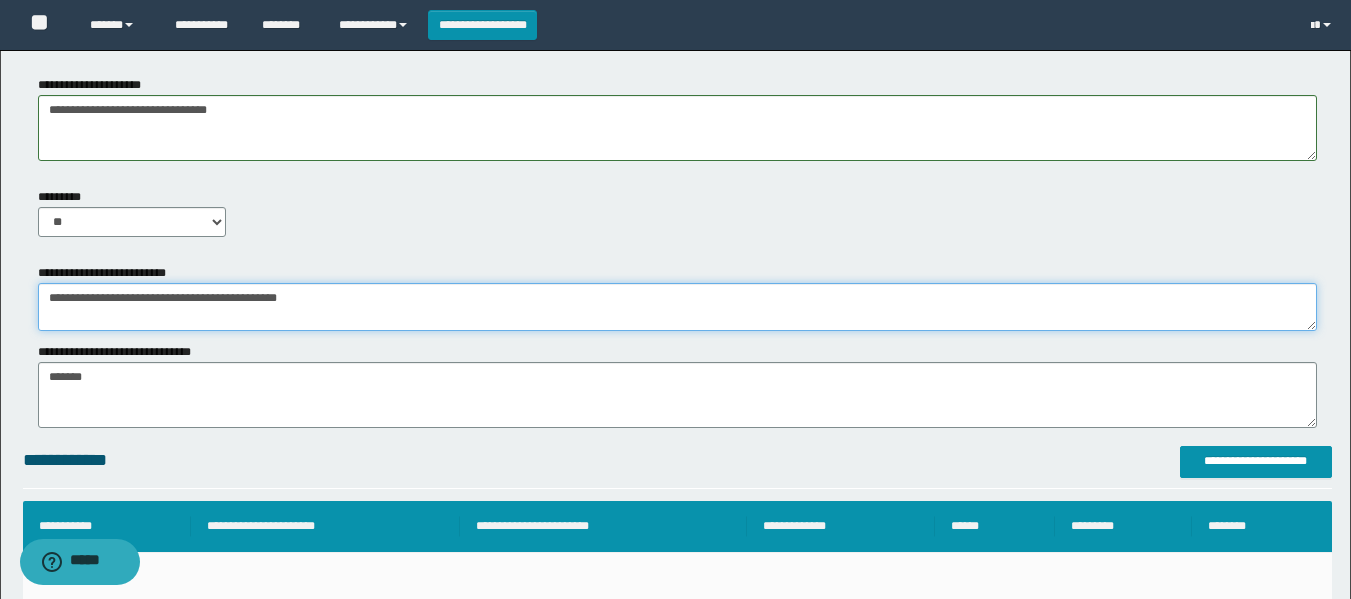 drag, startPoint x: 381, startPoint y: 290, endPoint x: 371, endPoint y: 295, distance: 11.18034 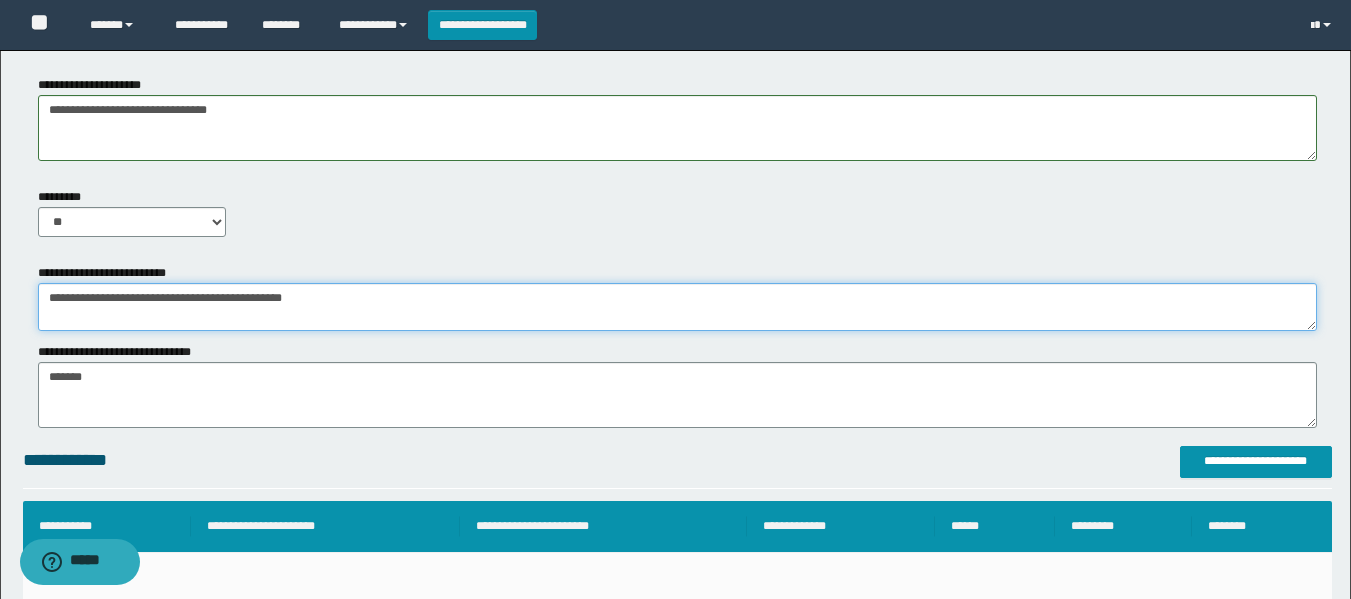 paste on "**********" 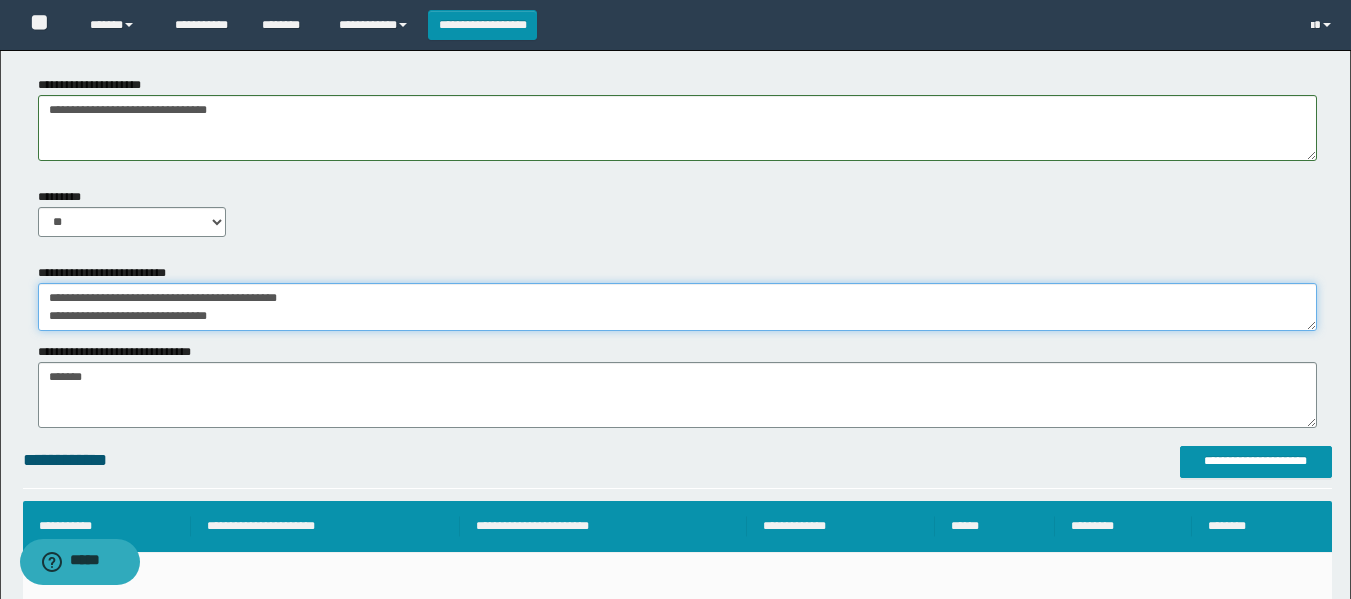 drag, startPoint x: 259, startPoint y: 320, endPoint x: 9, endPoint y: 215, distance: 271.15494 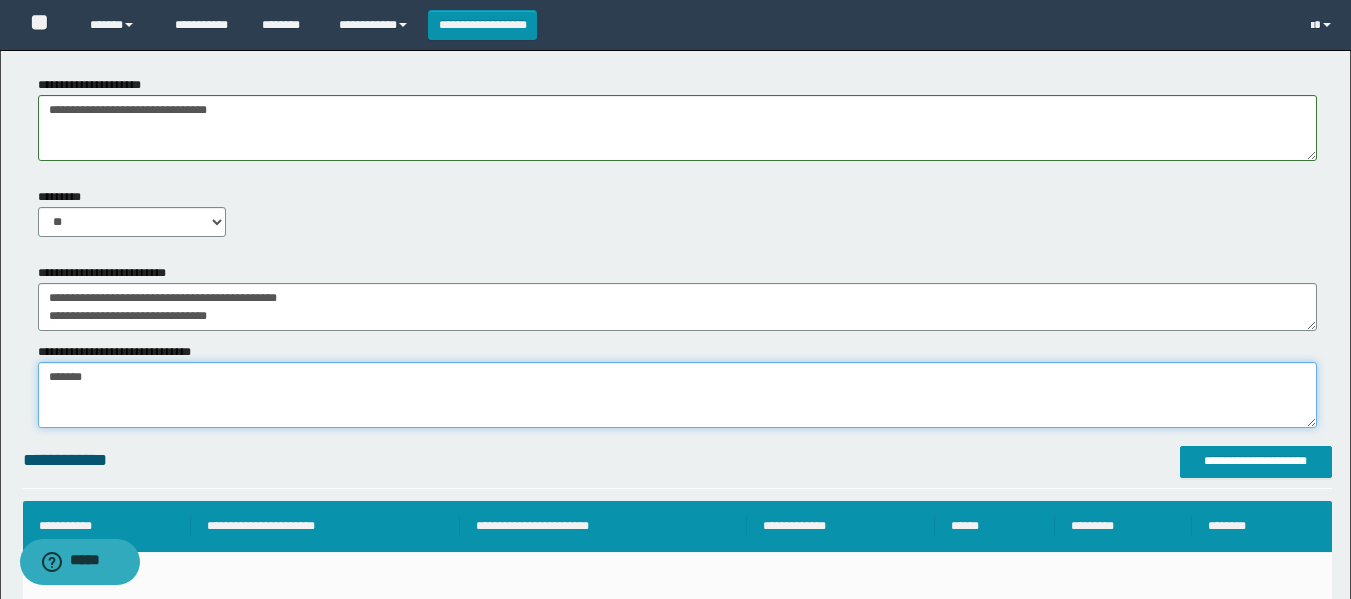 drag, startPoint x: 81, startPoint y: 379, endPoint x: 0, endPoint y: 371, distance: 81.394104 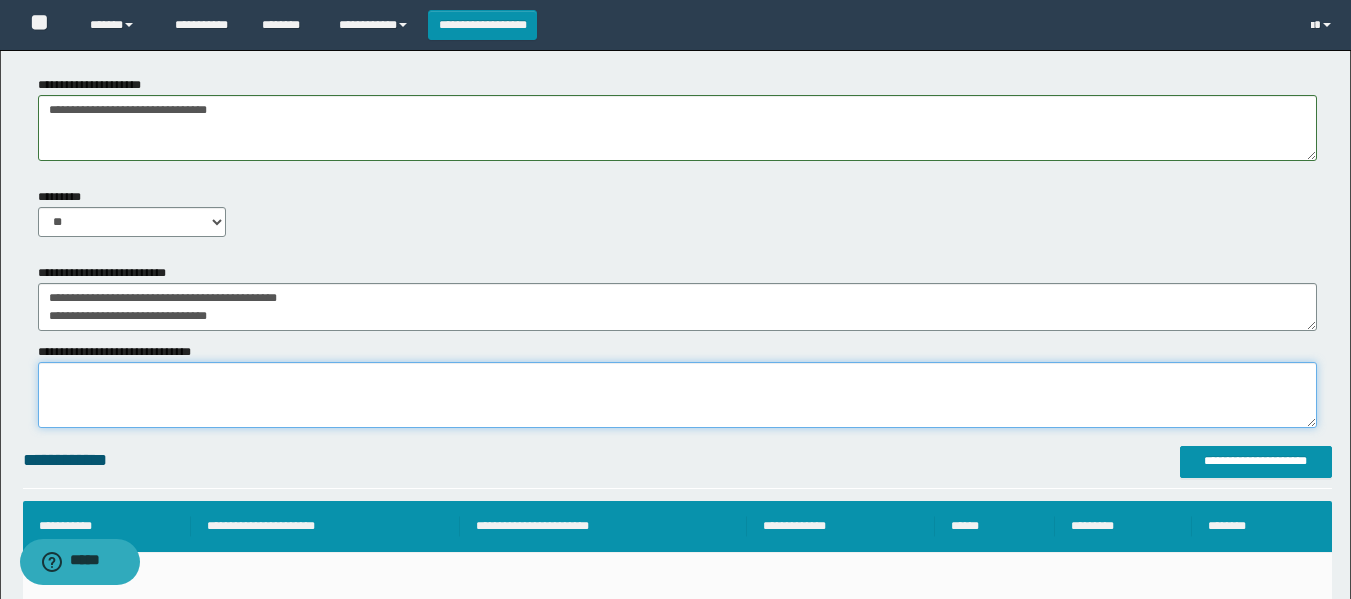 paste on "**********" 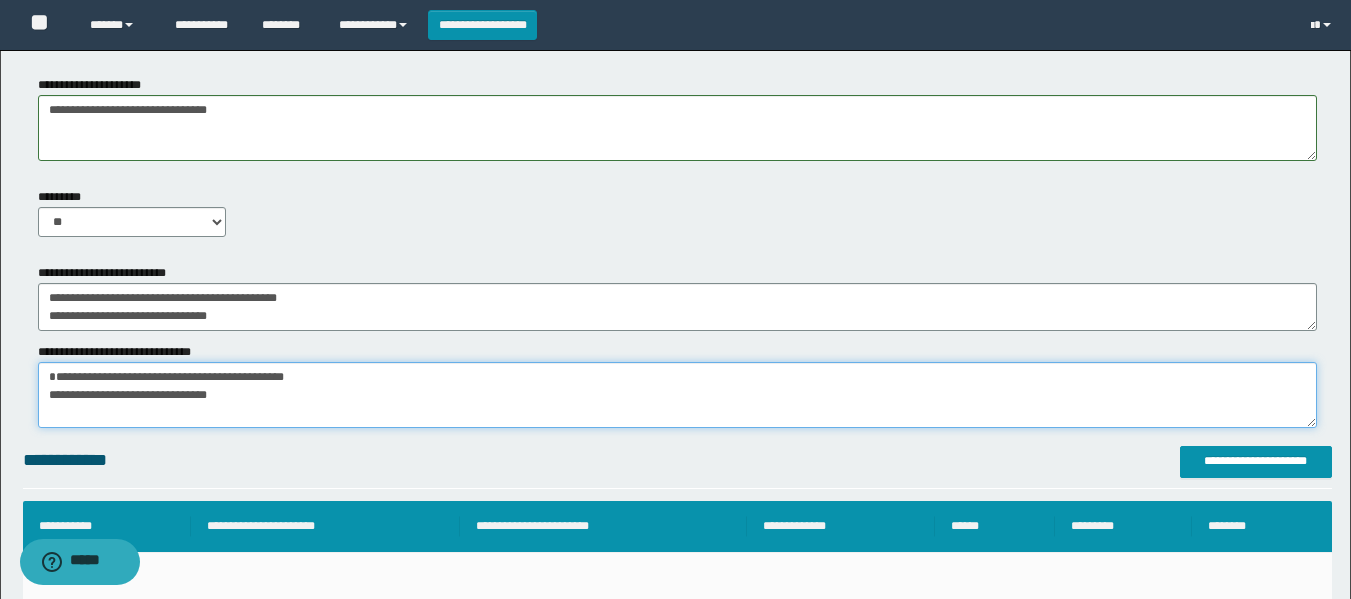 click on "*******" at bounding box center (677, 395) 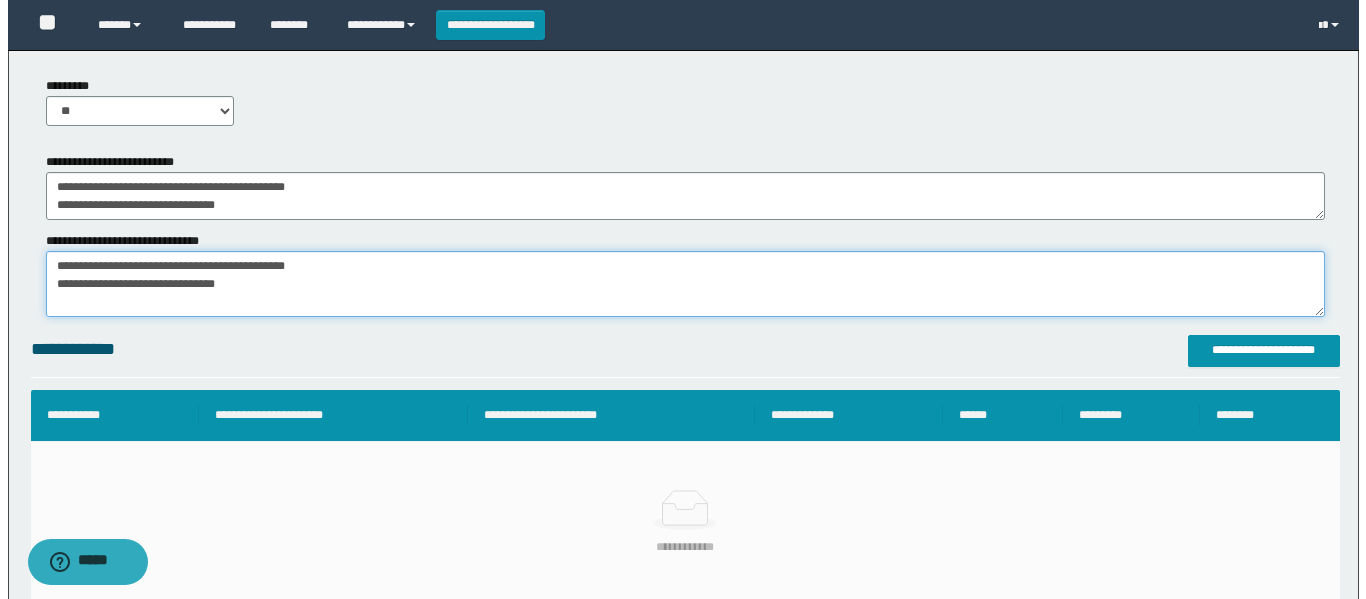scroll, scrollTop: 1268, scrollLeft: 0, axis: vertical 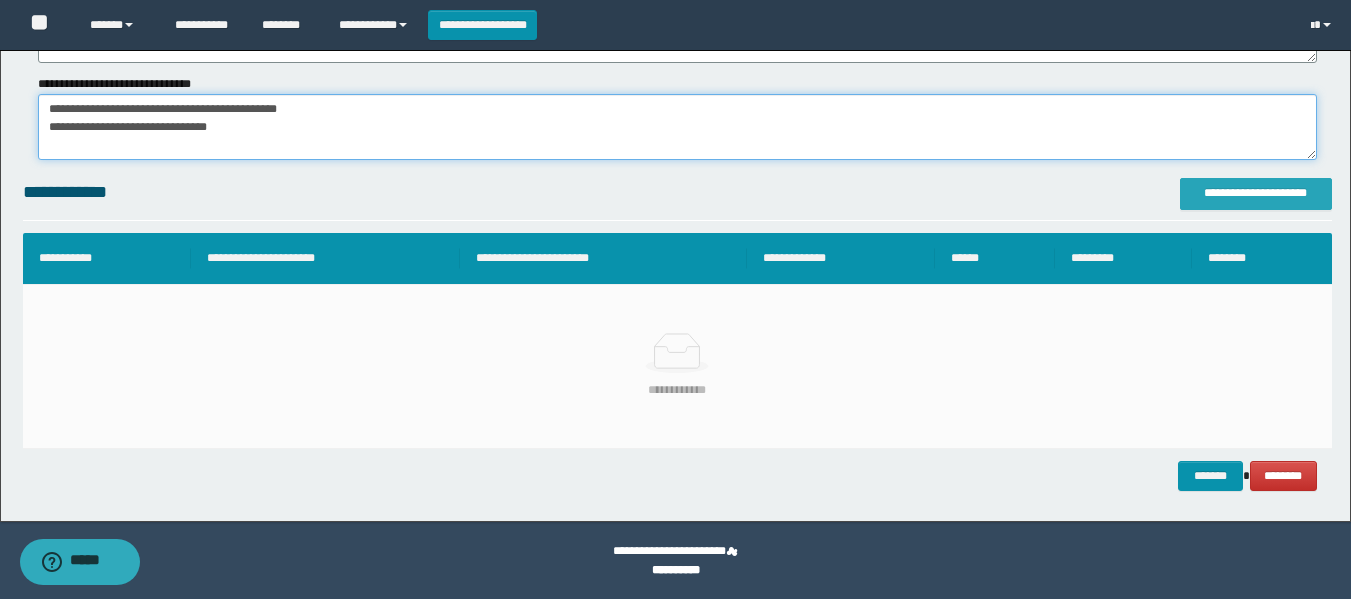 type on "**********" 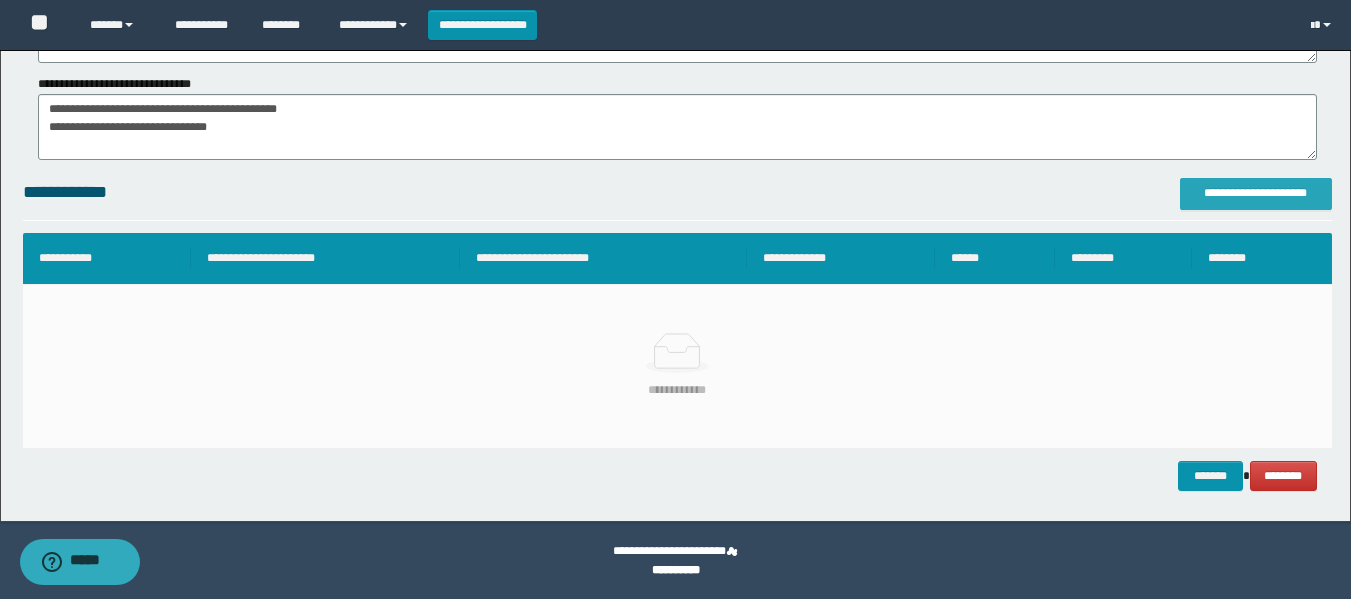 click on "**********" at bounding box center (1256, 193) 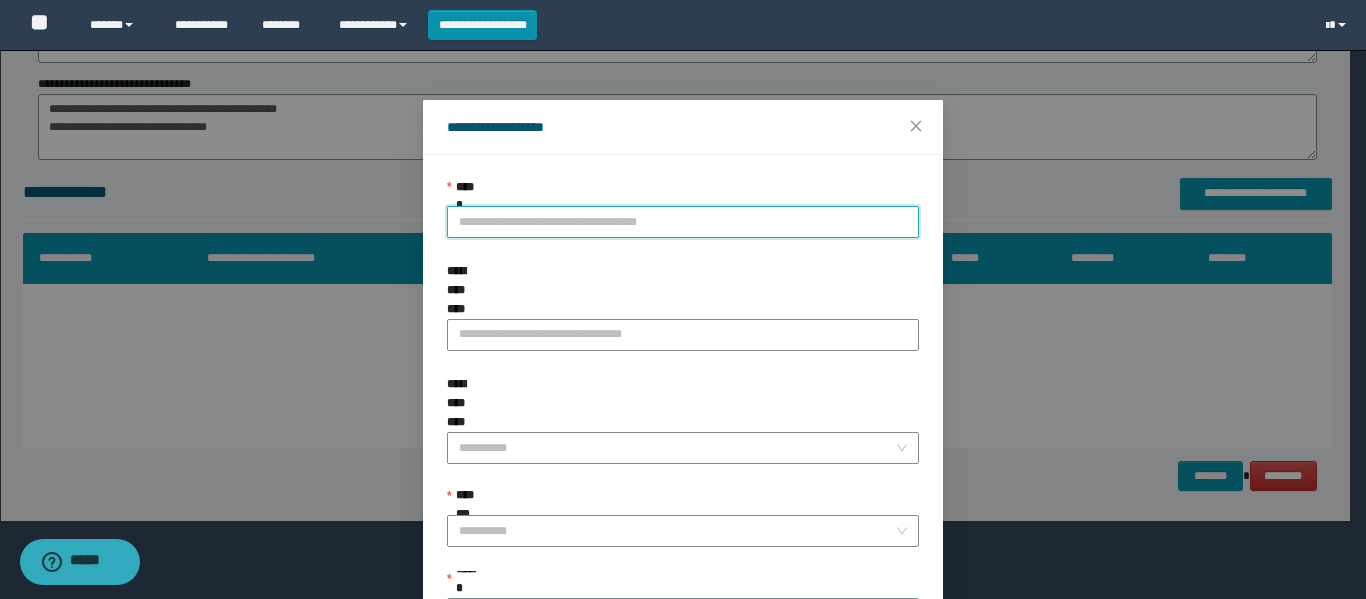 click on "**********" at bounding box center [683, 222] 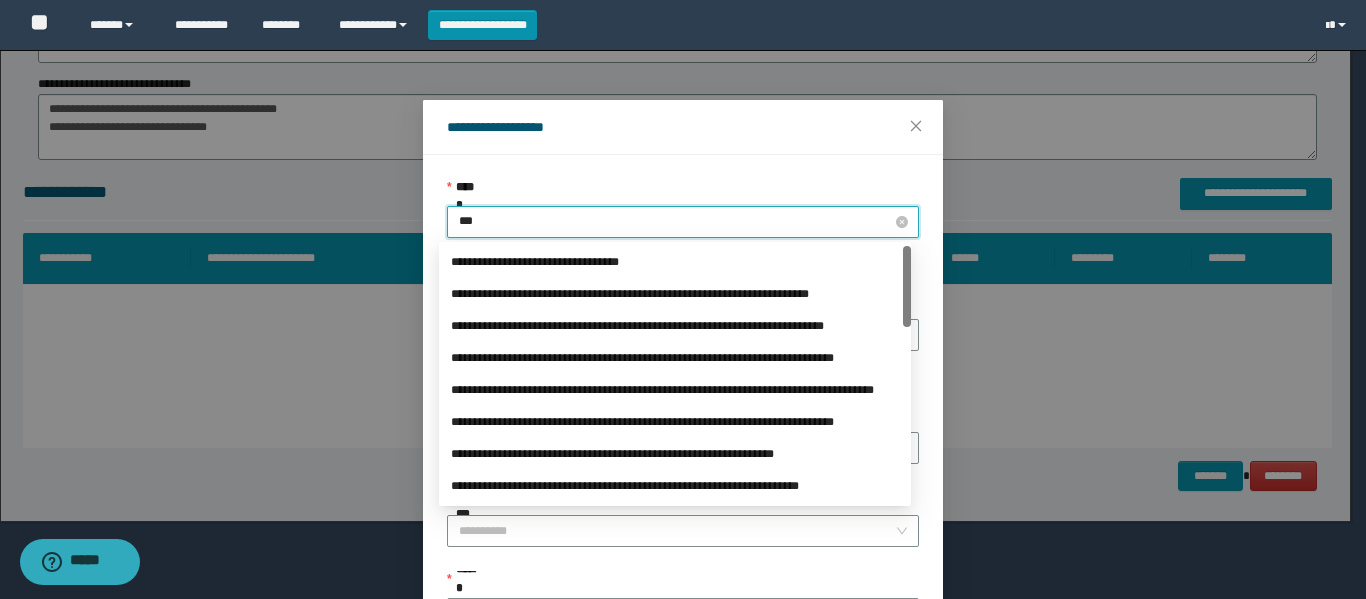 type on "****" 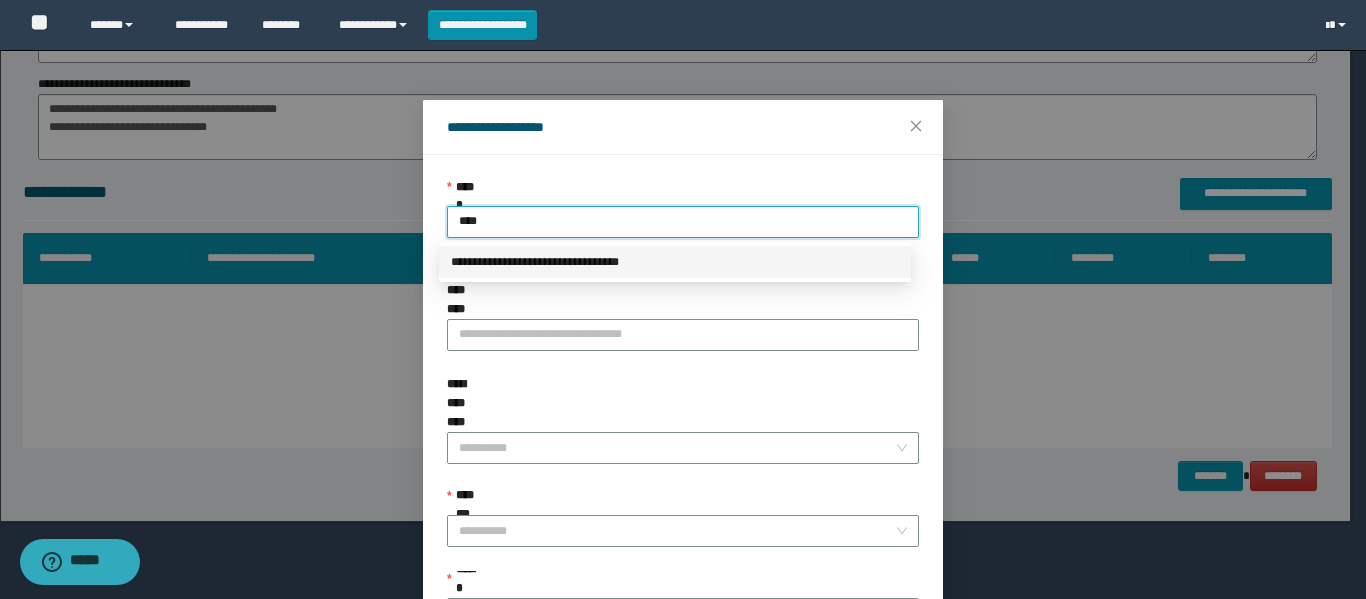 click on "**********" at bounding box center [675, 262] 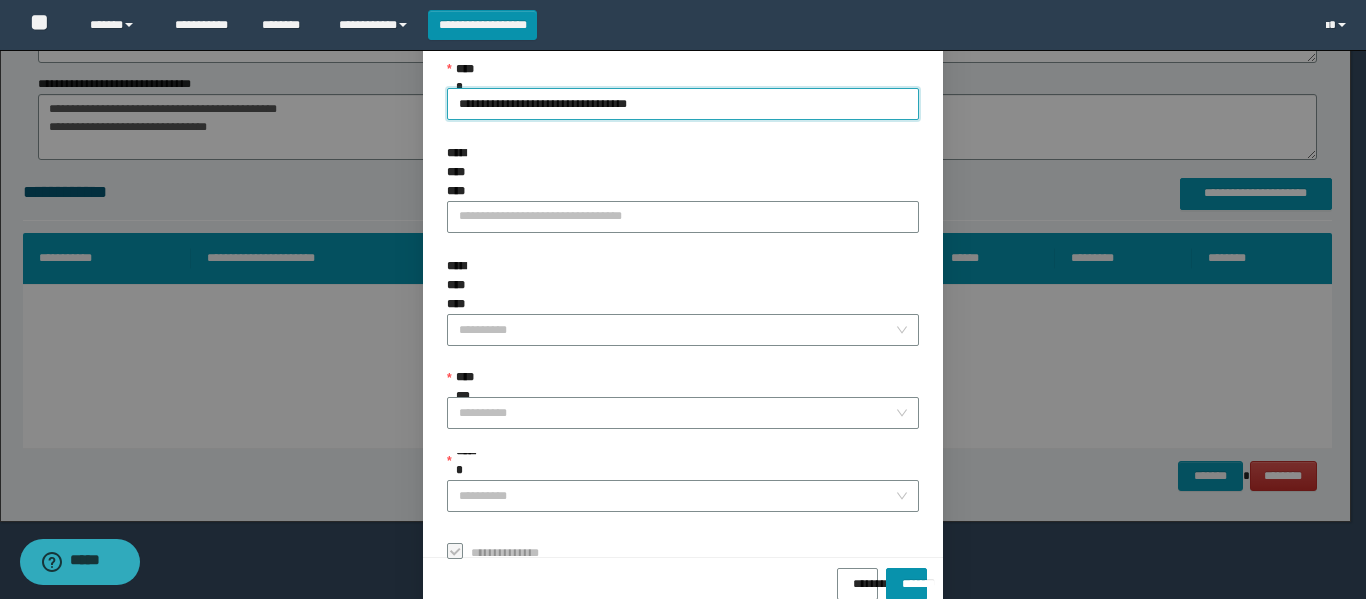 scroll, scrollTop: 153, scrollLeft: 0, axis: vertical 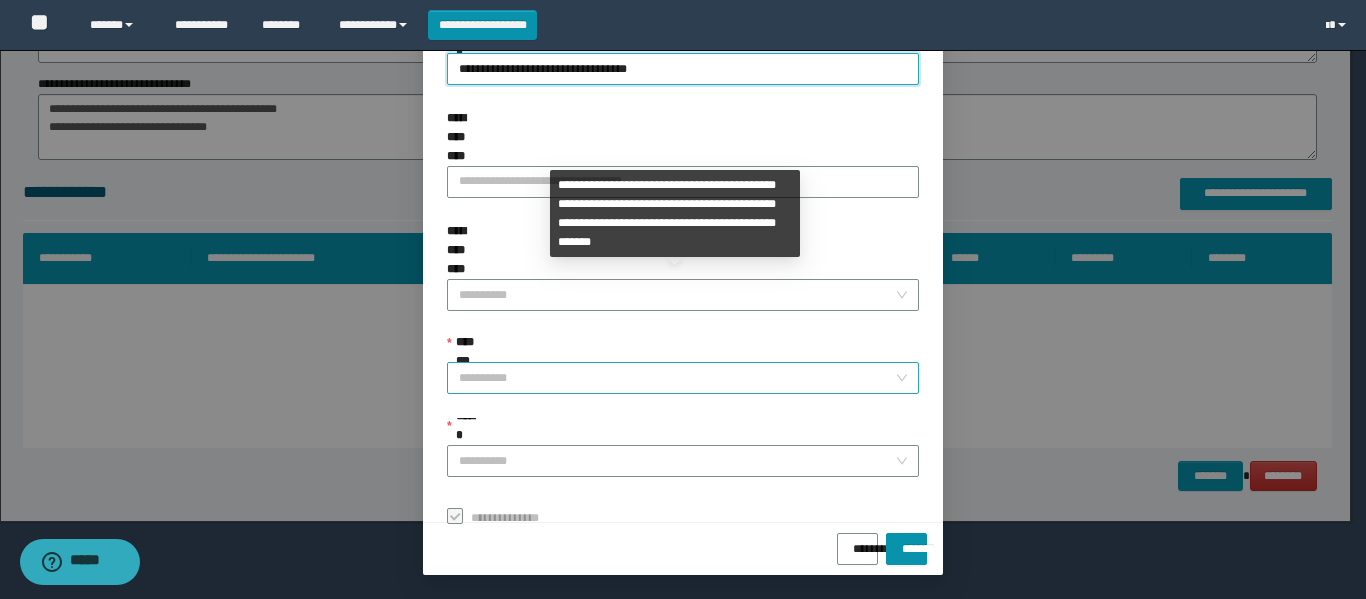 click on "**********" at bounding box center (677, 378) 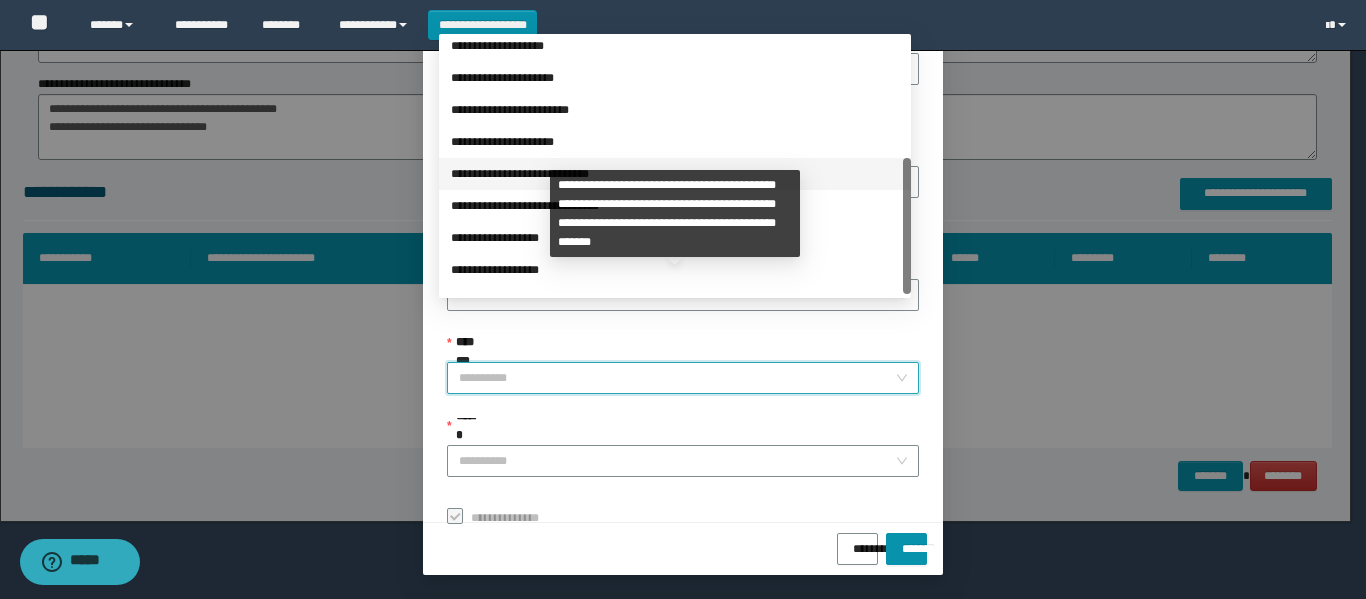 scroll, scrollTop: 224, scrollLeft: 0, axis: vertical 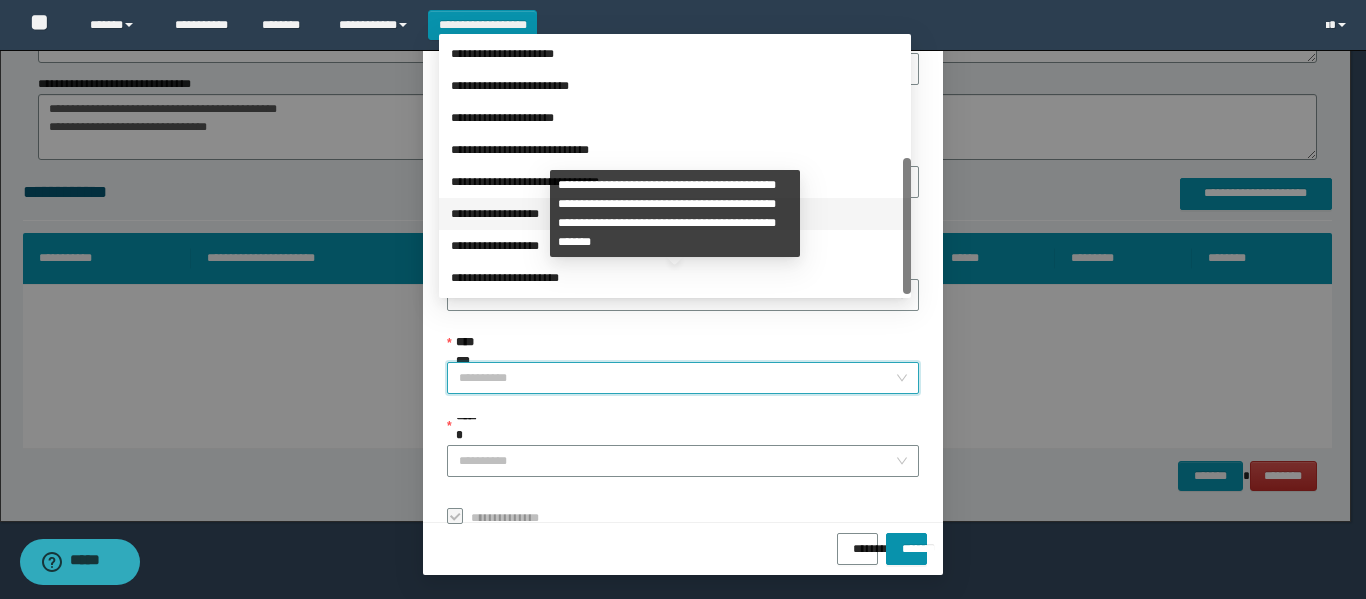 click on "**********" at bounding box center [675, 214] 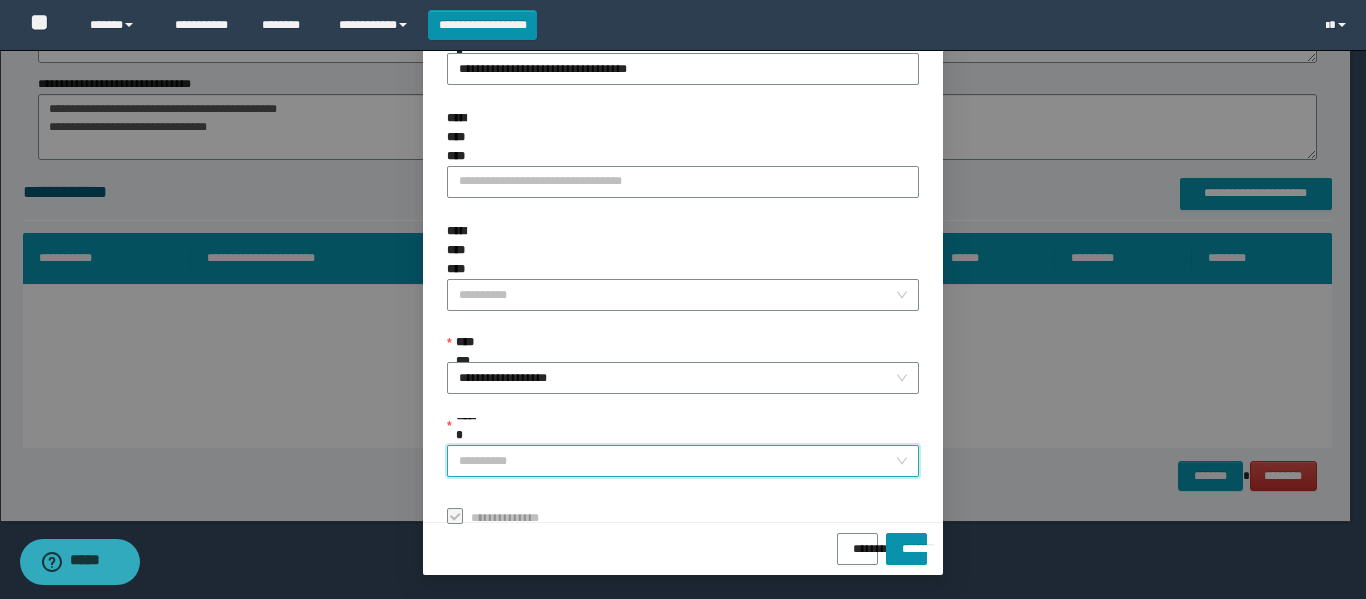 click on "******" at bounding box center [677, 461] 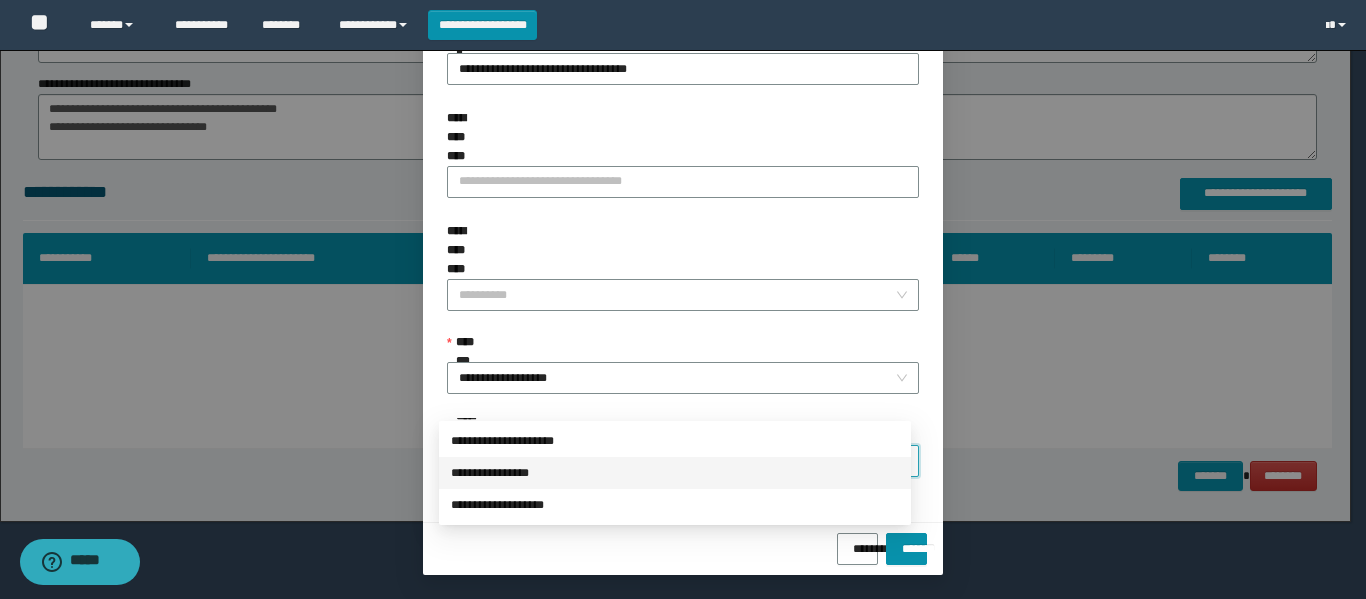 click on "**********" at bounding box center [675, 473] 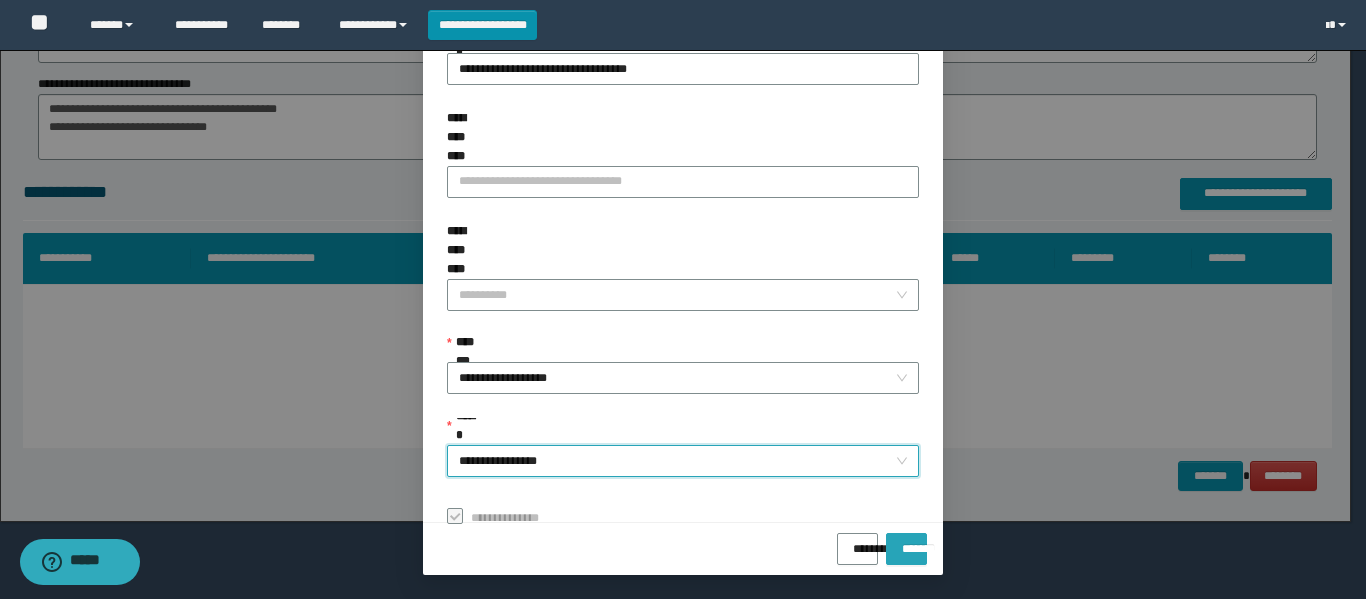 click on "*******" at bounding box center [906, 549] 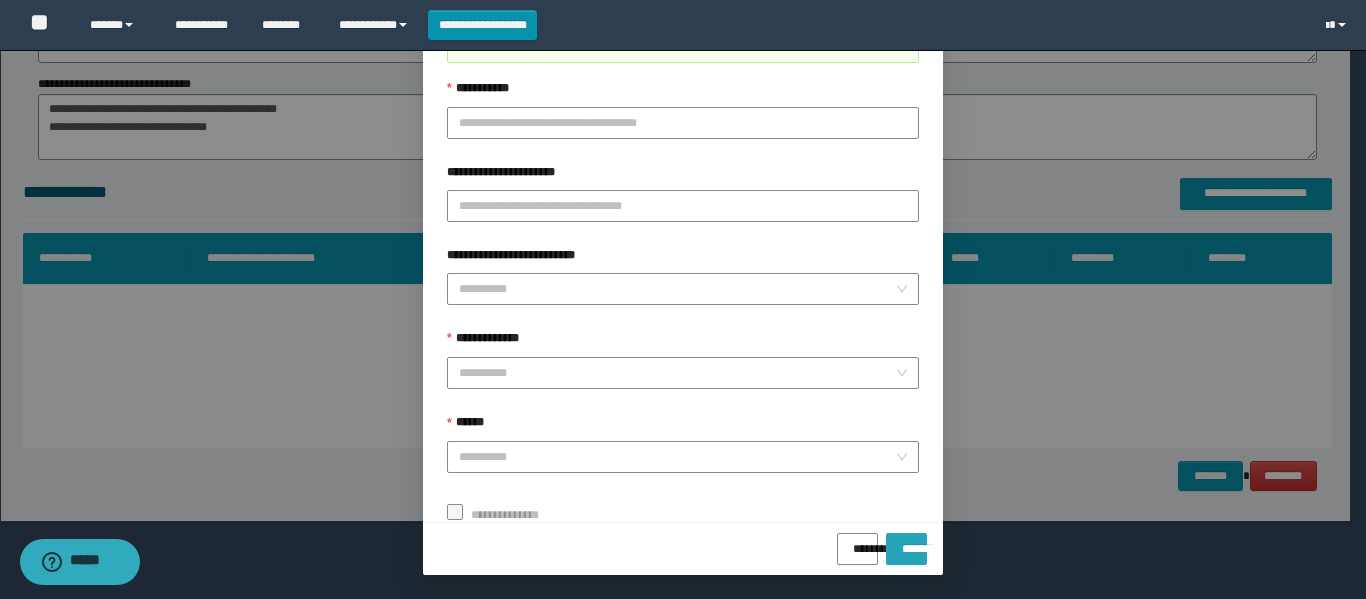 scroll, scrollTop: 106, scrollLeft: 0, axis: vertical 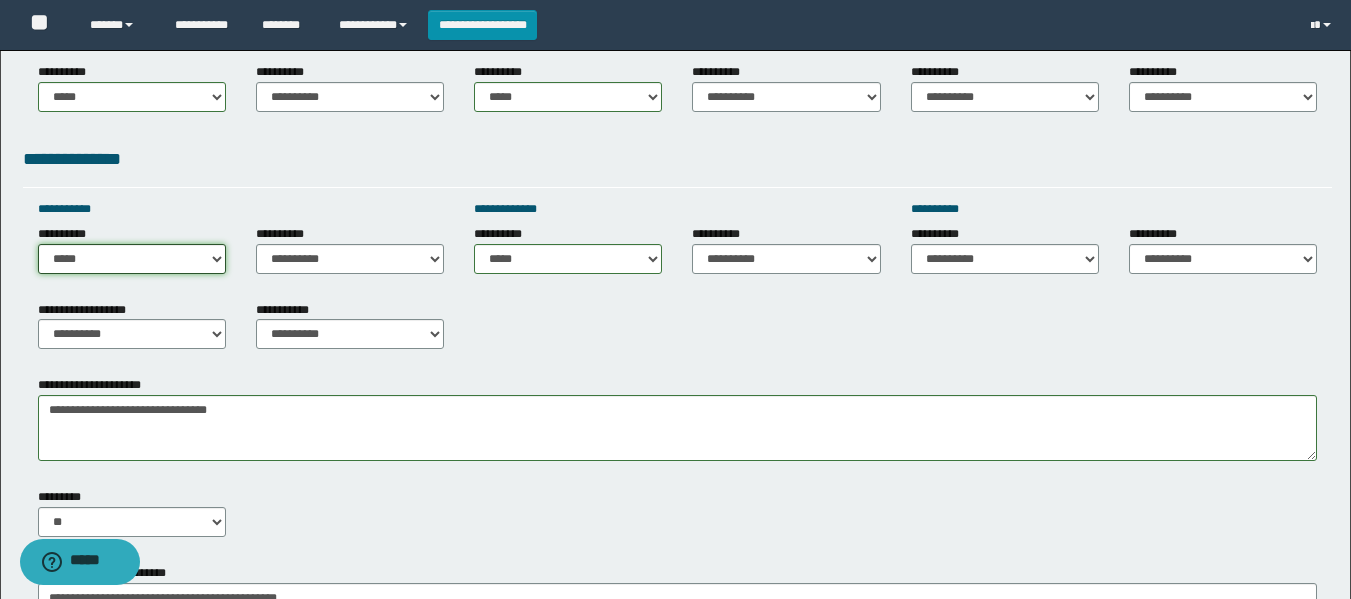 click on "**********" at bounding box center (132, 259) 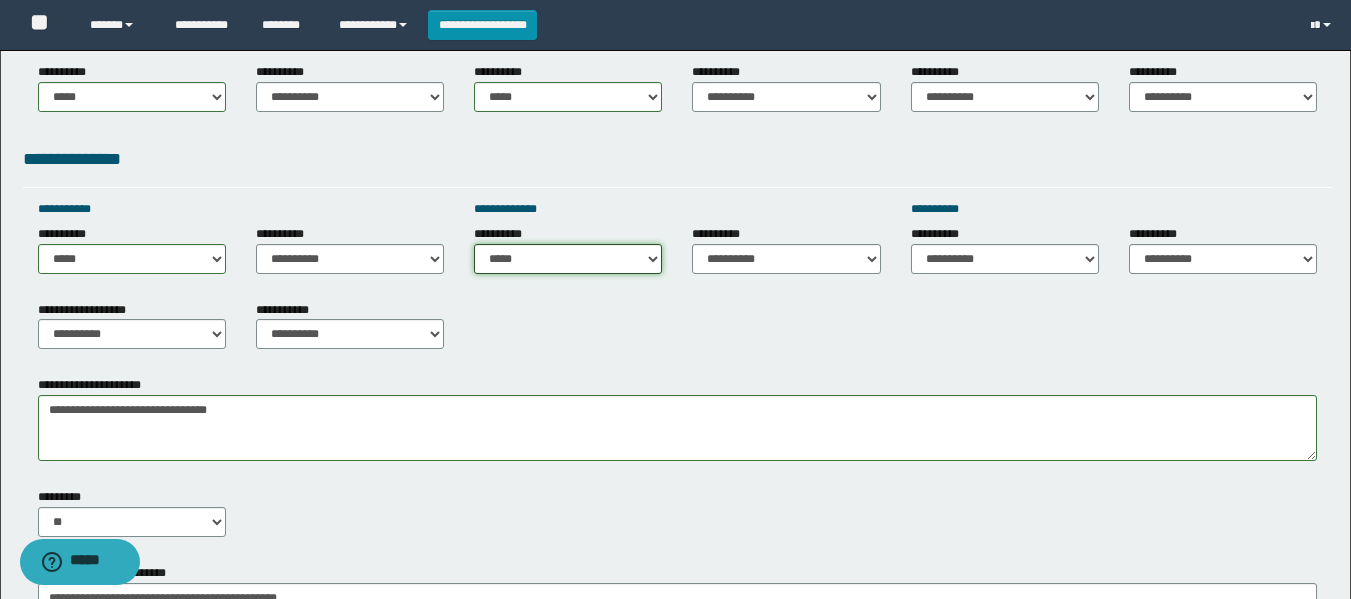 click on "**********" at bounding box center (568, 259) 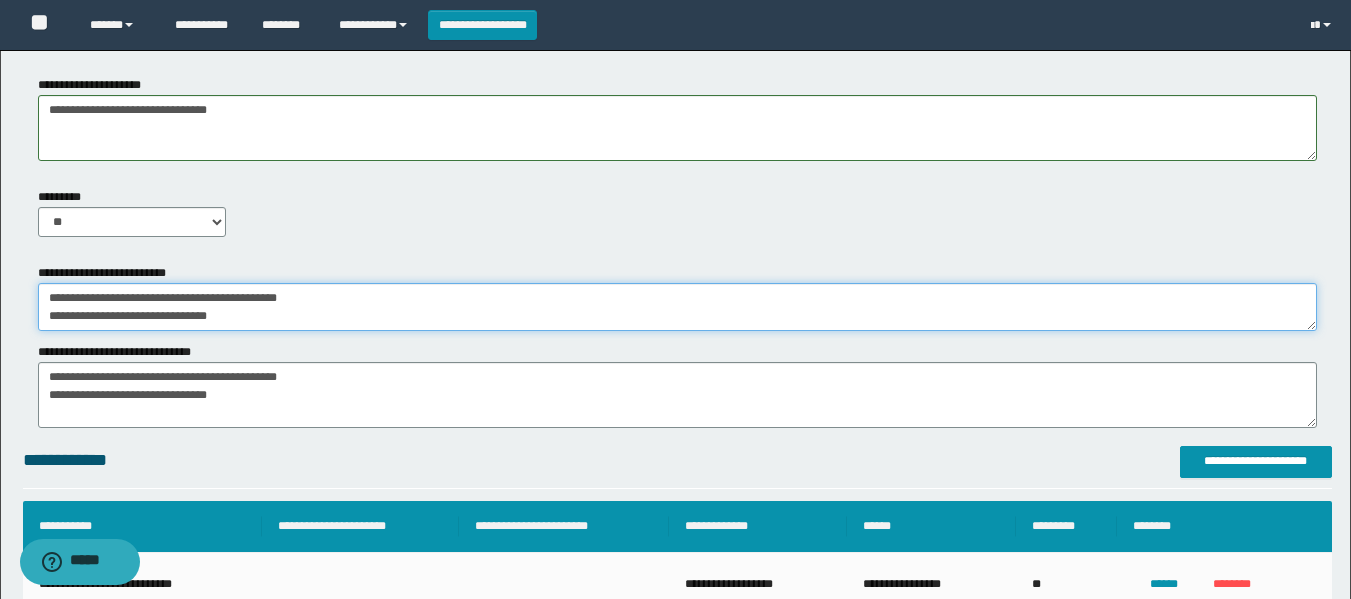 click on "**********" at bounding box center (677, 307) 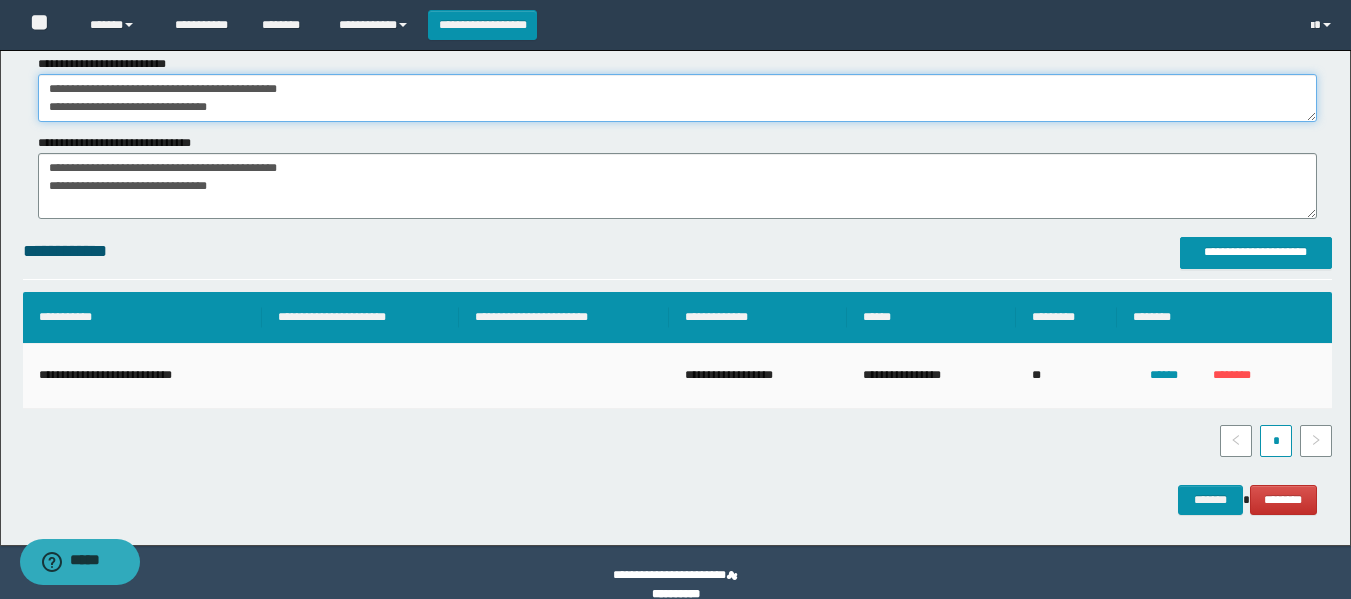 scroll, scrollTop: 1234, scrollLeft: 0, axis: vertical 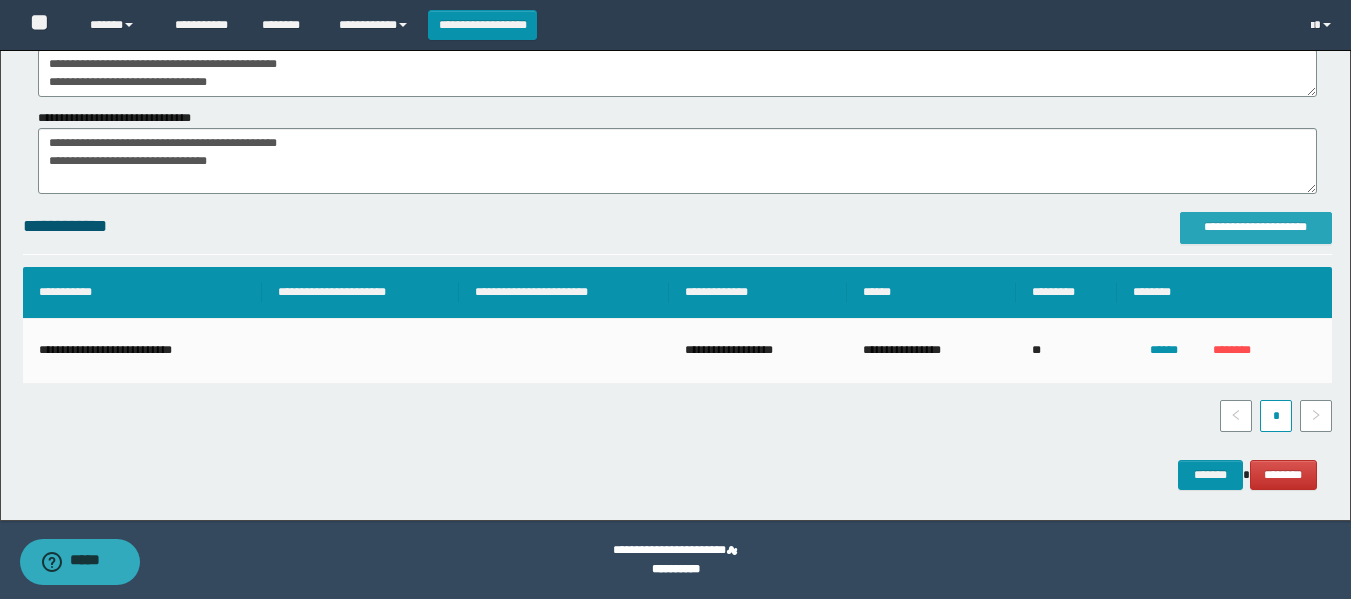 click on "**********" at bounding box center [1256, 227] 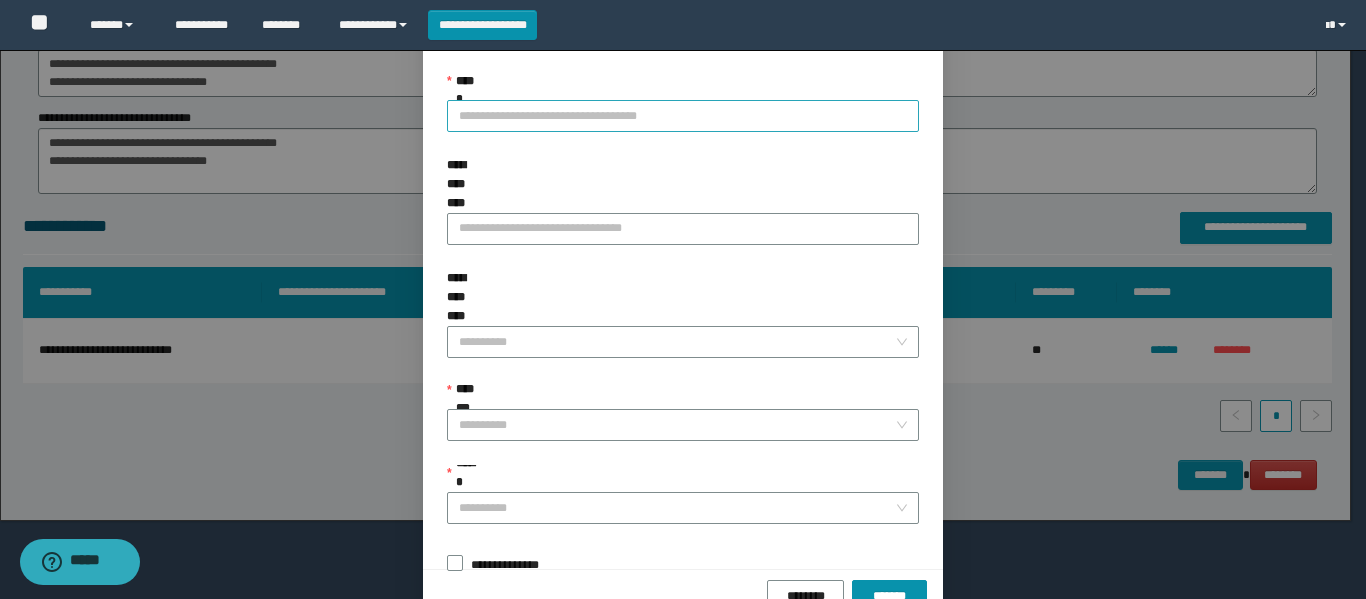 click on "**********" at bounding box center (683, 116) 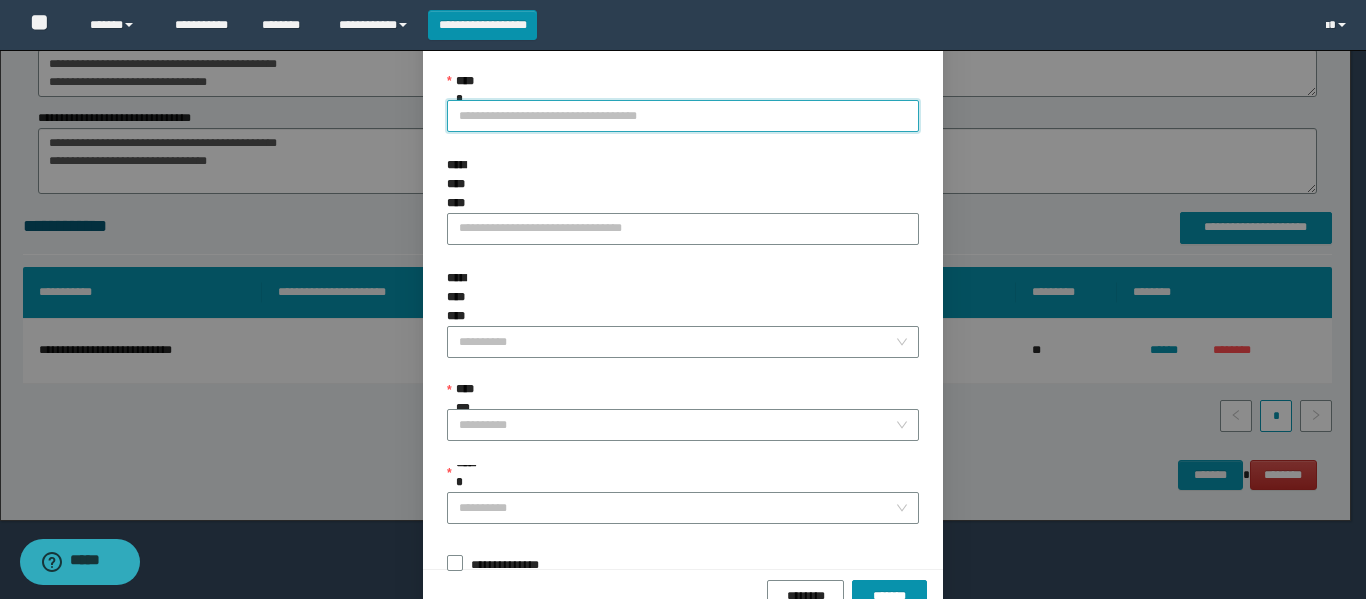 click at bounding box center [916, 21] 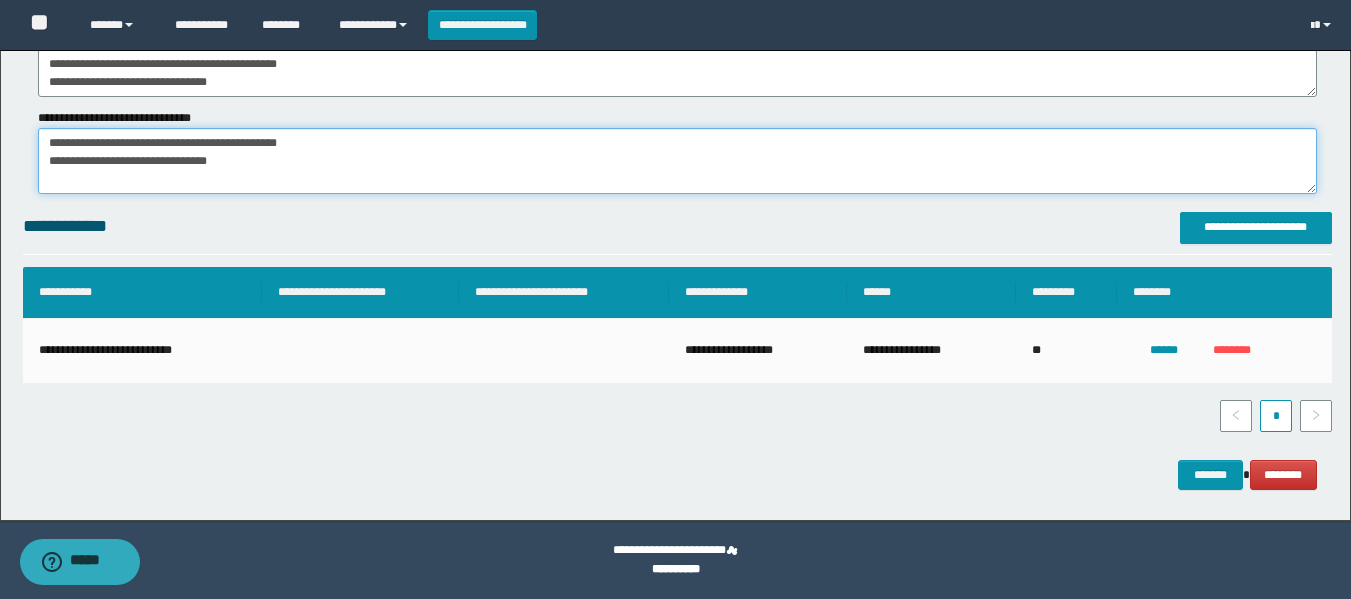 drag, startPoint x: 340, startPoint y: 162, endPoint x: 0, endPoint y: 118, distance: 342.83524 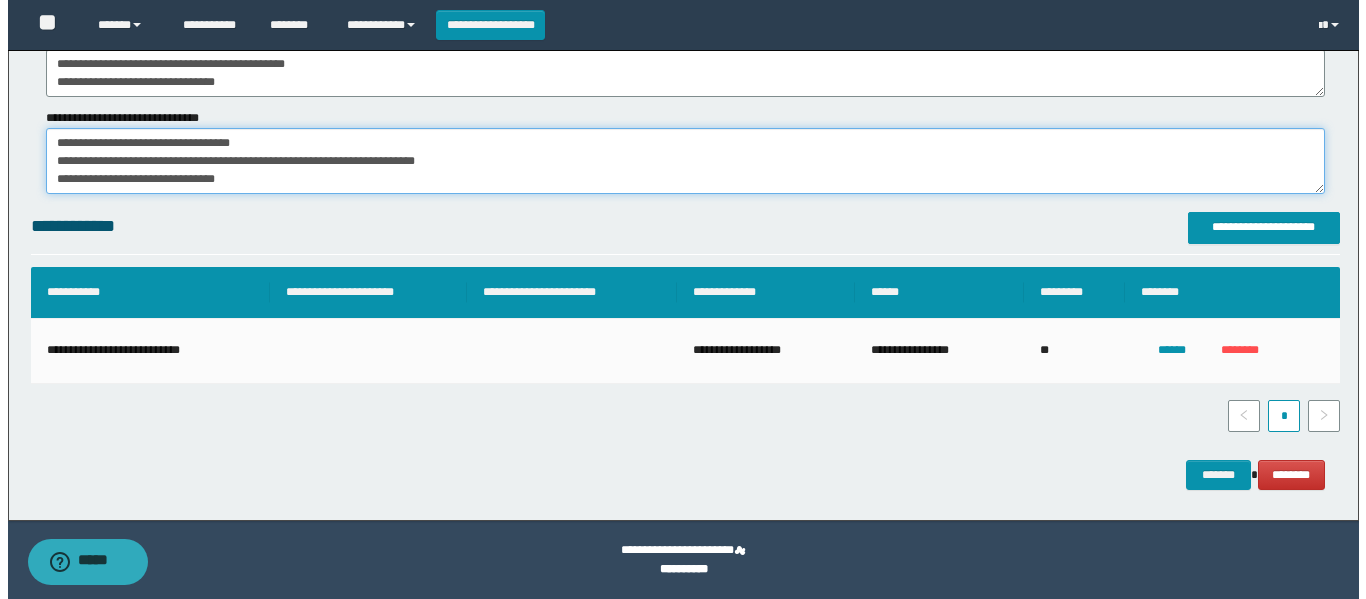 scroll, scrollTop: 12, scrollLeft: 0, axis: vertical 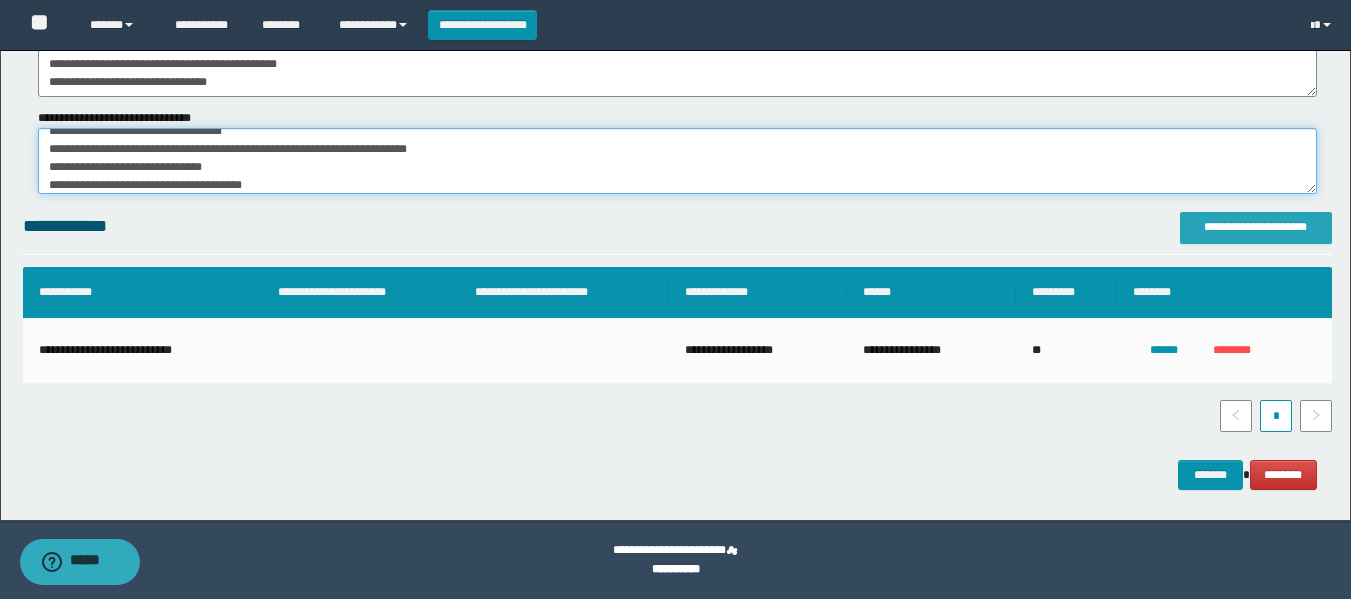 type on "**********" 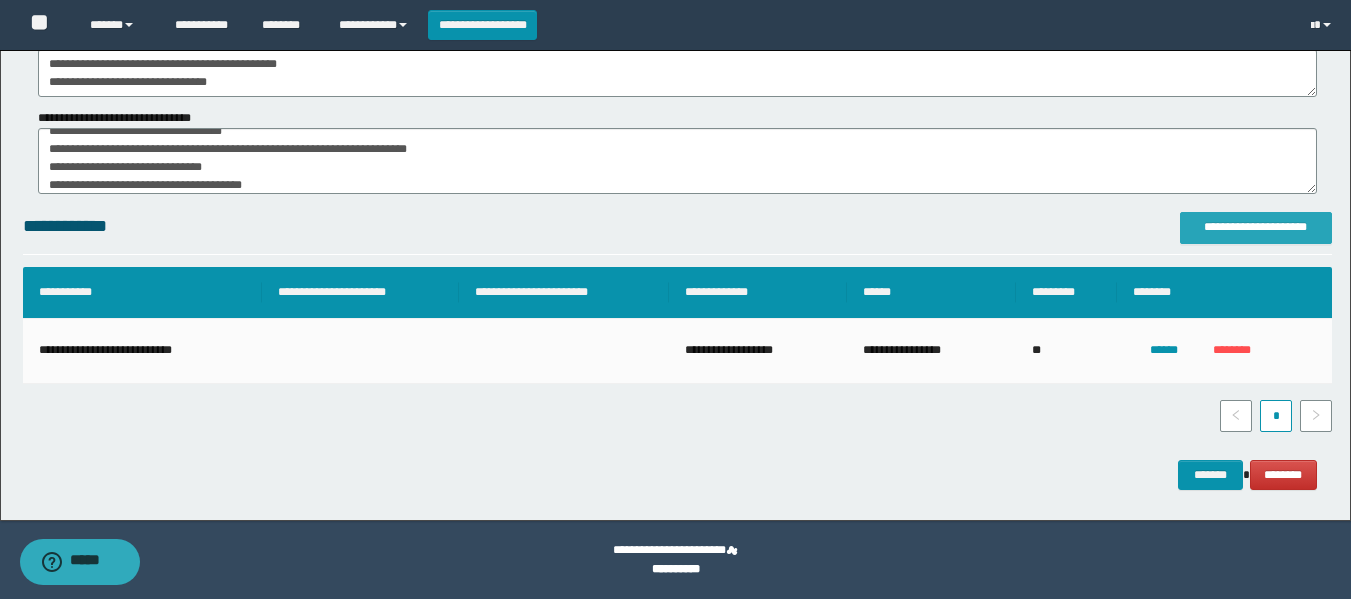 click on "**********" at bounding box center [1256, 228] 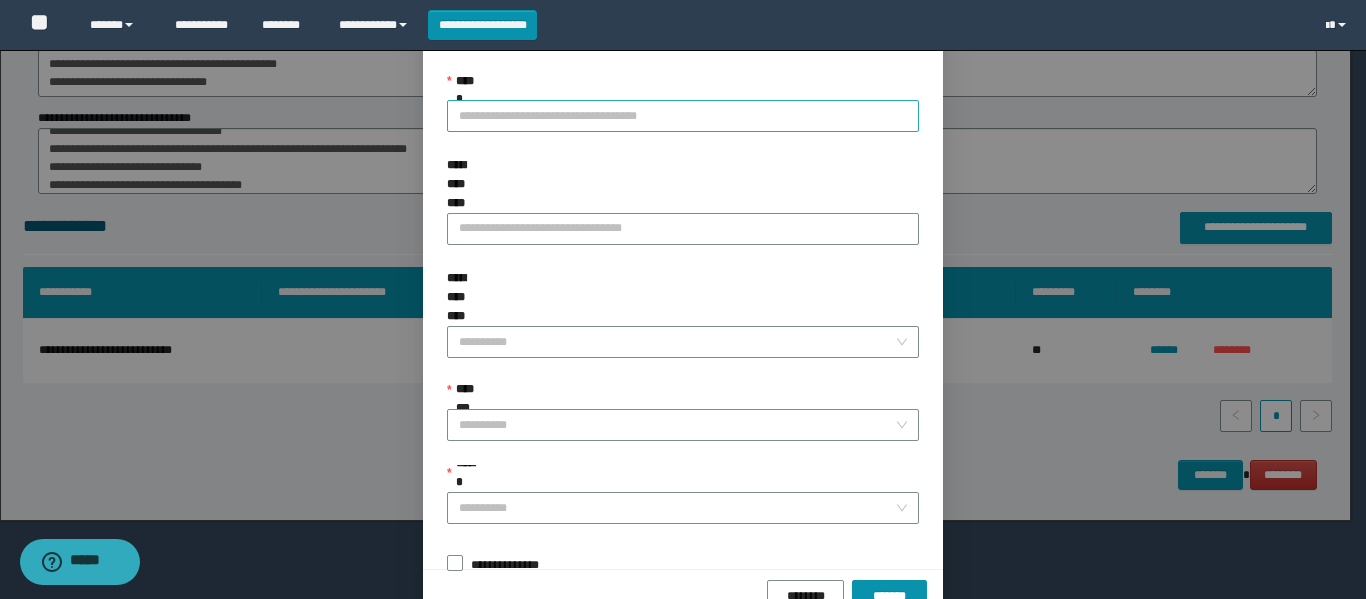click on "**********" at bounding box center (683, 116) 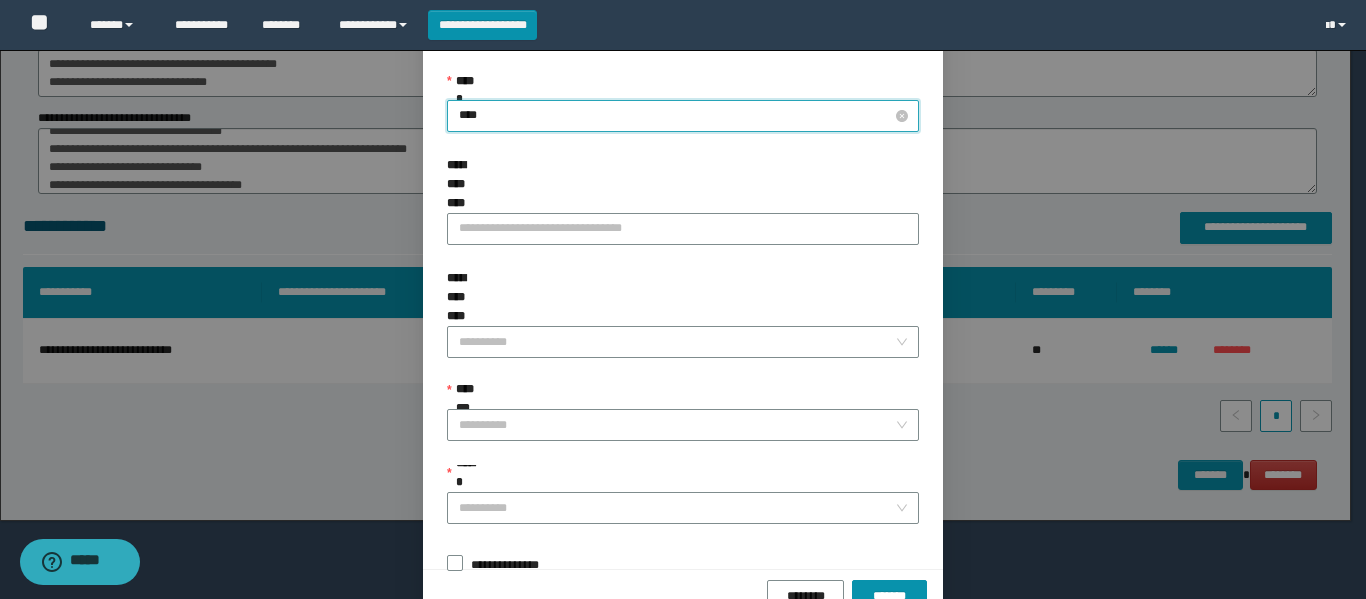 type on "*****" 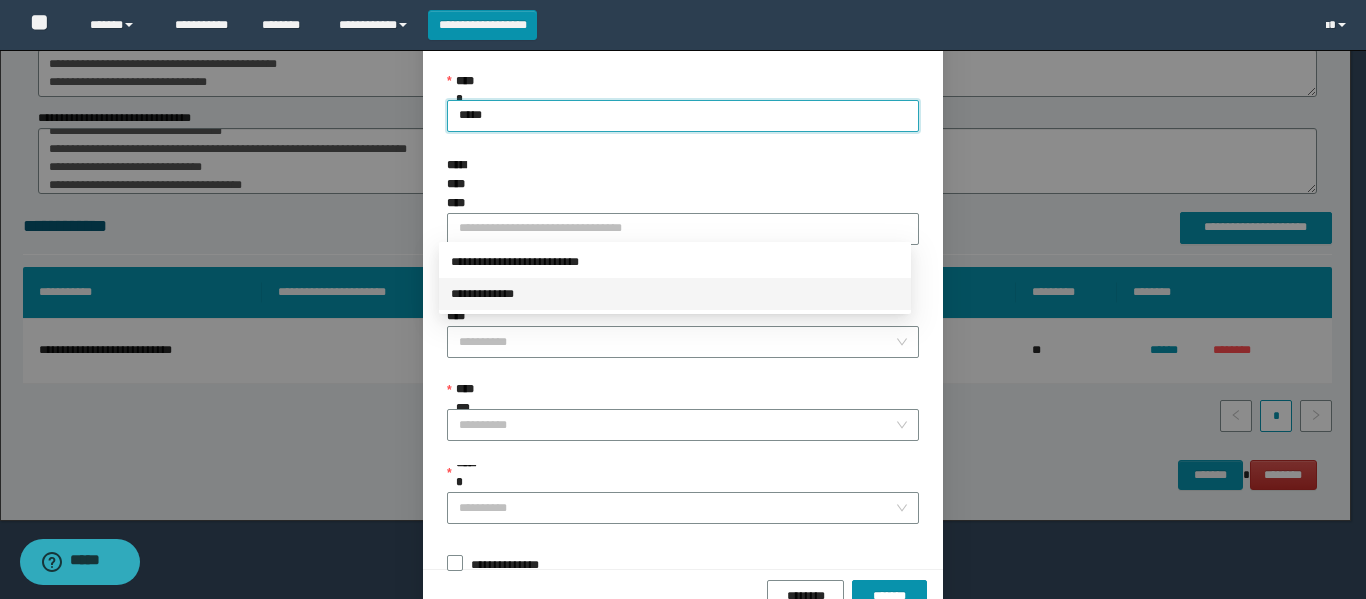 click on "**********" at bounding box center (675, 294) 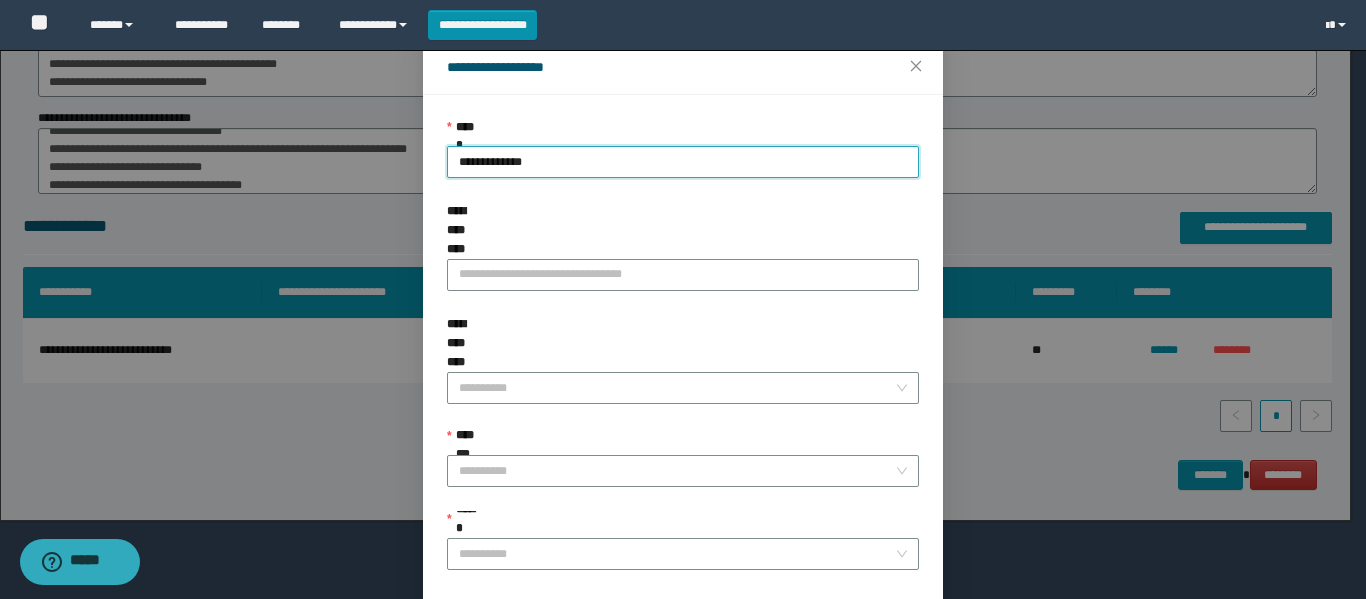 scroll, scrollTop: 153, scrollLeft: 0, axis: vertical 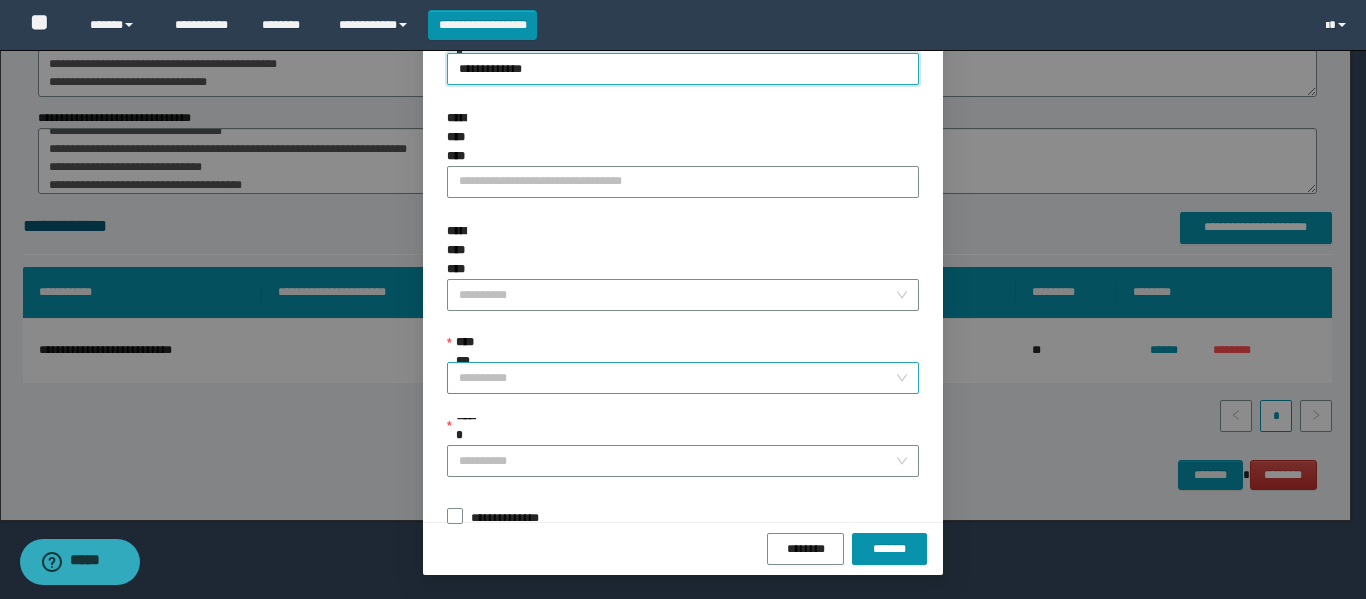 click on "**********" at bounding box center [677, 378] 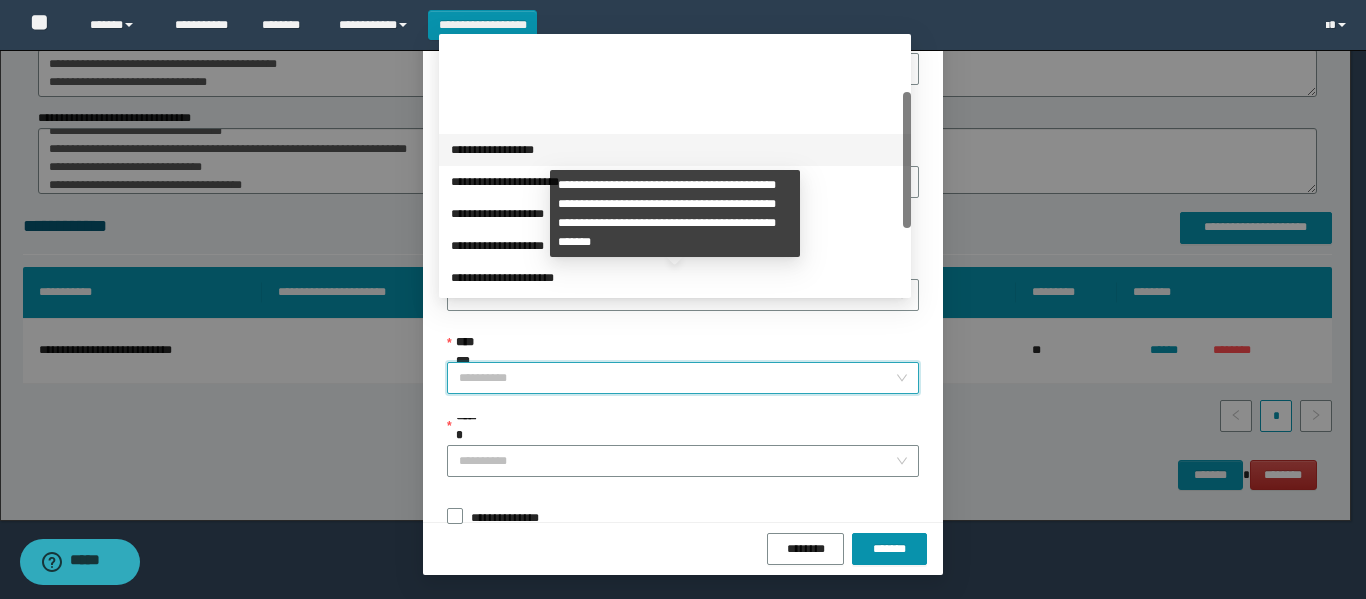 scroll, scrollTop: 224, scrollLeft: 0, axis: vertical 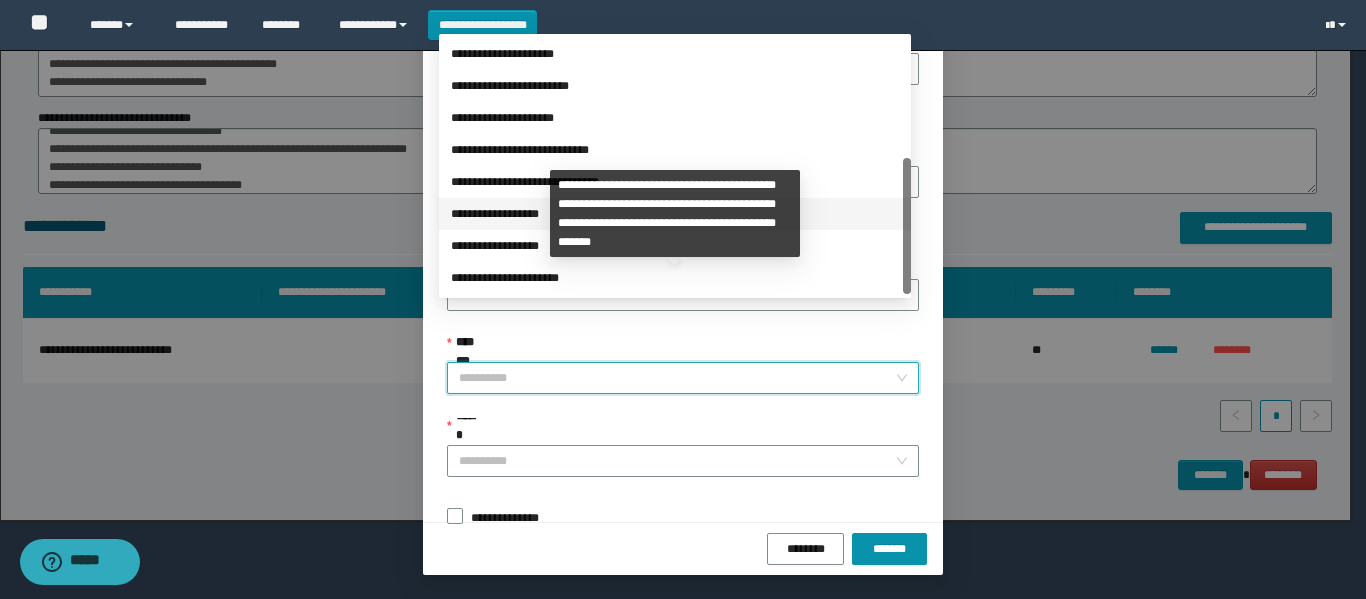 click on "**********" at bounding box center [675, 214] 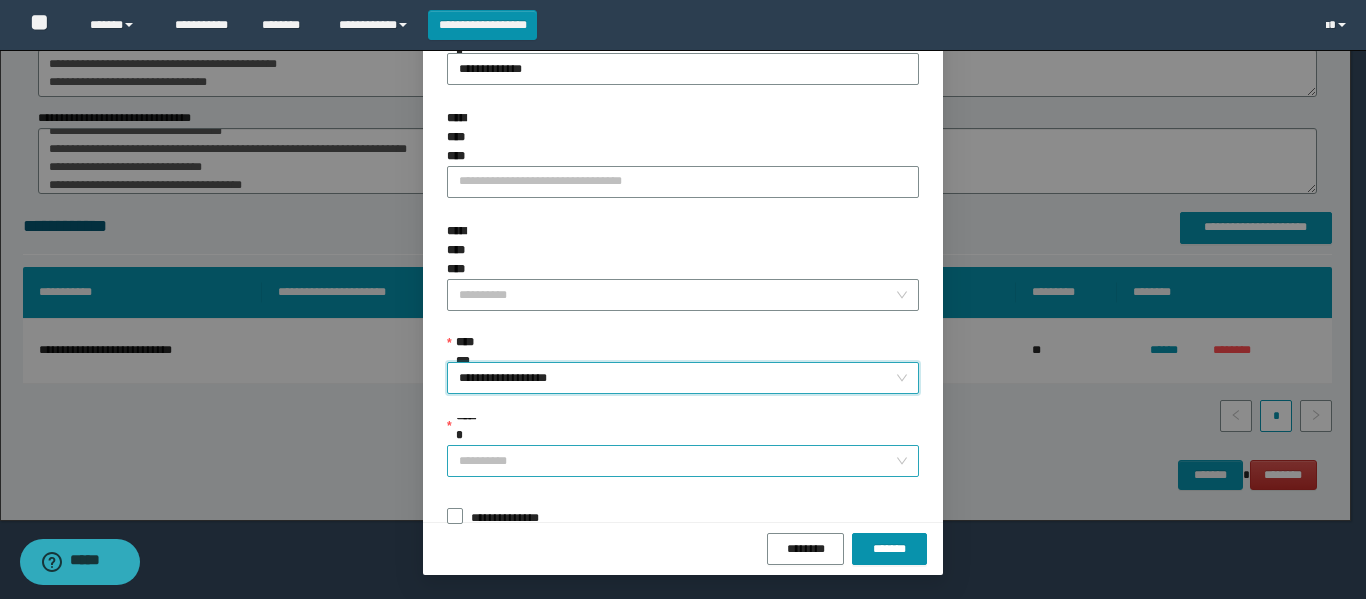click on "******" at bounding box center [677, 461] 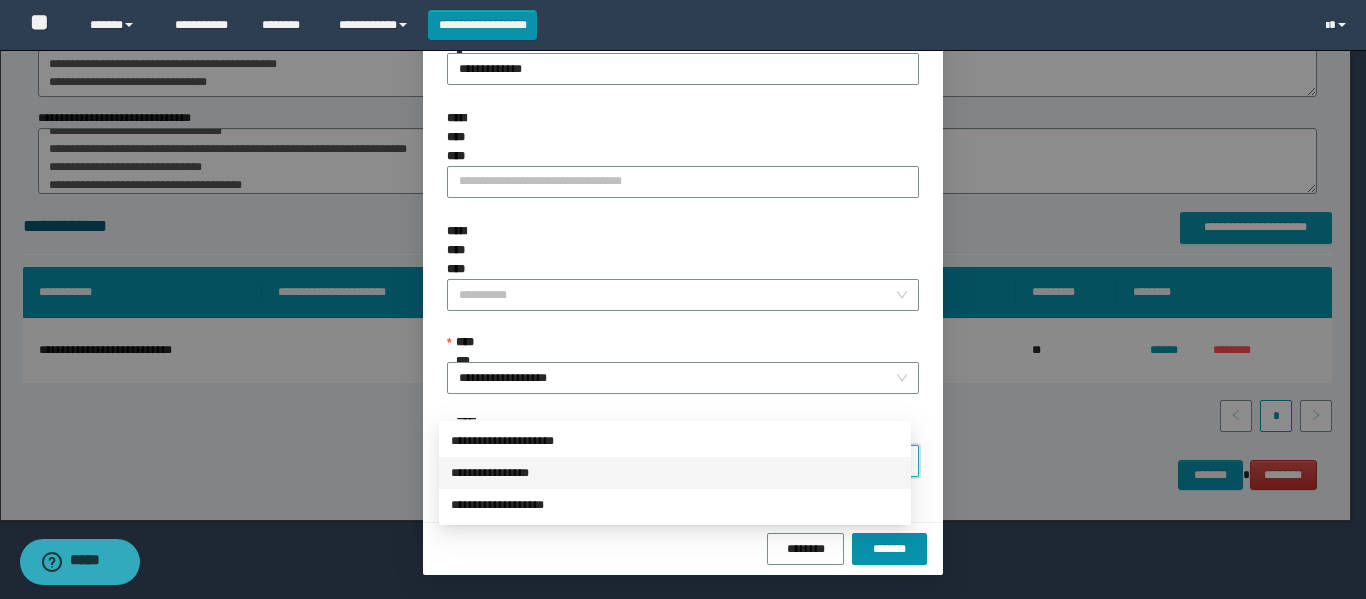 click on "**********" at bounding box center [675, 473] 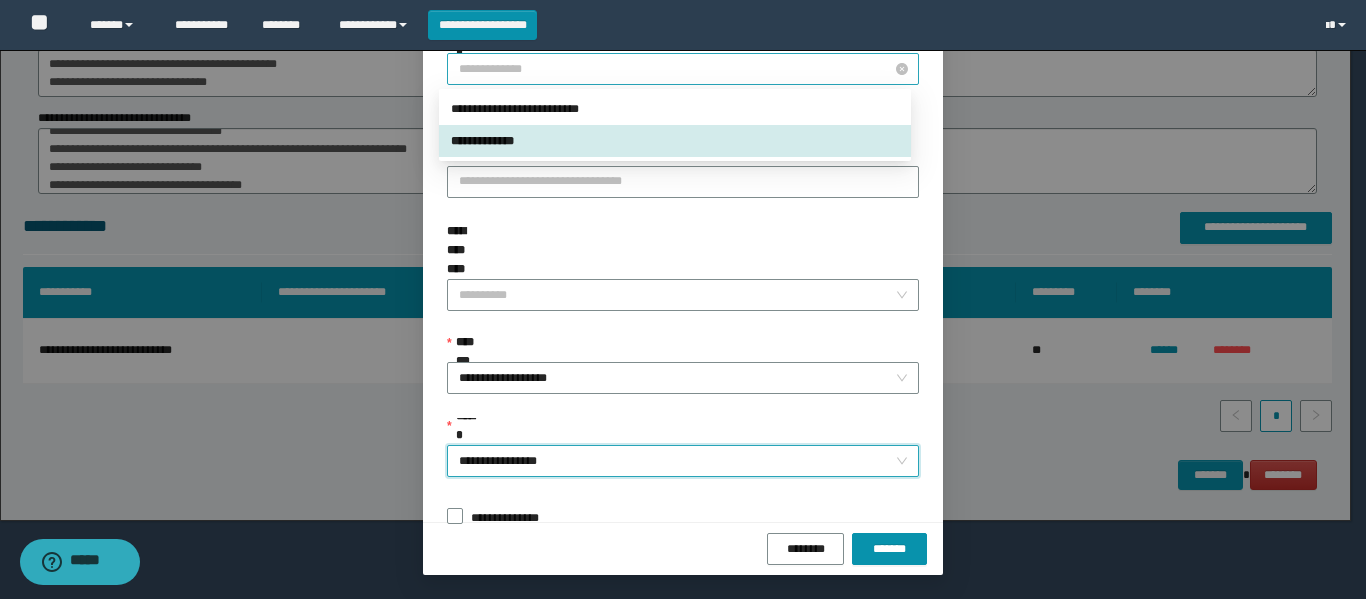 drag, startPoint x: 551, startPoint y: 78, endPoint x: 528, endPoint y: 79, distance: 23.021729 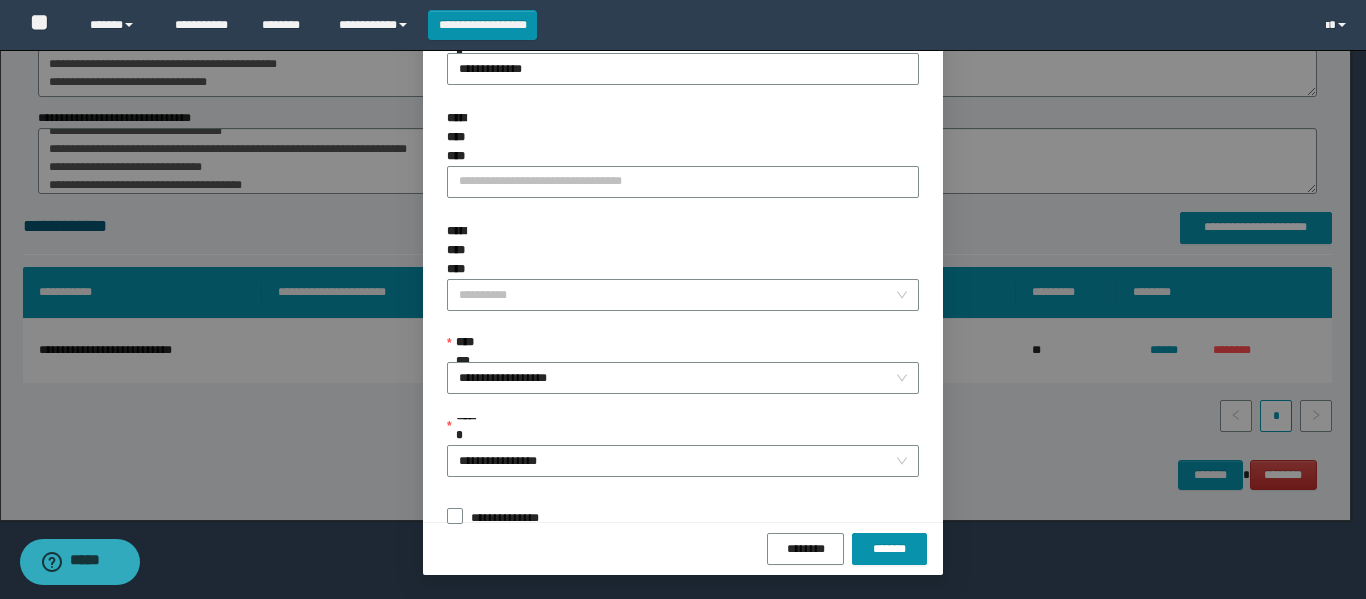 click on "**********" at bounding box center (683, 279) 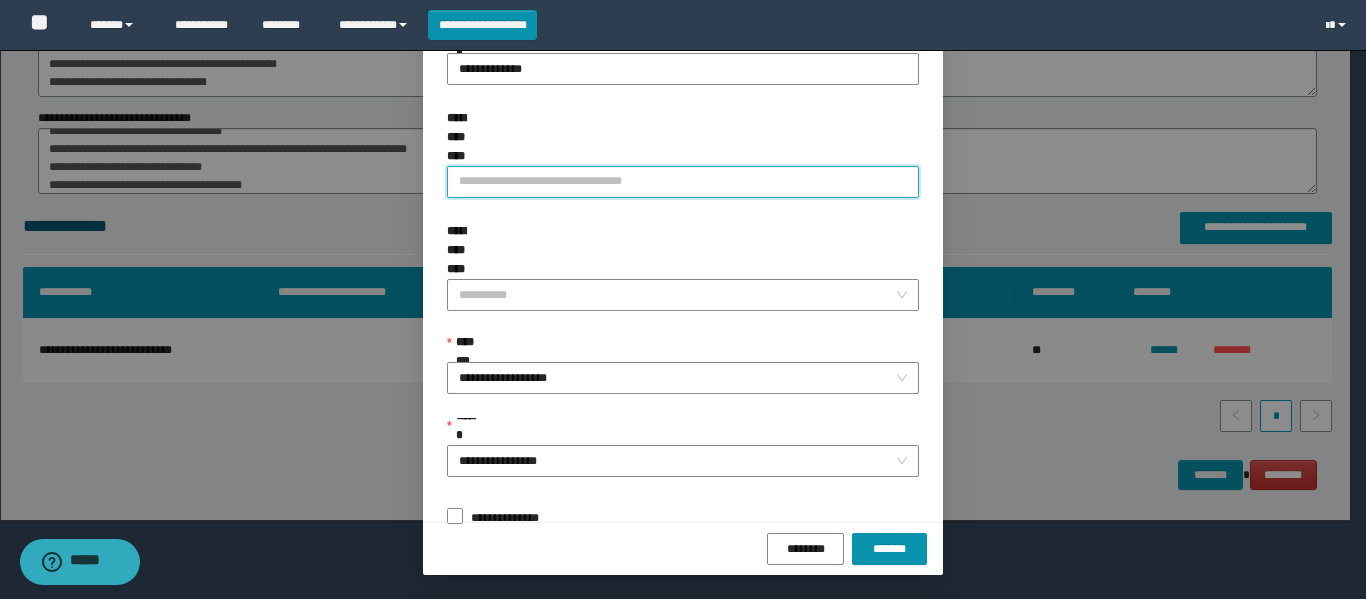 click on "**********" at bounding box center [683, 182] 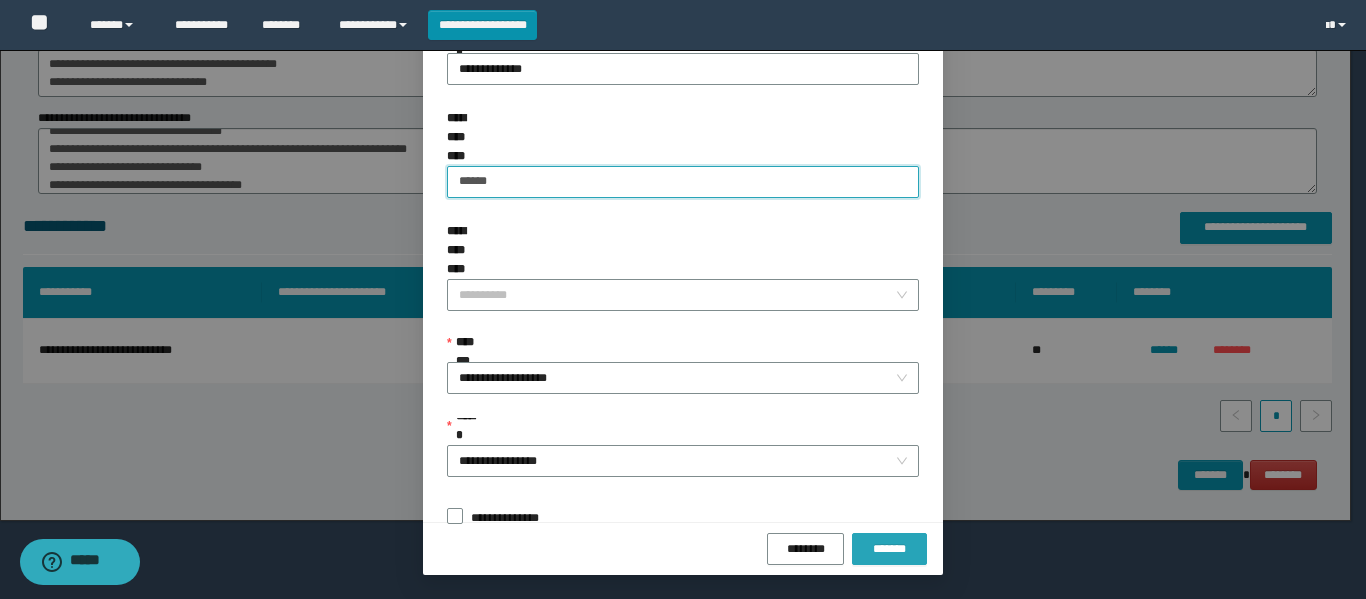 type on "******" 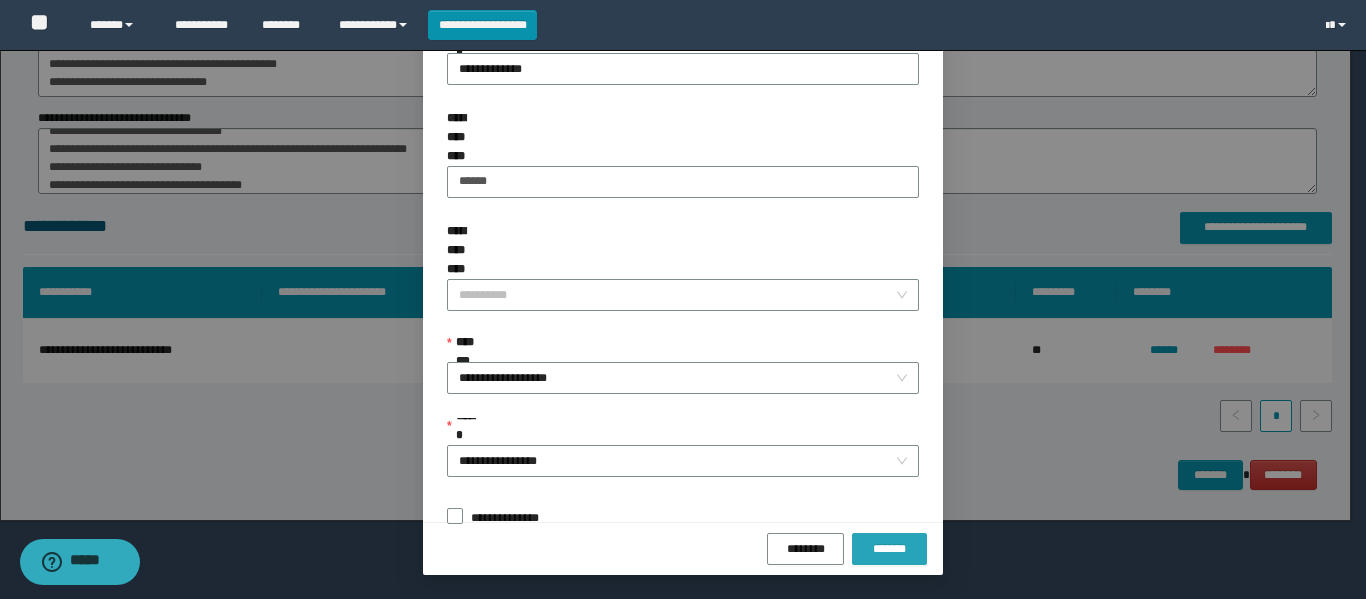click on "*******" at bounding box center [889, 549] 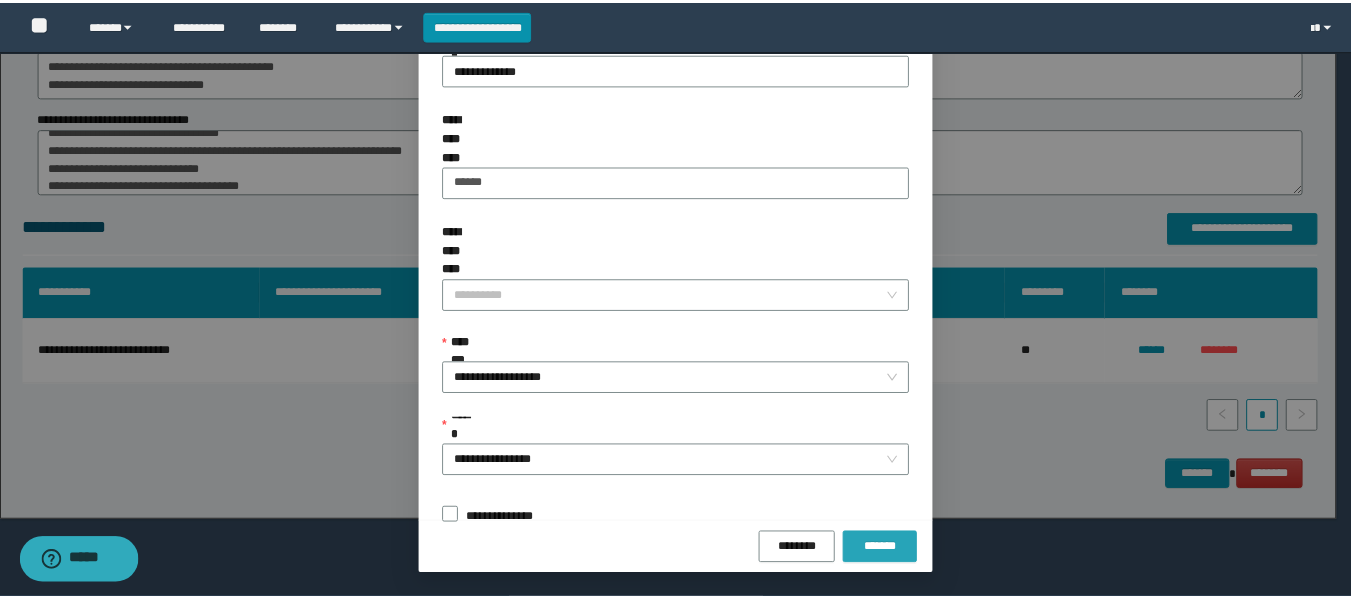 scroll, scrollTop: 106, scrollLeft: 0, axis: vertical 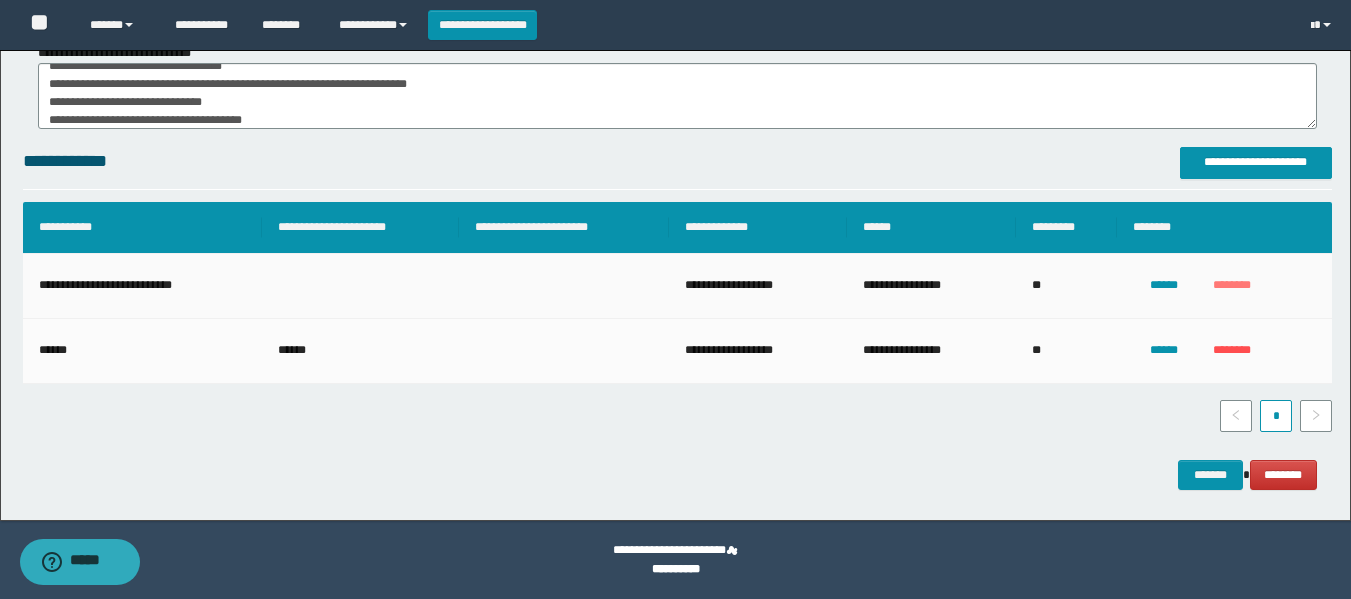 click on "********" at bounding box center [1232, 285] 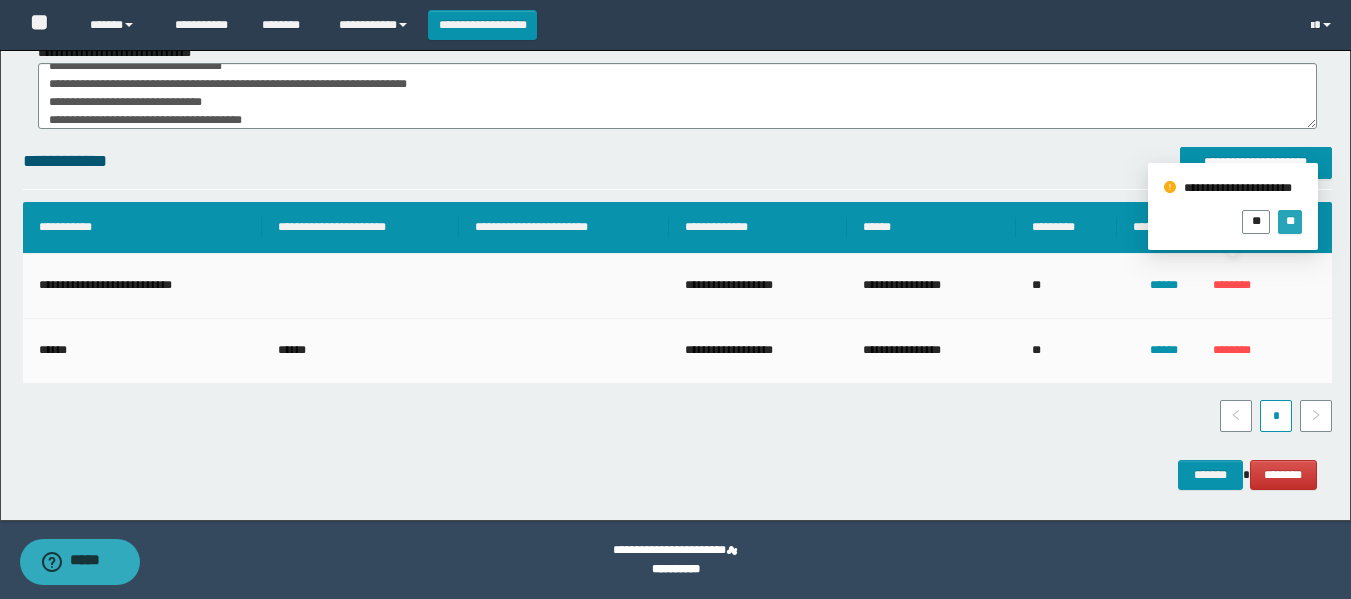click on "**" at bounding box center [1289, 222] 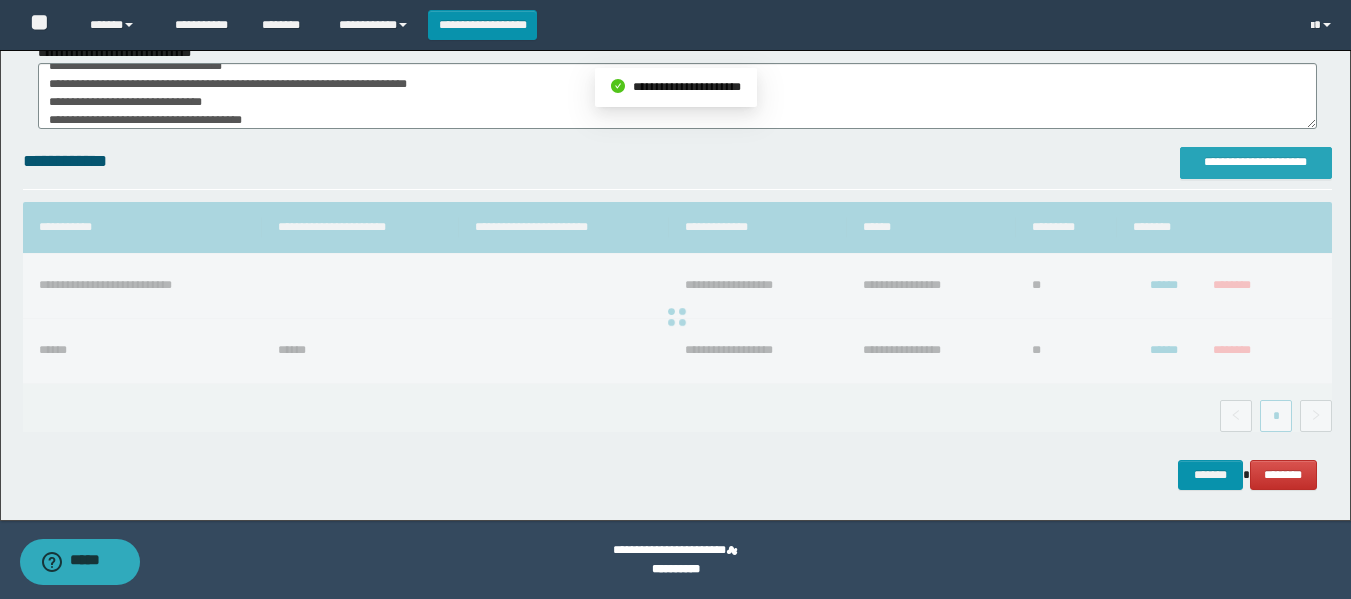 scroll, scrollTop: 1234, scrollLeft: 0, axis: vertical 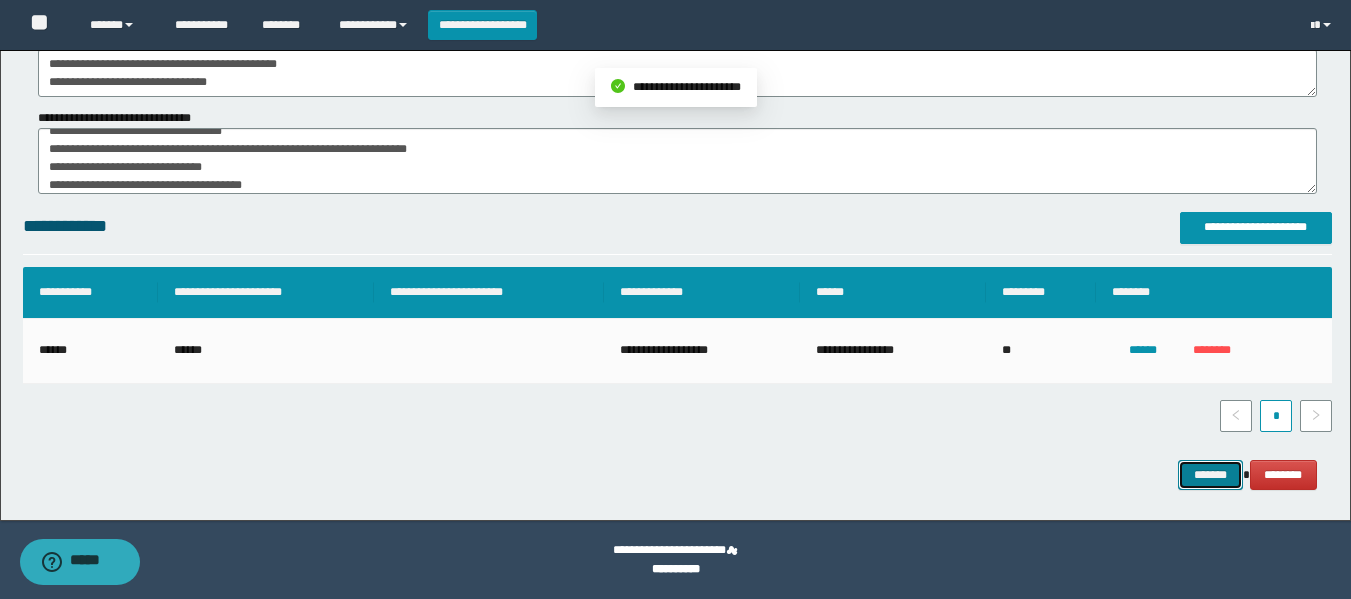 click on "*******" at bounding box center (1210, 475) 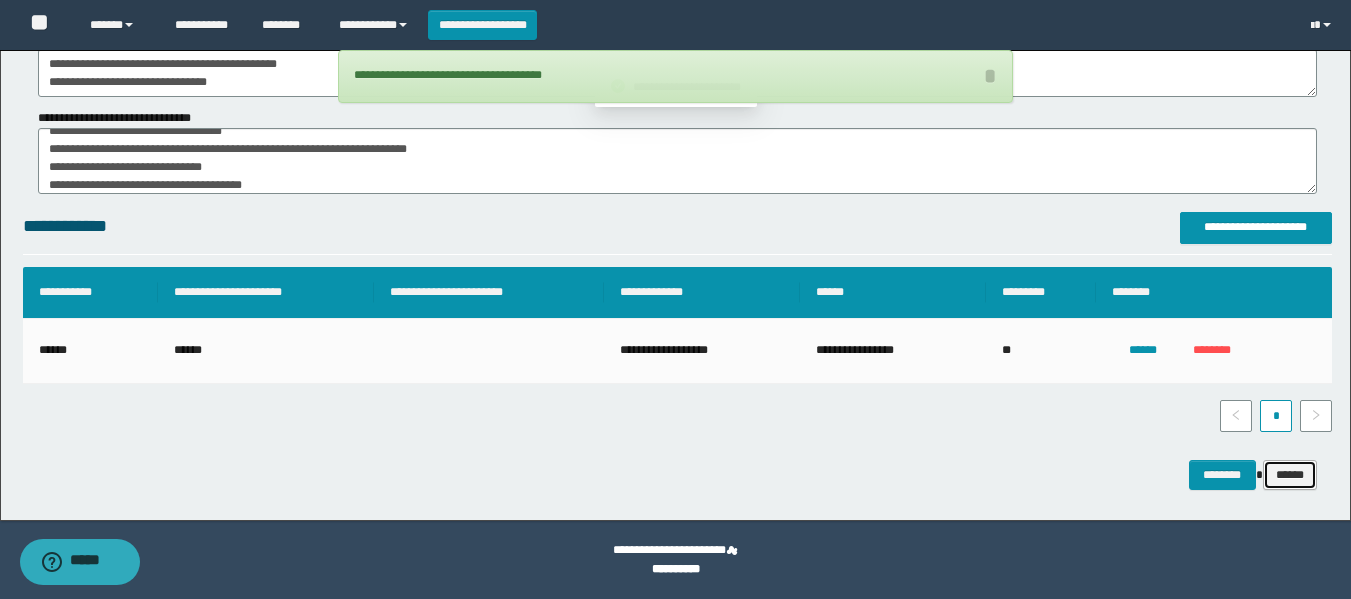 click on "******" at bounding box center (1290, 475) 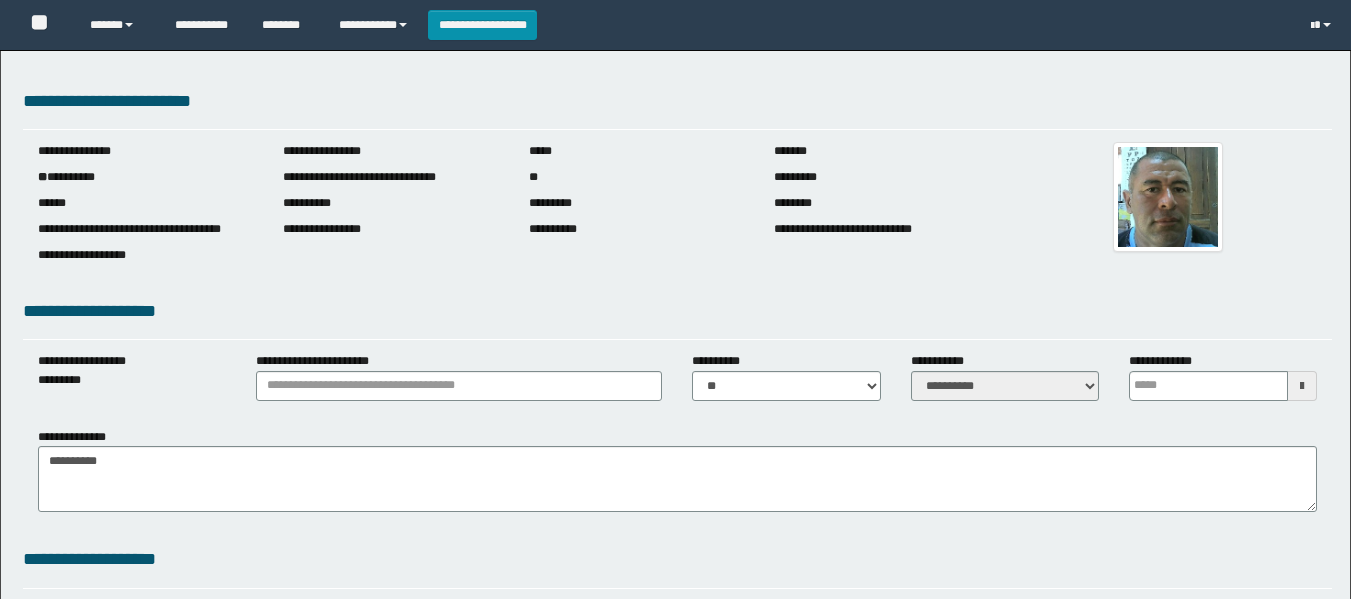 scroll, scrollTop: 0, scrollLeft: 0, axis: both 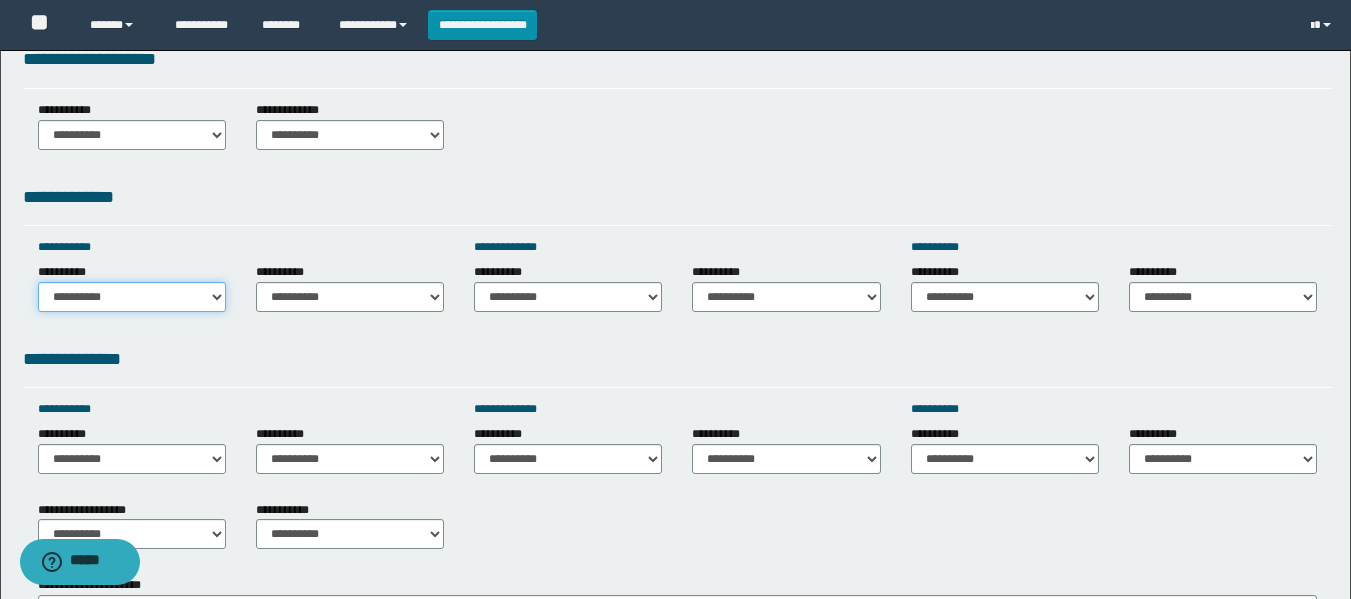 click on "**********" at bounding box center (132, 297) 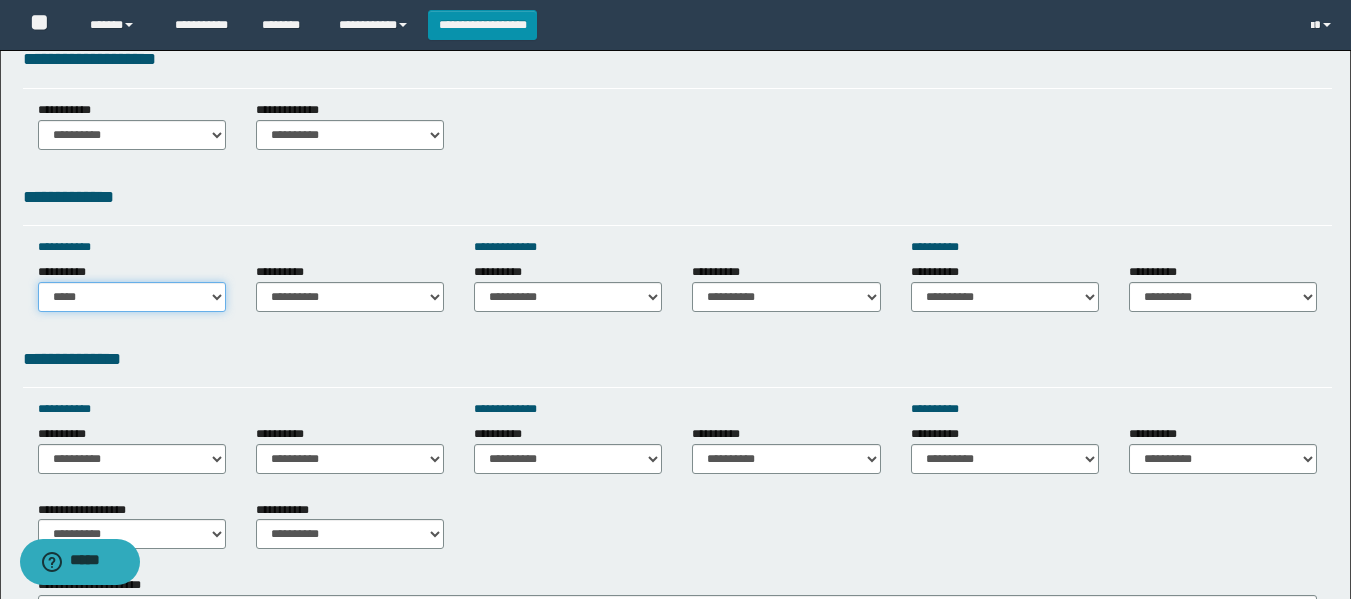 click on "**********" at bounding box center [132, 297] 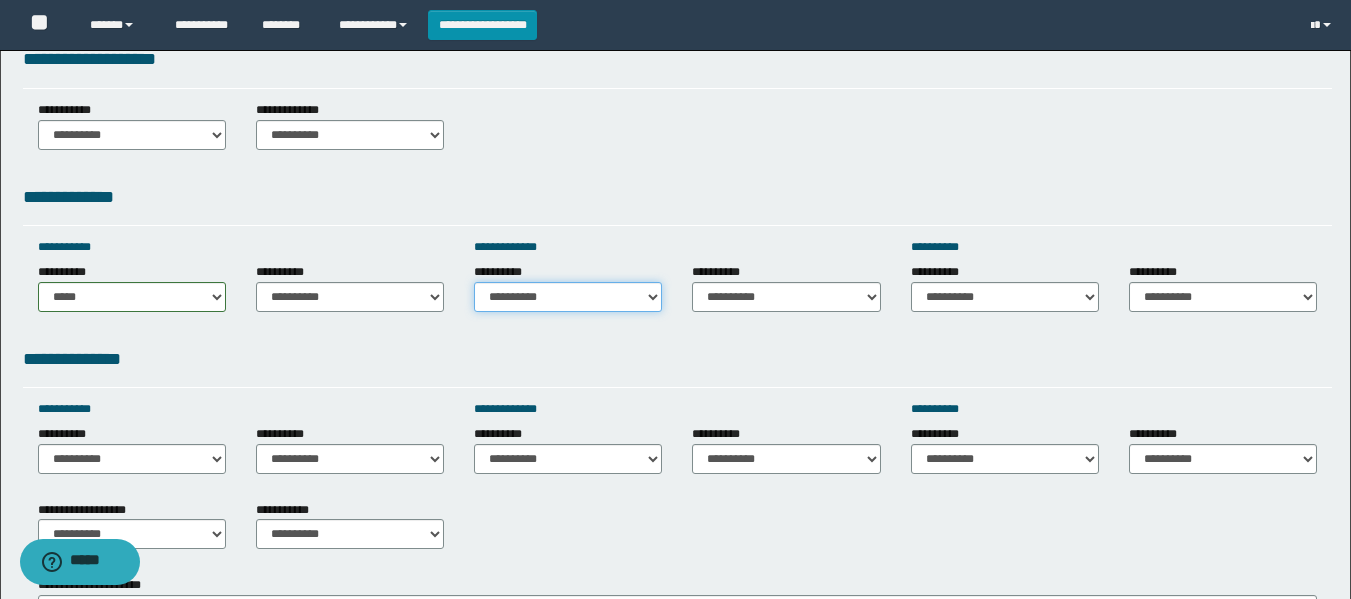 click on "**********" at bounding box center [568, 297] 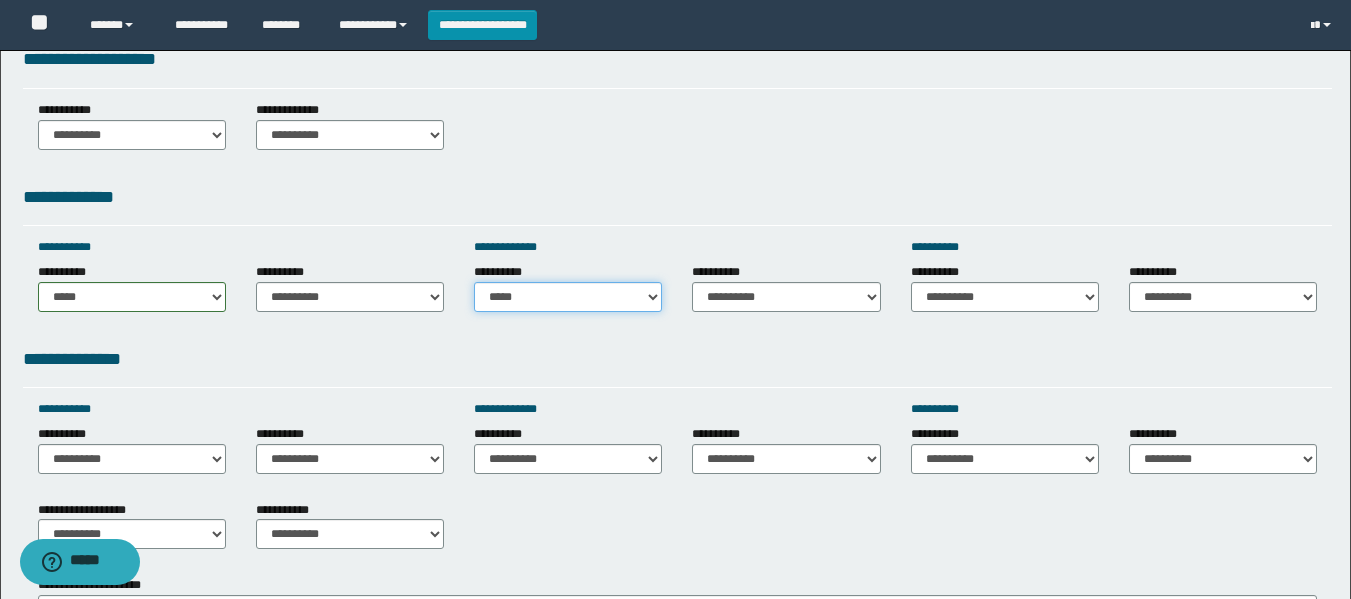 click on "**********" at bounding box center [568, 297] 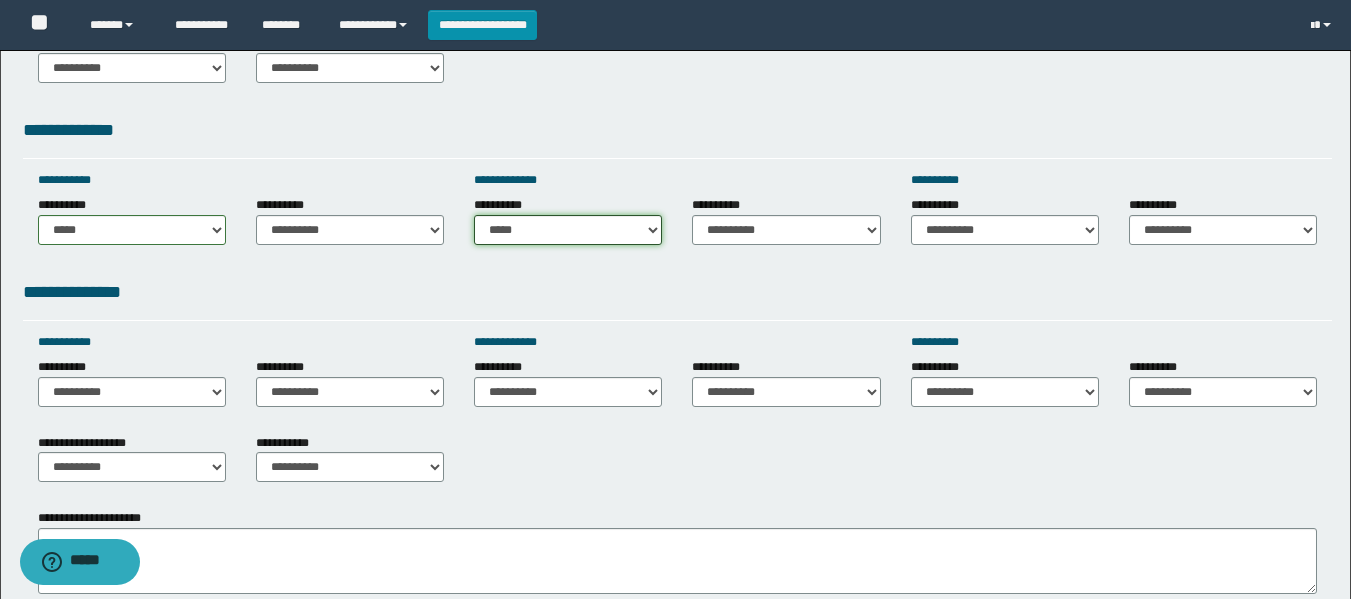 scroll, scrollTop: 800, scrollLeft: 0, axis: vertical 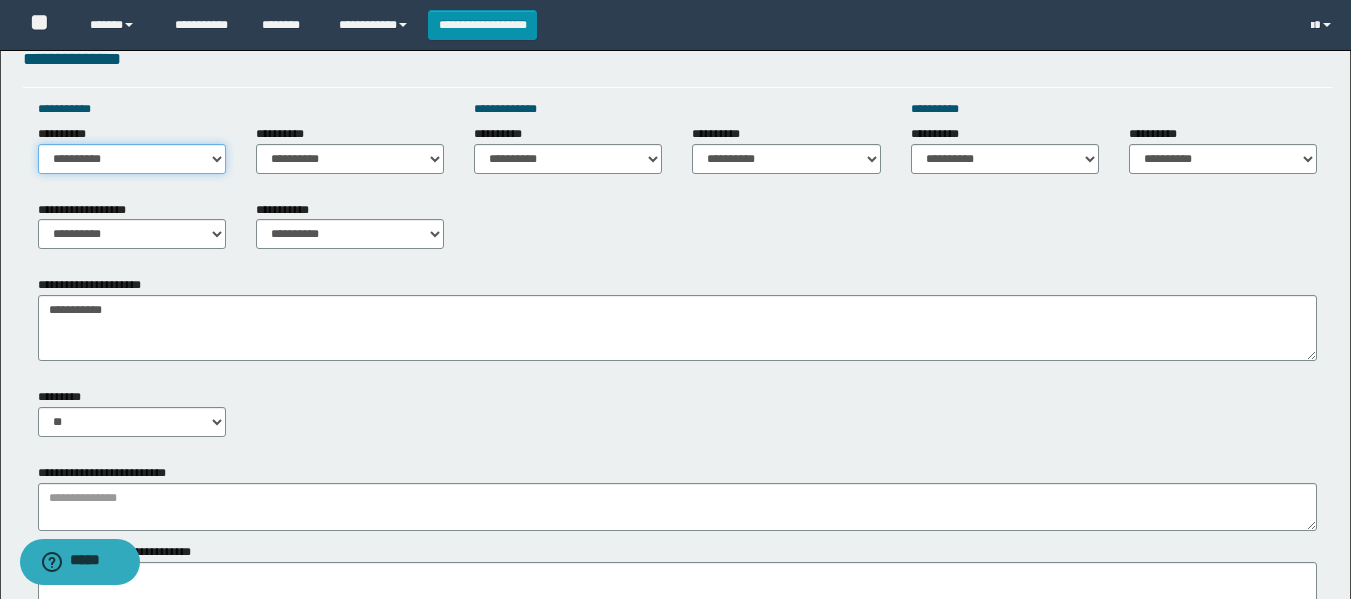 click on "**********" at bounding box center [132, 159] 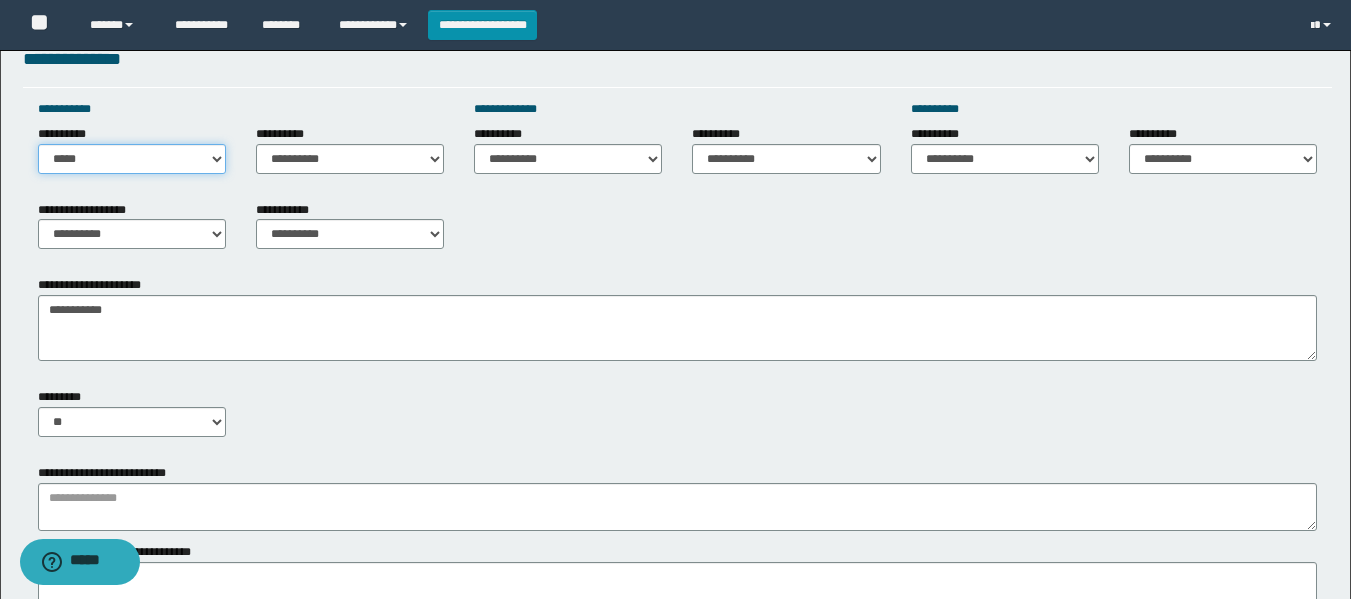 click on "**********" at bounding box center [132, 159] 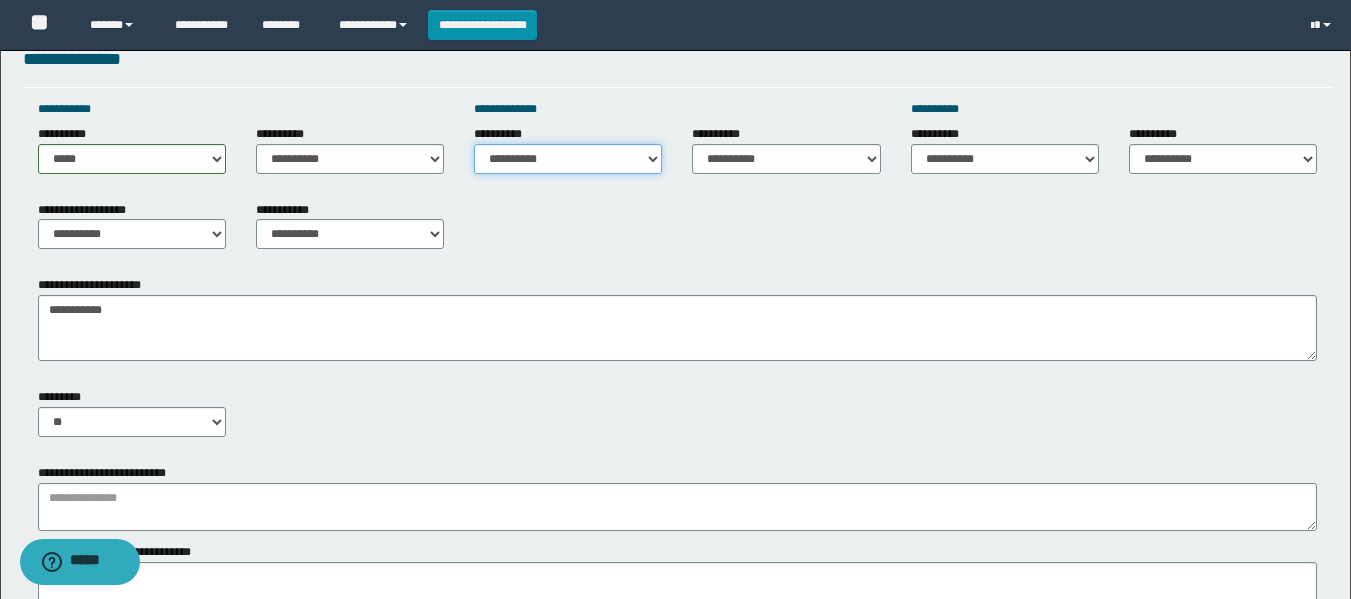 click on "**********" at bounding box center (568, 159) 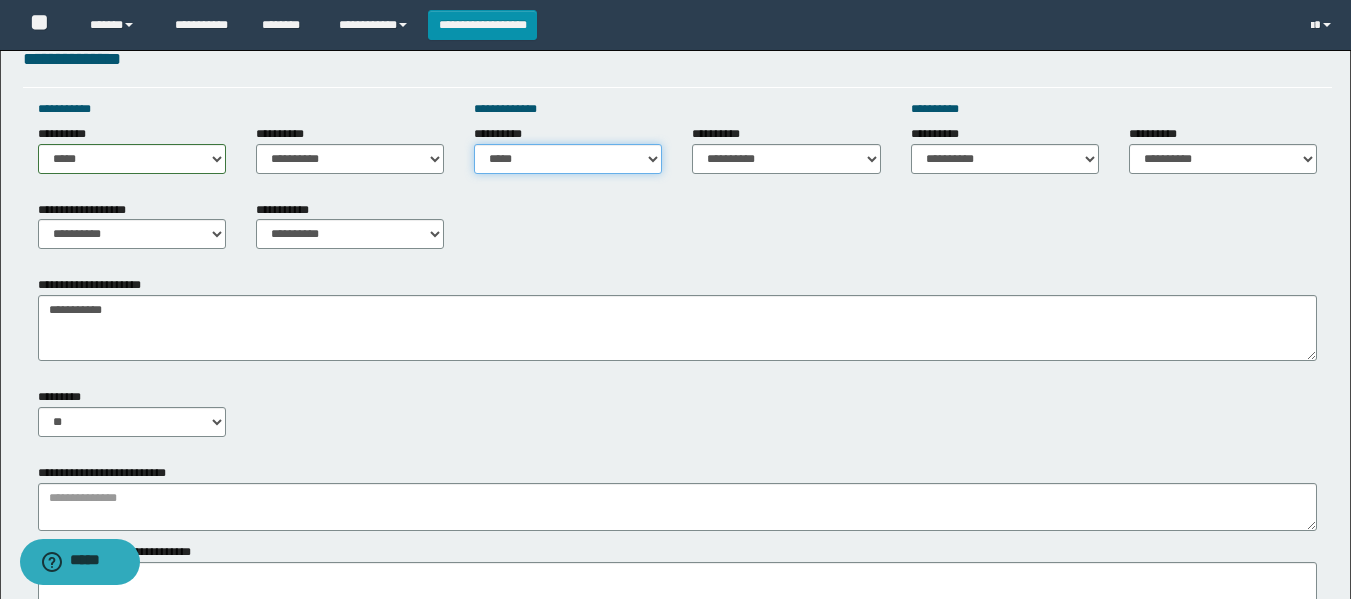 click on "**********" at bounding box center (568, 159) 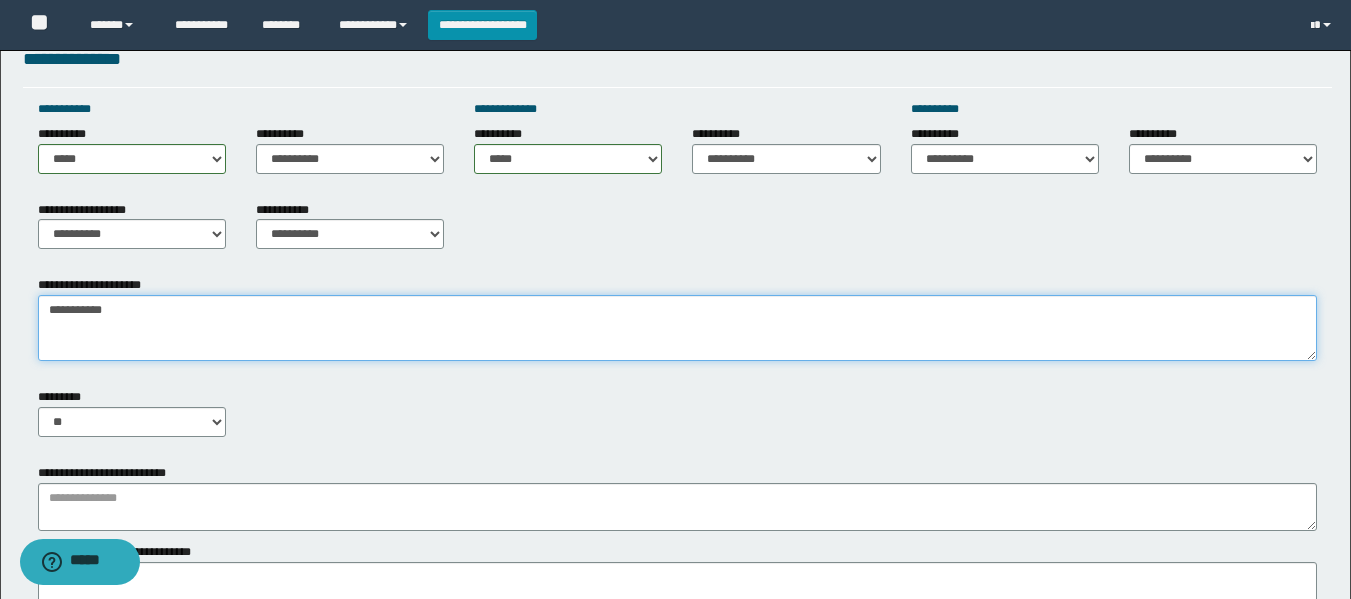 drag, startPoint x: 188, startPoint y: 314, endPoint x: 0, endPoint y: 353, distance: 192.00261 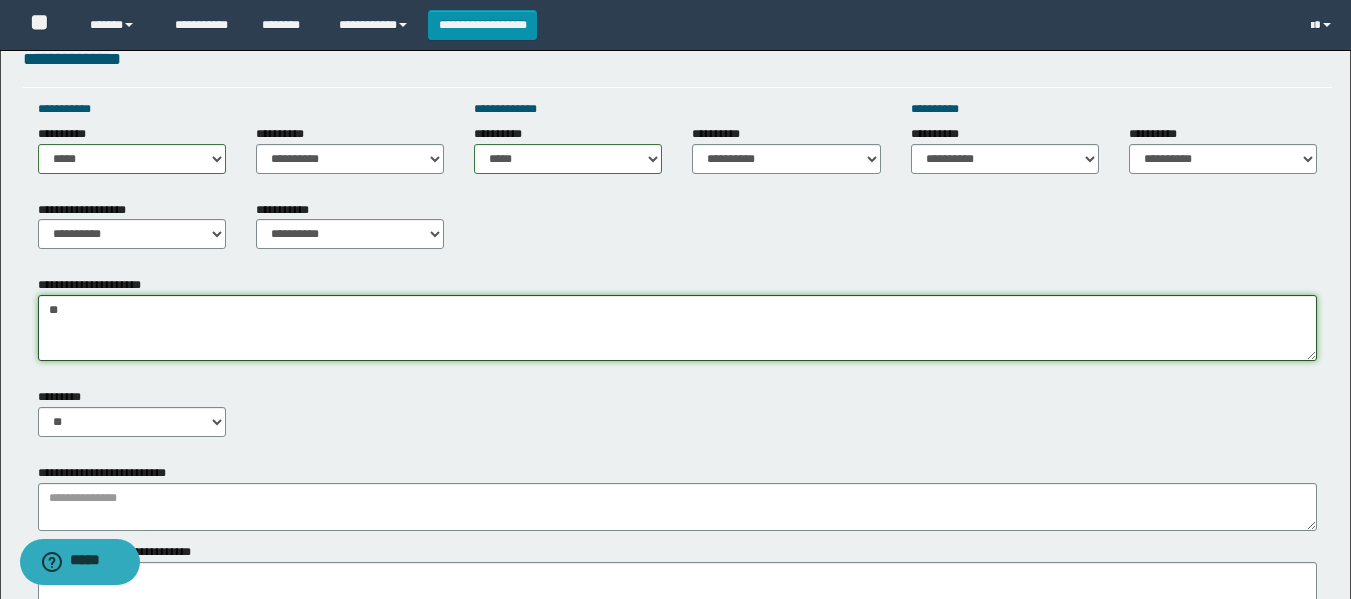 type on "*" 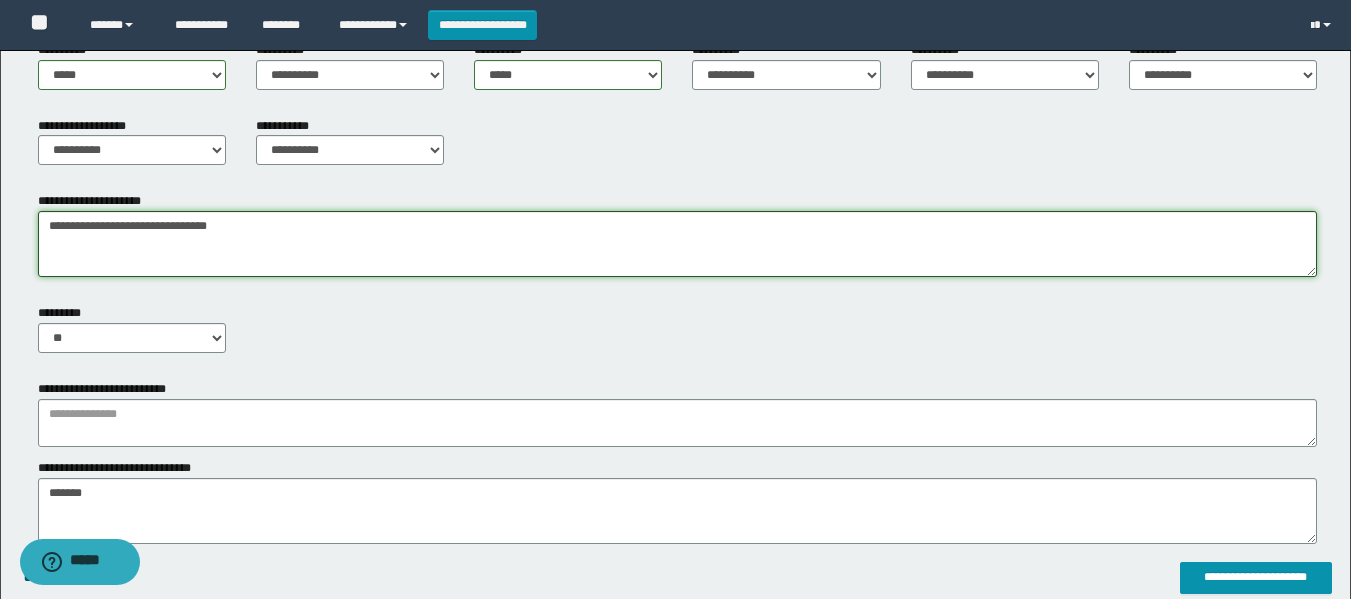 scroll, scrollTop: 1000, scrollLeft: 0, axis: vertical 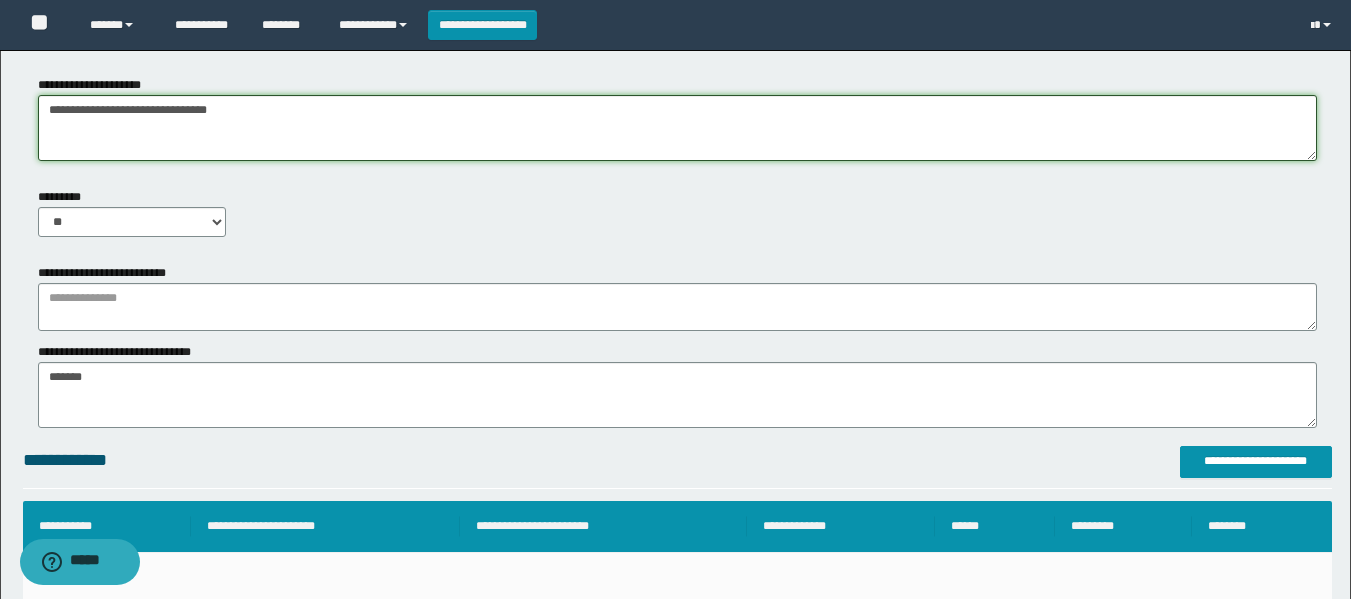 type on "**********" 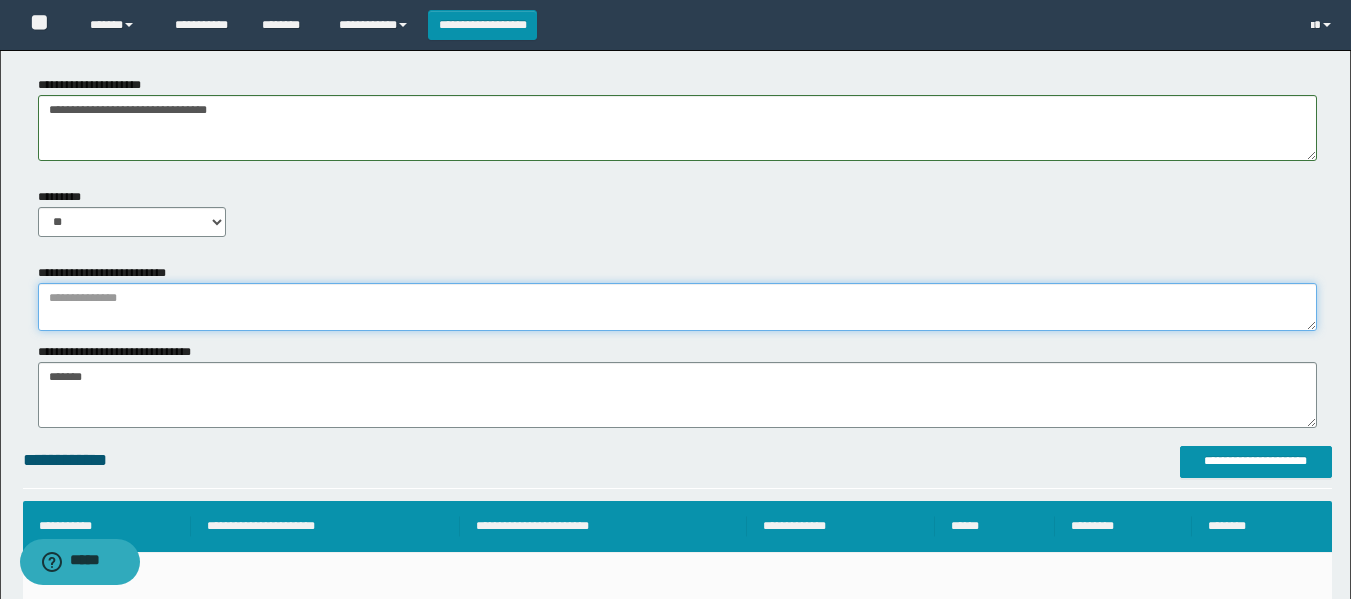 click at bounding box center [677, 307] 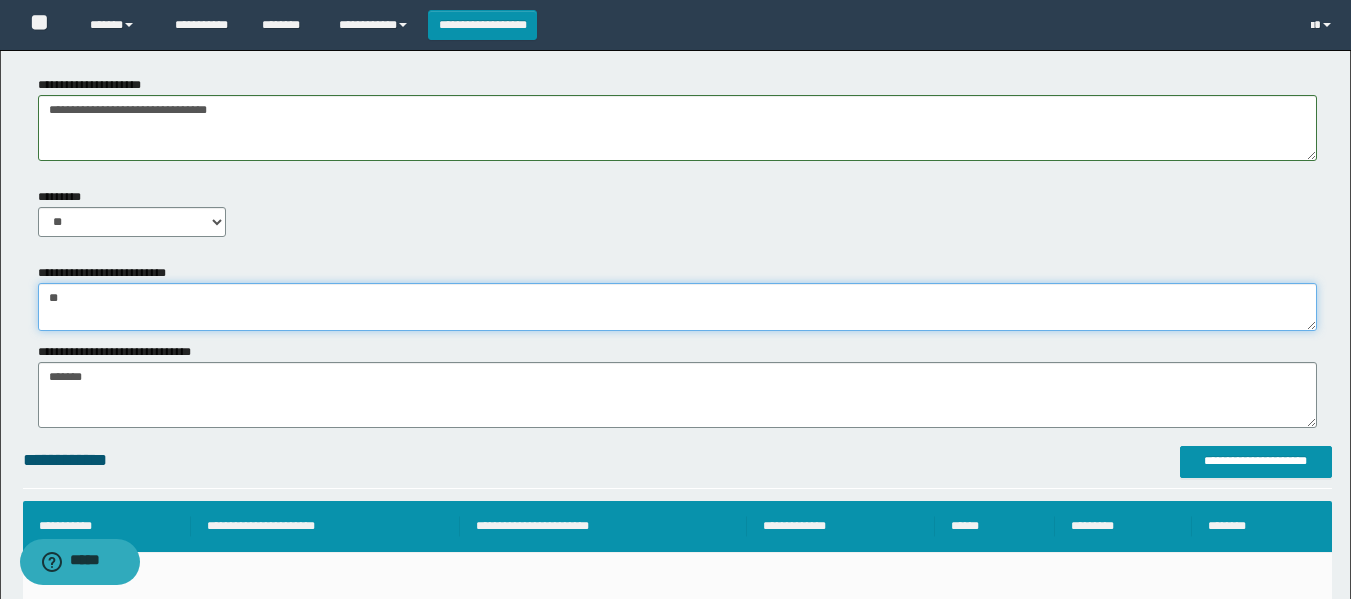 type on "*" 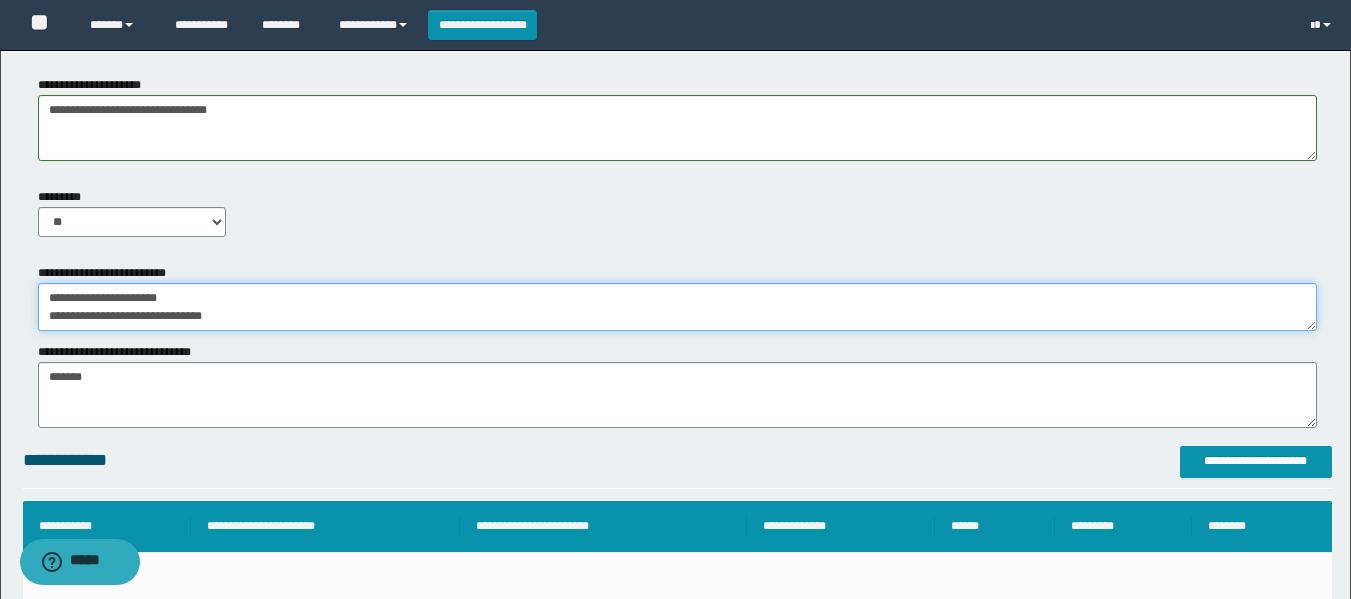 scroll, scrollTop: 18, scrollLeft: 0, axis: vertical 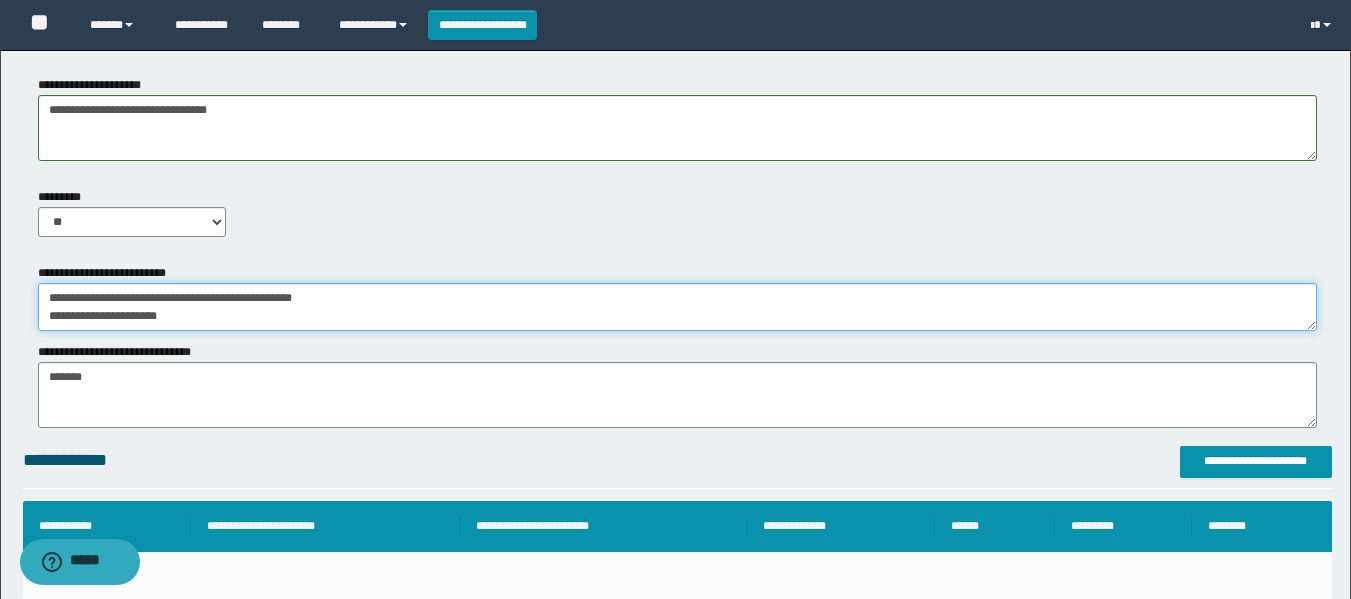 drag, startPoint x: 259, startPoint y: 320, endPoint x: 6, endPoint y: 197, distance: 281.31476 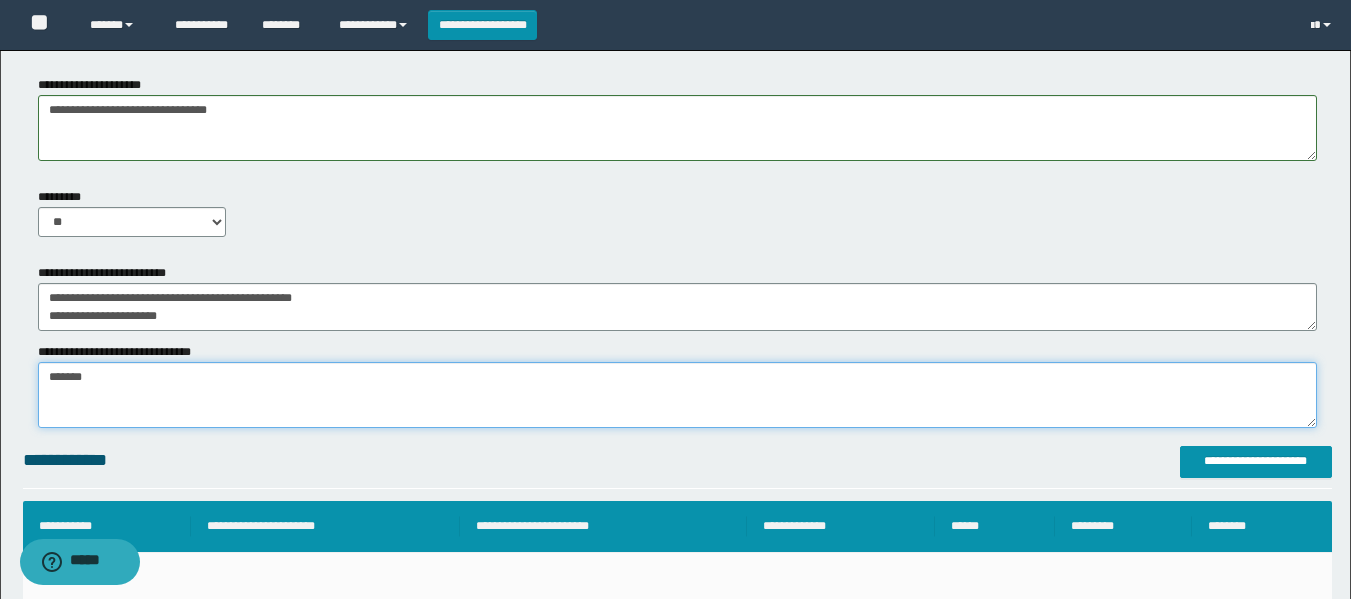 drag, startPoint x: 104, startPoint y: 368, endPoint x: 0, endPoint y: 380, distance: 104.69002 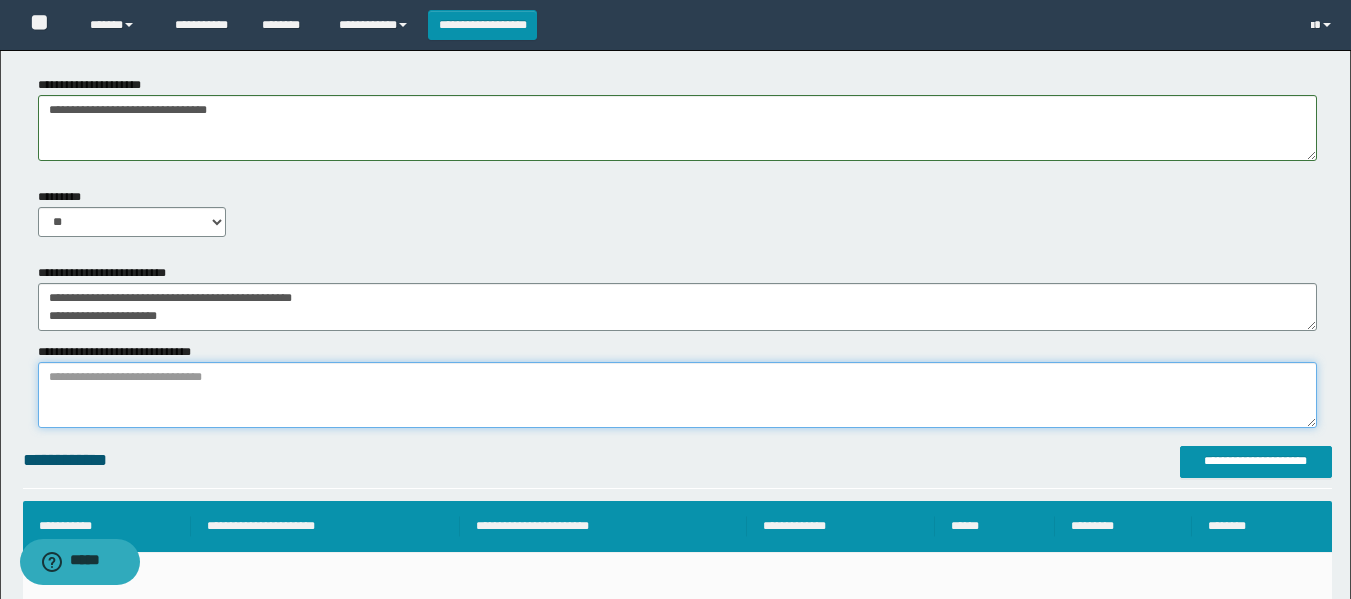 paste on "**********" 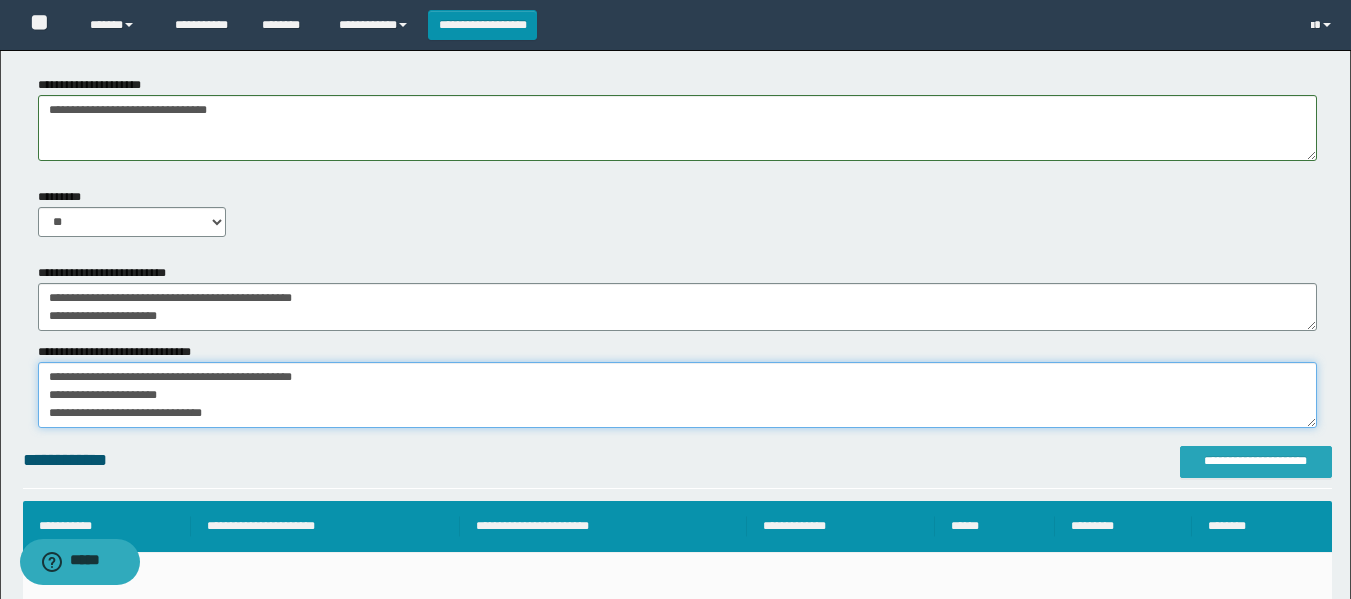 type on "**********" 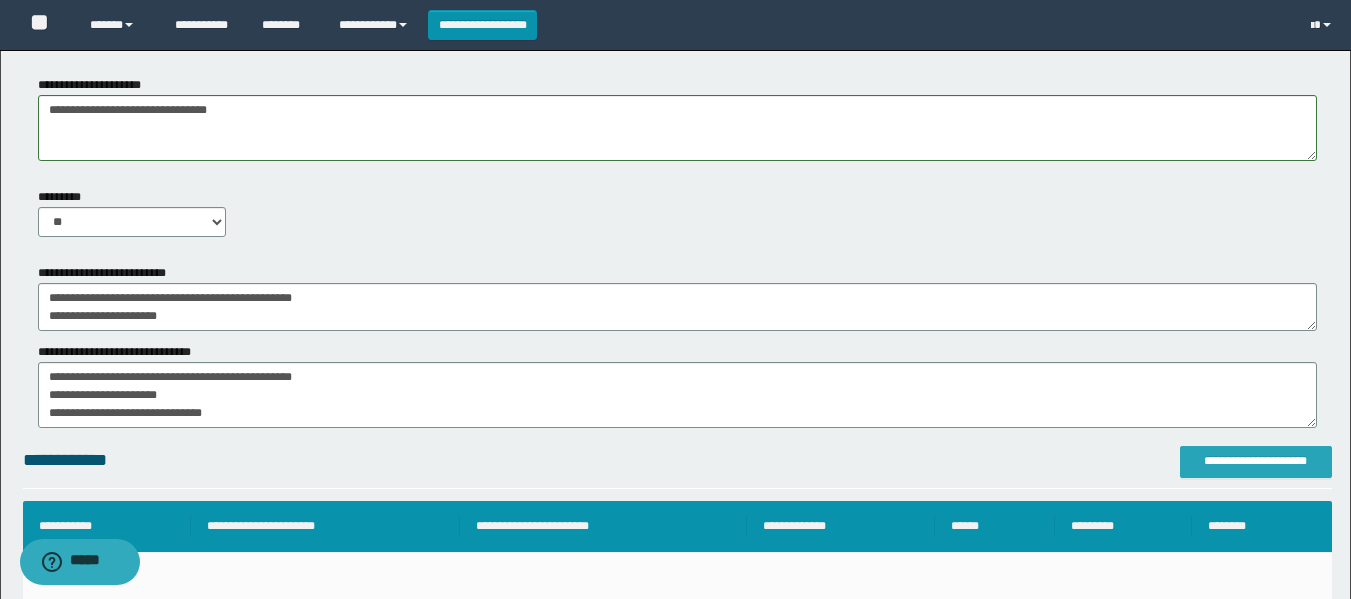click on "**********" at bounding box center (1256, 461) 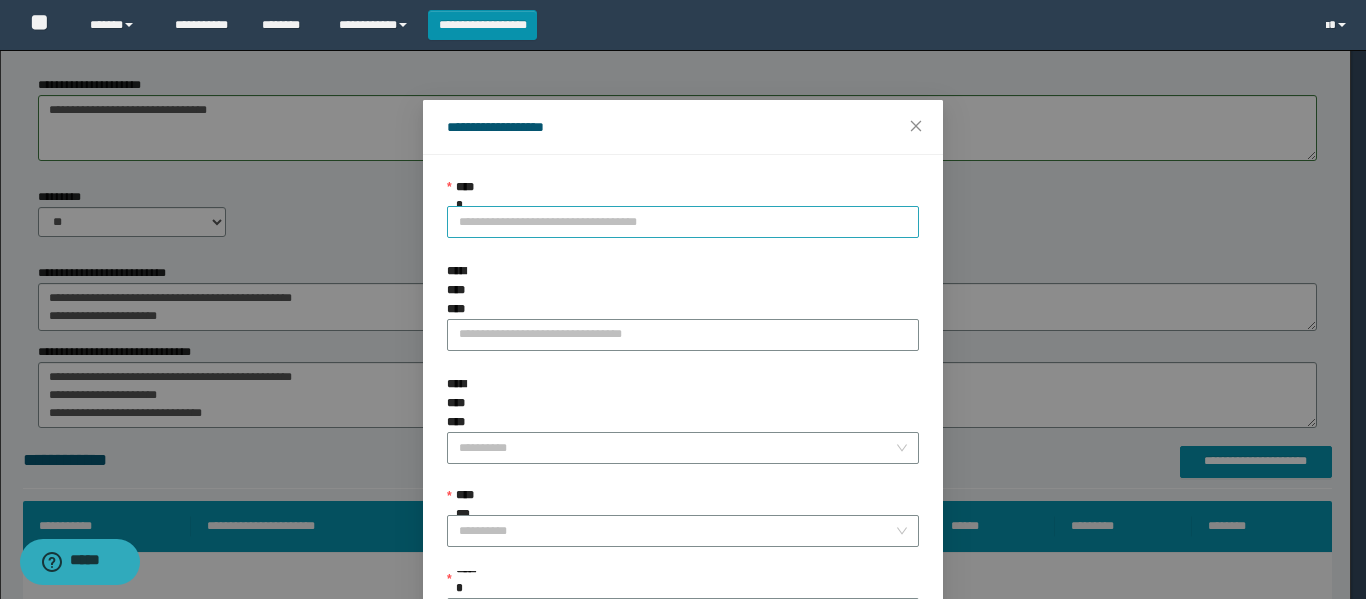 click on "**********" at bounding box center (683, 222) 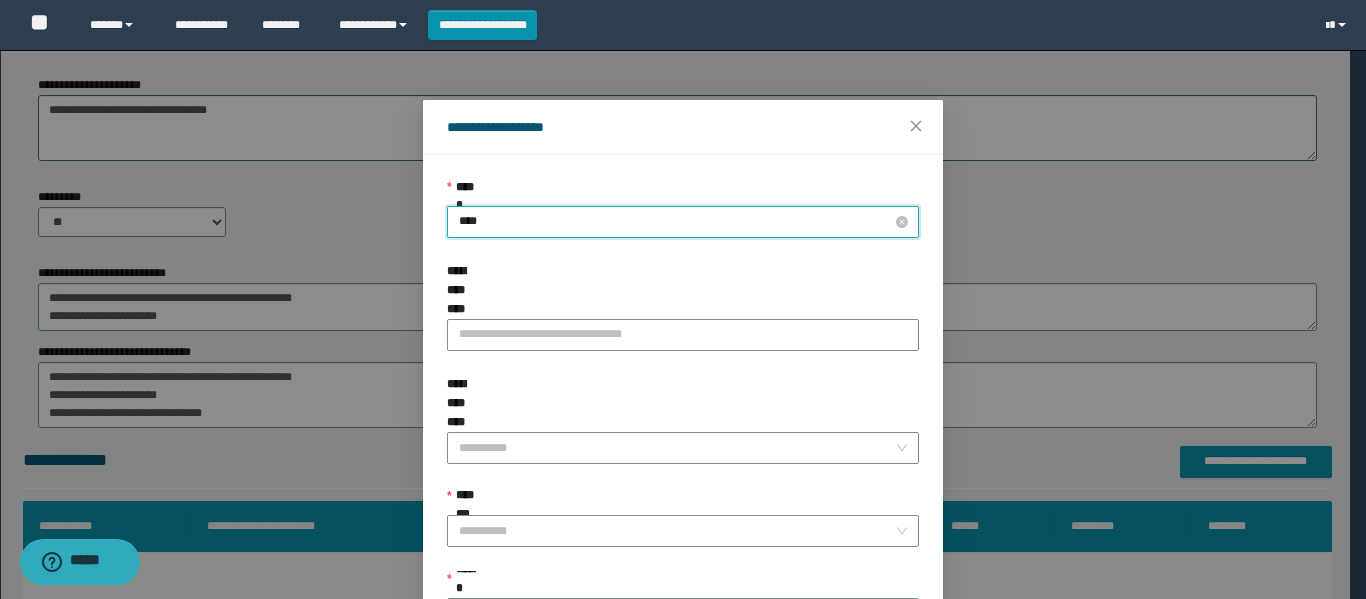 type on "*****" 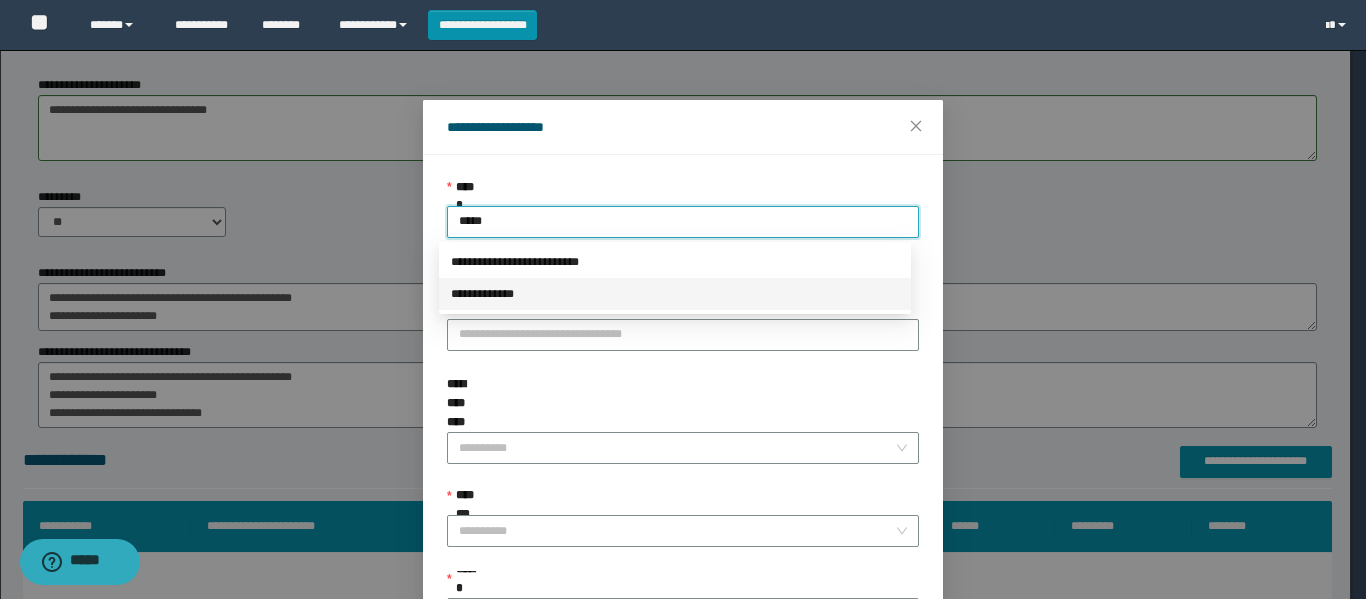 click on "**********" at bounding box center (675, 294) 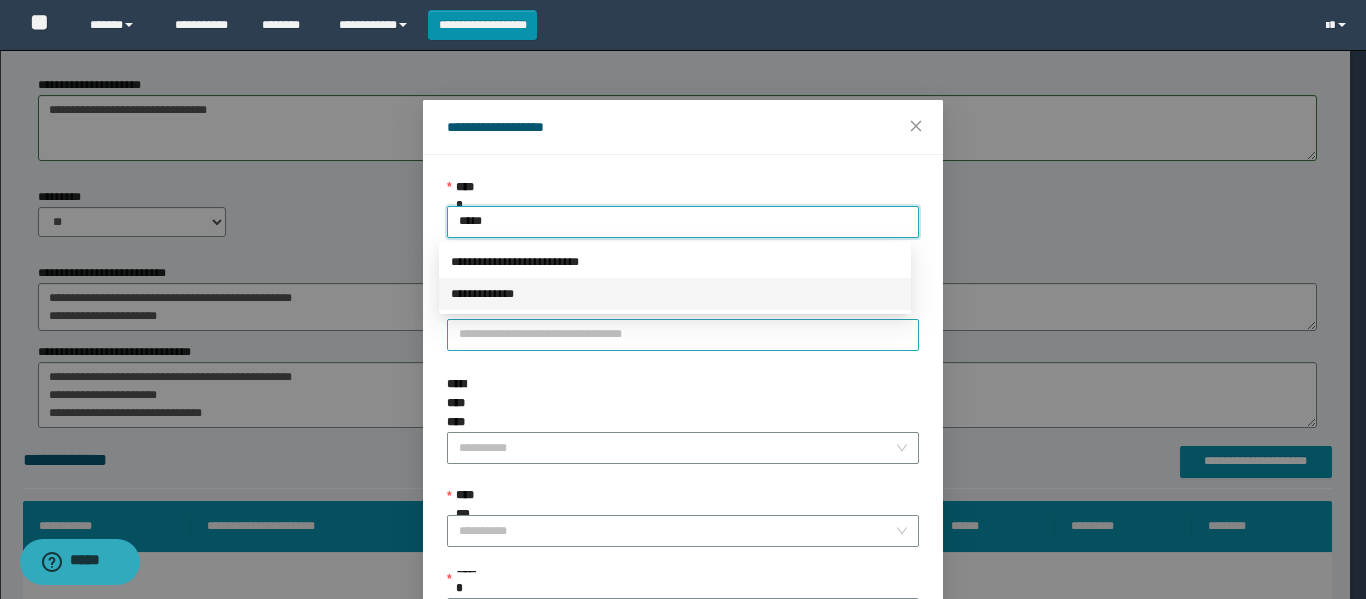 type 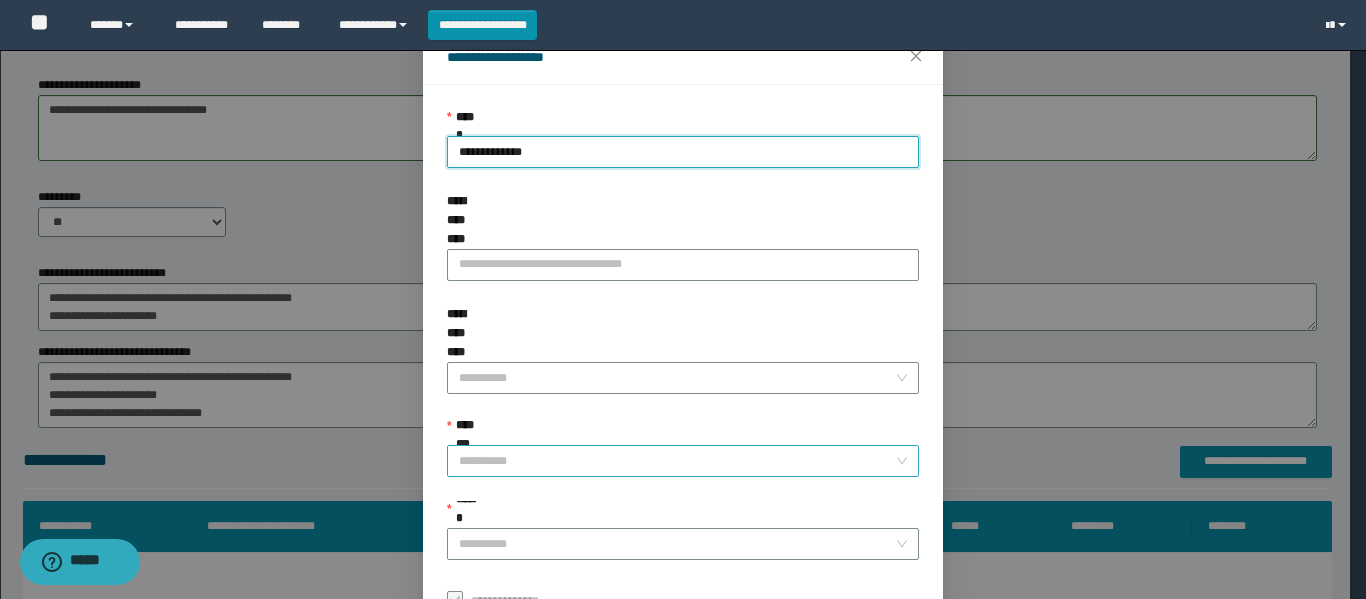 scroll, scrollTop: 153, scrollLeft: 0, axis: vertical 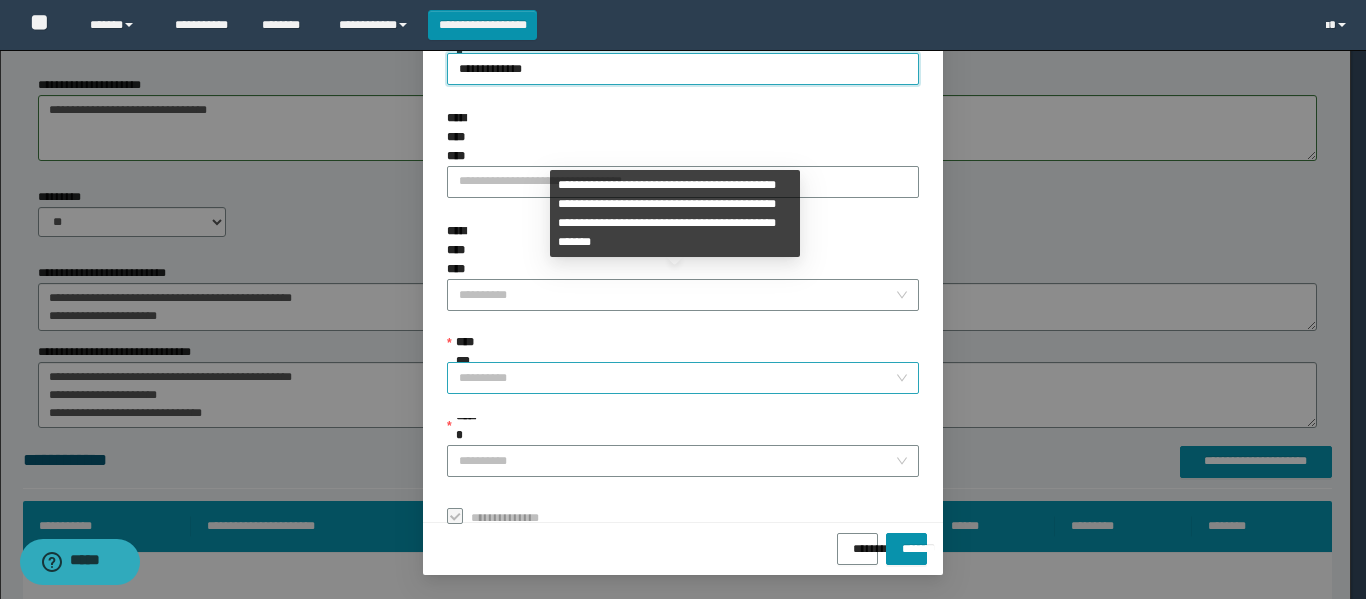 click on "**********" at bounding box center (677, 378) 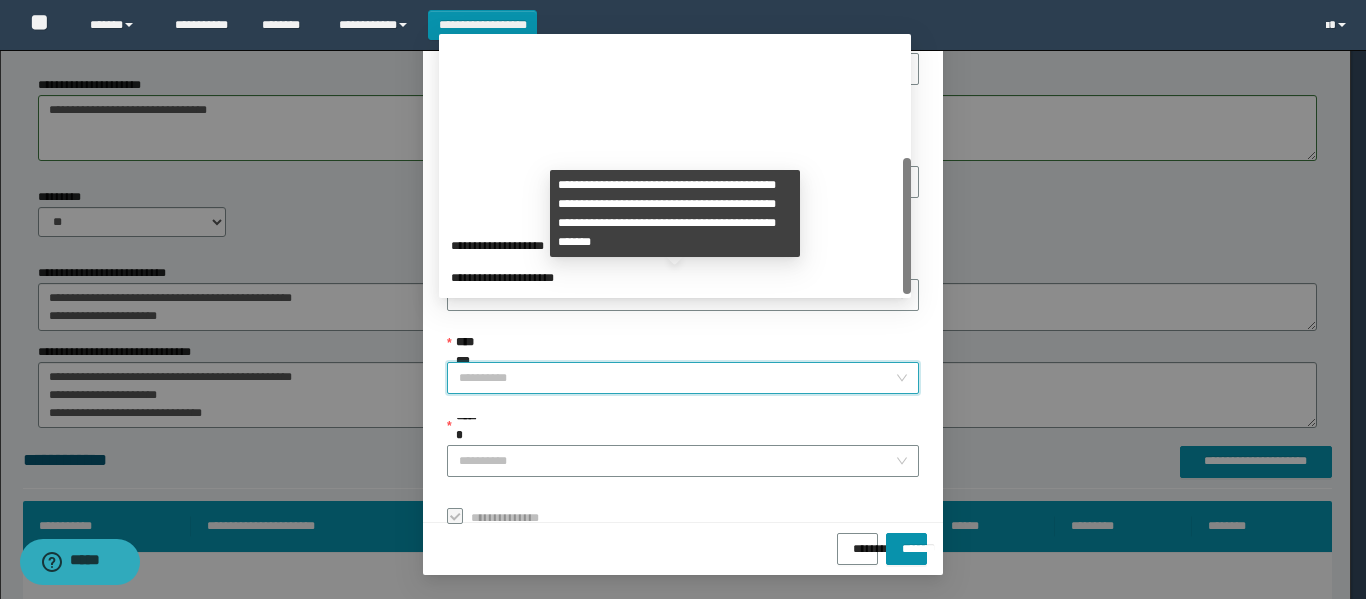 scroll, scrollTop: 224, scrollLeft: 0, axis: vertical 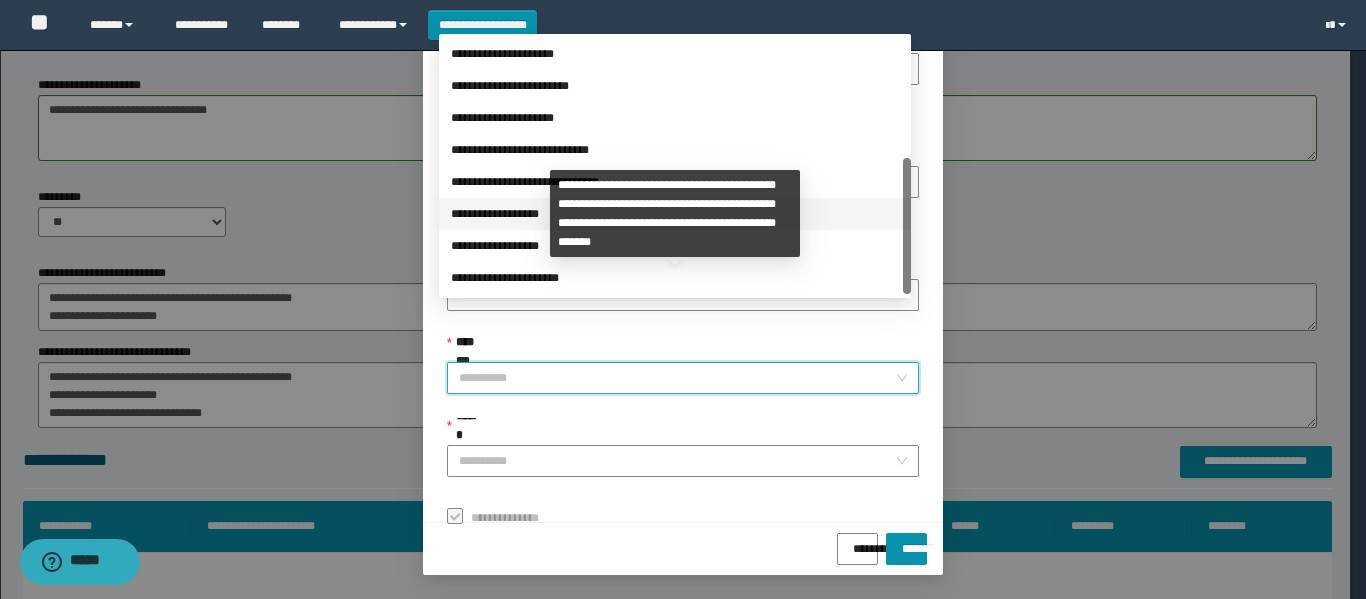 click on "**********" at bounding box center [675, 214] 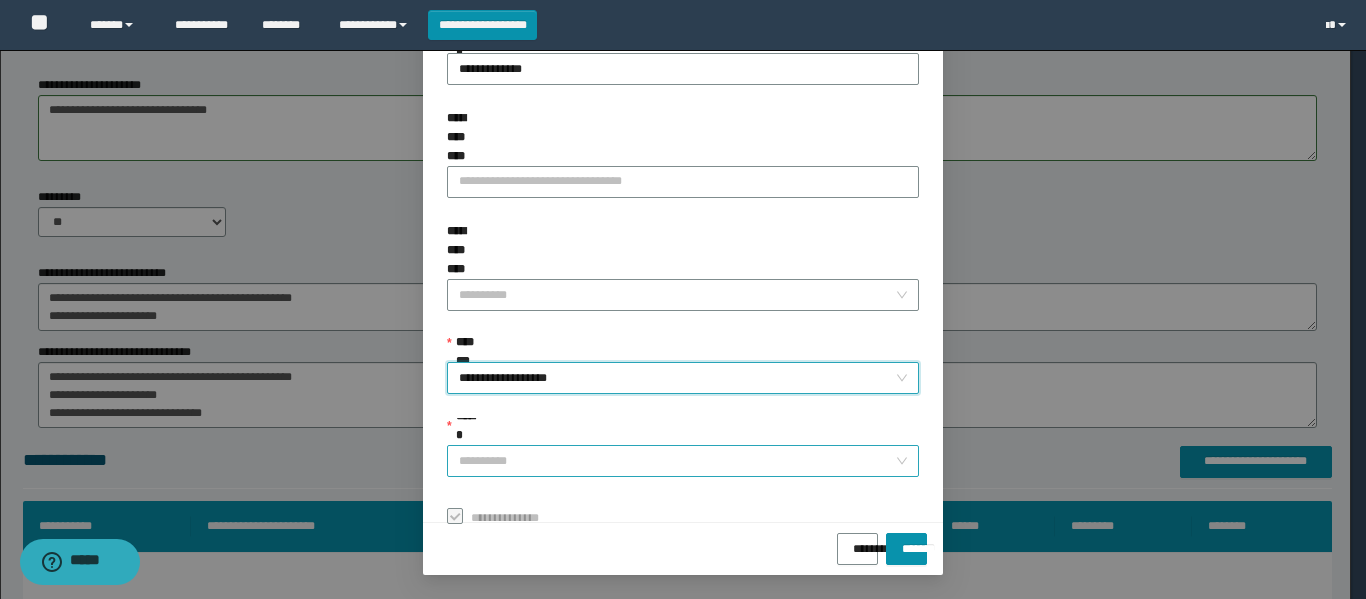 click on "******" at bounding box center (677, 461) 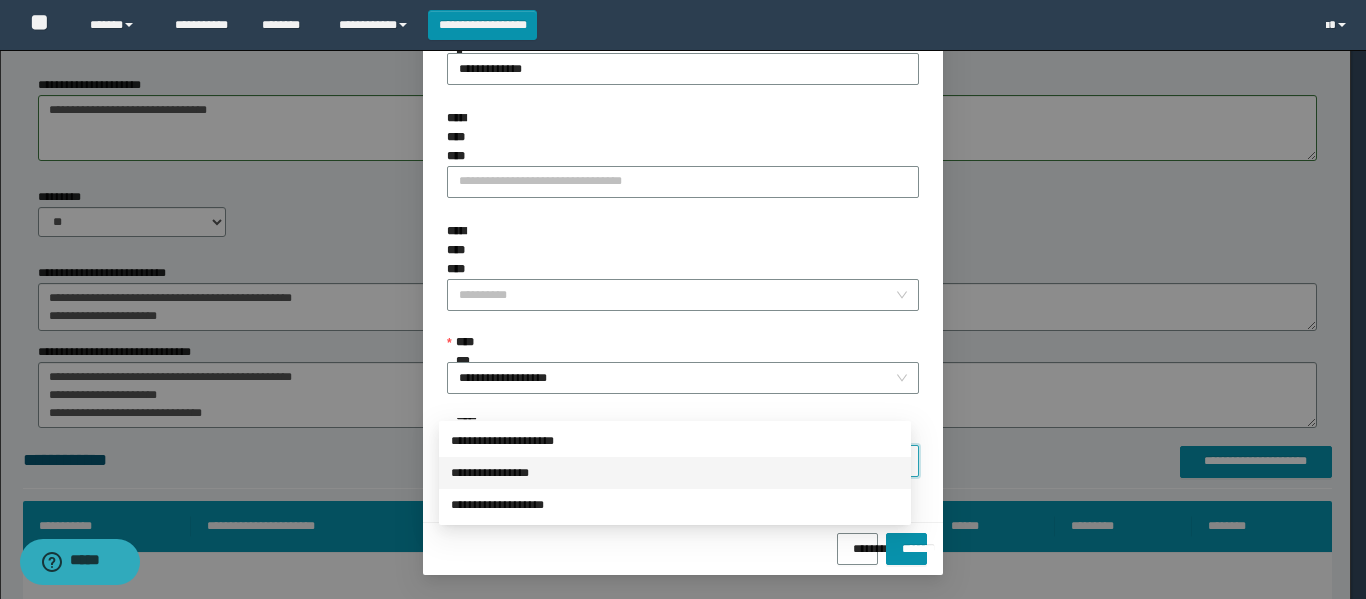 click on "**********" at bounding box center [675, 473] 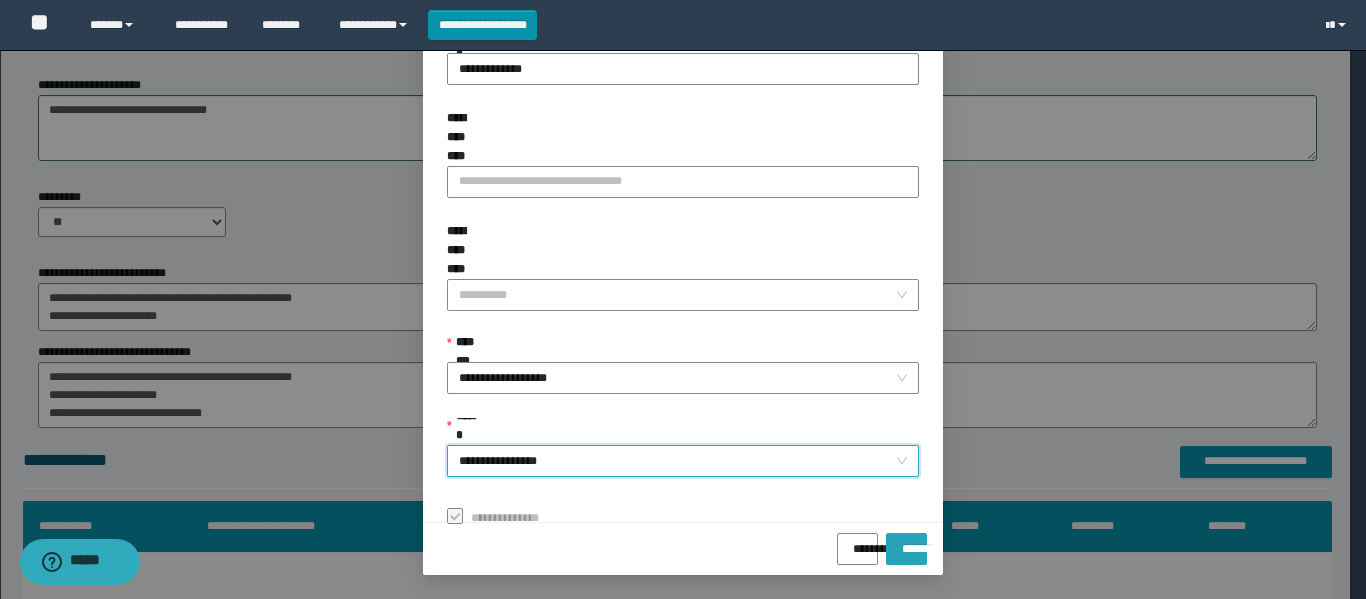 click on "*******" at bounding box center [906, 542] 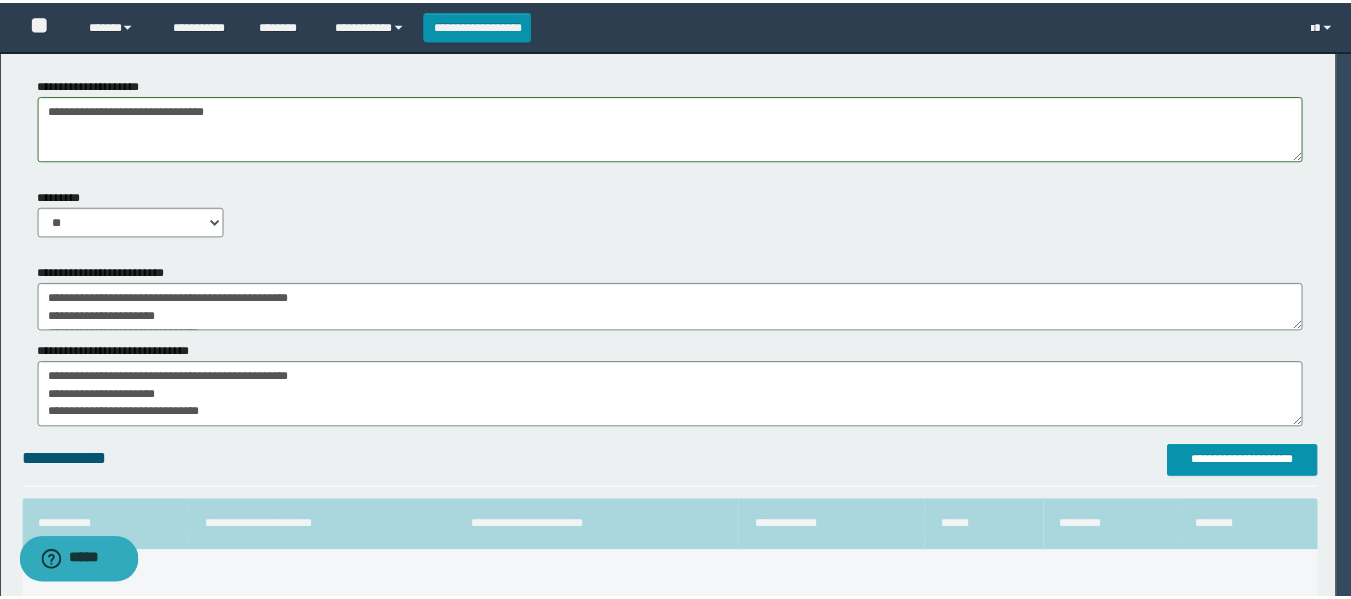 scroll, scrollTop: 106, scrollLeft: 0, axis: vertical 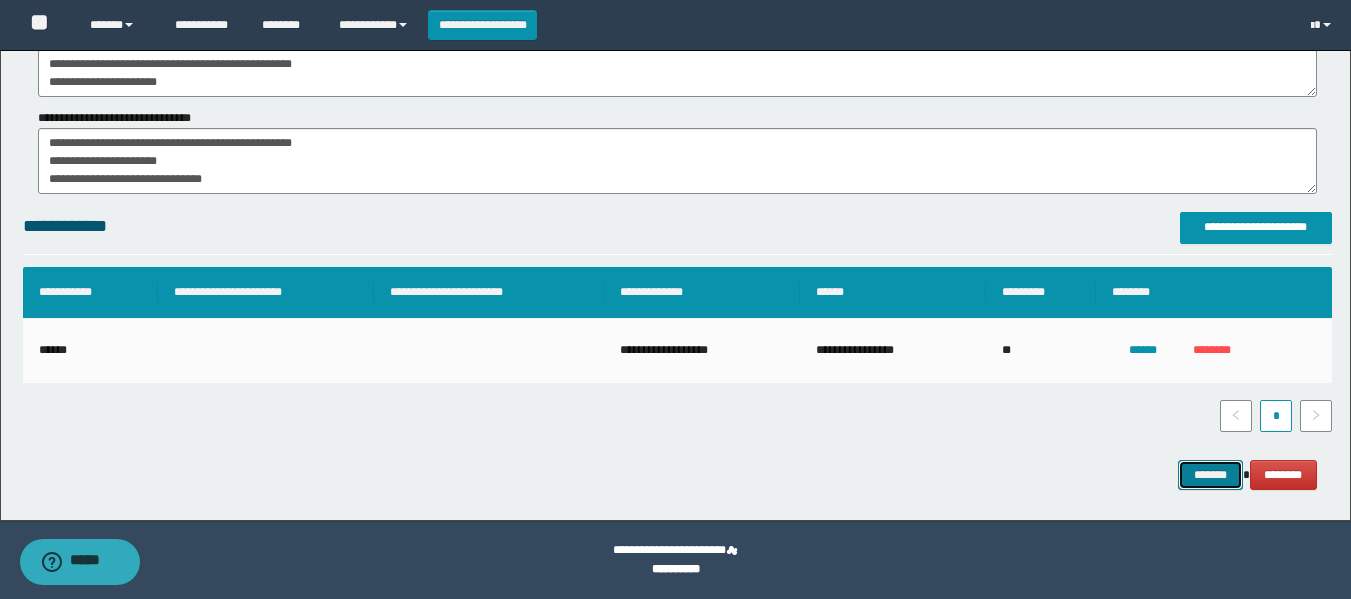 click on "*******" at bounding box center (1210, 475) 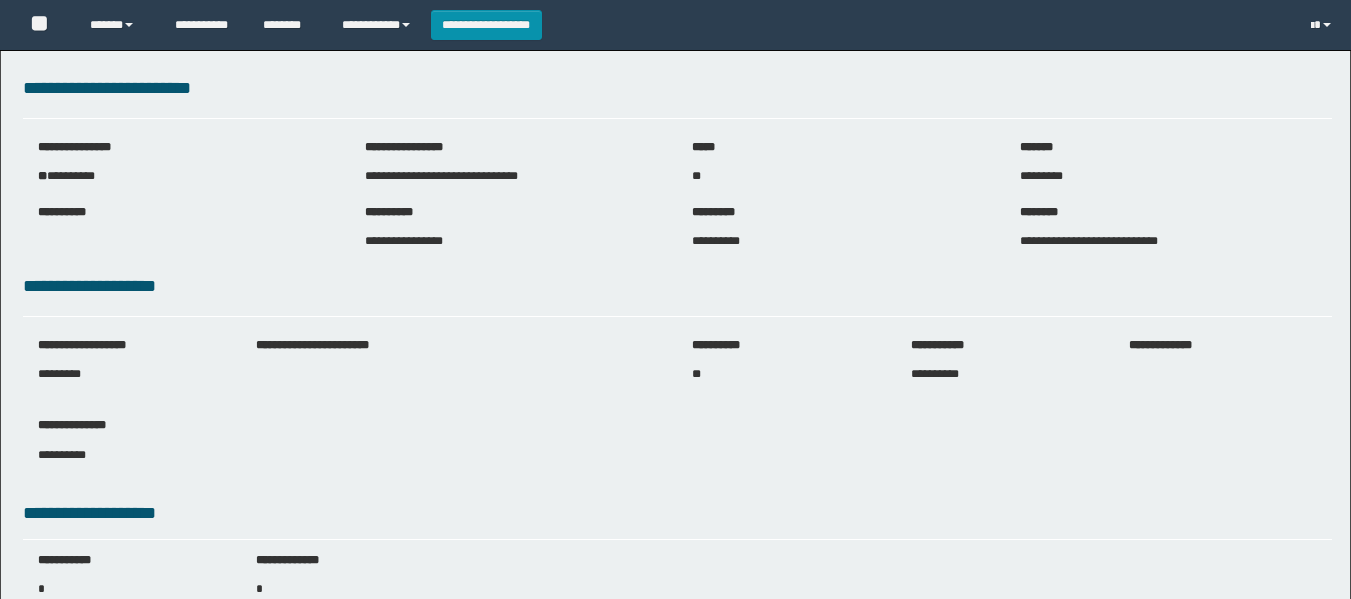 scroll, scrollTop: 0, scrollLeft: 0, axis: both 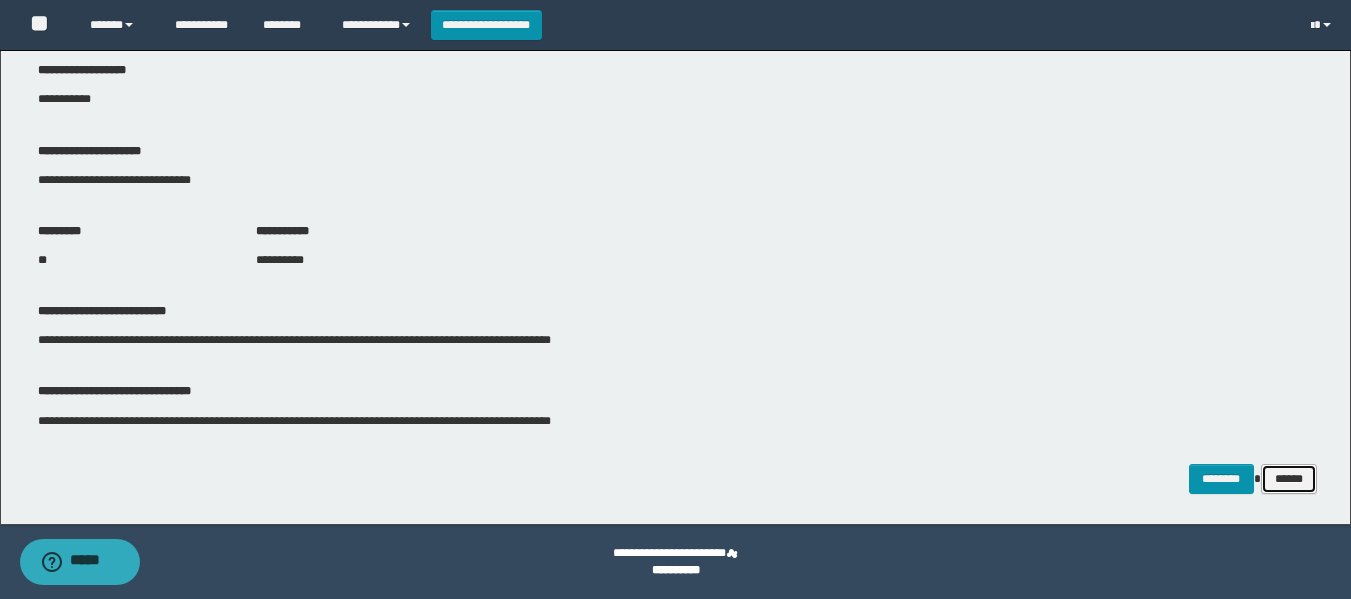 click on "******" at bounding box center (1289, 479) 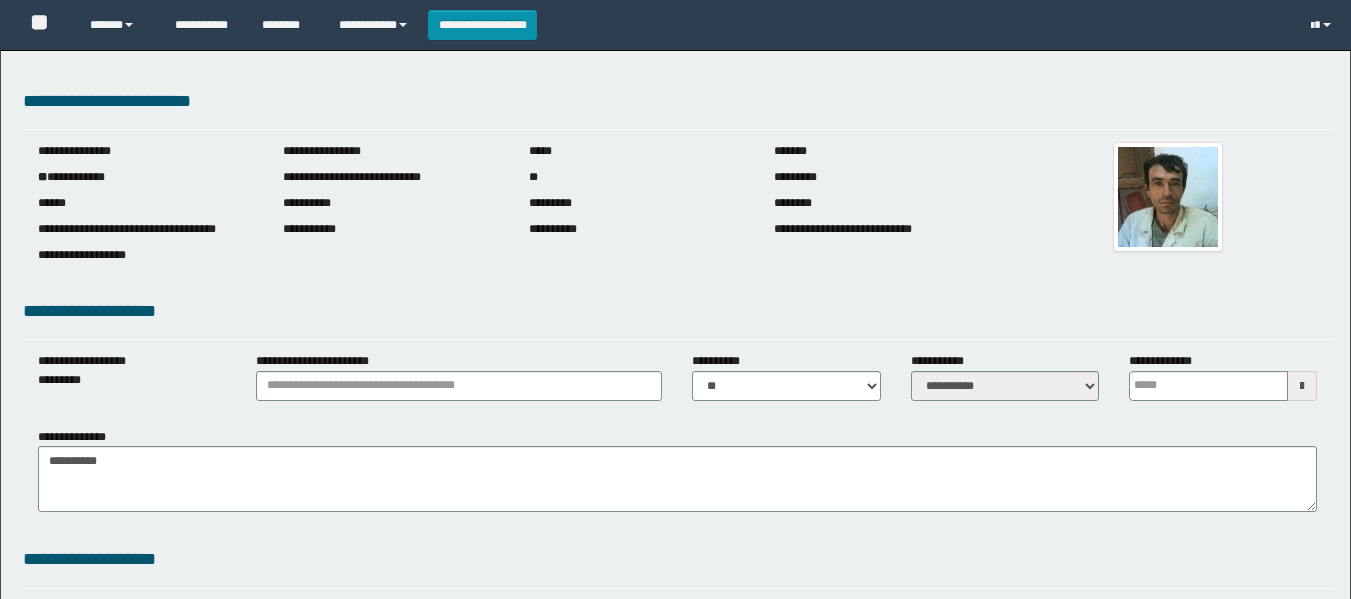 scroll, scrollTop: 0, scrollLeft: 0, axis: both 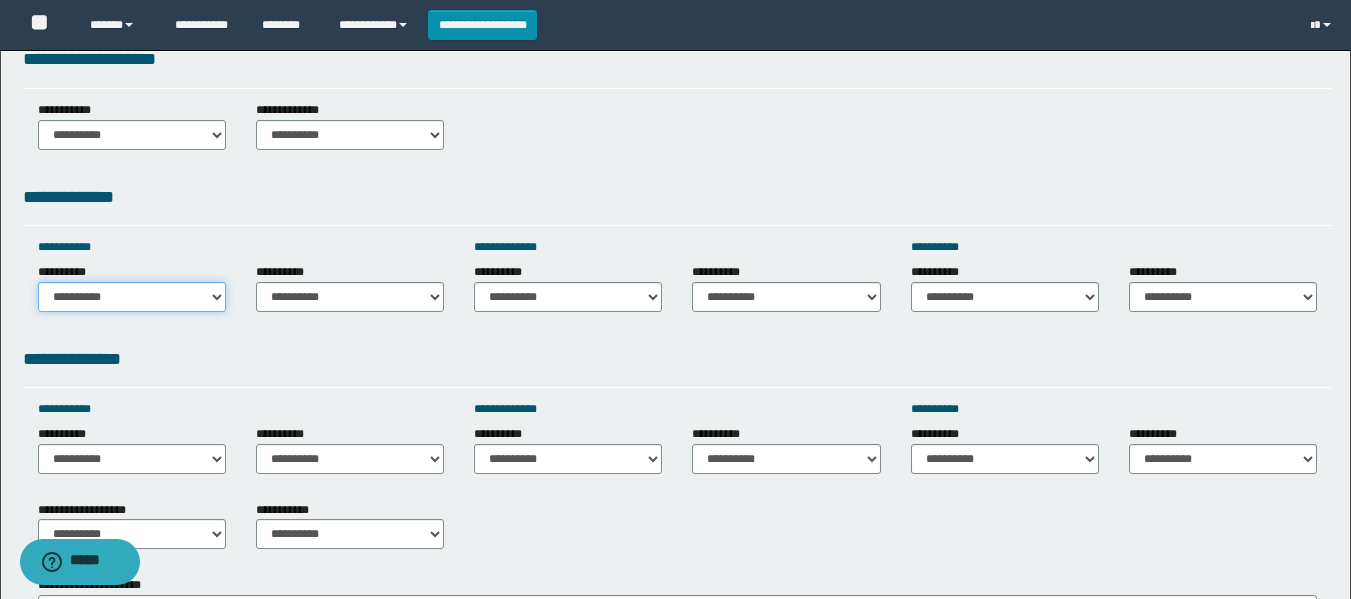 click on "**********" at bounding box center [132, 297] 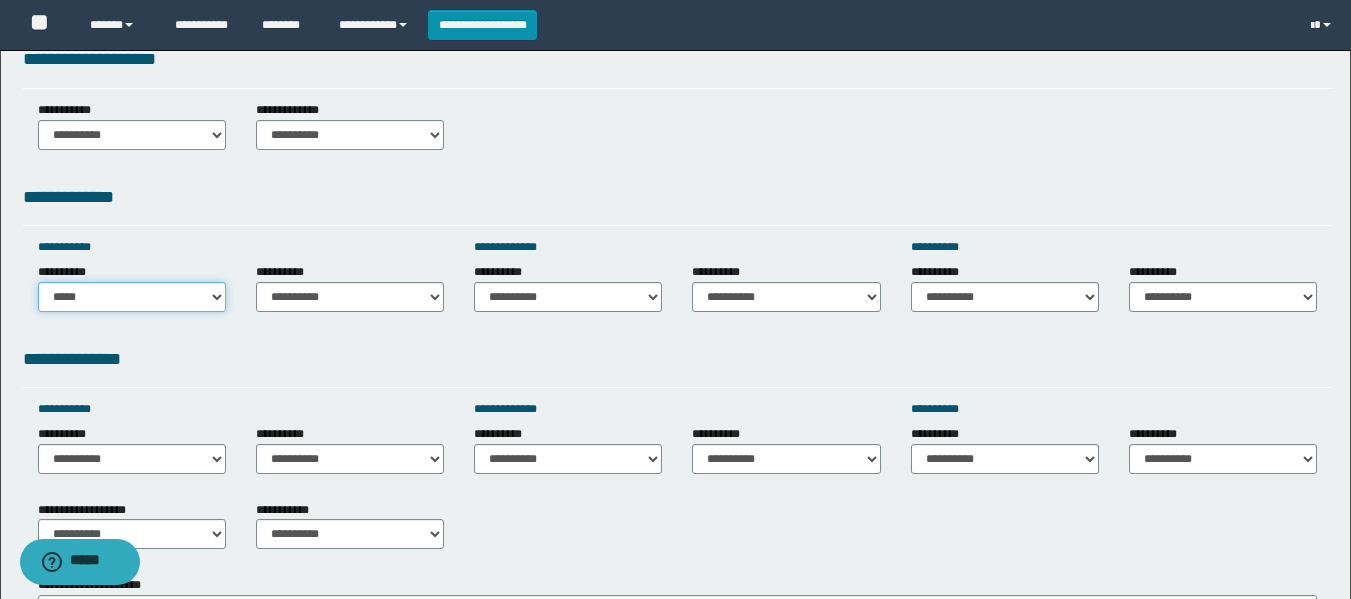 click on "**********" at bounding box center (132, 297) 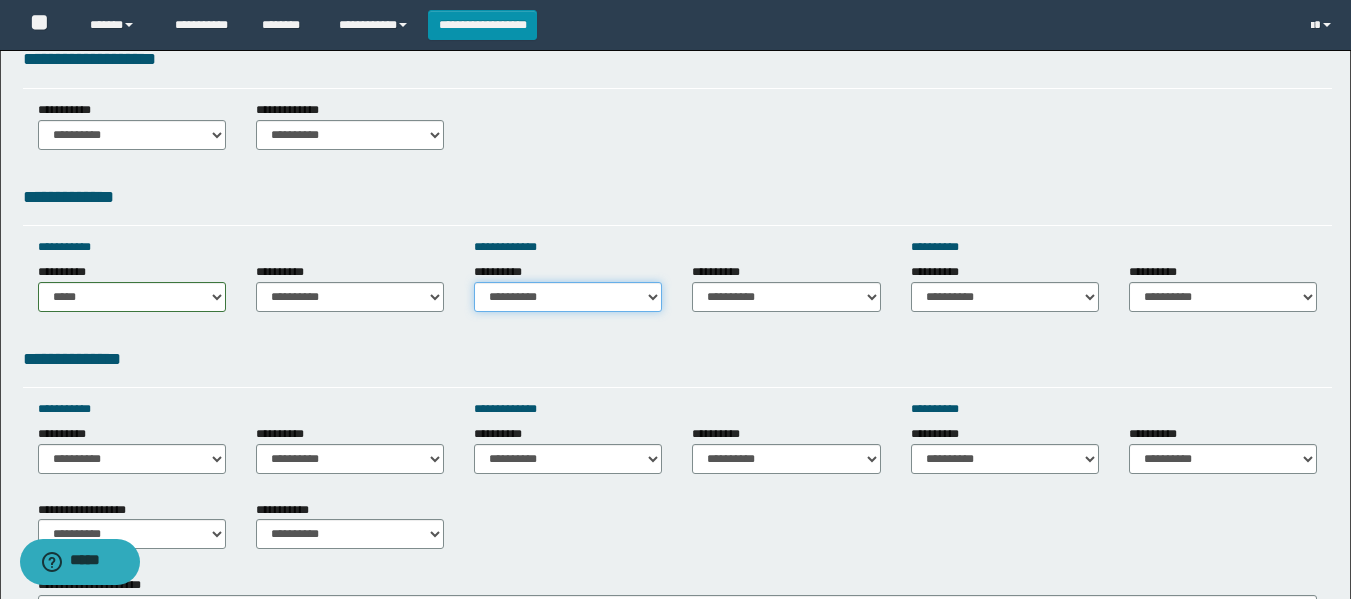click on "**********" at bounding box center (568, 297) 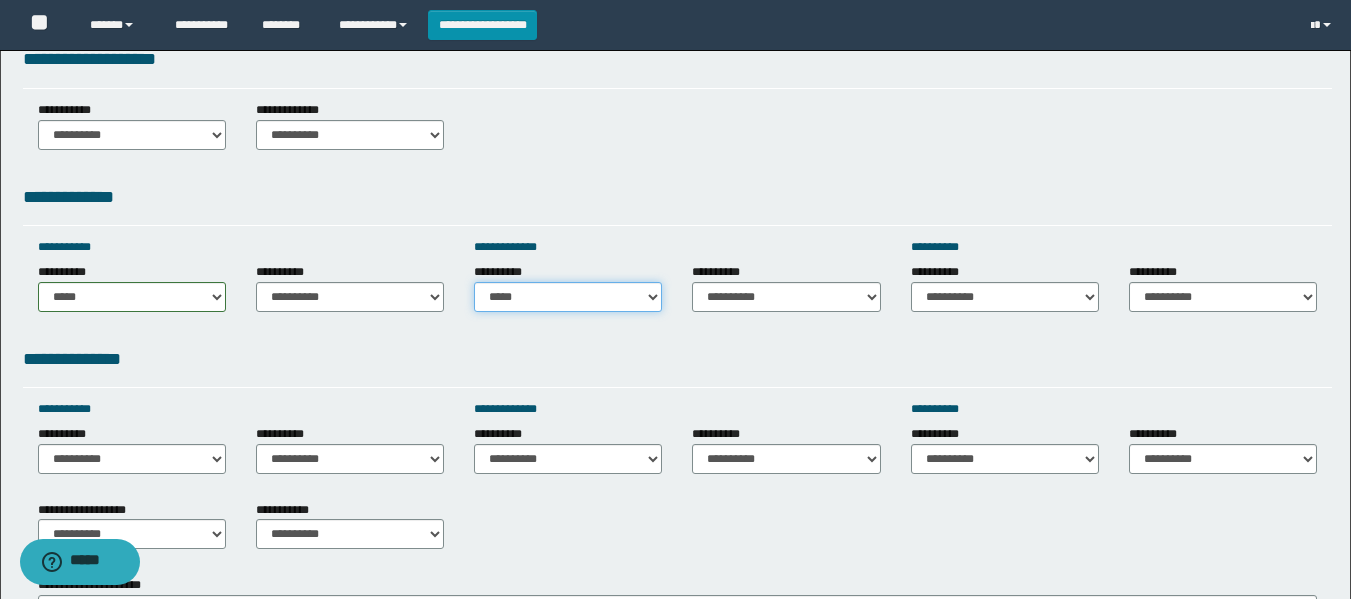 click on "**********" at bounding box center [568, 297] 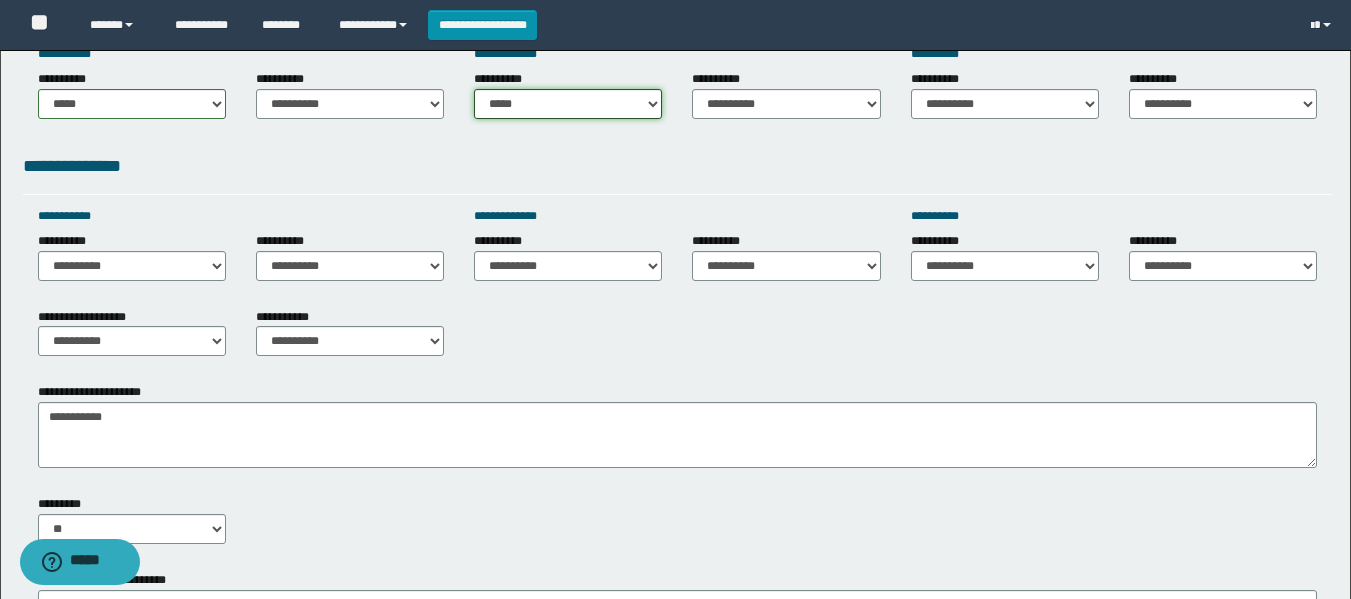 scroll, scrollTop: 800, scrollLeft: 0, axis: vertical 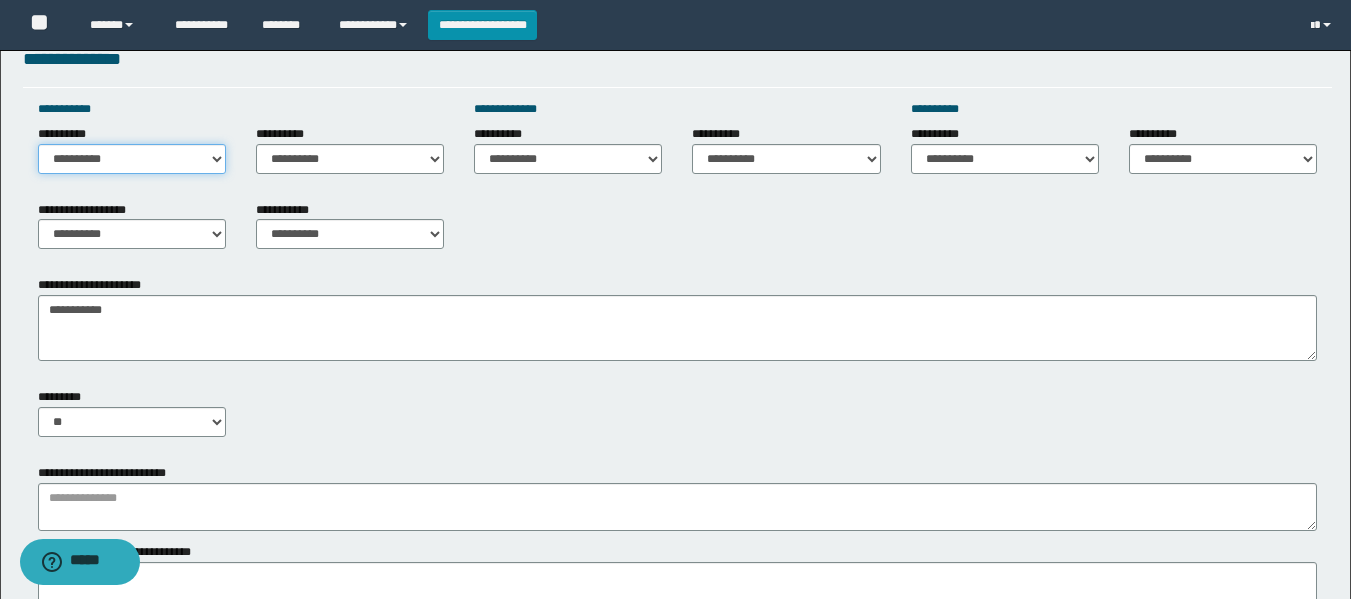 click on "**********" at bounding box center (132, 159) 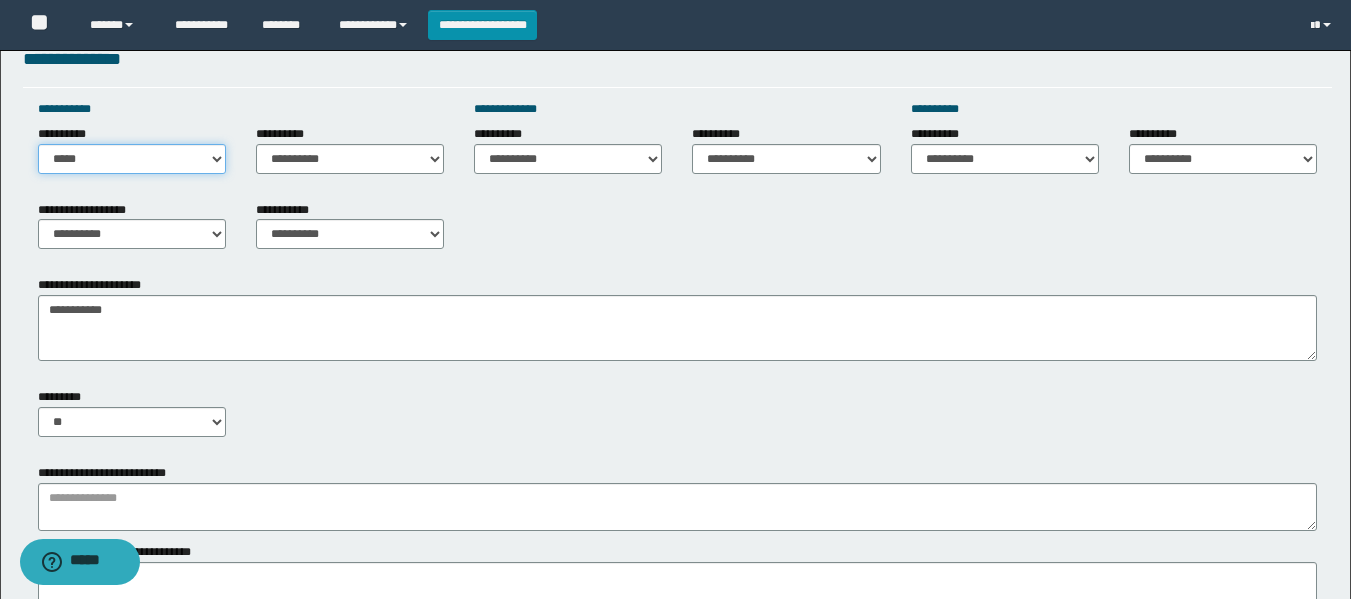 click on "**********" at bounding box center [132, 159] 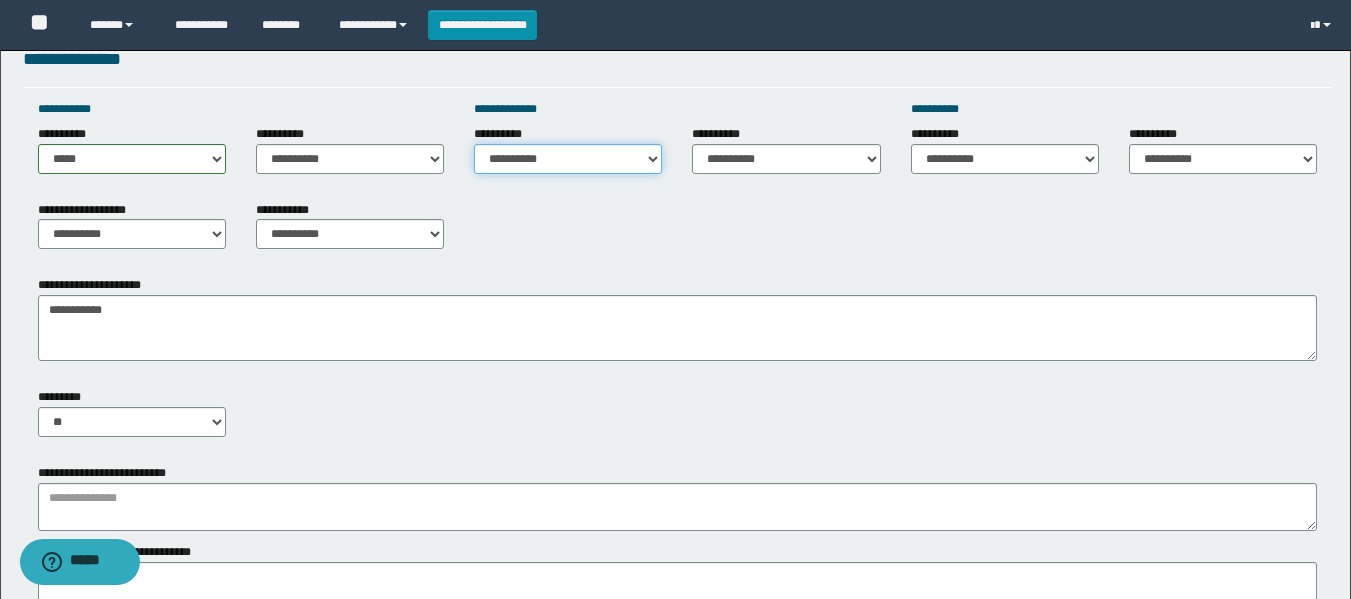 click on "**********" at bounding box center [568, 159] 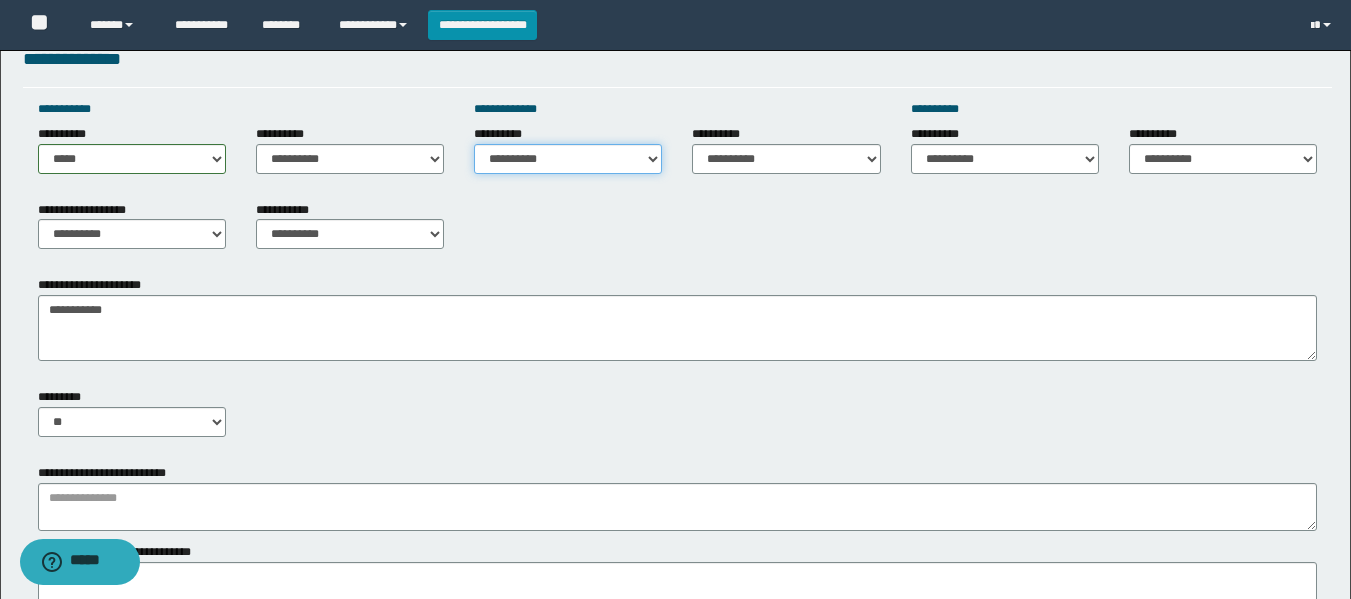 select on "*****" 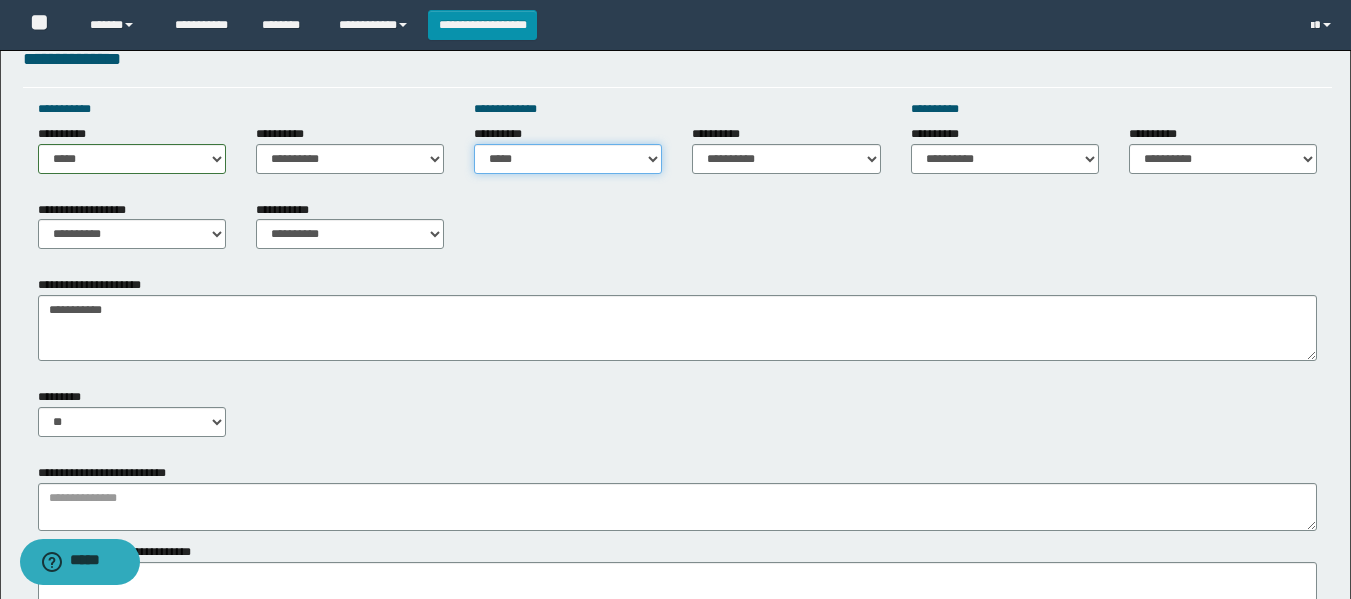 click on "**********" at bounding box center (568, 159) 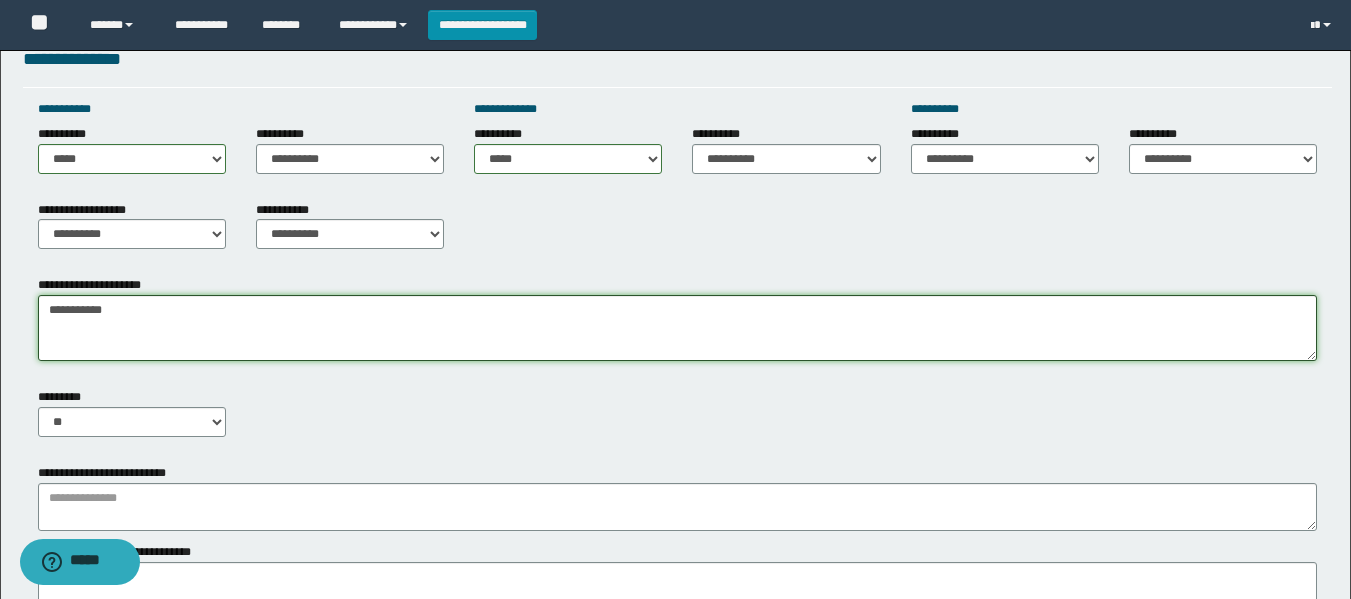 drag, startPoint x: 187, startPoint y: 328, endPoint x: 0, endPoint y: 386, distance: 195.78815 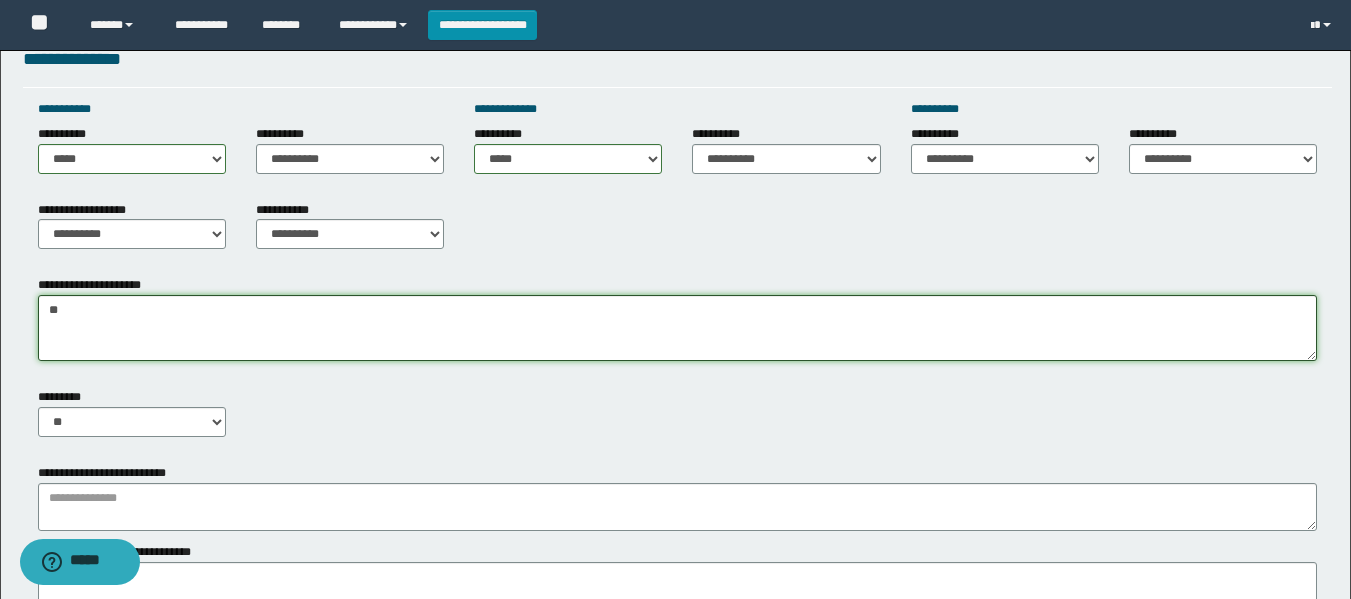 type on "*" 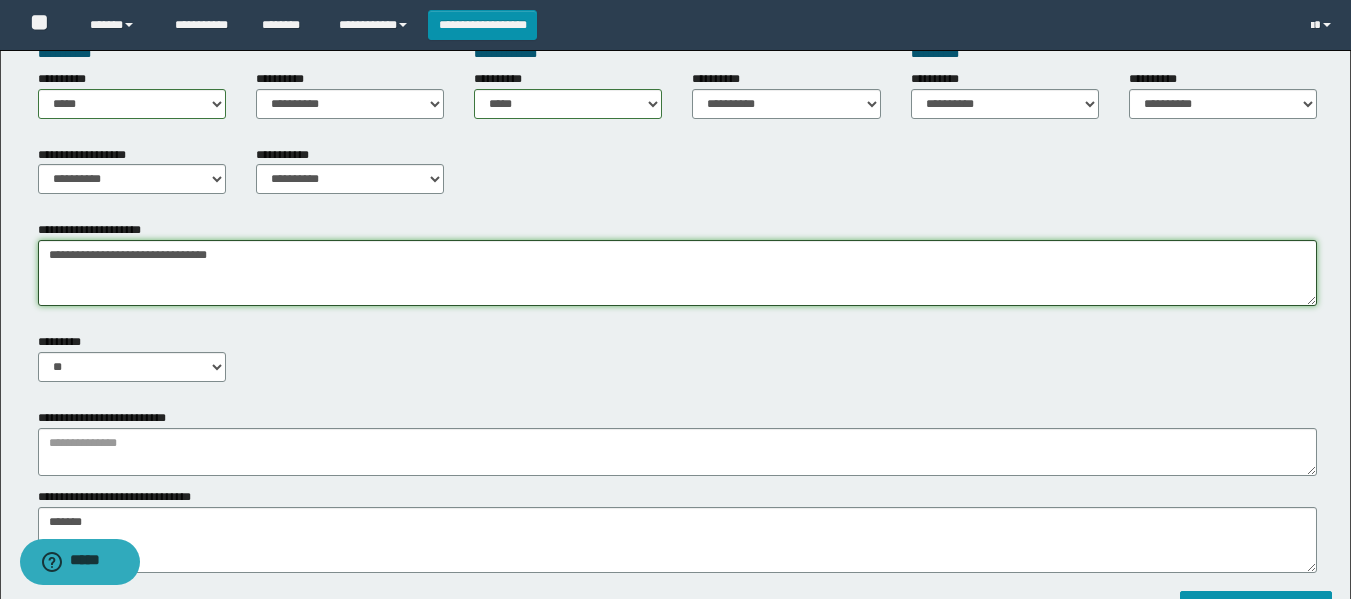 scroll, scrollTop: 900, scrollLeft: 0, axis: vertical 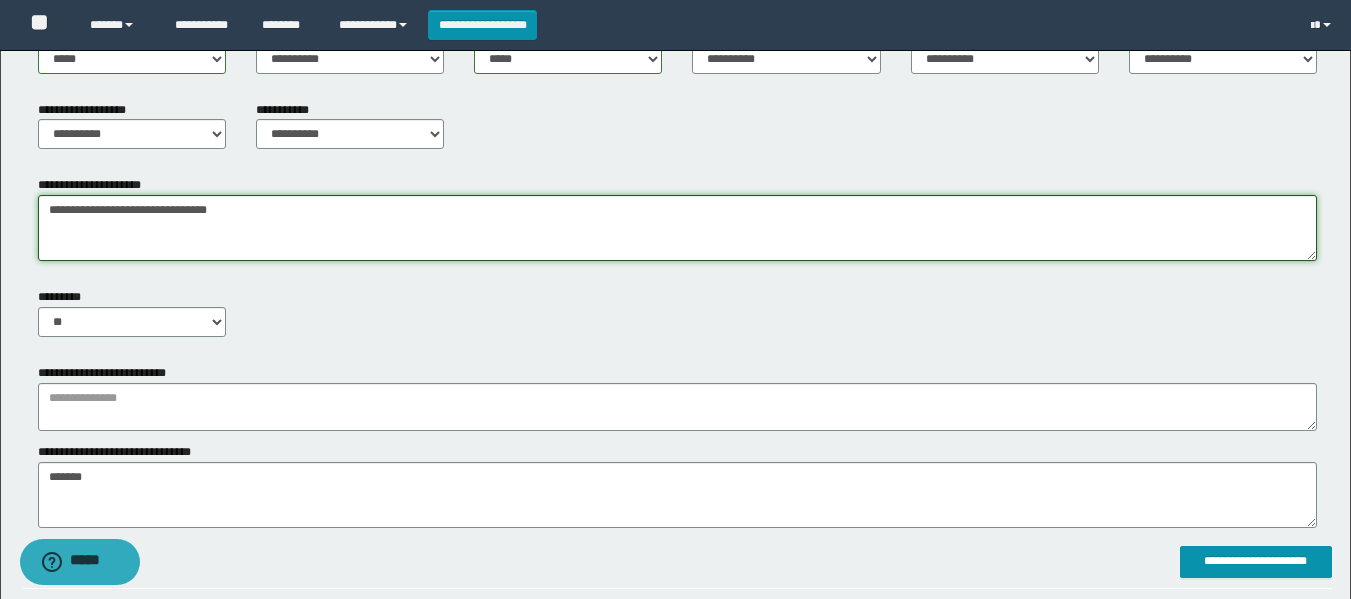 type on "**********" 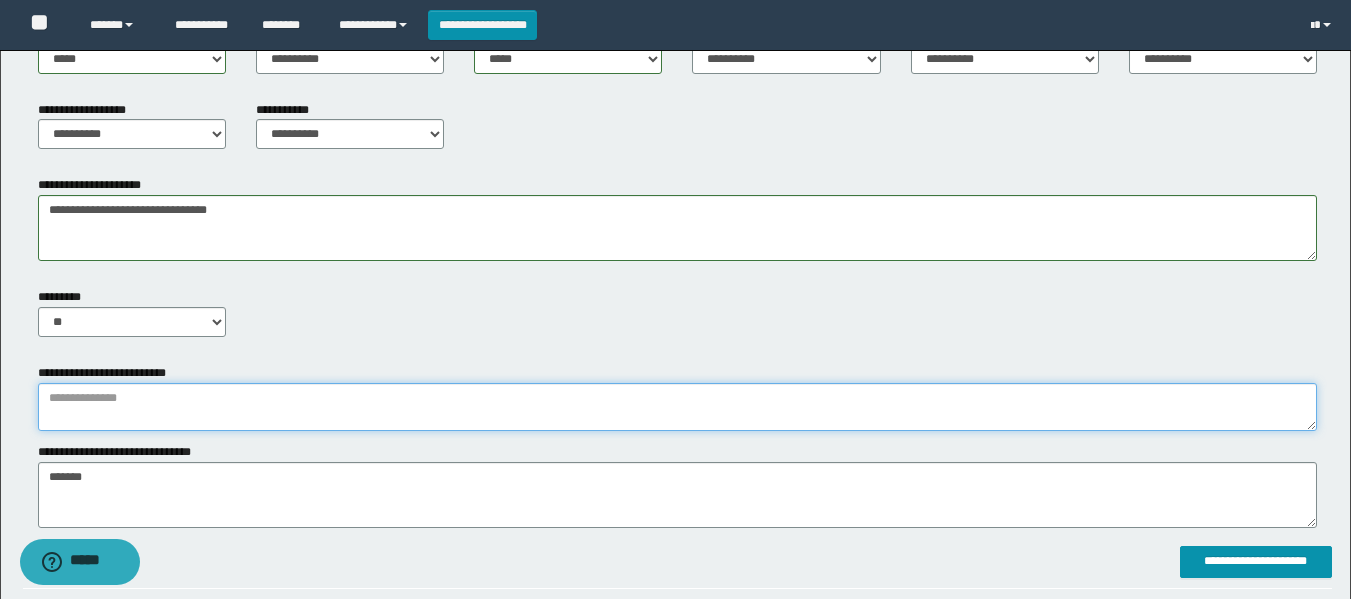 click at bounding box center [677, 407] 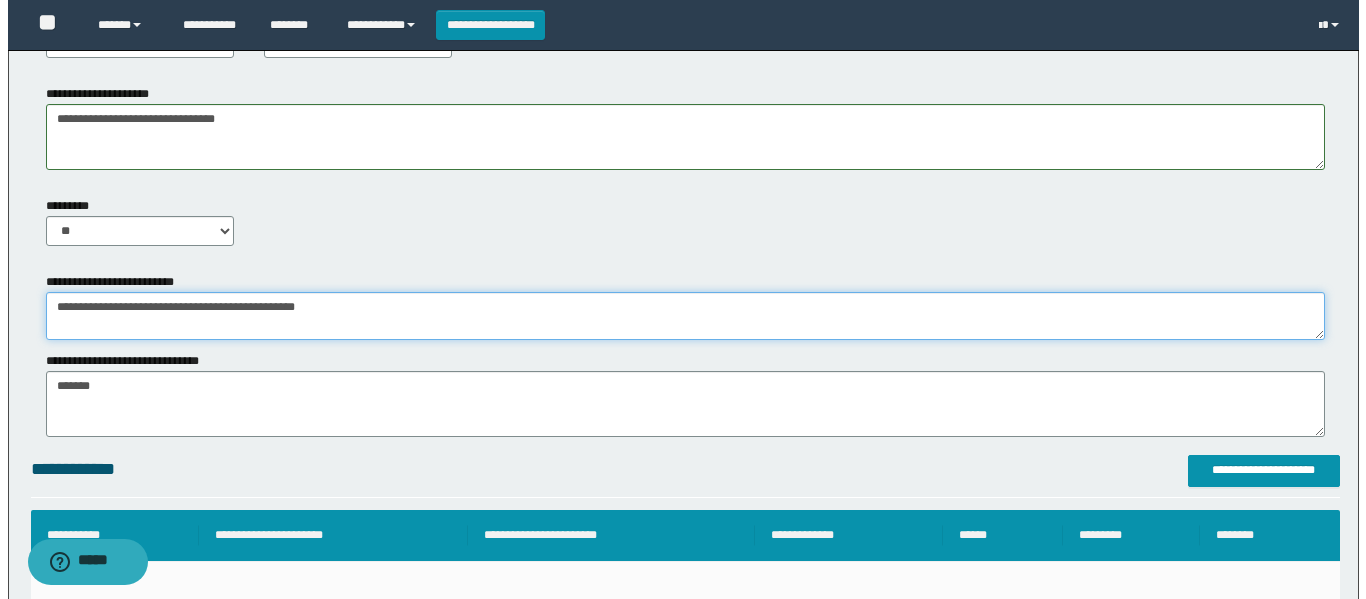 scroll, scrollTop: 1000, scrollLeft: 0, axis: vertical 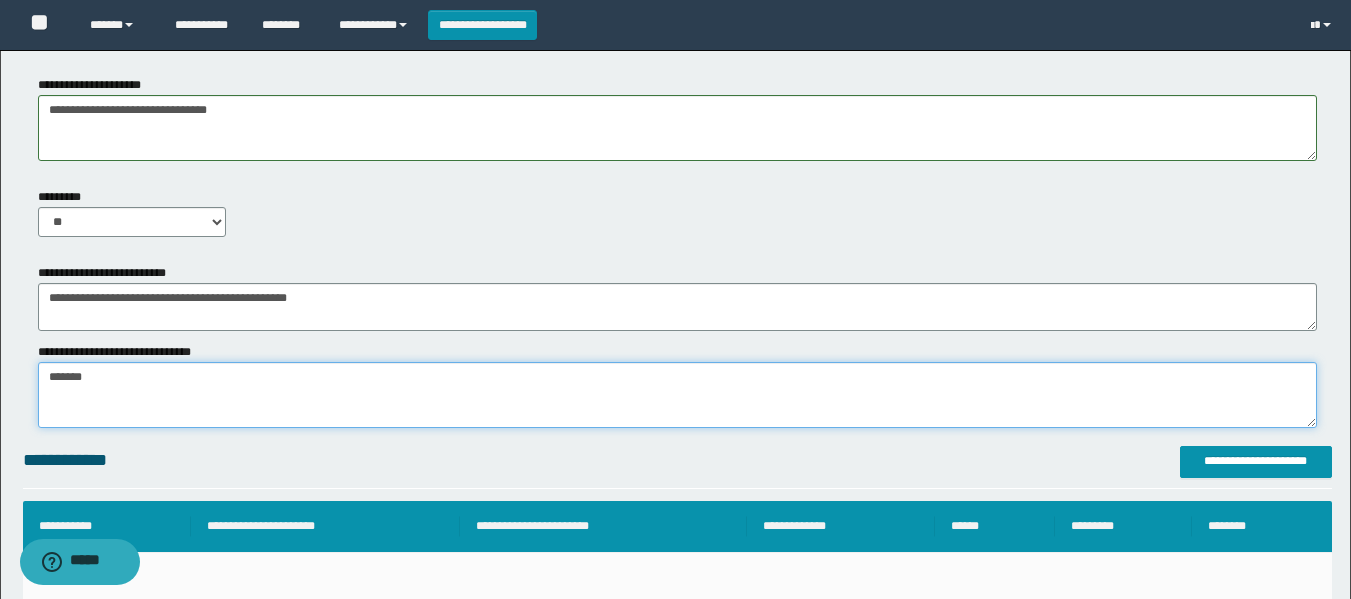 drag, startPoint x: 116, startPoint y: 388, endPoint x: 0, endPoint y: 401, distance: 116.72617 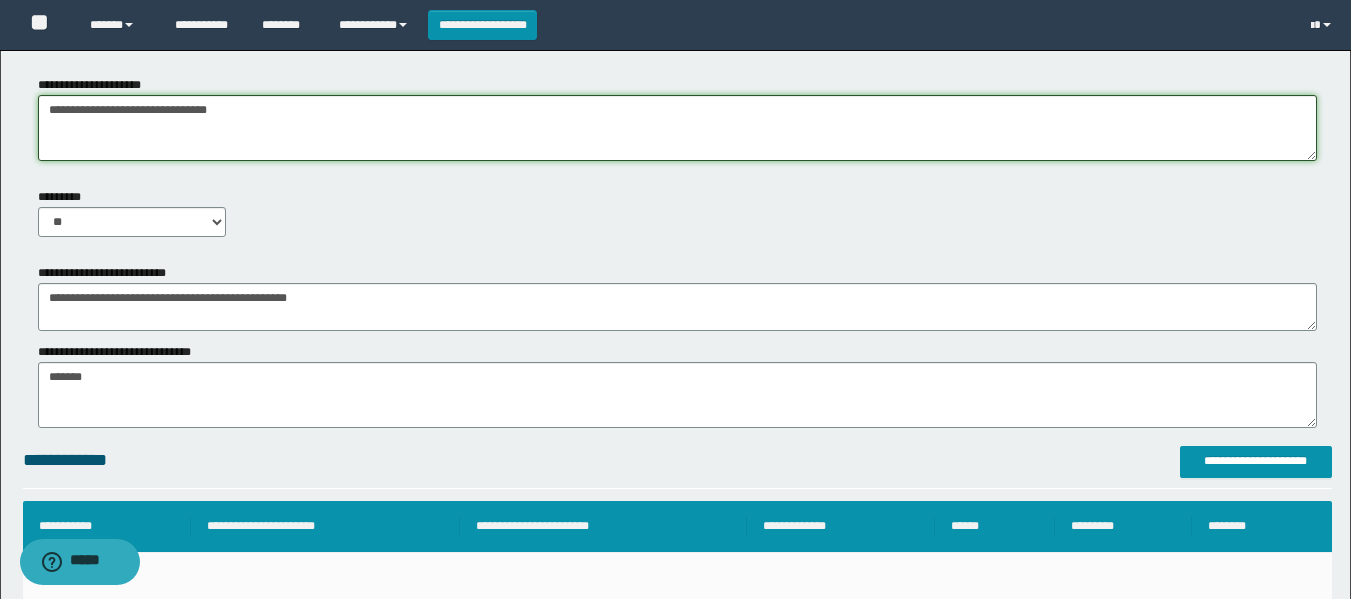 drag, startPoint x: 286, startPoint y: 110, endPoint x: 0, endPoint y: 143, distance: 287.89755 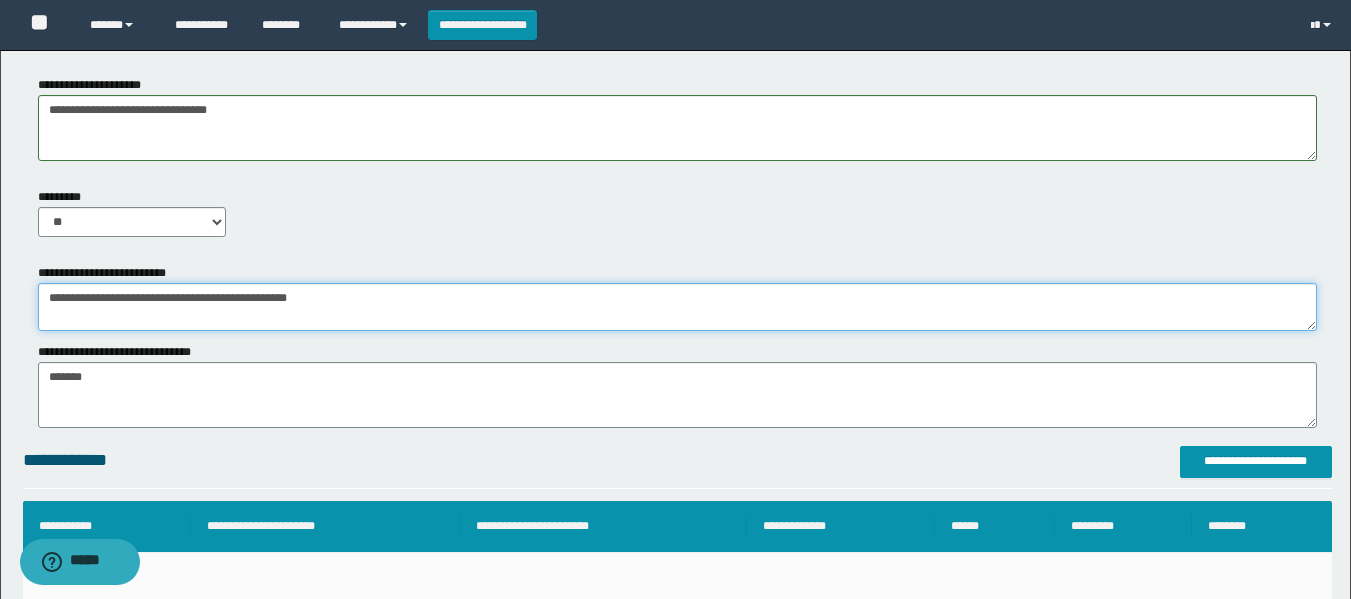 click on "**********" at bounding box center [677, 307] 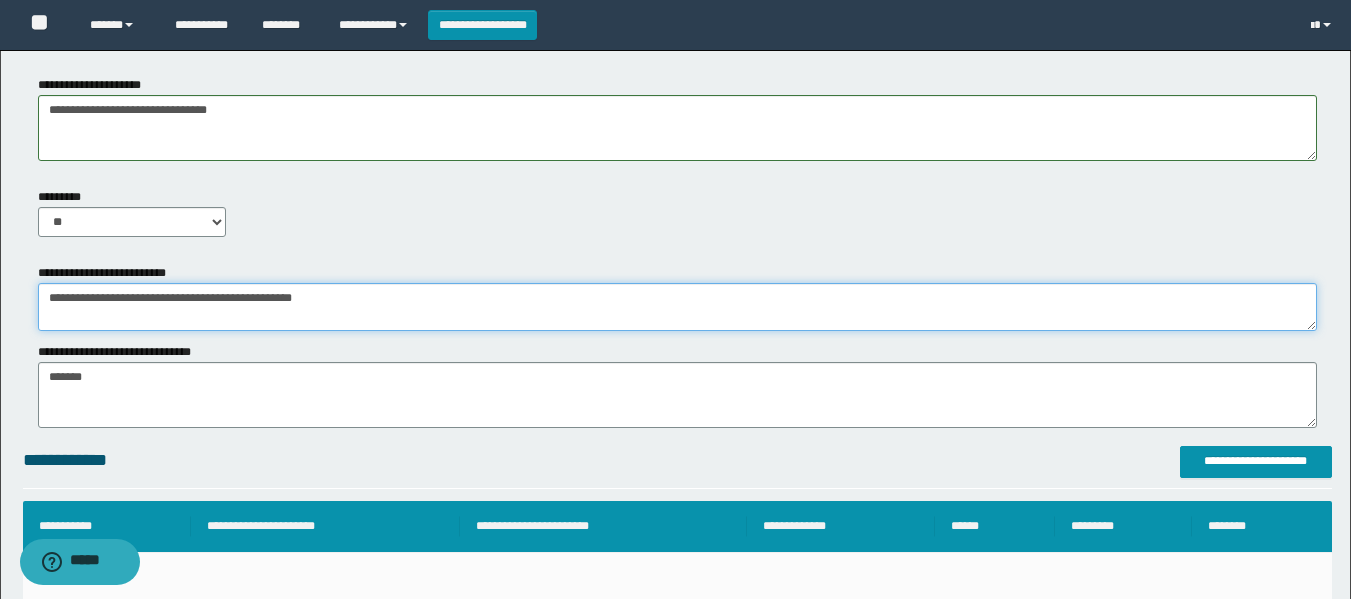 paste on "**********" 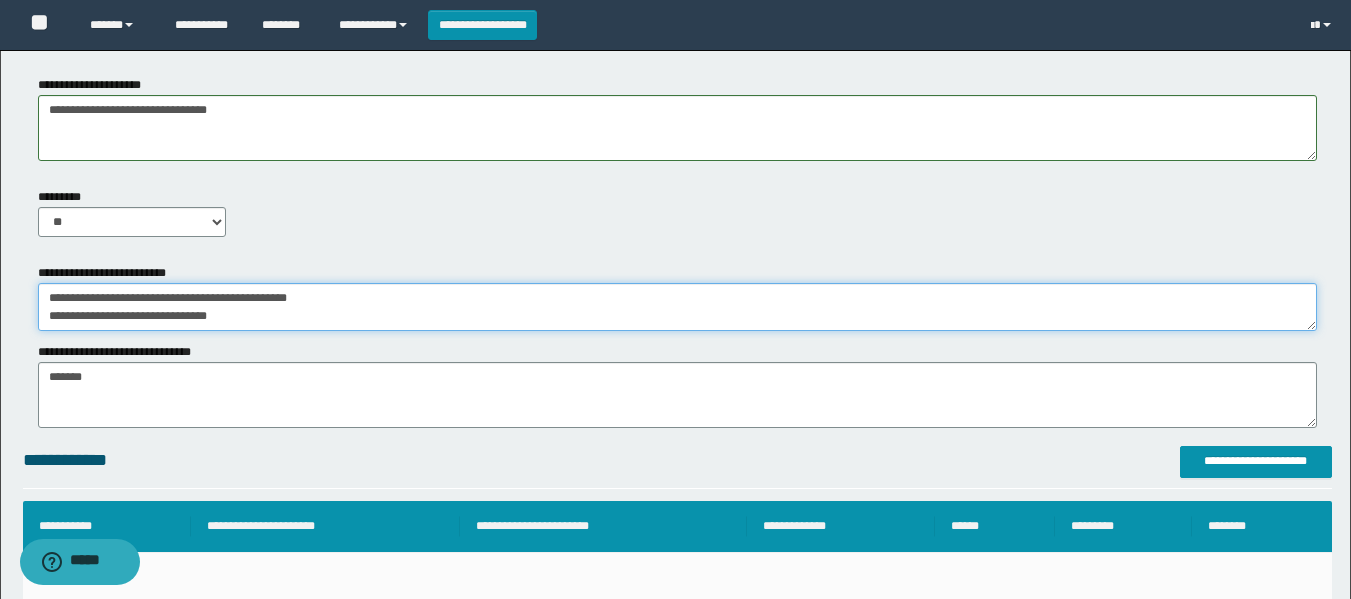 drag, startPoint x: 275, startPoint y: 316, endPoint x: 0, endPoint y: 278, distance: 277.61304 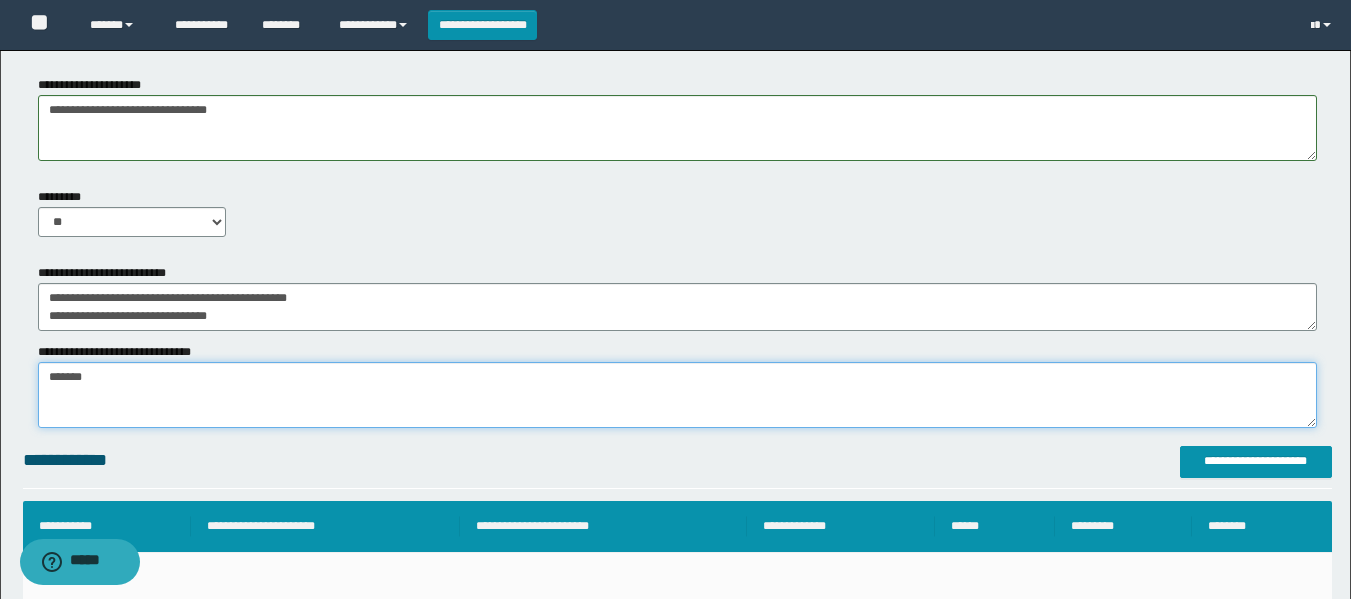 drag, startPoint x: 95, startPoint y: 383, endPoint x: 0, endPoint y: 406, distance: 97.74457 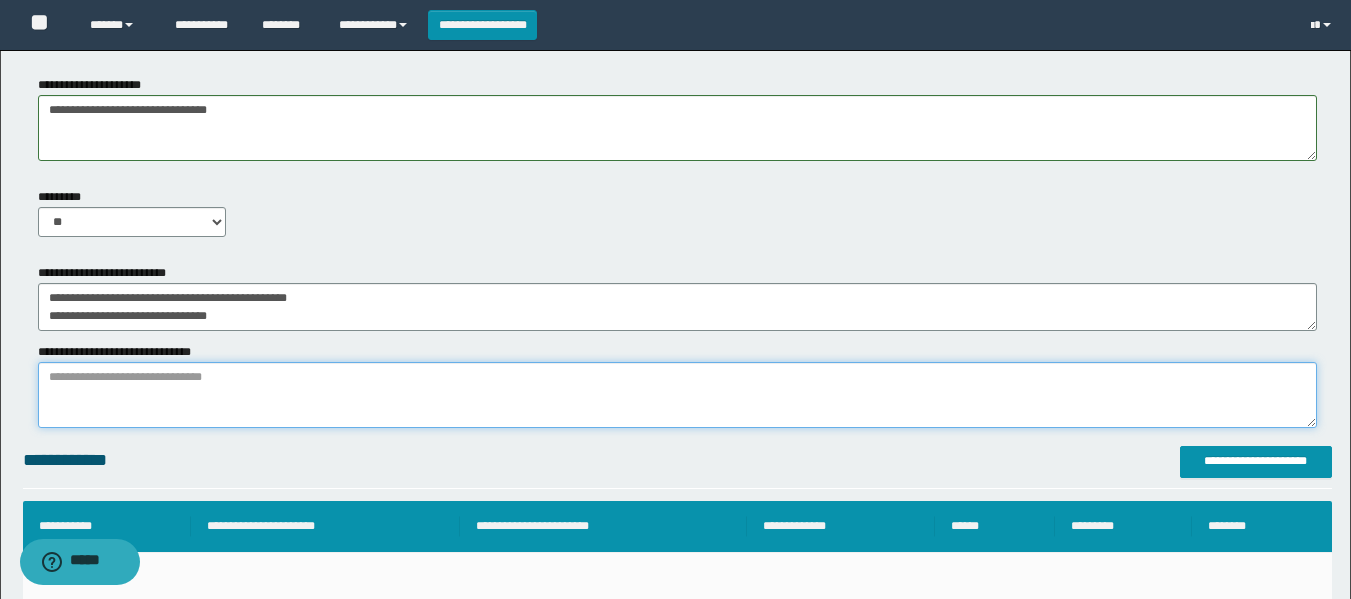 paste on "**********" 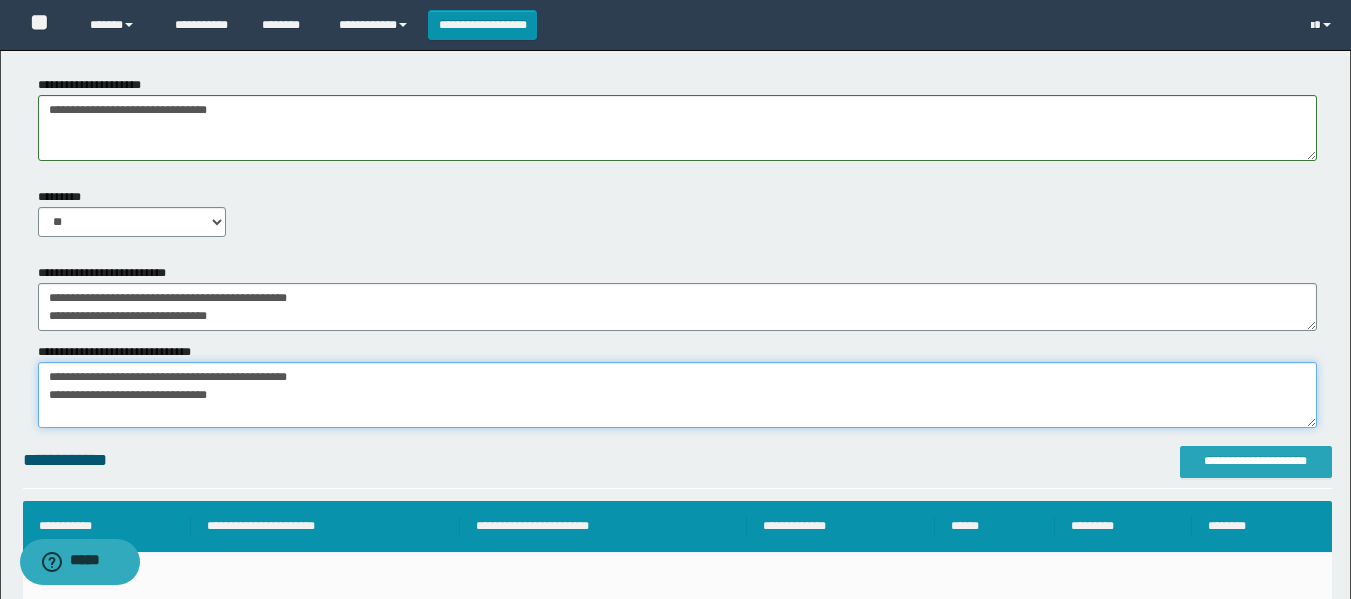 type on "**********" 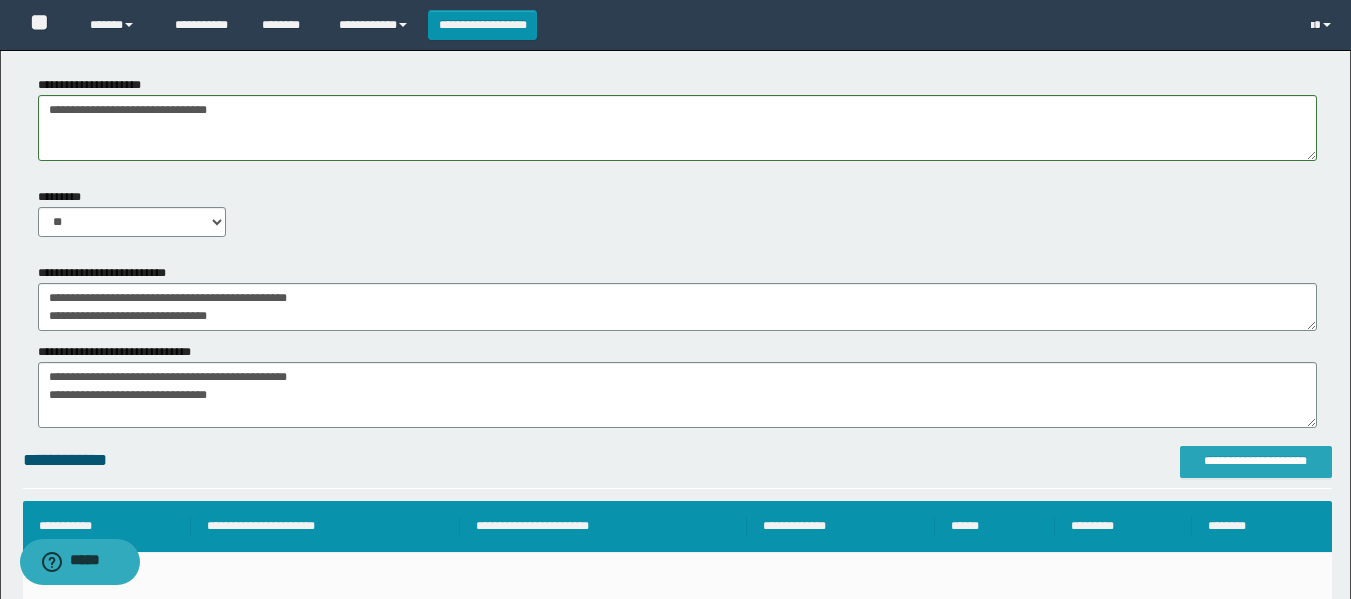 click on "**********" at bounding box center [1256, 461] 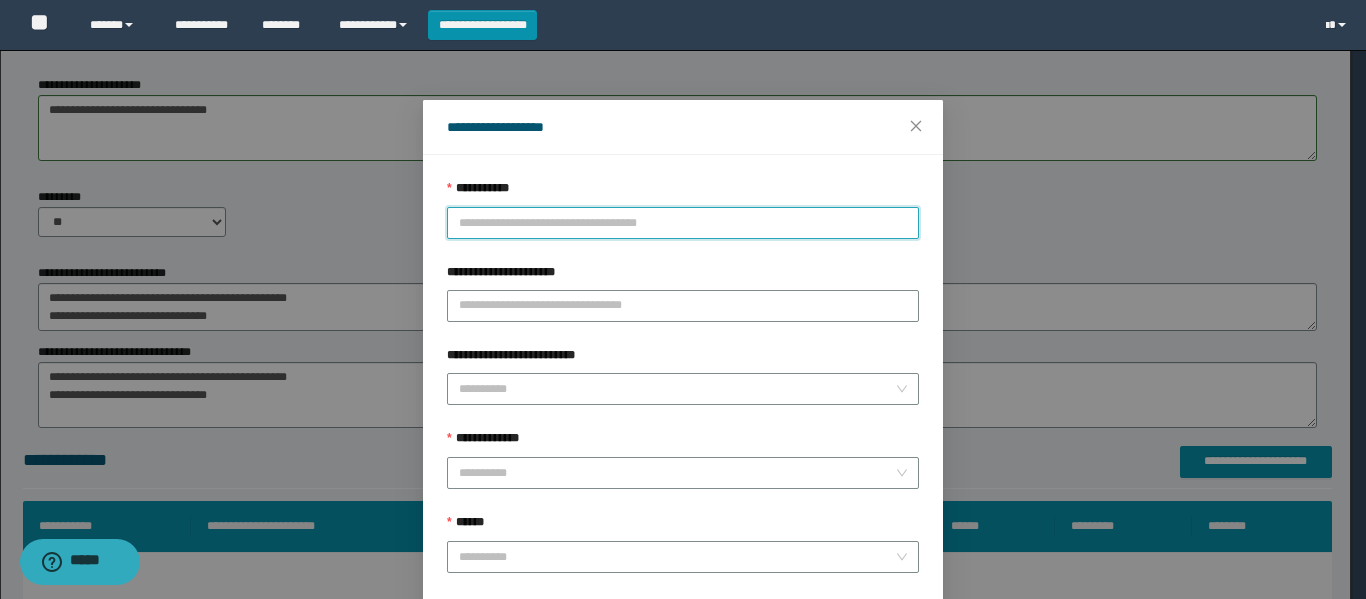 click on "**********" at bounding box center [683, 223] 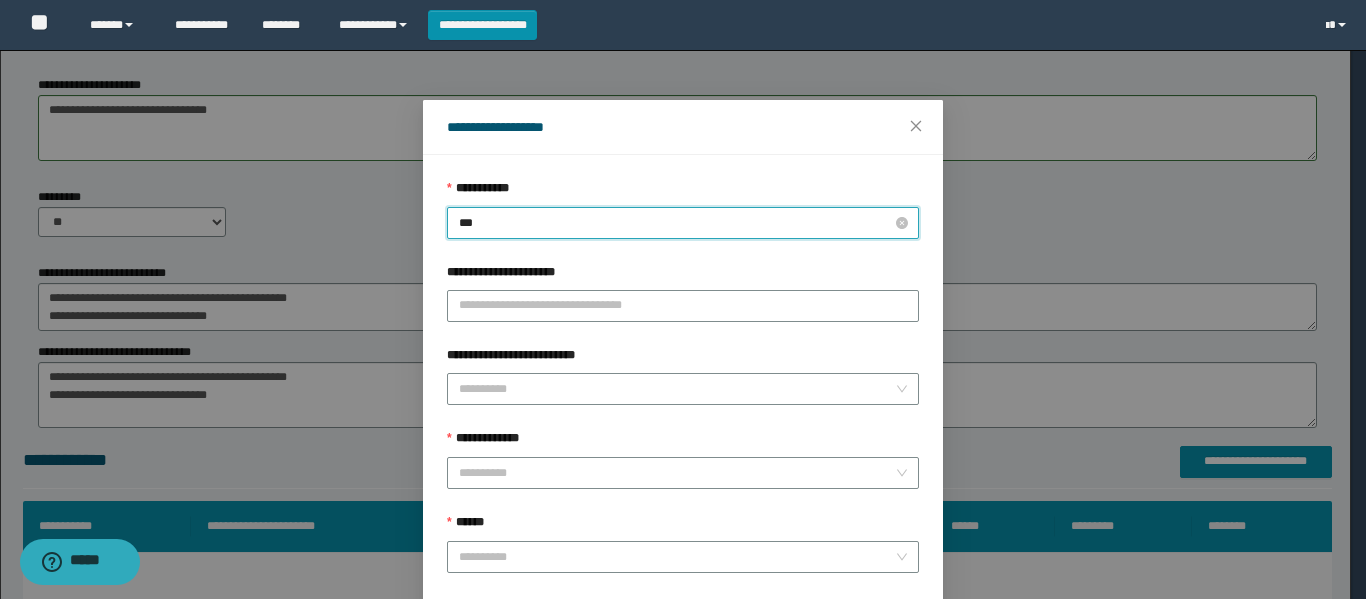 type on "****" 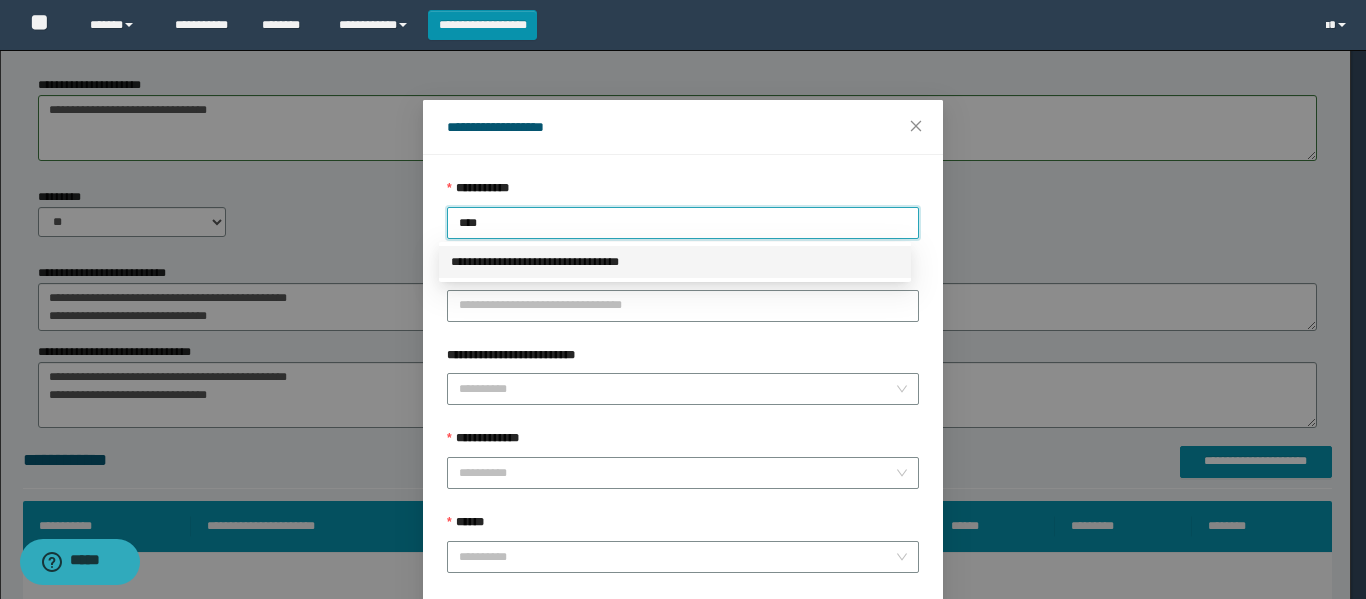 click on "**********" at bounding box center [675, 262] 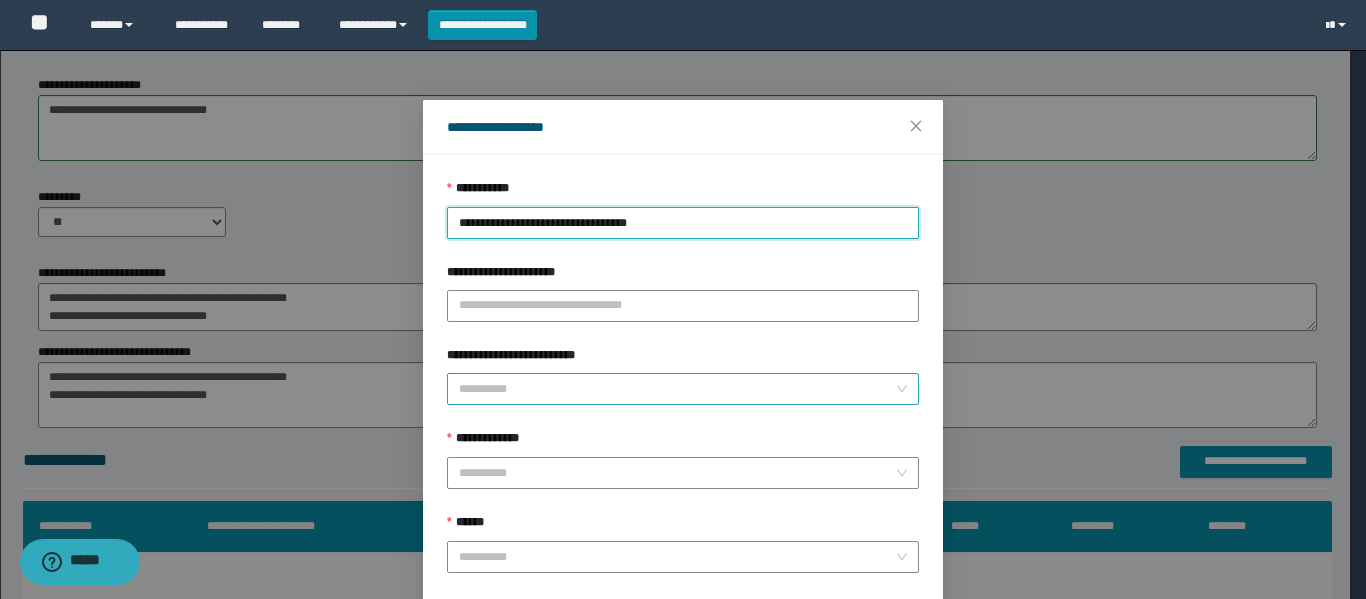 scroll, scrollTop: 100, scrollLeft: 0, axis: vertical 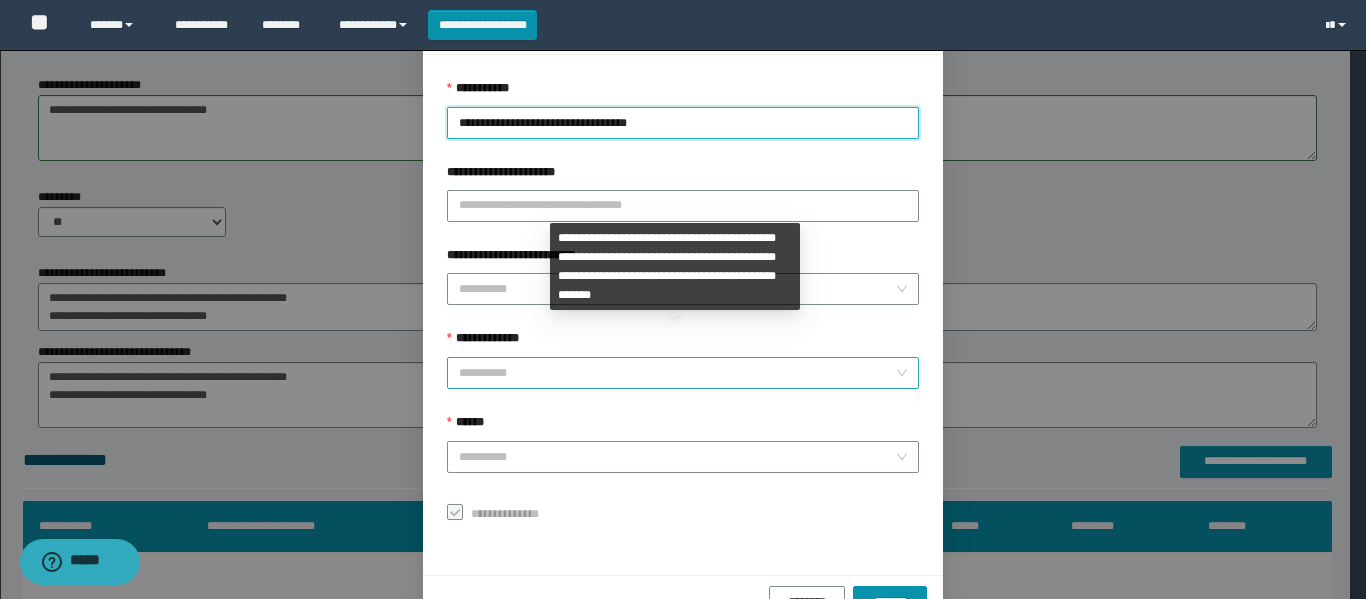 click on "**********" at bounding box center [677, 373] 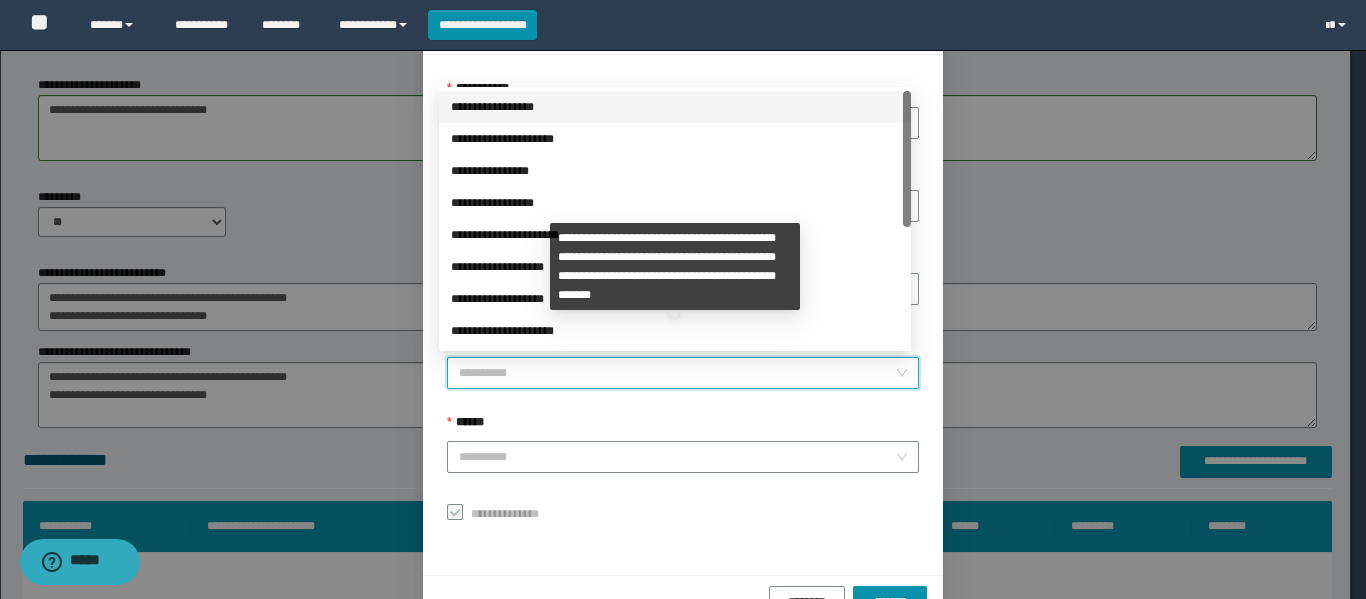 scroll, scrollTop: 153, scrollLeft: 0, axis: vertical 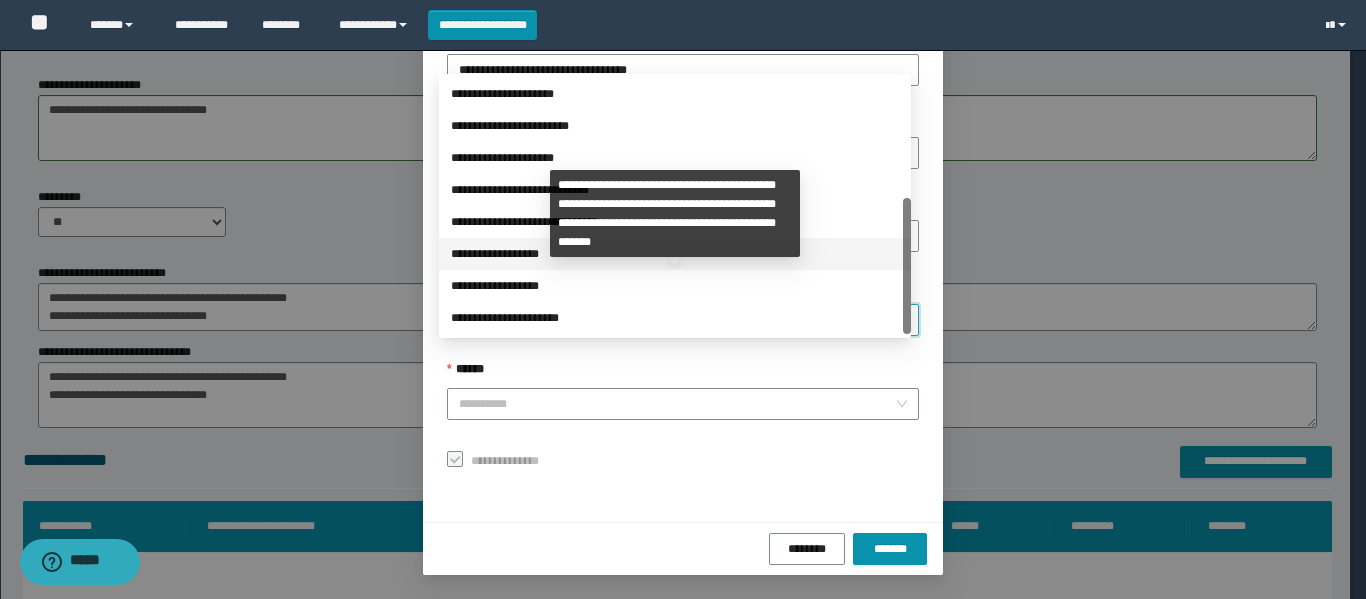 click on "**********" at bounding box center [675, 254] 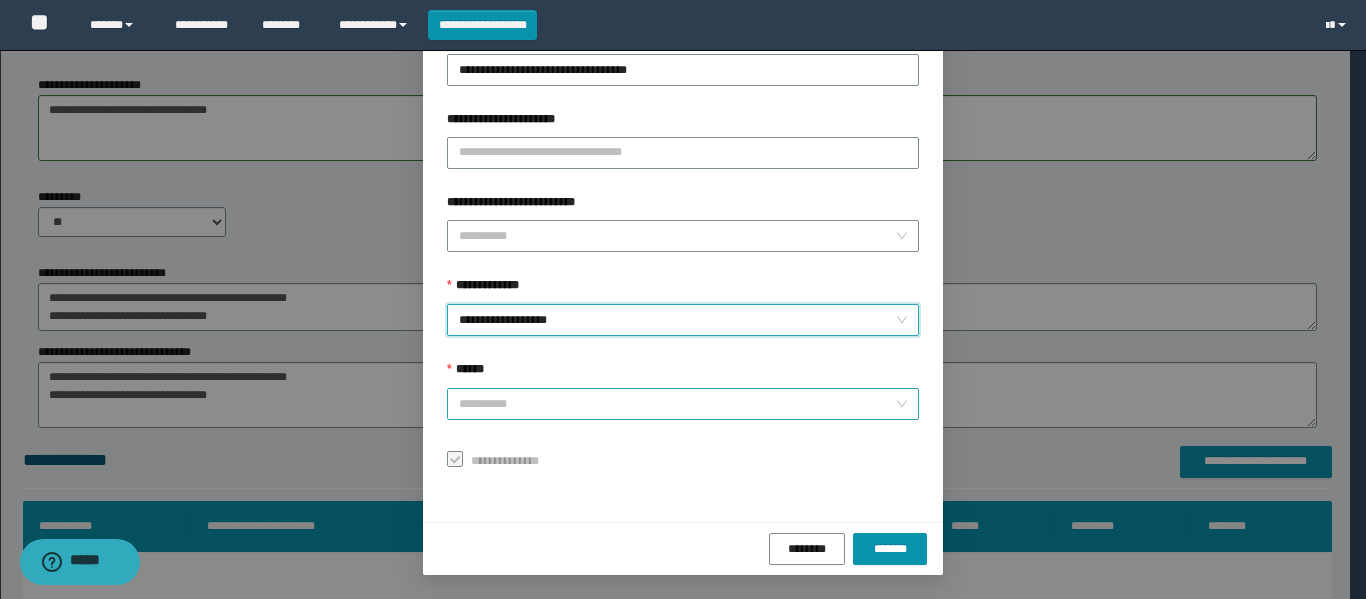 click on "******" at bounding box center [677, 404] 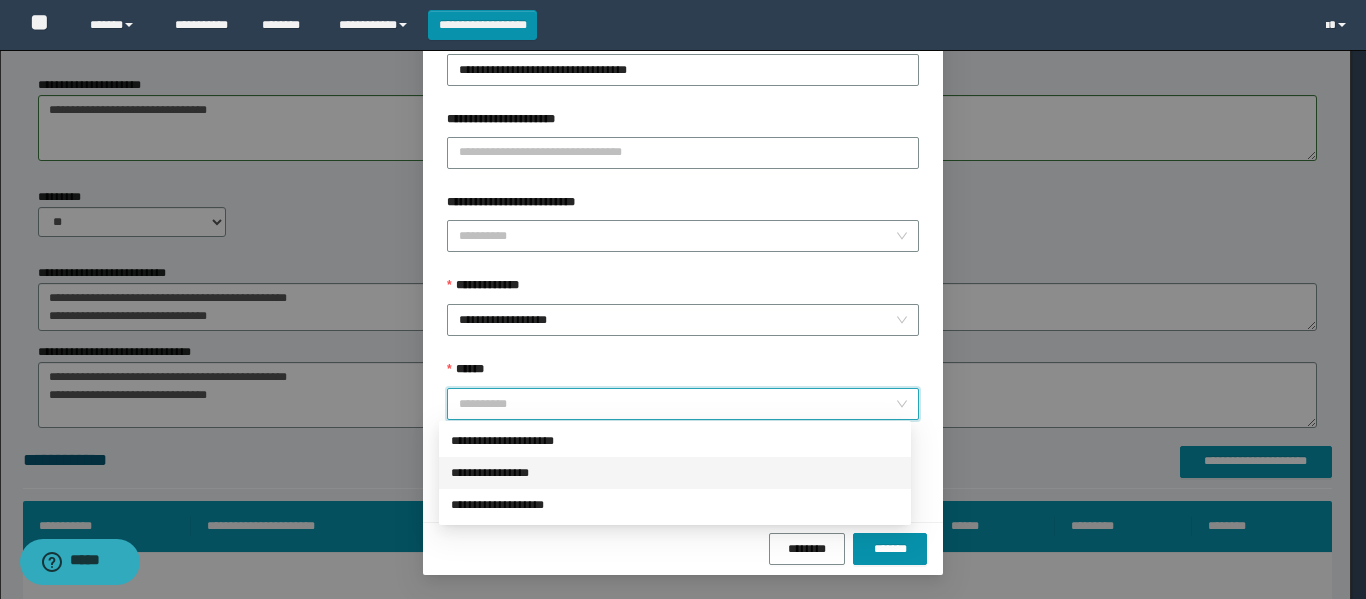 click on "**********" at bounding box center [675, 473] 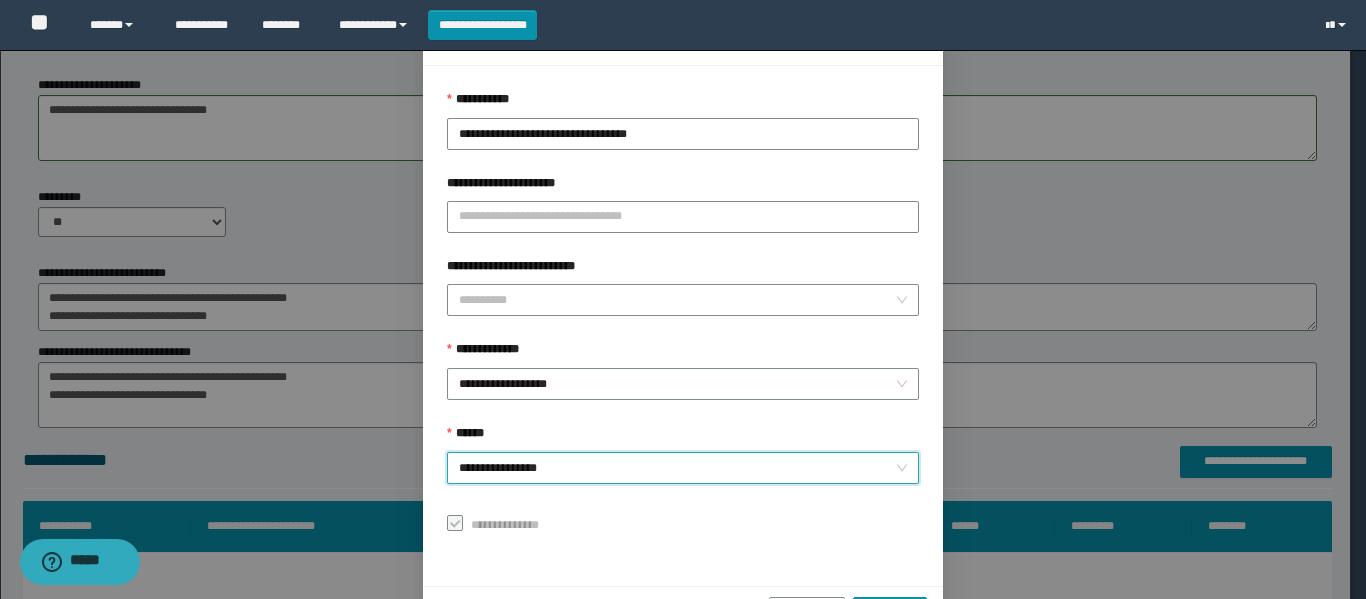 scroll, scrollTop: 153, scrollLeft: 0, axis: vertical 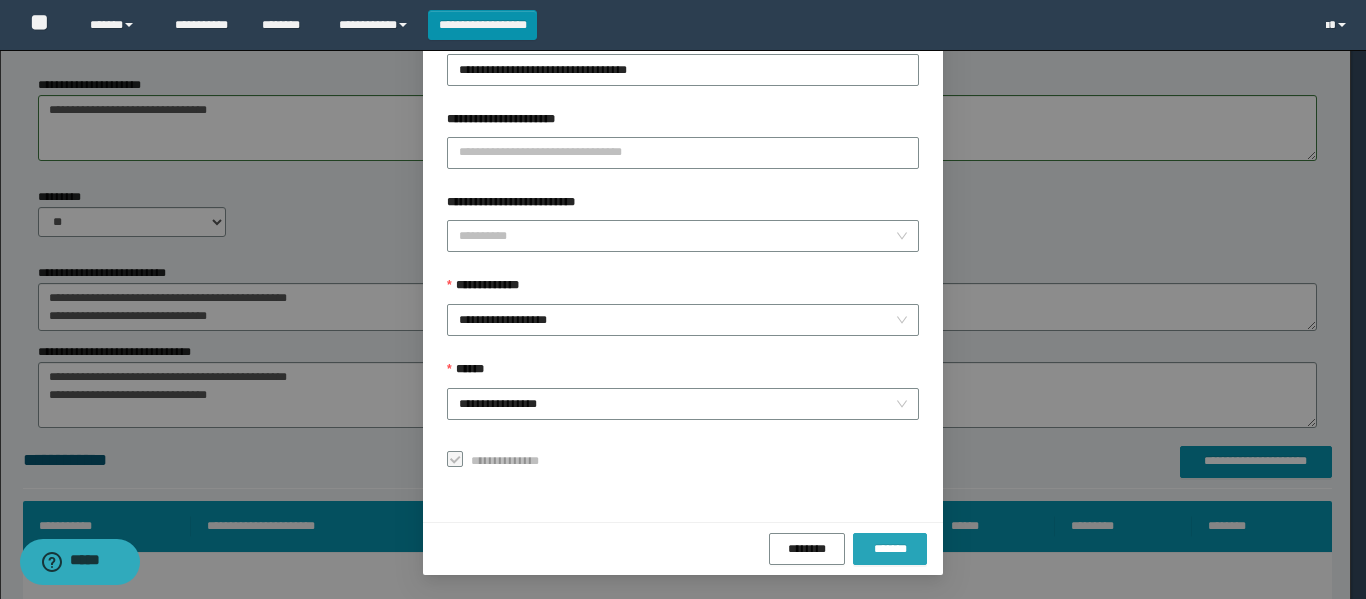 click on "*******" at bounding box center (890, 549) 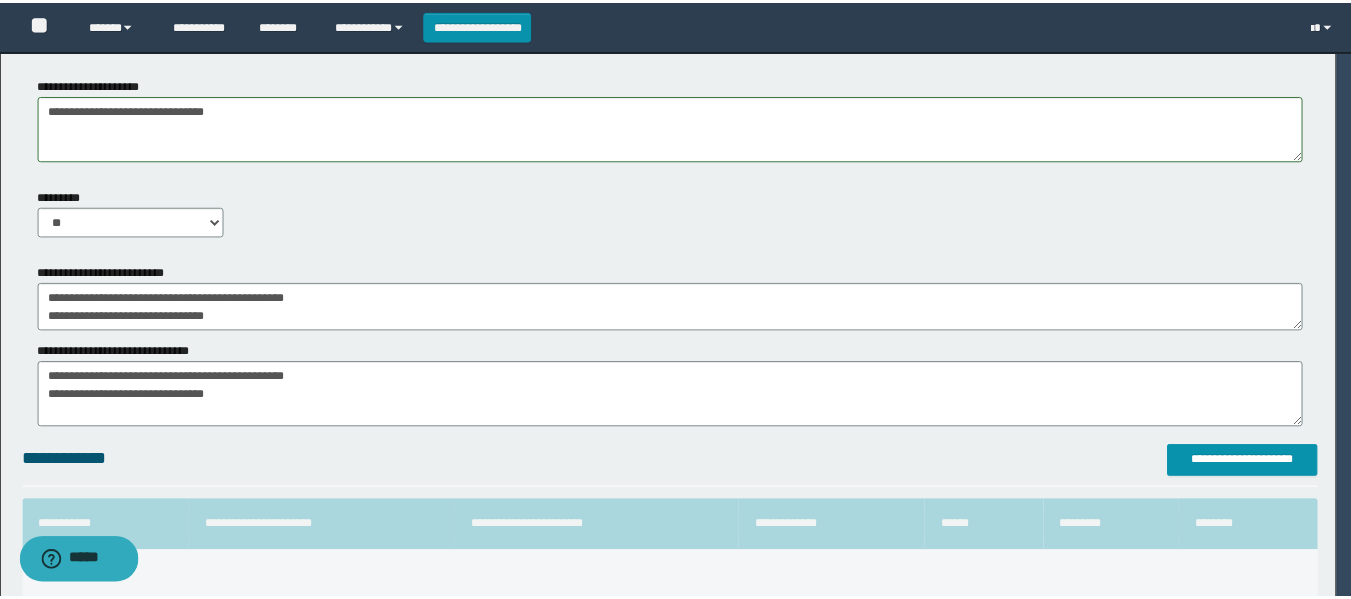 scroll, scrollTop: 106, scrollLeft: 0, axis: vertical 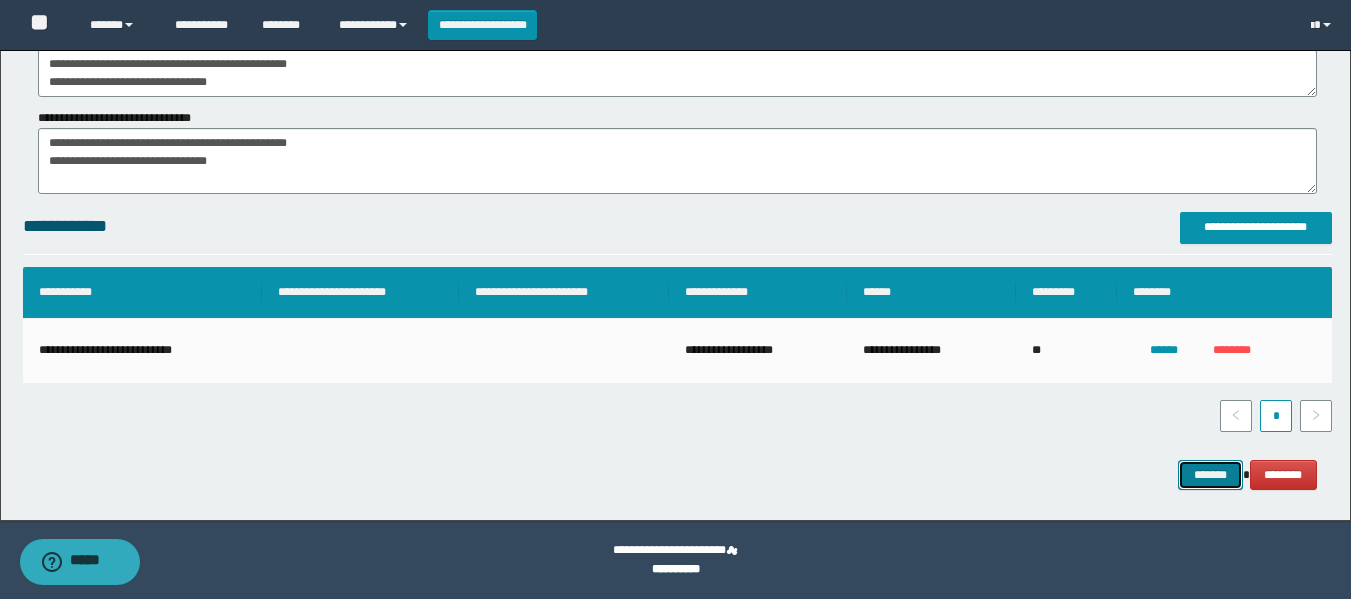 click on "*******" at bounding box center [1210, 475] 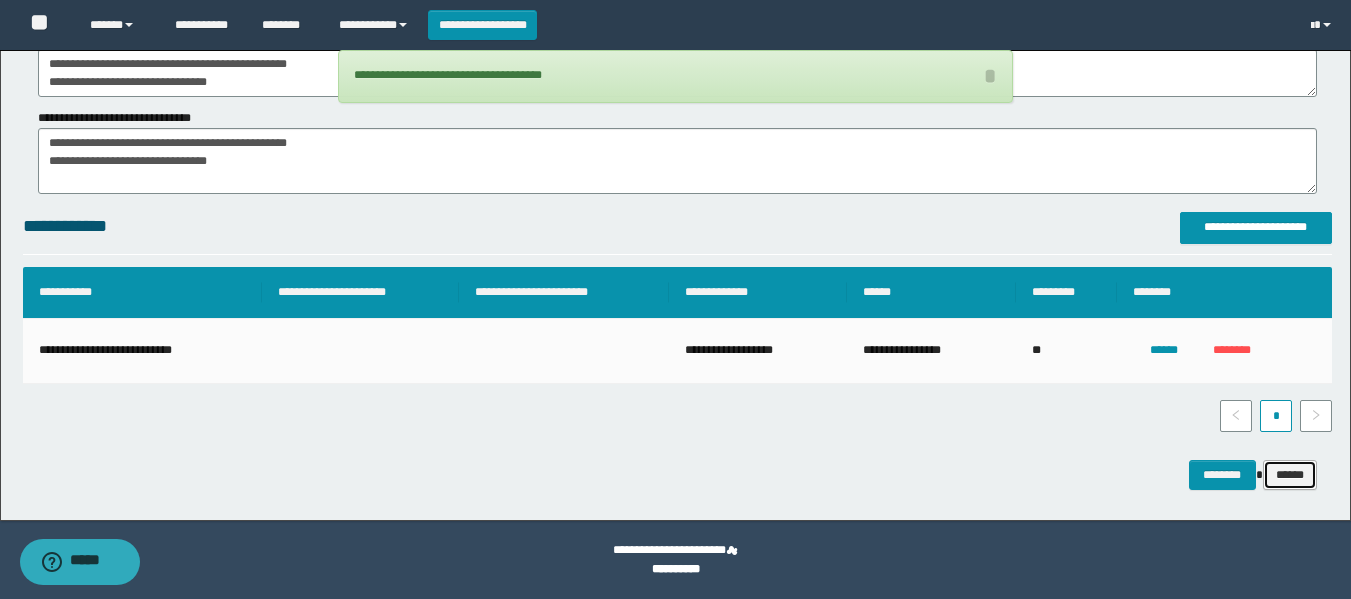 click on "******" at bounding box center [1290, 475] 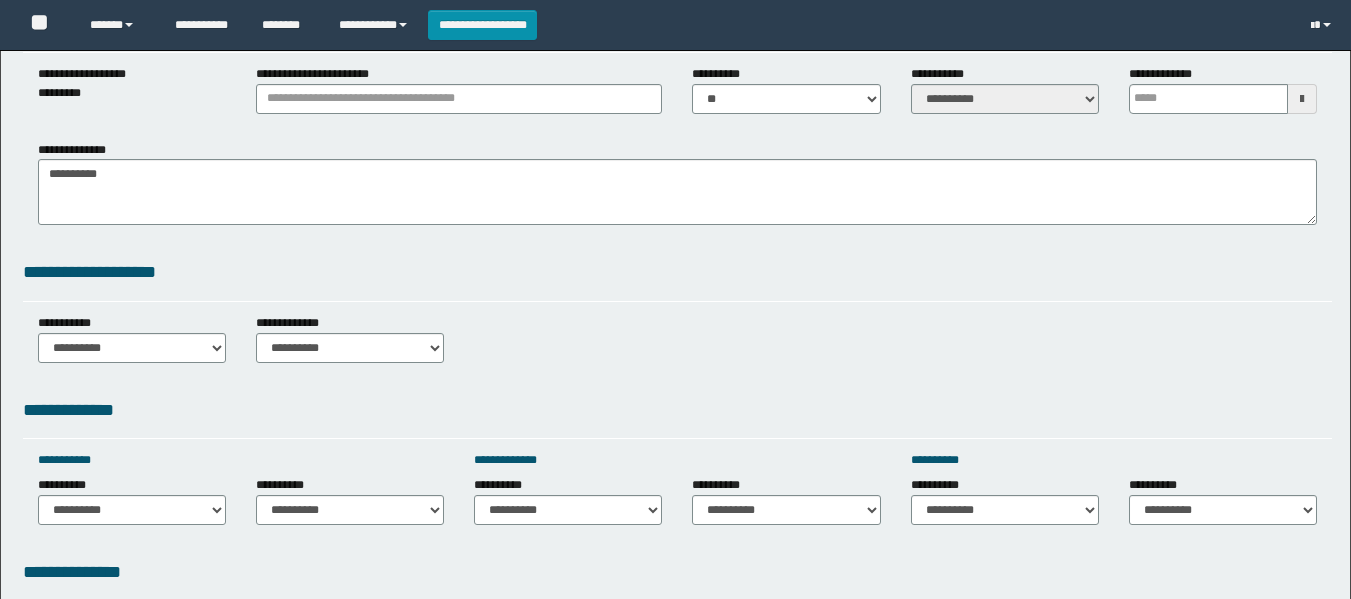 scroll, scrollTop: 300, scrollLeft: 0, axis: vertical 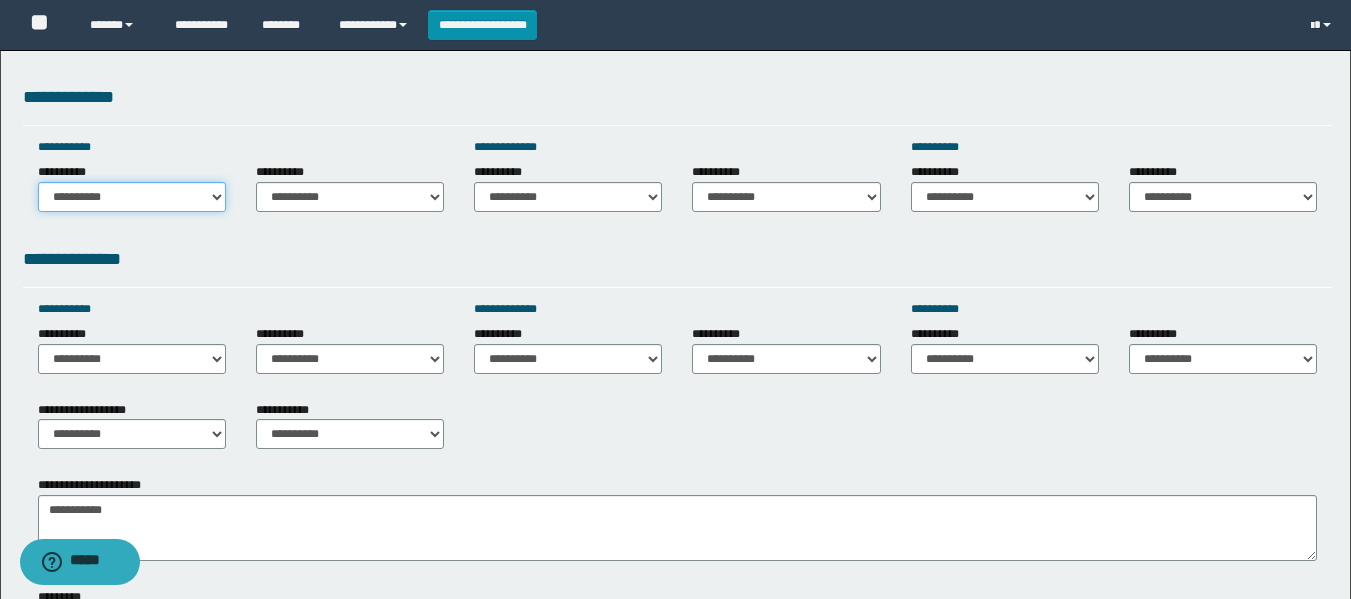 click on "**********" at bounding box center [132, 197] 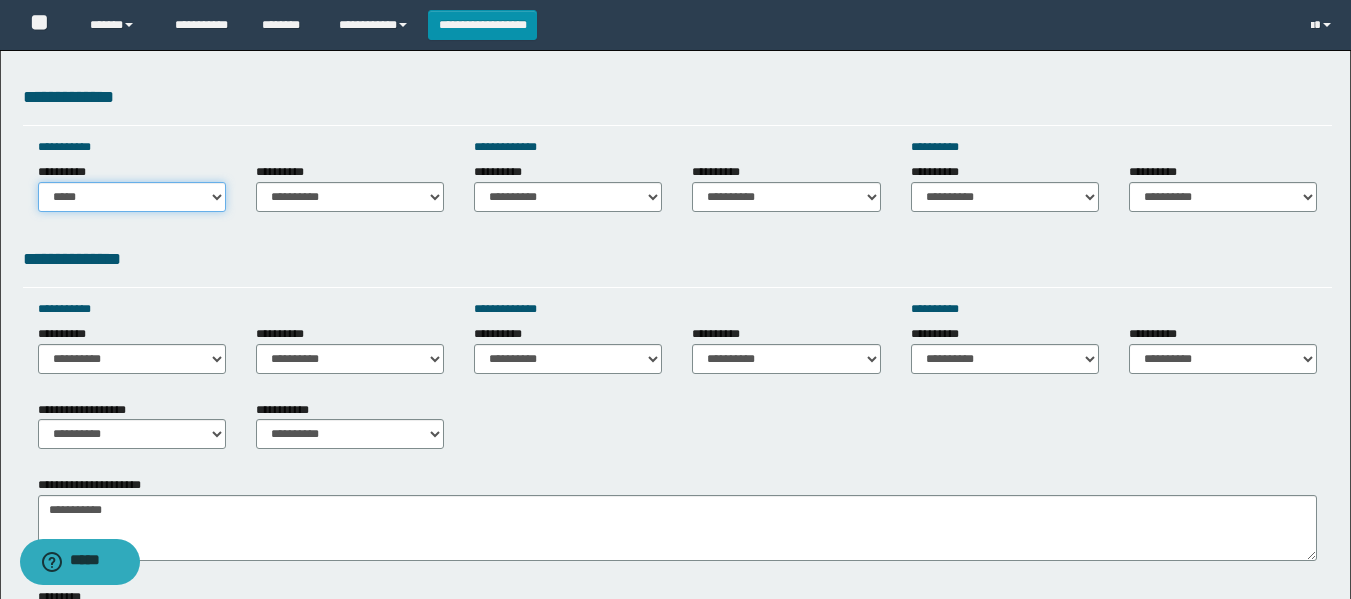 click on "**********" at bounding box center [132, 197] 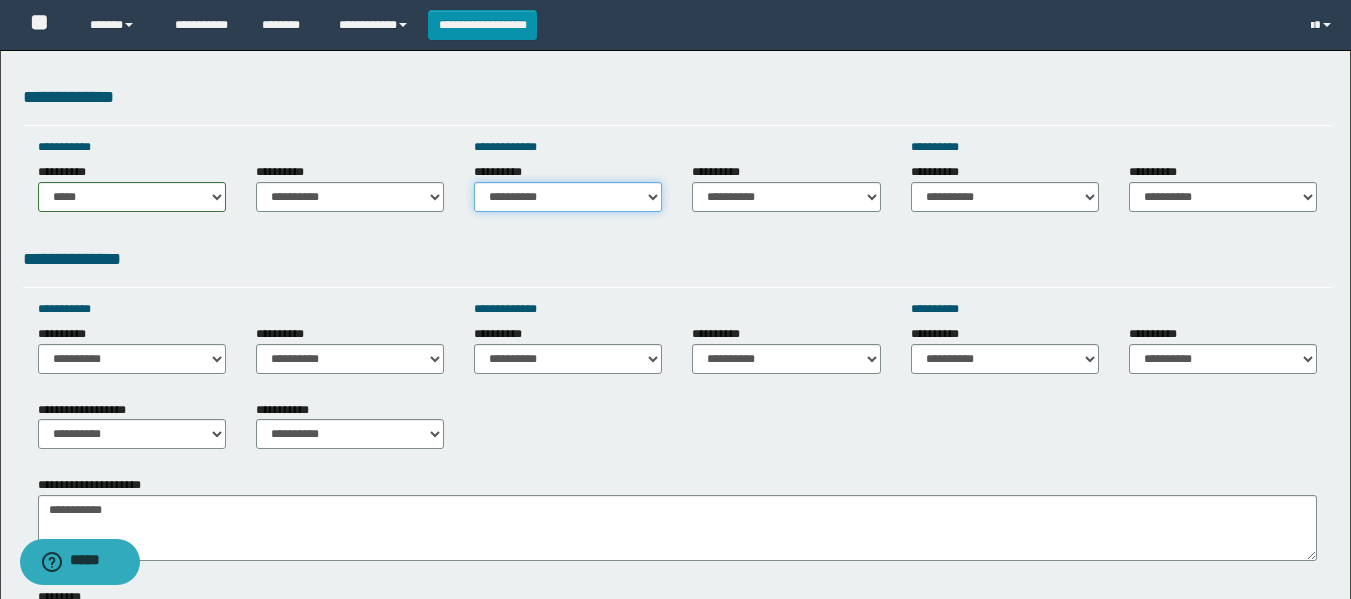 click on "**********" at bounding box center (568, 197) 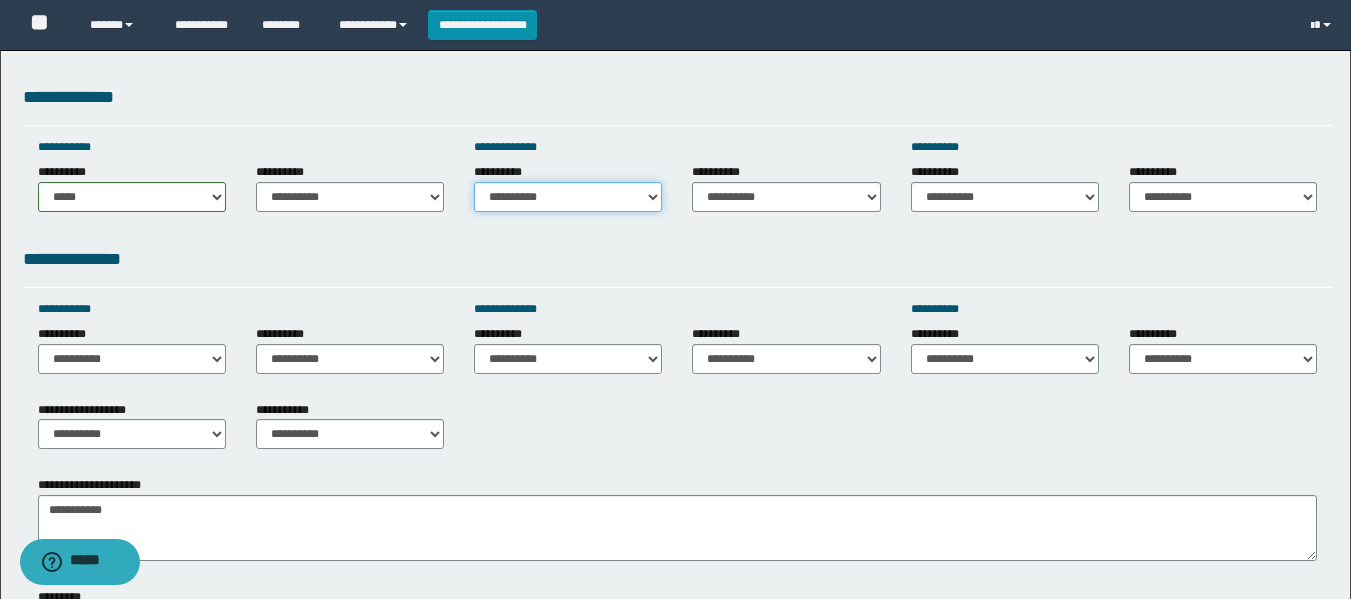 select on "*****" 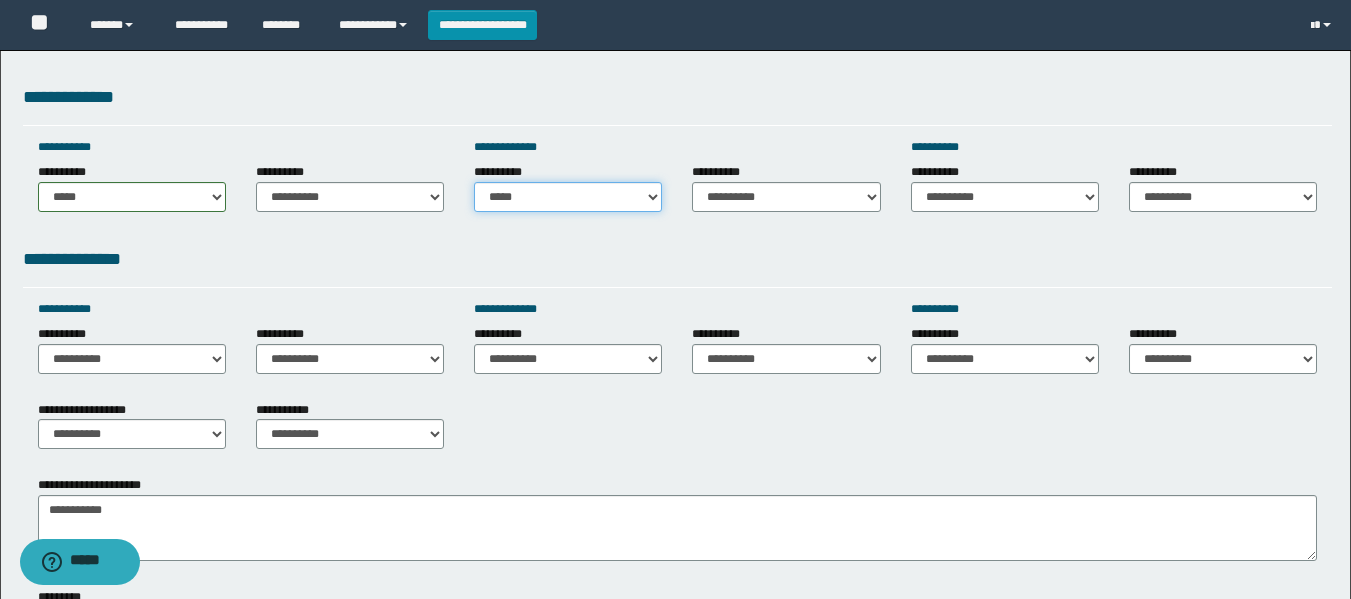 click on "**********" at bounding box center [568, 197] 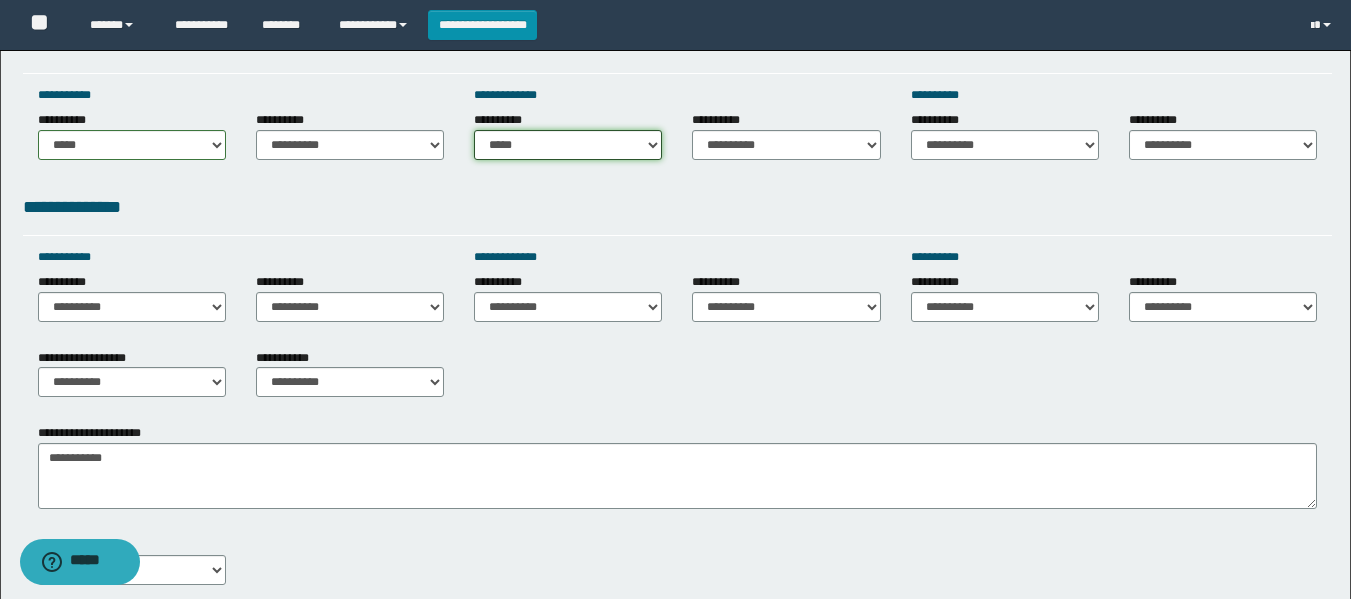 scroll, scrollTop: 700, scrollLeft: 0, axis: vertical 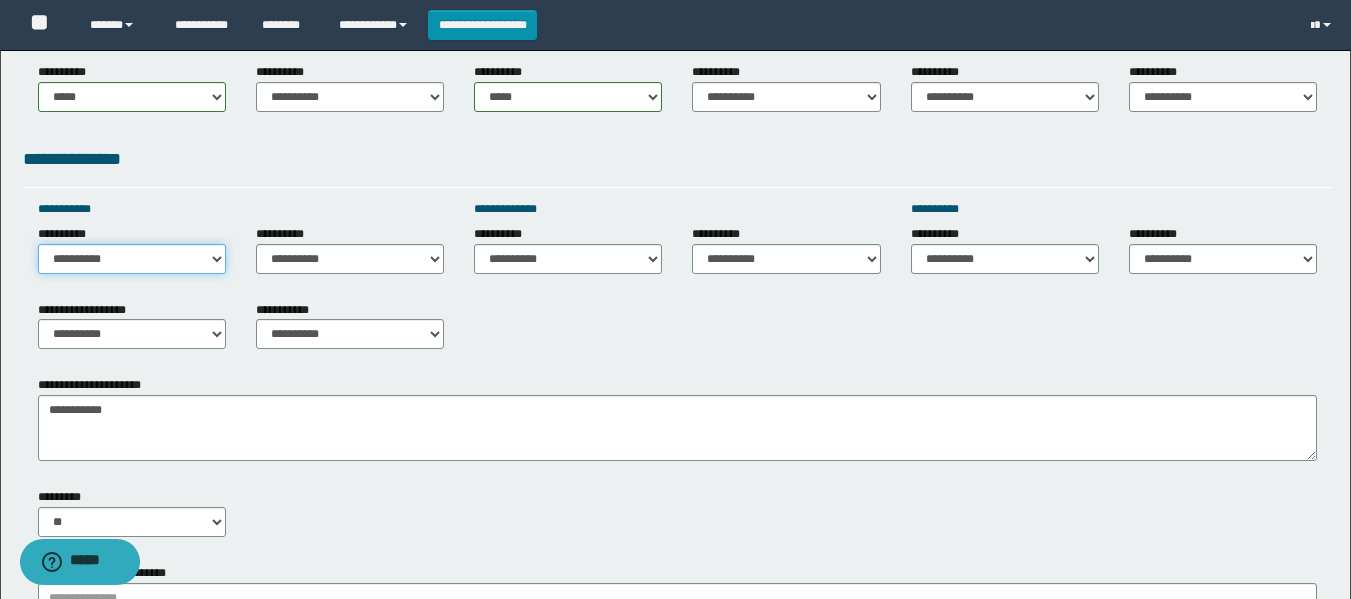 click on "**********" at bounding box center [132, 259] 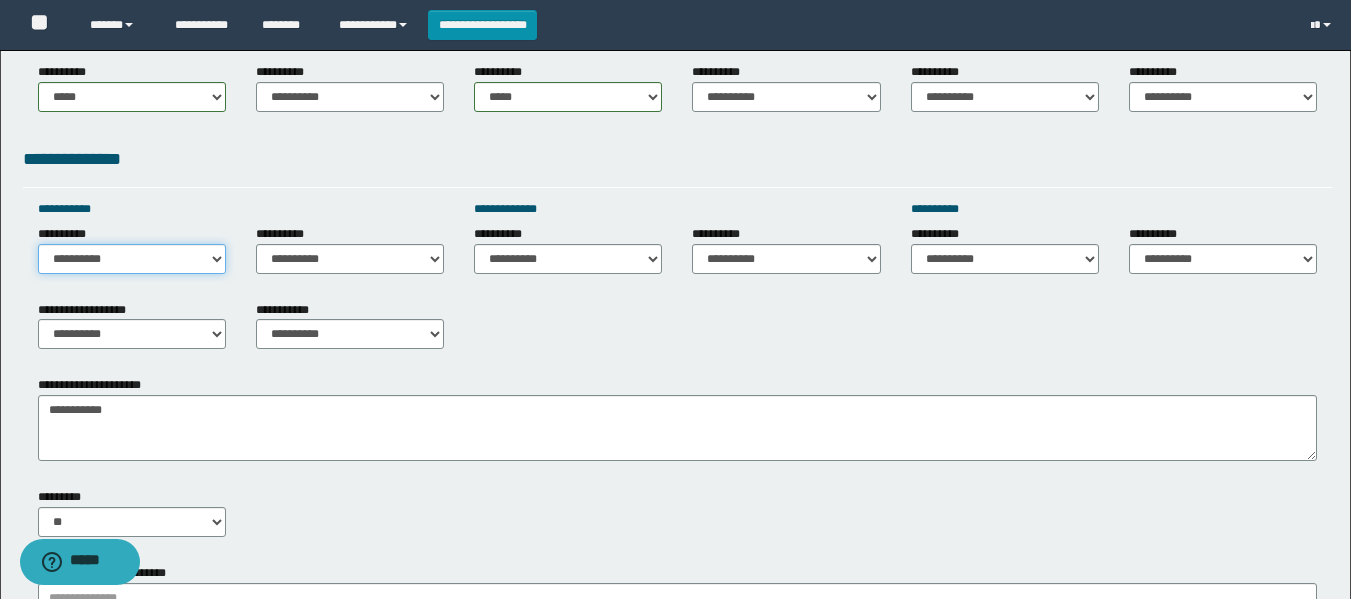 select on "******" 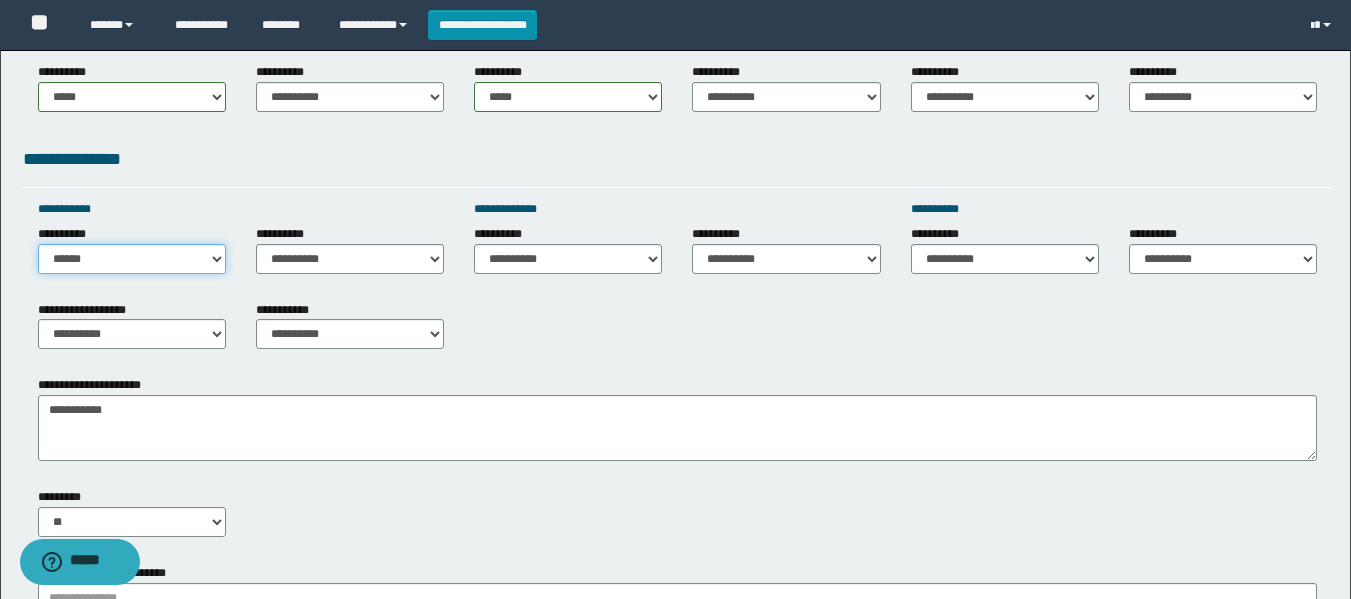 click on "**********" at bounding box center (132, 259) 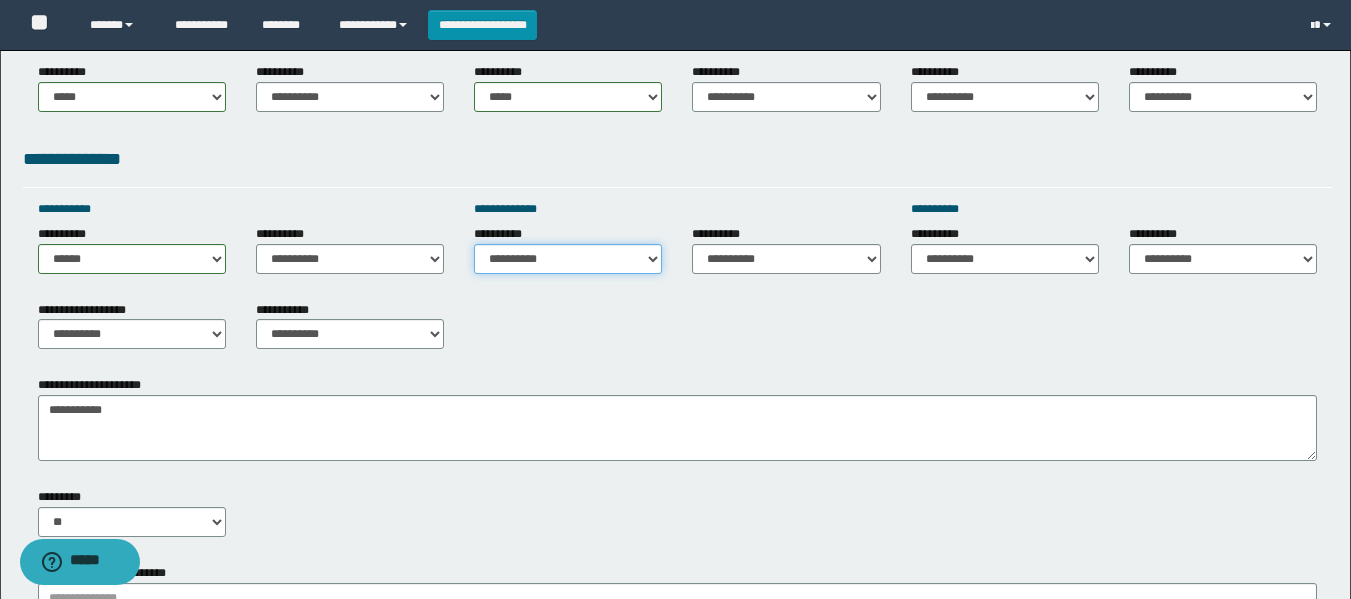 click on "**********" at bounding box center (568, 259) 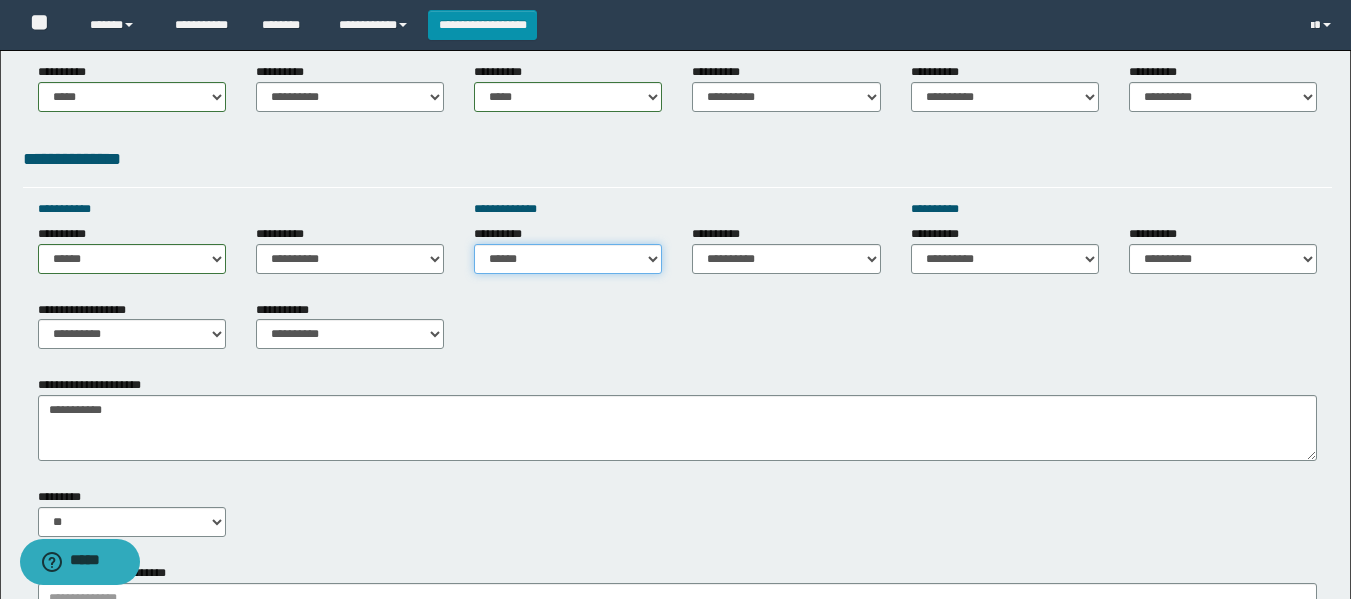 click on "**********" at bounding box center [568, 259] 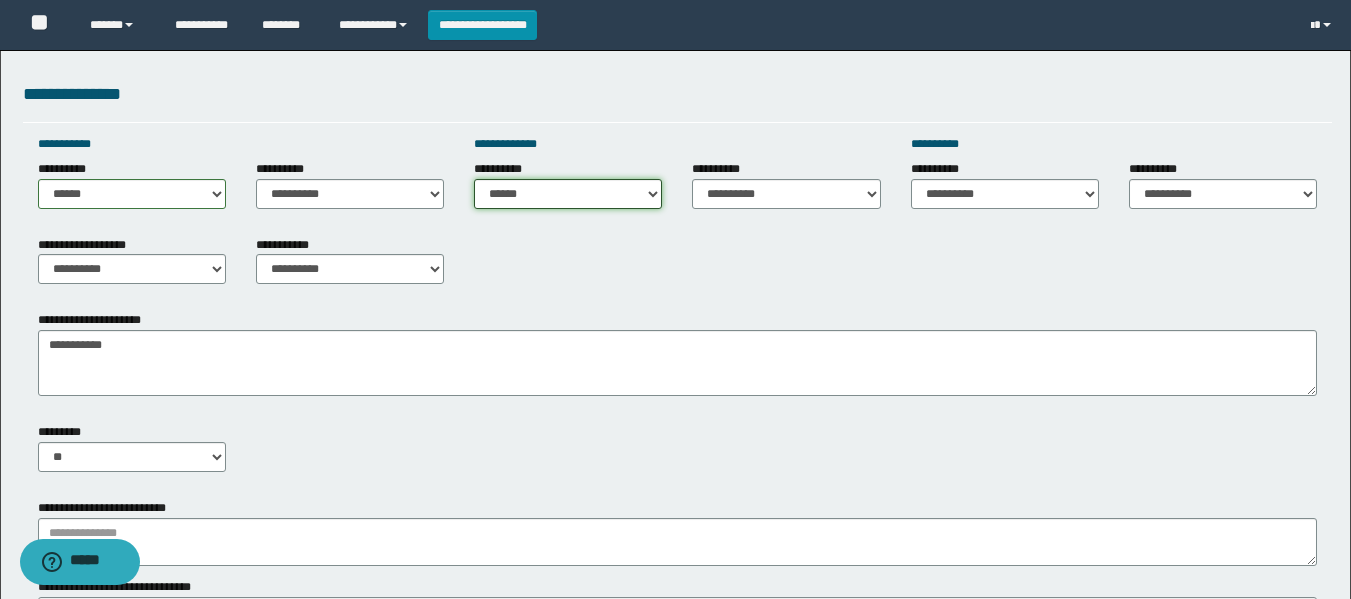scroll, scrollTop: 800, scrollLeft: 0, axis: vertical 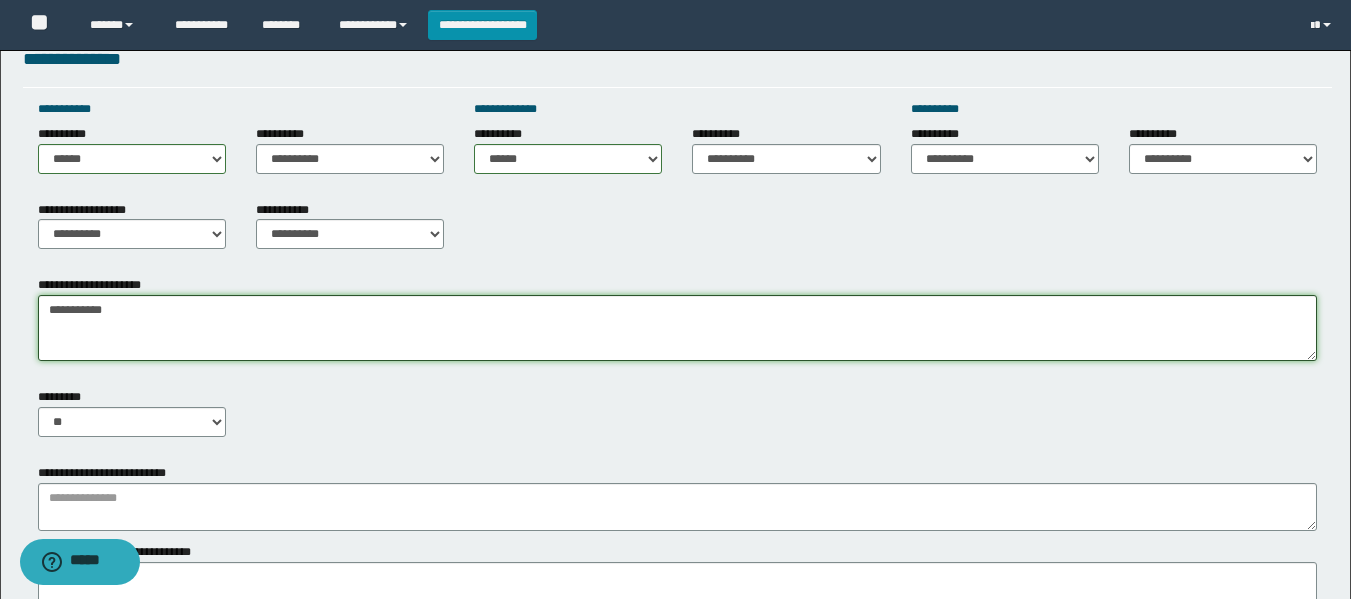 drag, startPoint x: 130, startPoint y: 316, endPoint x: 0, endPoint y: 316, distance: 130 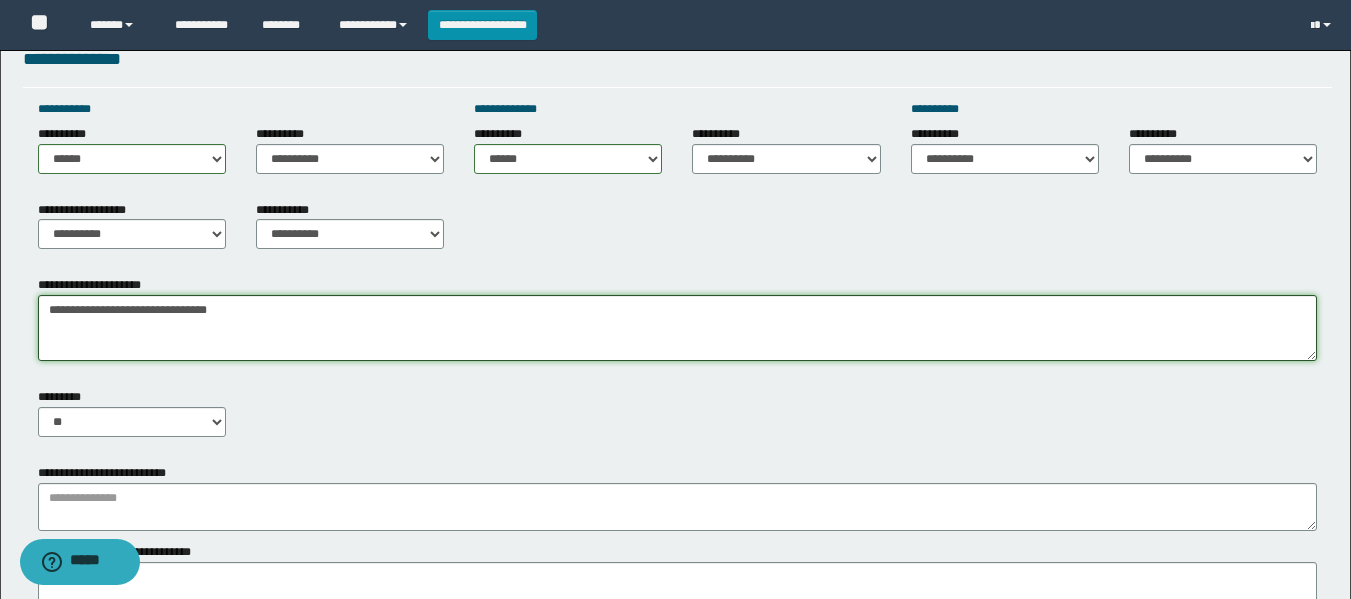 scroll, scrollTop: 1000, scrollLeft: 0, axis: vertical 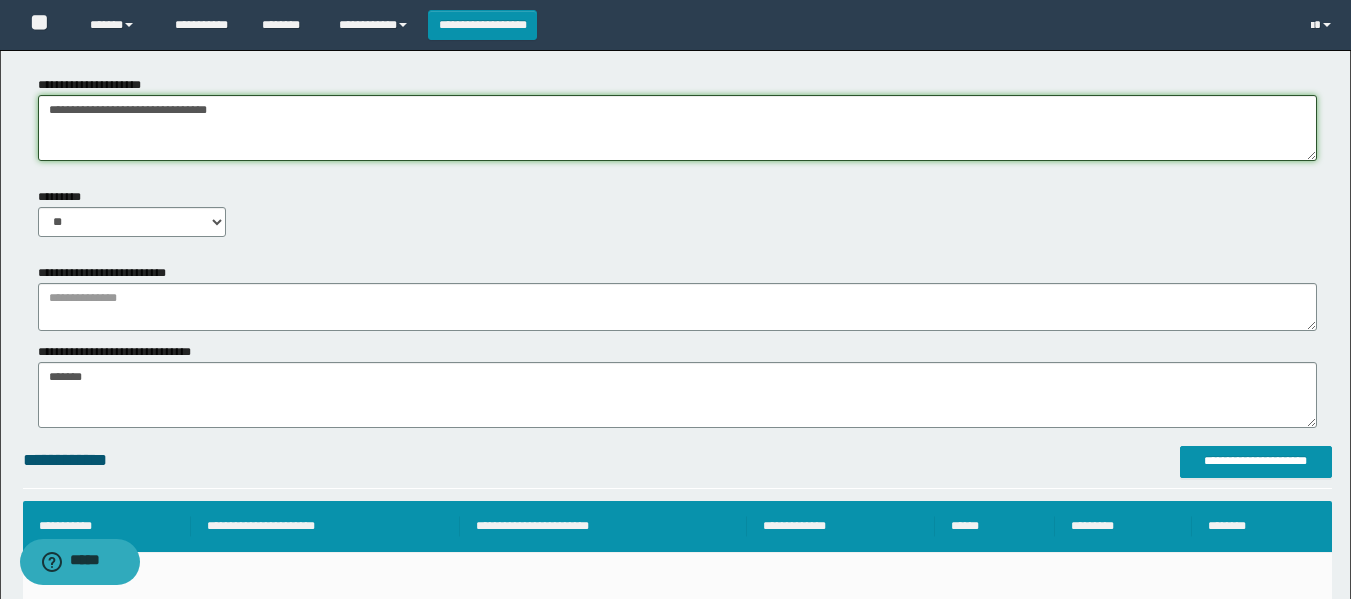 type on "**********" 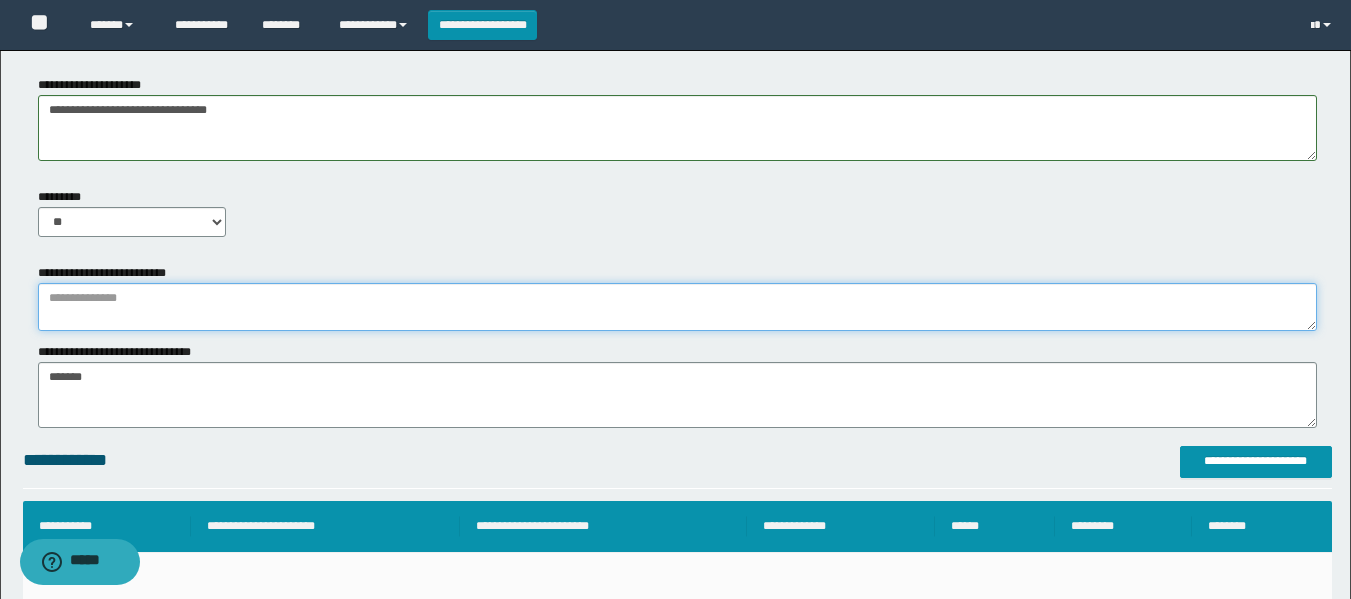 click at bounding box center (677, 307) 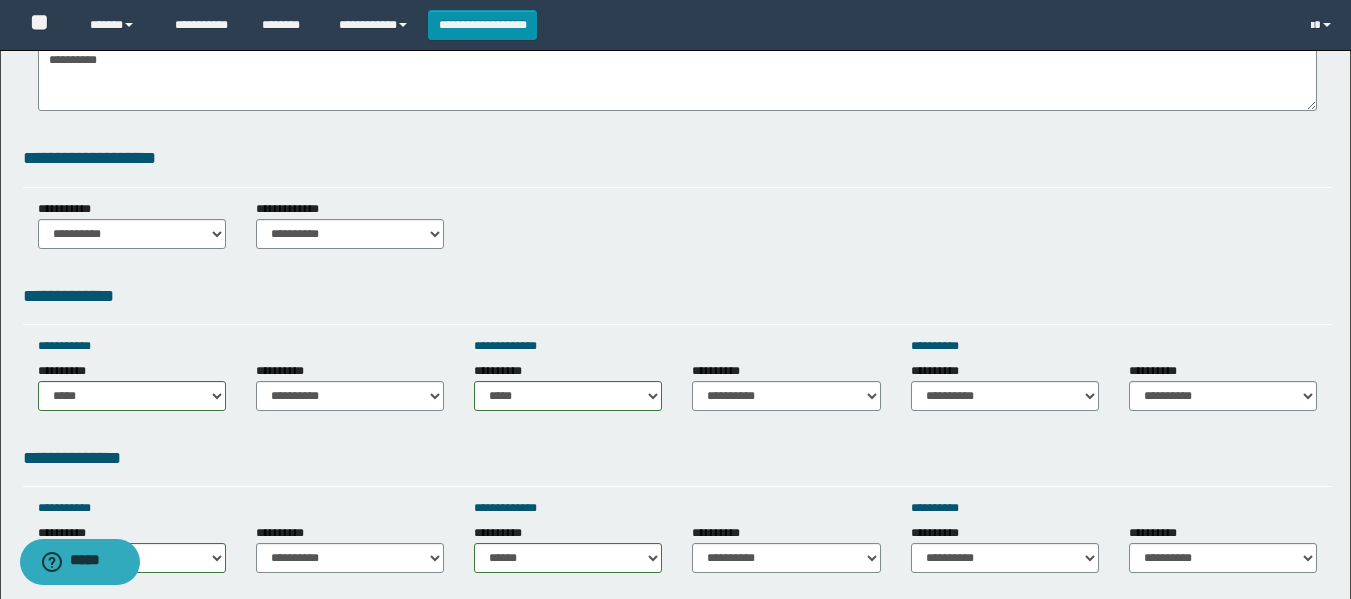 scroll, scrollTop: 400, scrollLeft: 0, axis: vertical 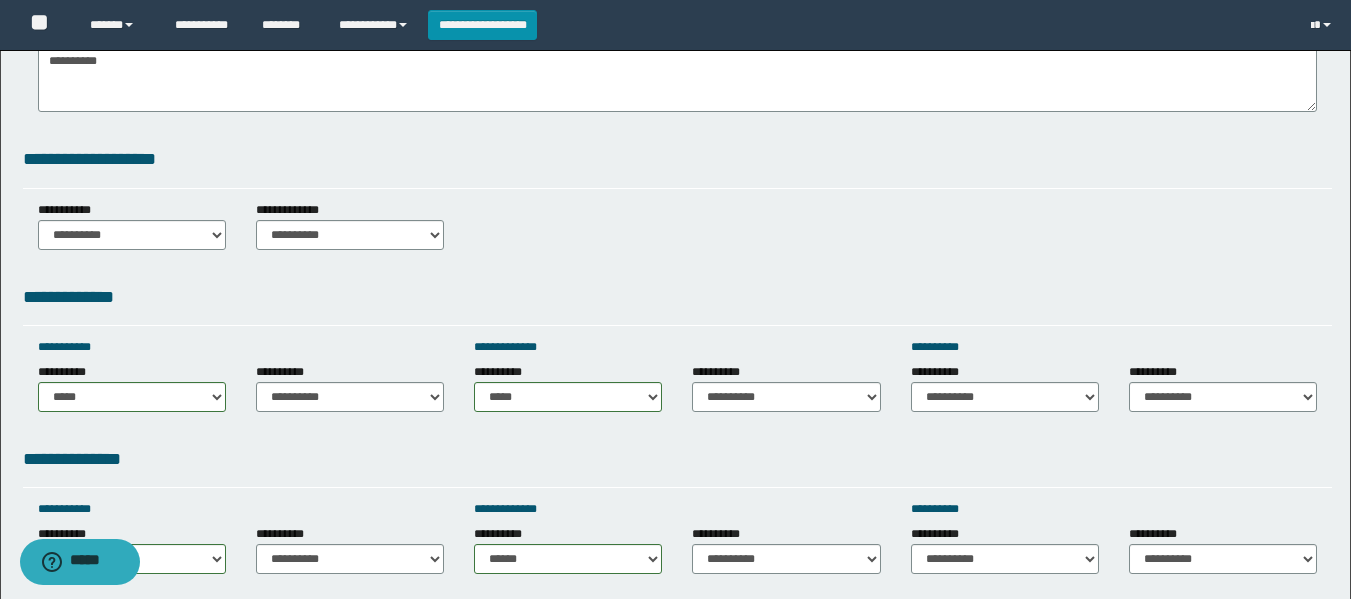 type on "**********" 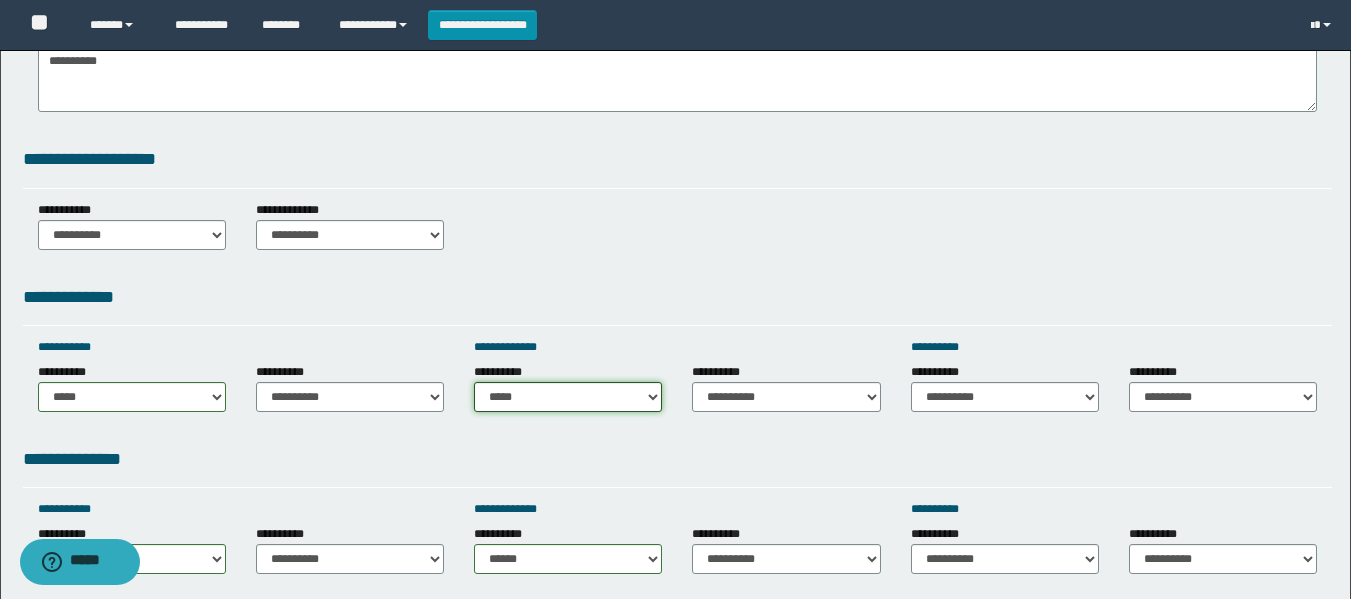 drag, startPoint x: 501, startPoint y: 399, endPoint x: 543, endPoint y: 433, distance: 54.037025 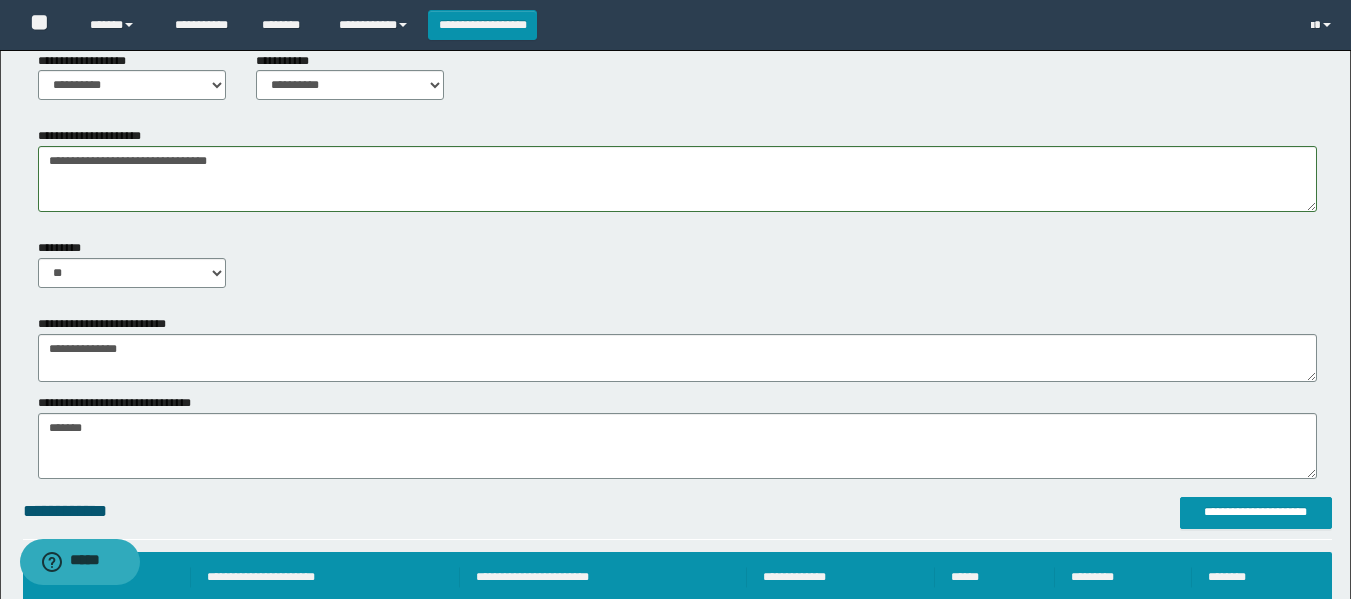 scroll, scrollTop: 900, scrollLeft: 0, axis: vertical 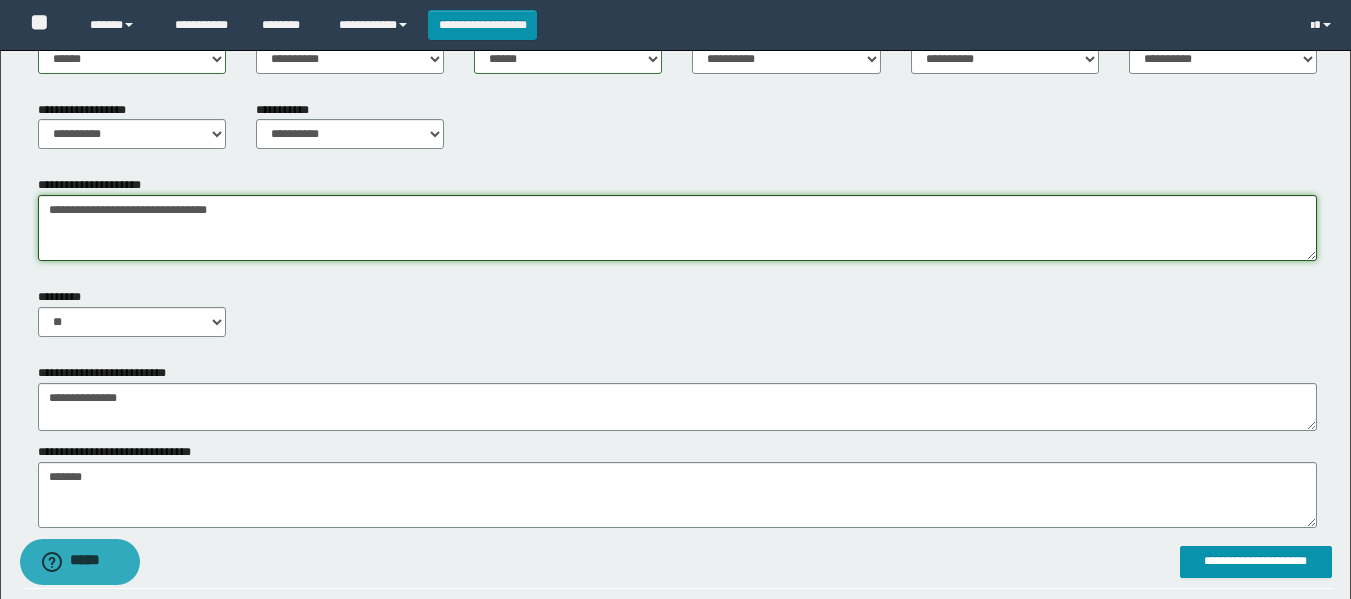 click on "**********" at bounding box center [677, 228] 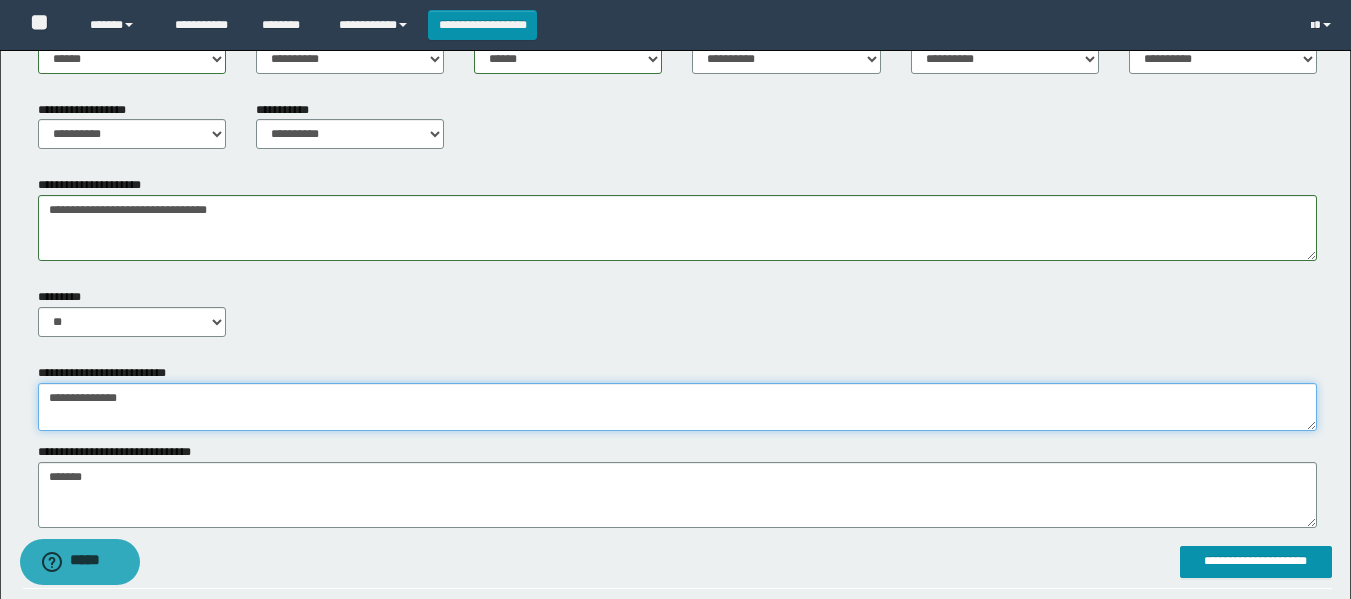 click on "**********" at bounding box center (677, 407) 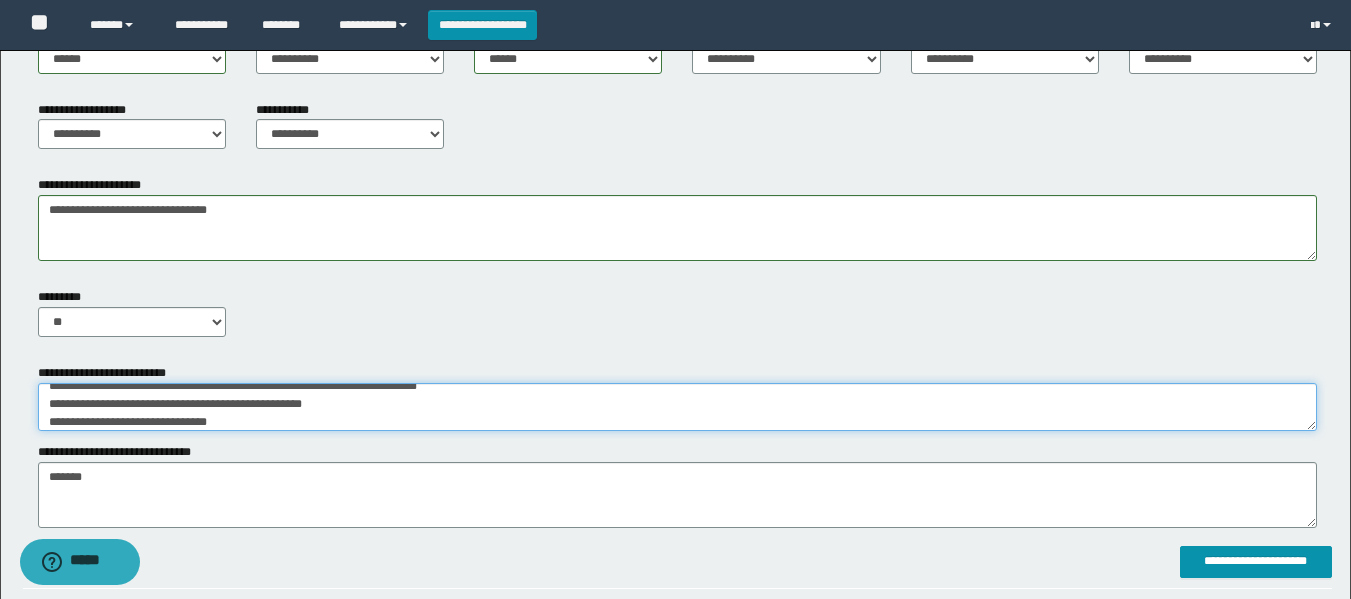scroll, scrollTop: 30, scrollLeft: 0, axis: vertical 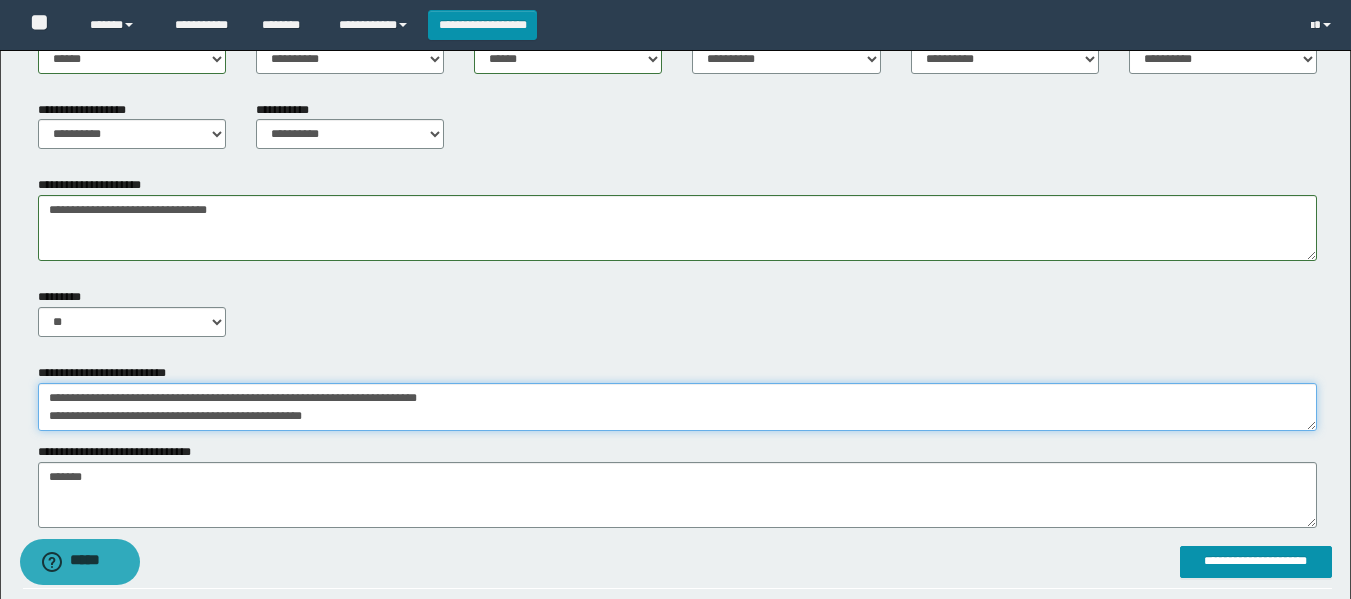 drag, startPoint x: 311, startPoint y: 429, endPoint x: 0, endPoint y: 363, distance: 317.9261 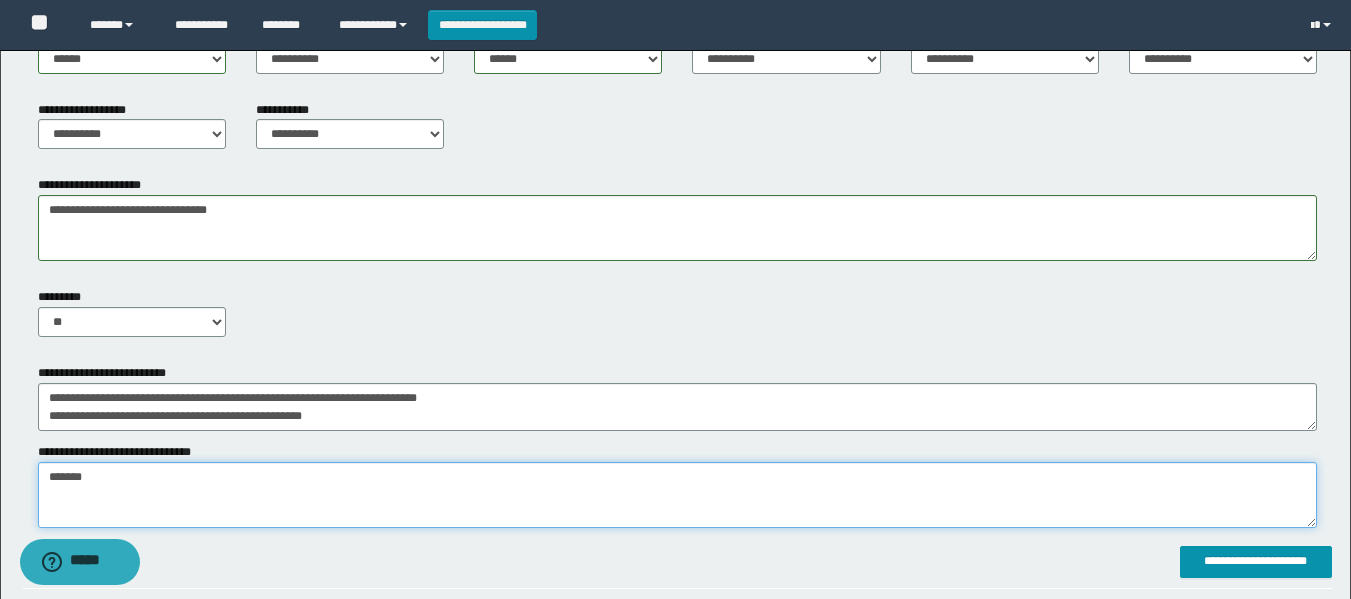 drag, startPoint x: 39, startPoint y: 479, endPoint x: 0, endPoint y: 470, distance: 40.024994 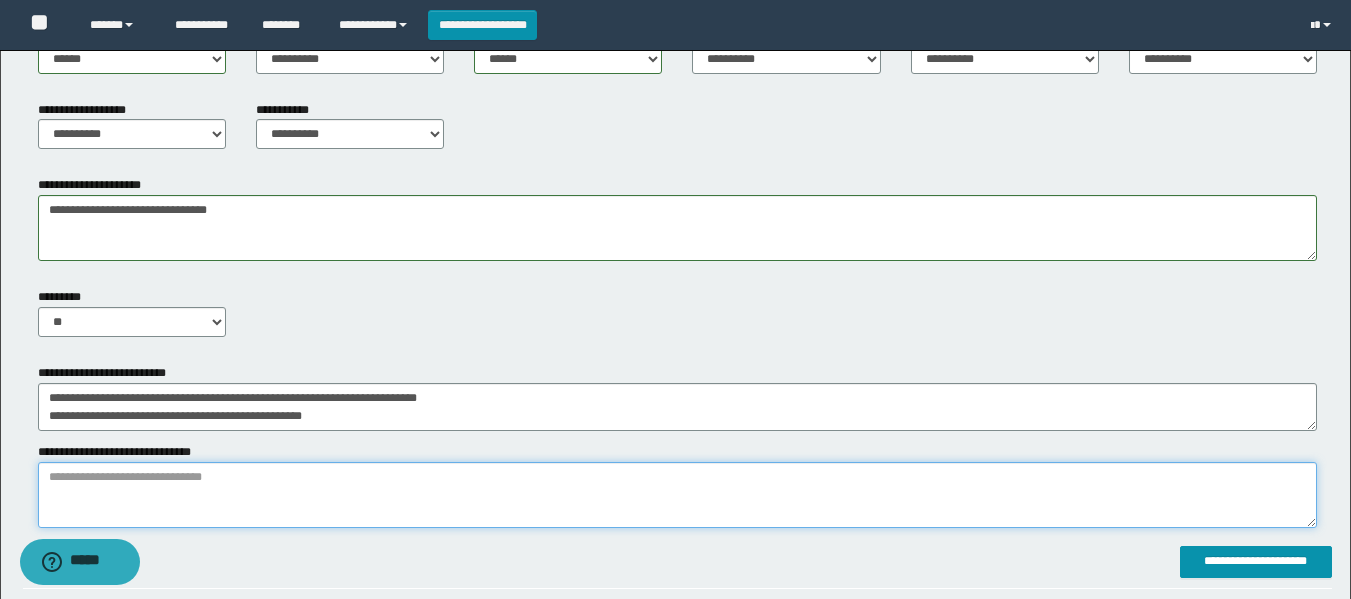 paste on "**********" 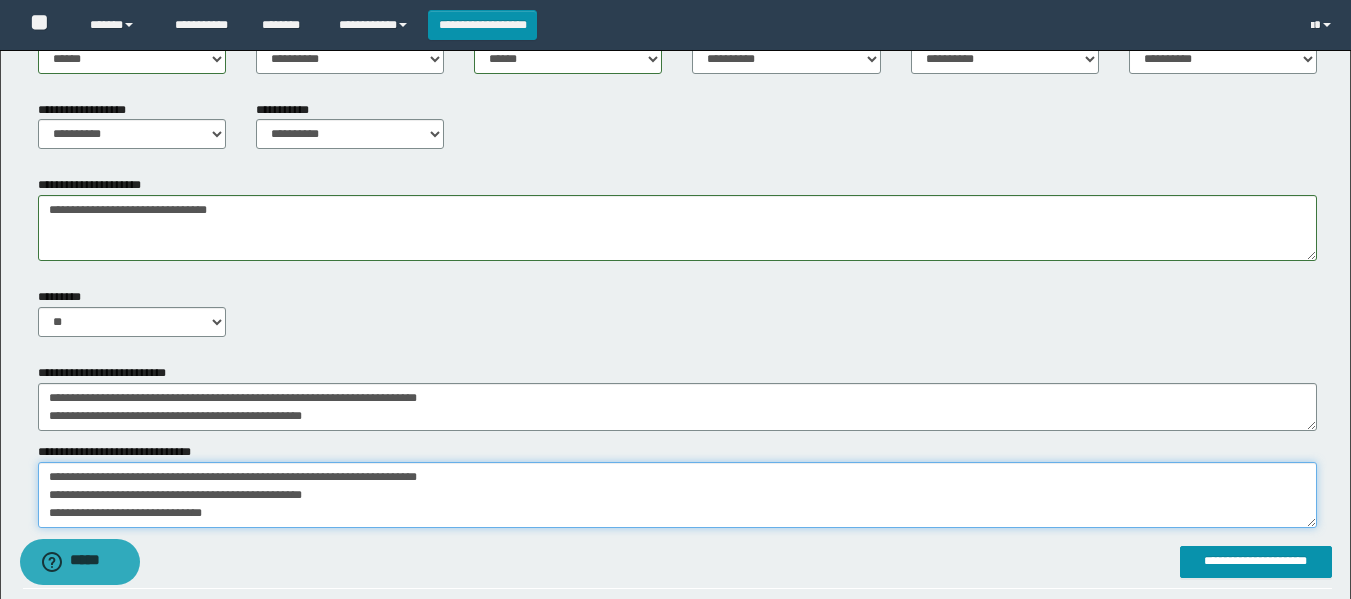scroll, scrollTop: 12, scrollLeft: 0, axis: vertical 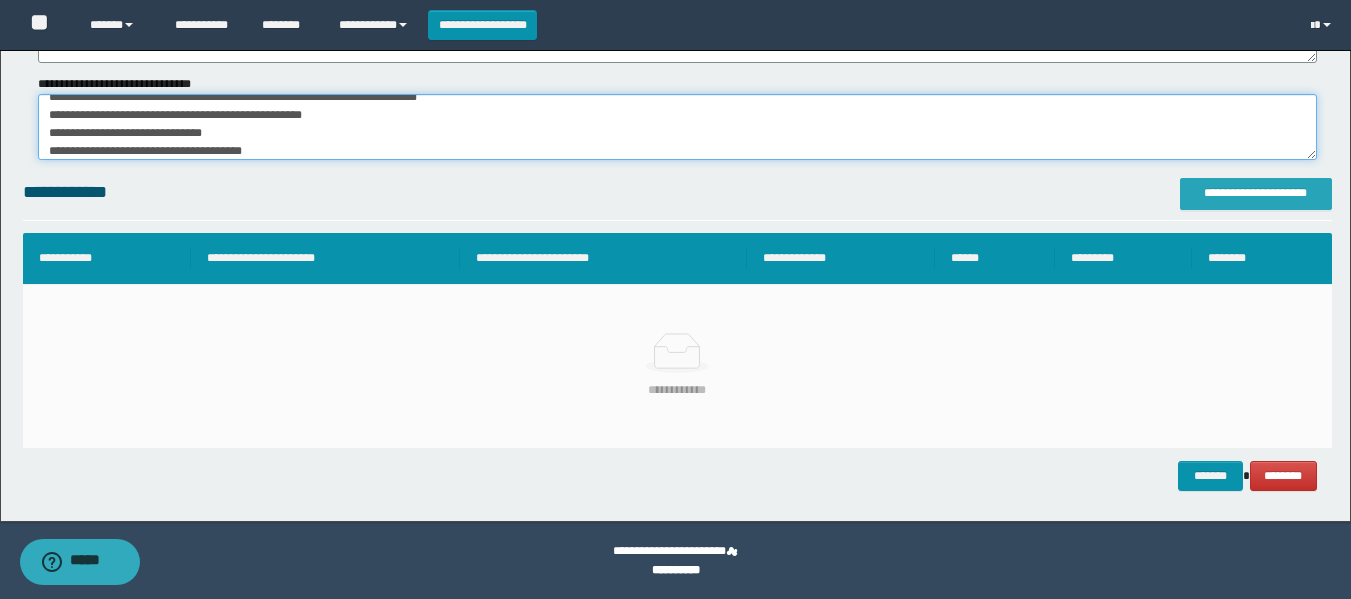 type on "**********" 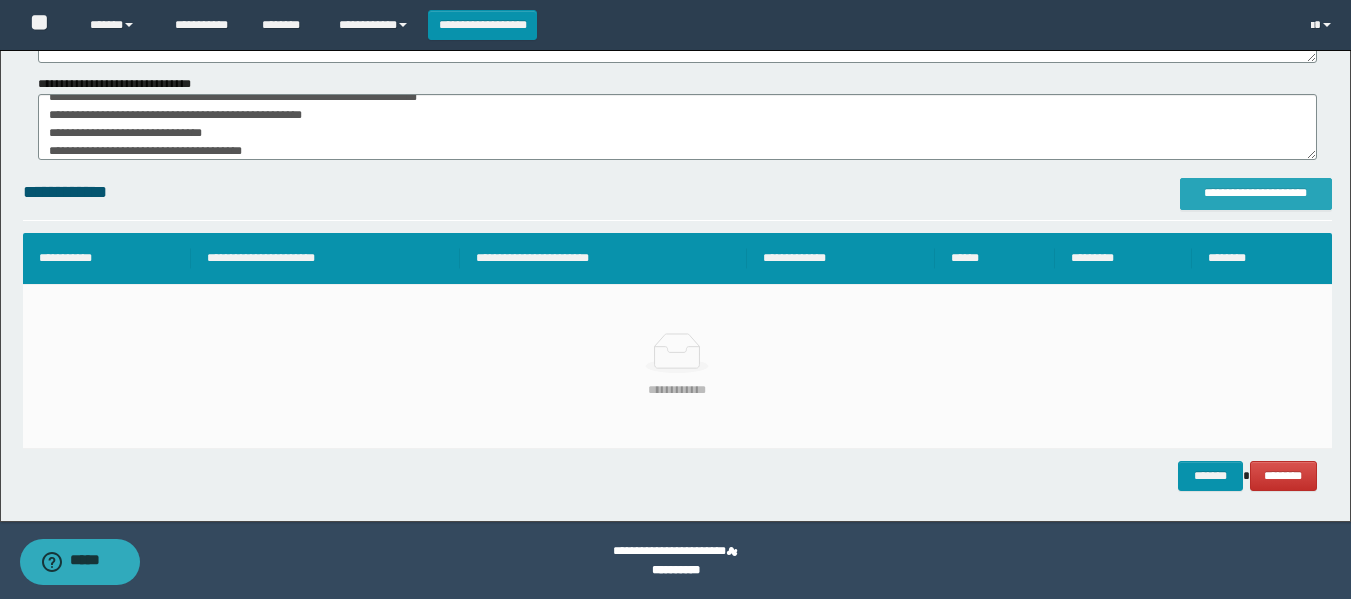 click on "**********" at bounding box center [1256, 193] 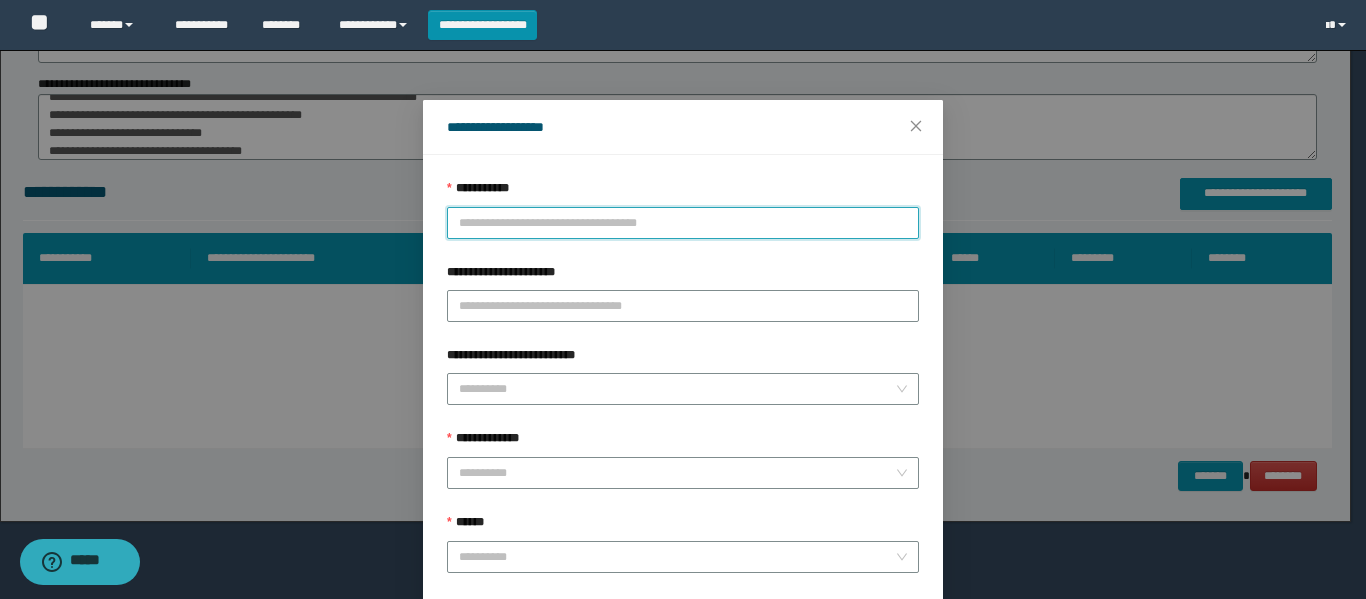 click on "**********" at bounding box center (683, 223) 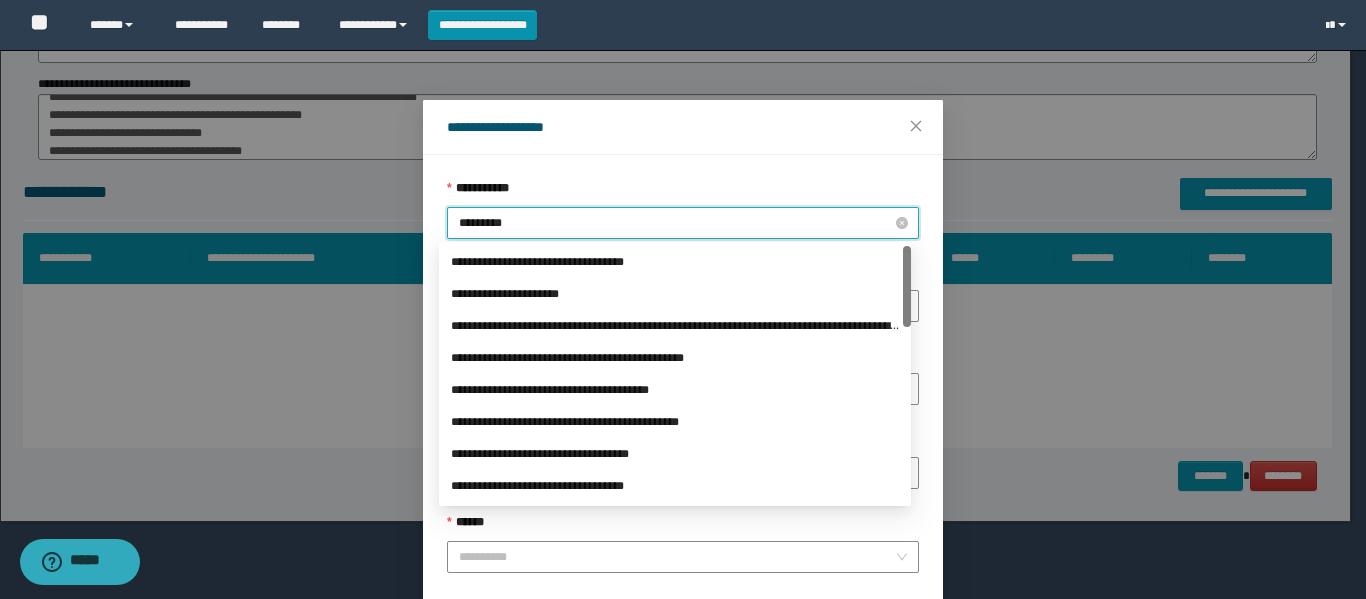 type on "**********" 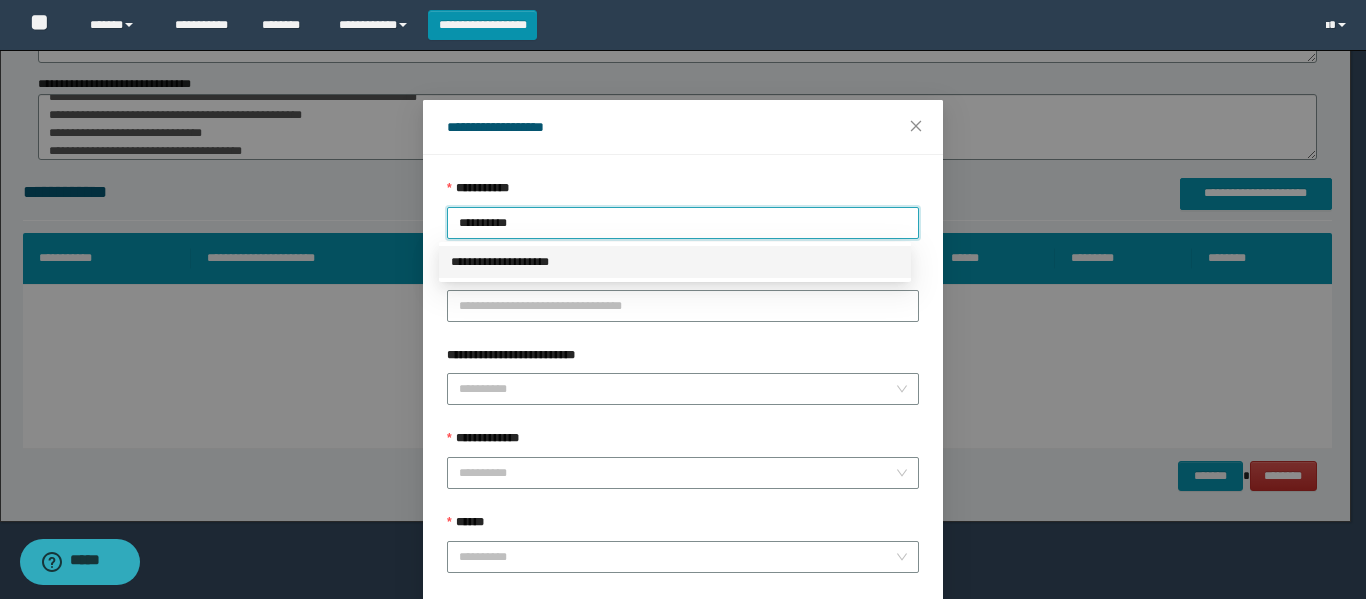click on "**********" at bounding box center (675, 262) 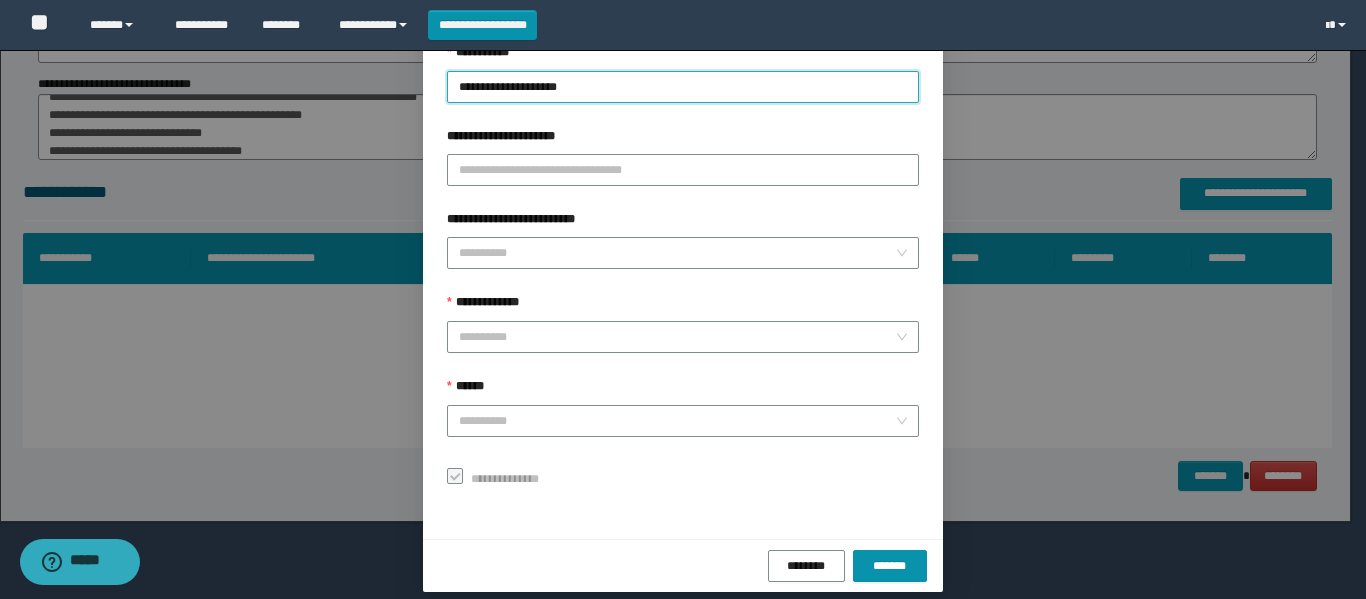 scroll, scrollTop: 153, scrollLeft: 0, axis: vertical 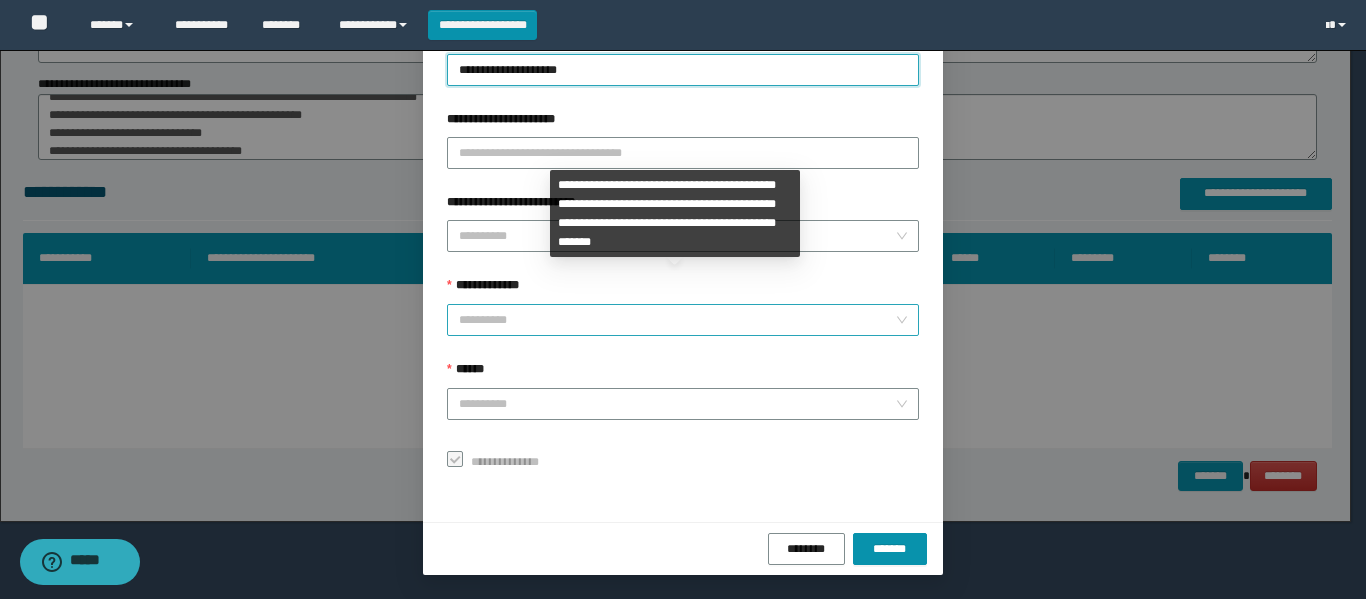 click on "**********" at bounding box center (677, 320) 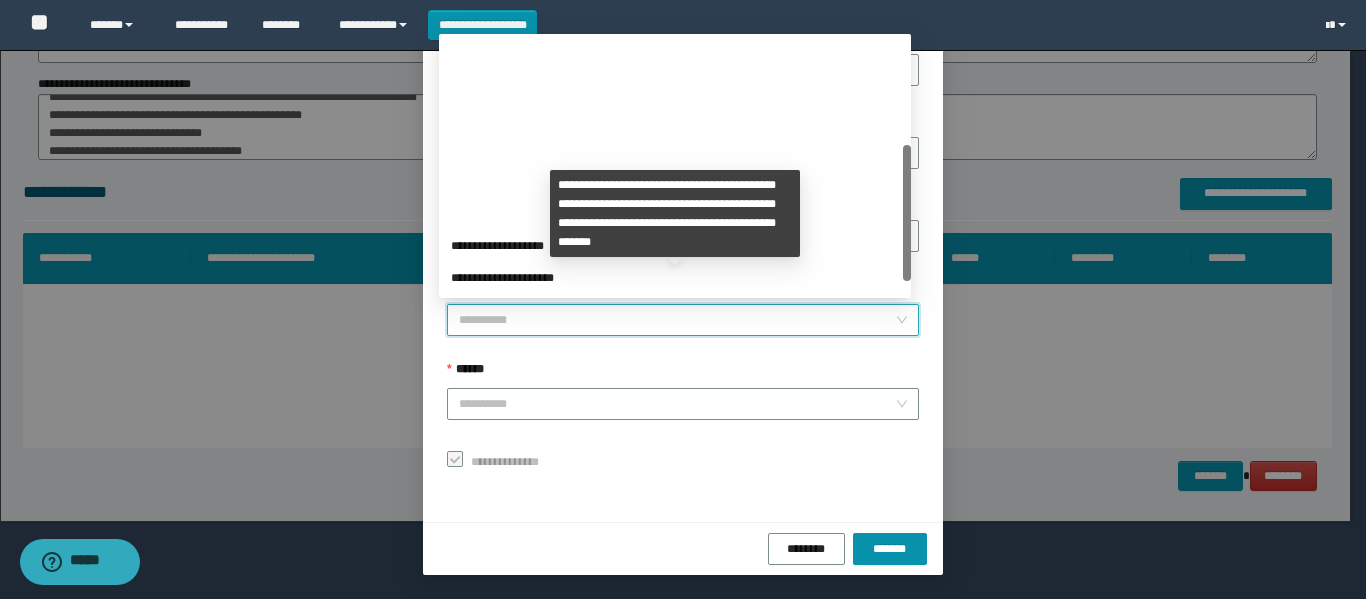 scroll, scrollTop: 224, scrollLeft: 0, axis: vertical 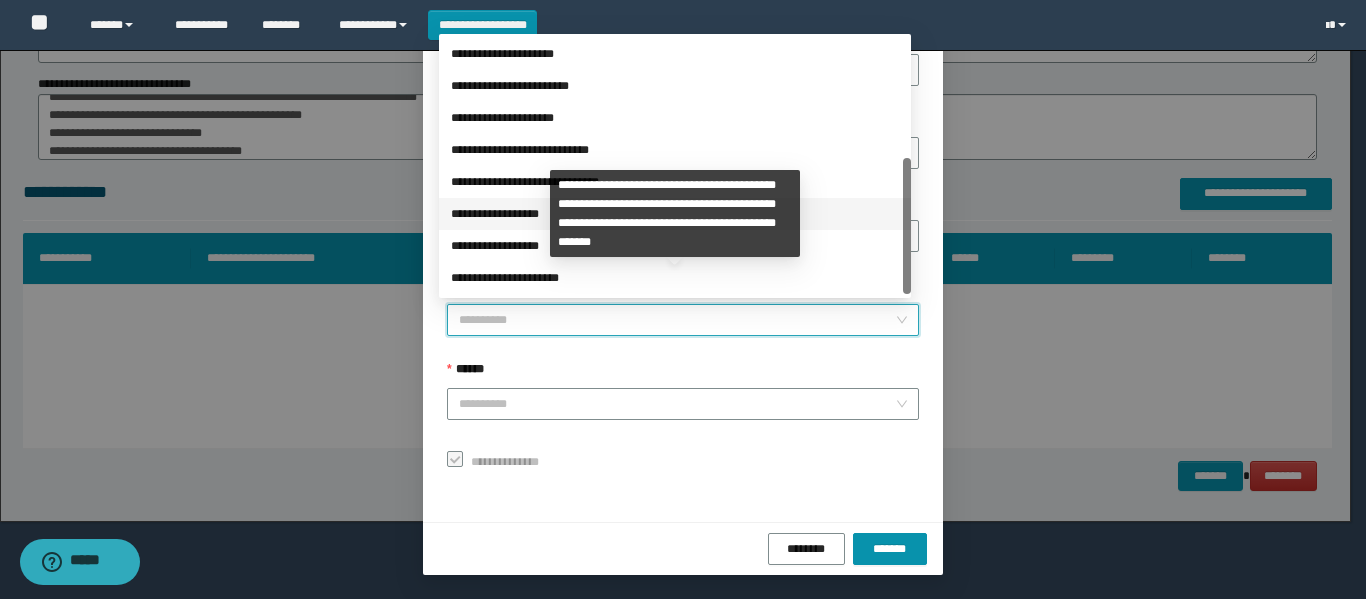 click on "**********" at bounding box center [675, 214] 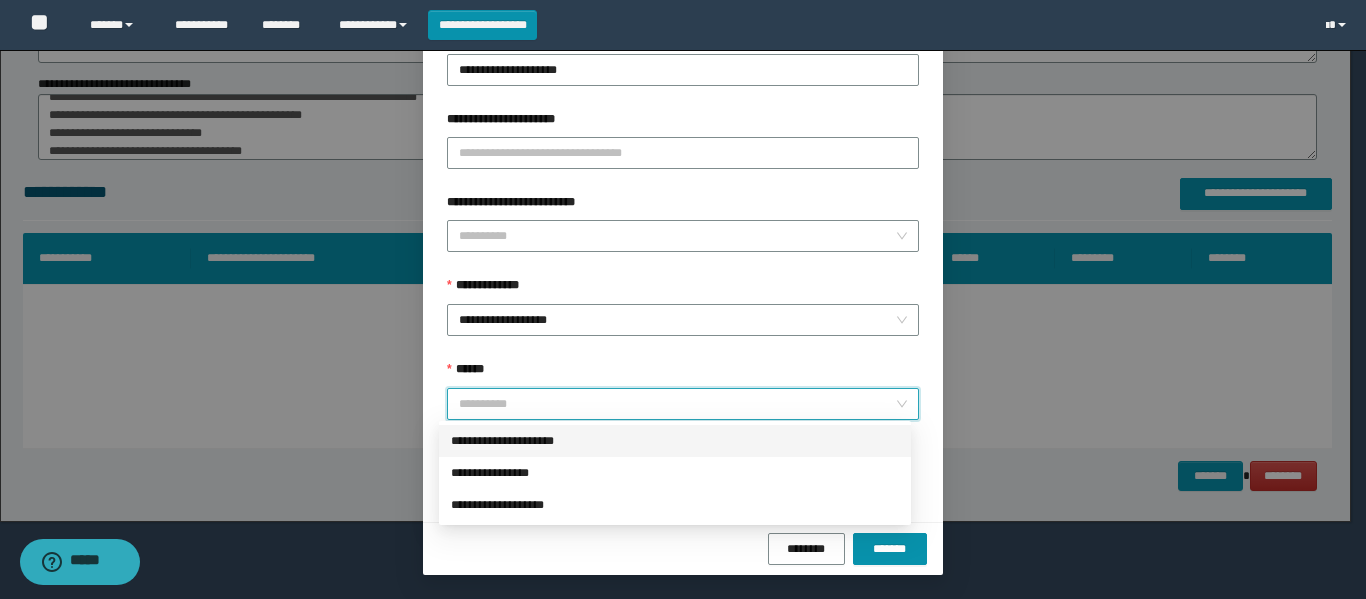 click on "******" at bounding box center (677, 404) 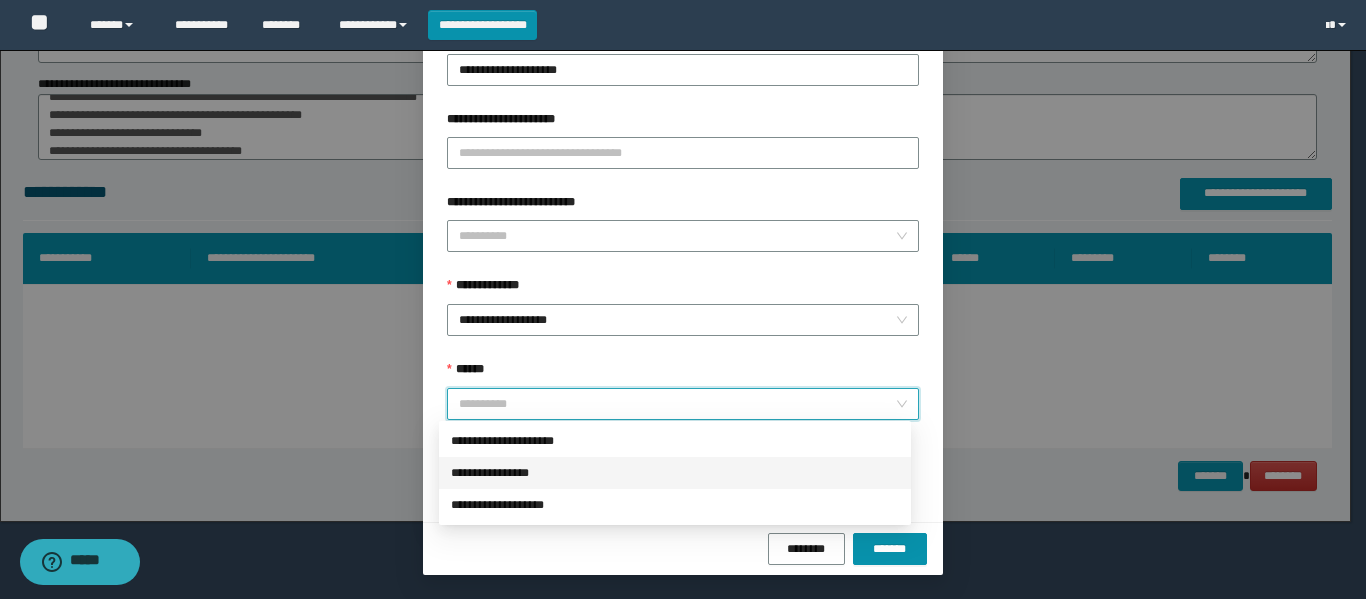 click on "**********" at bounding box center [675, 473] 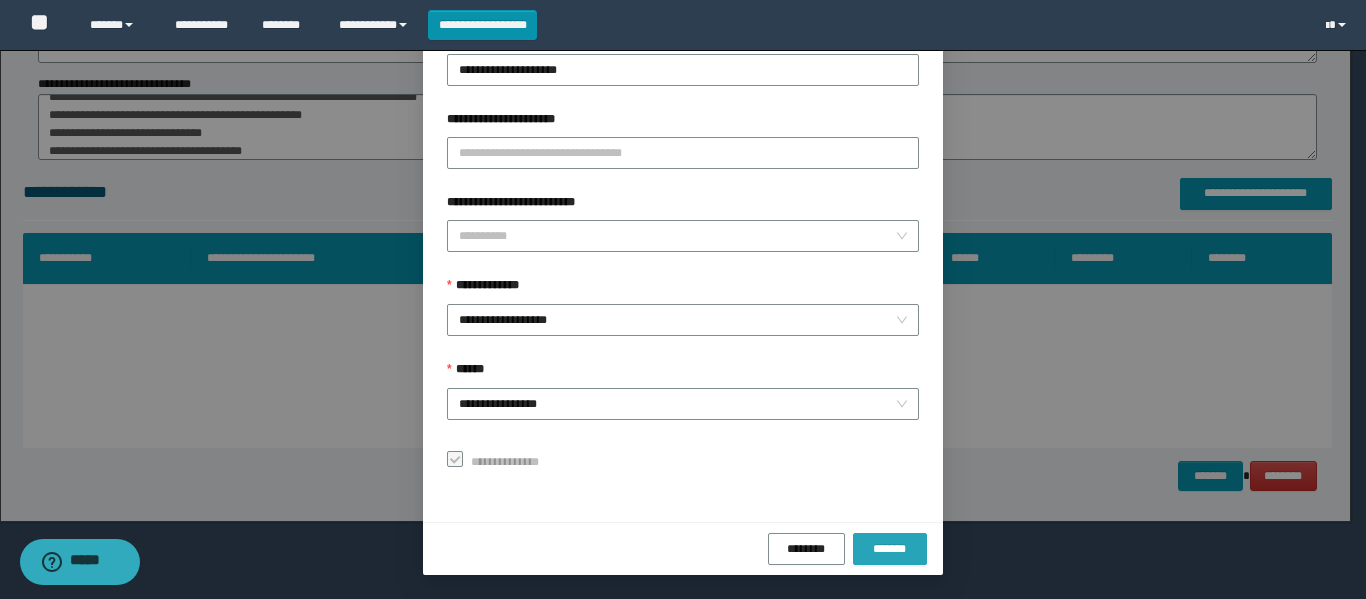 click on "*******" at bounding box center (890, 549) 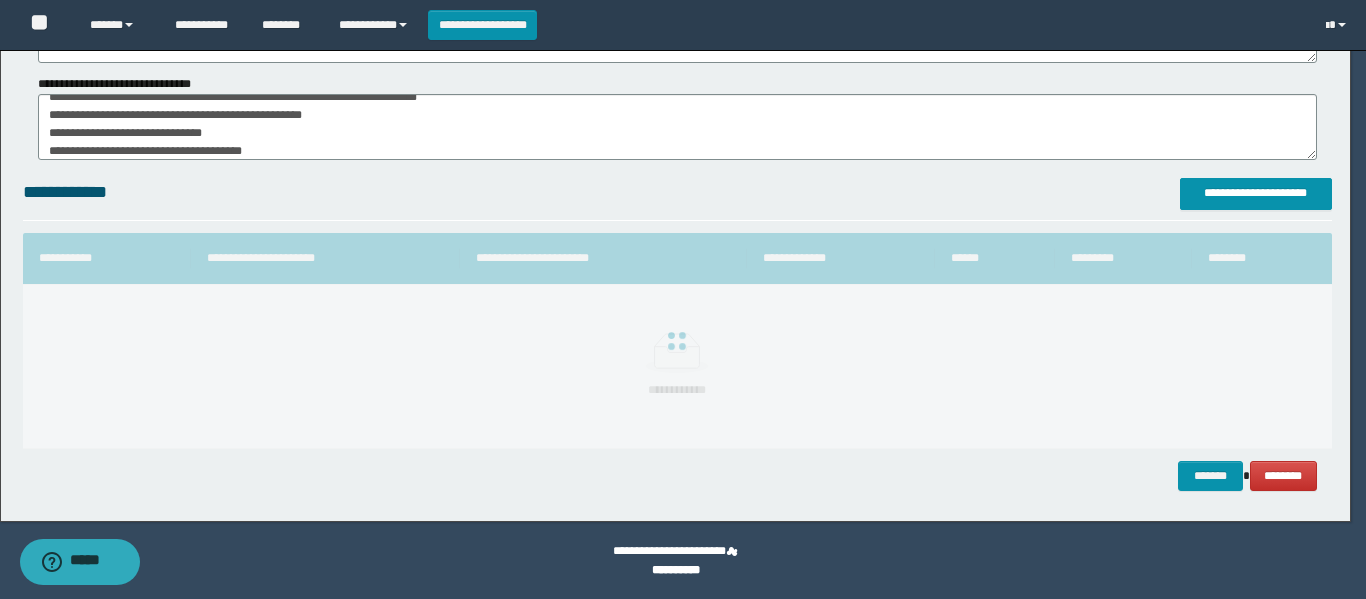 scroll, scrollTop: 106, scrollLeft: 0, axis: vertical 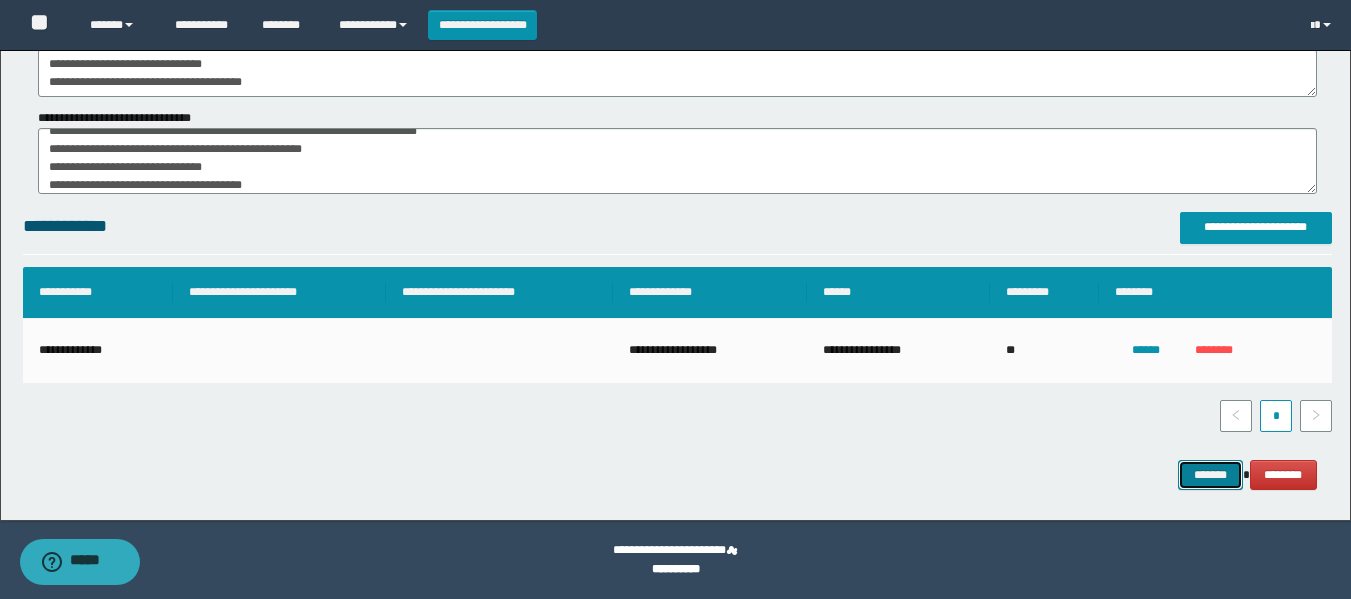 click on "*******" at bounding box center (1210, 475) 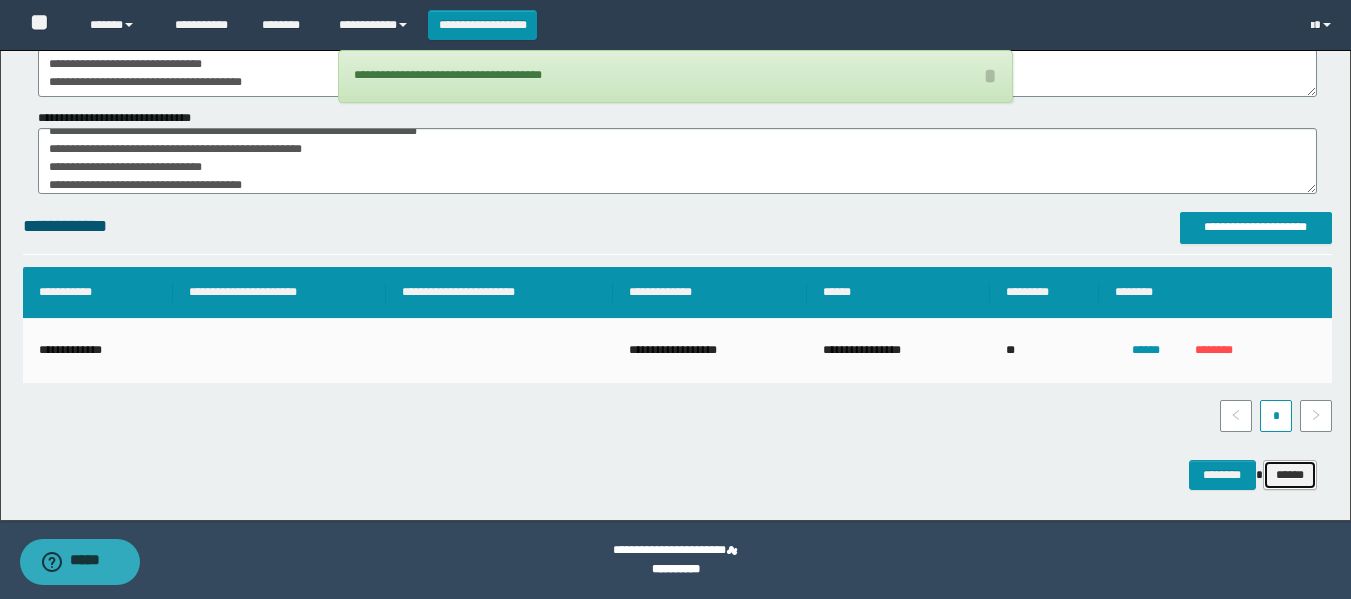 click on "******" at bounding box center (1290, 475) 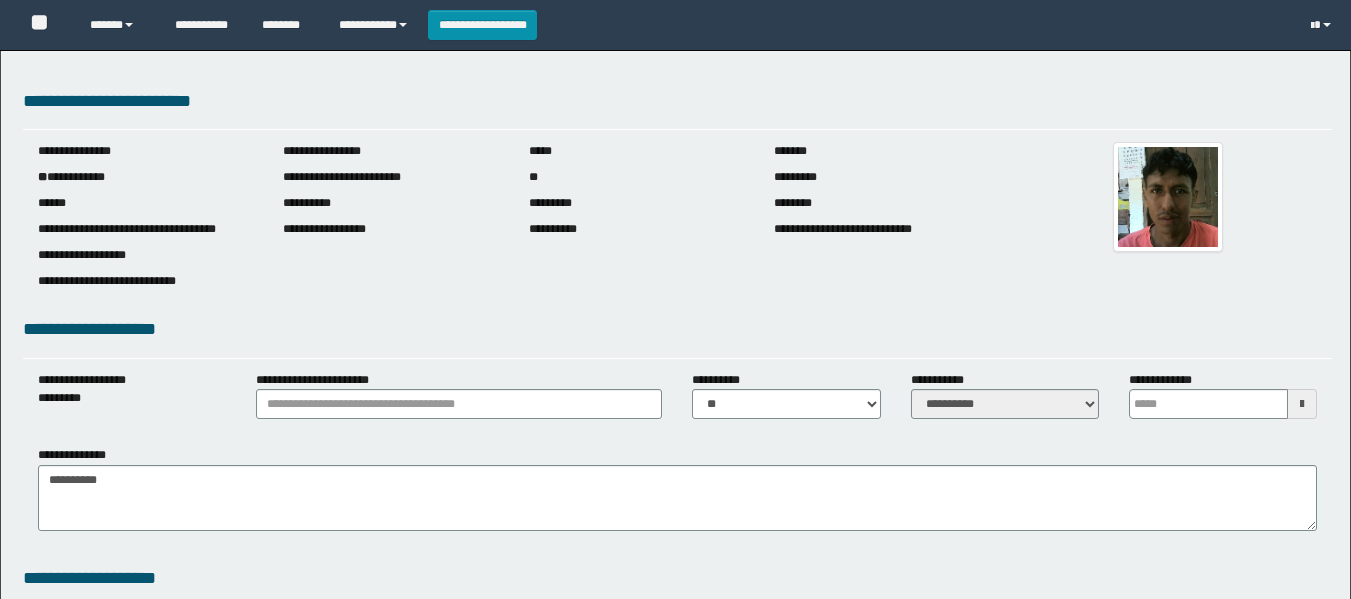 scroll, scrollTop: 0, scrollLeft: 0, axis: both 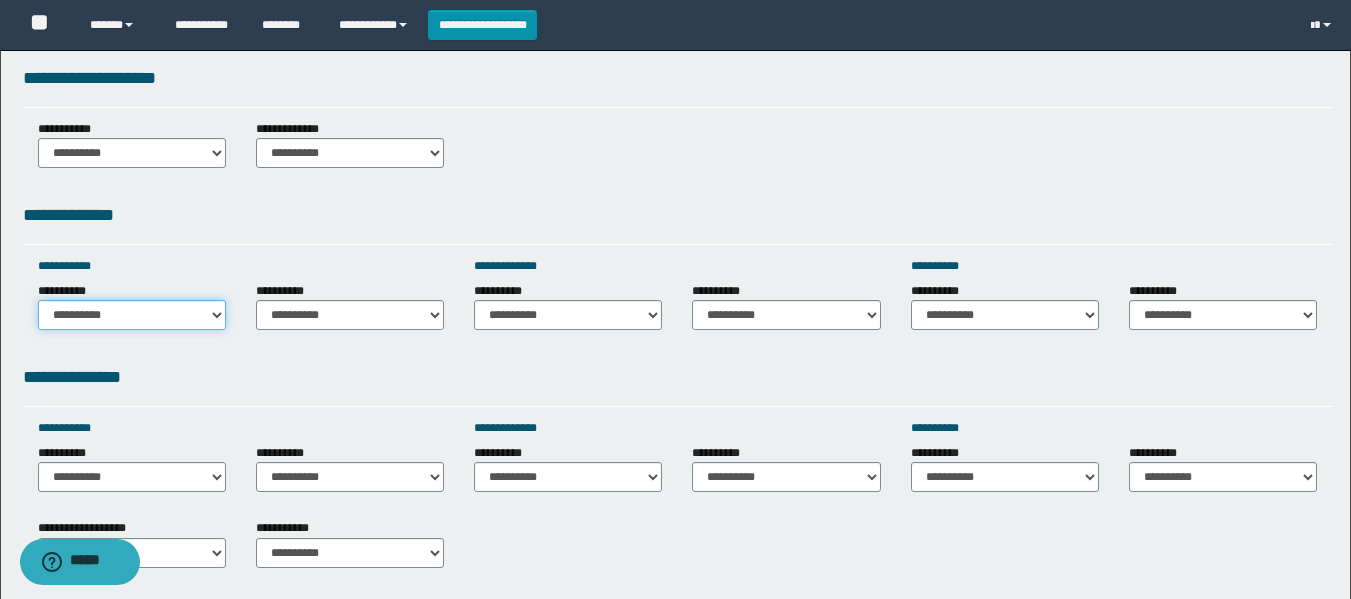 click on "**********" at bounding box center (132, 315) 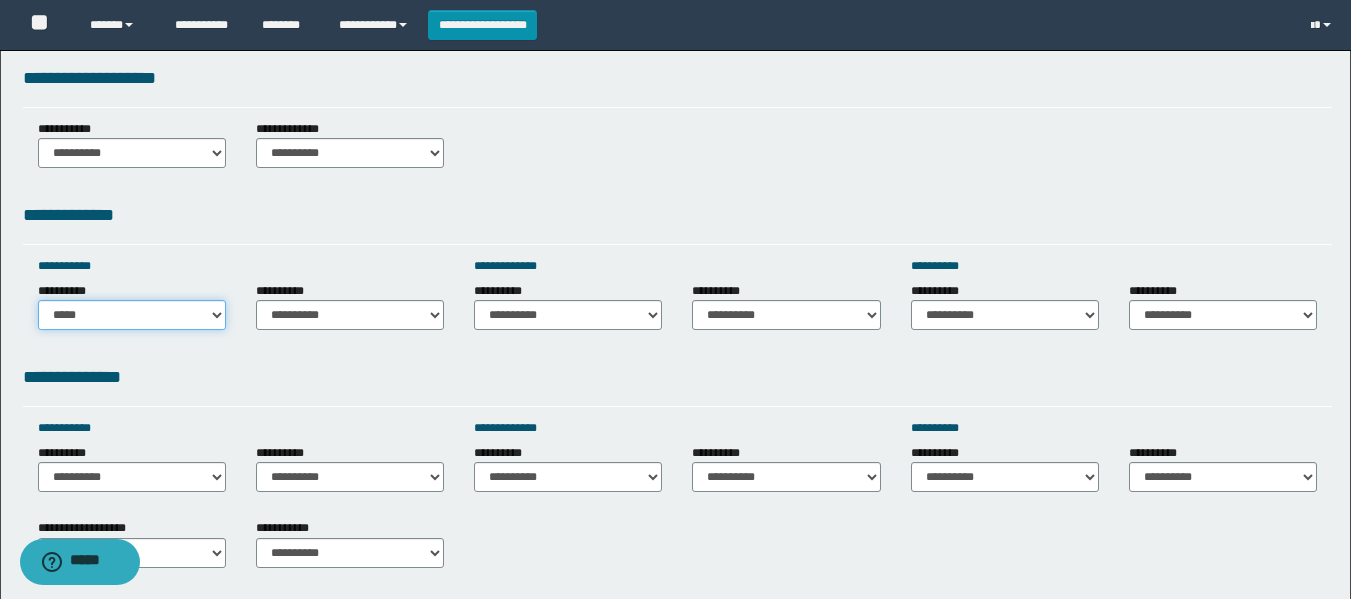 click on "**********" at bounding box center (132, 315) 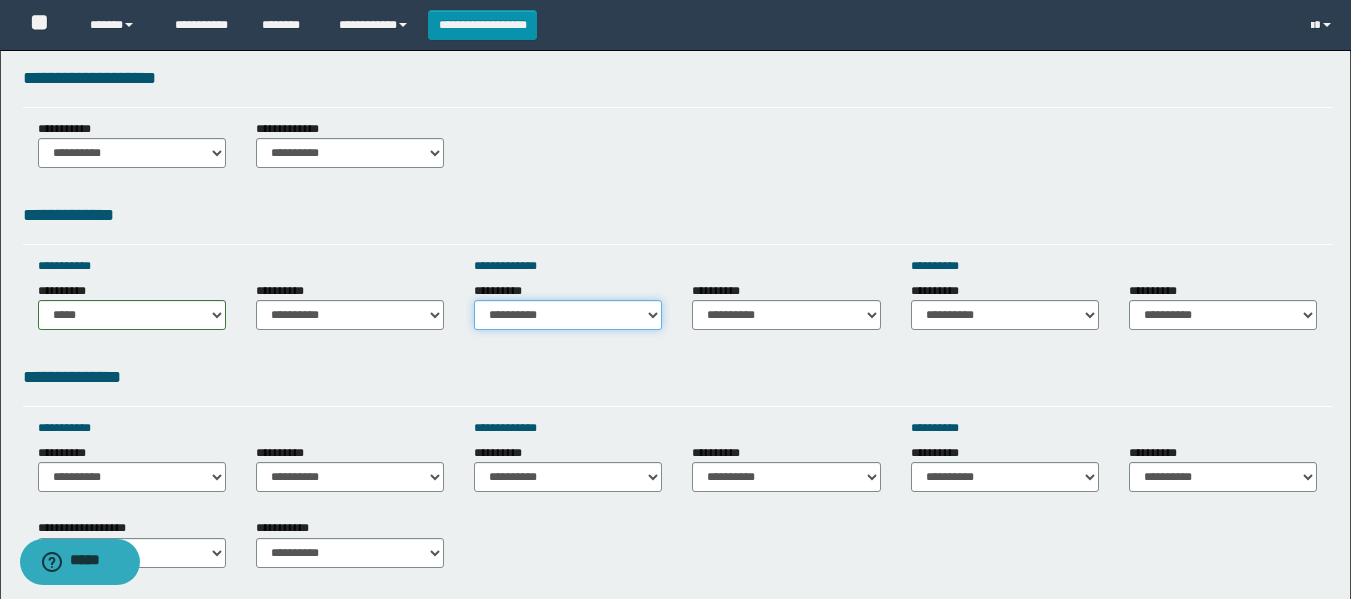 click on "**********" at bounding box center (568, 315) 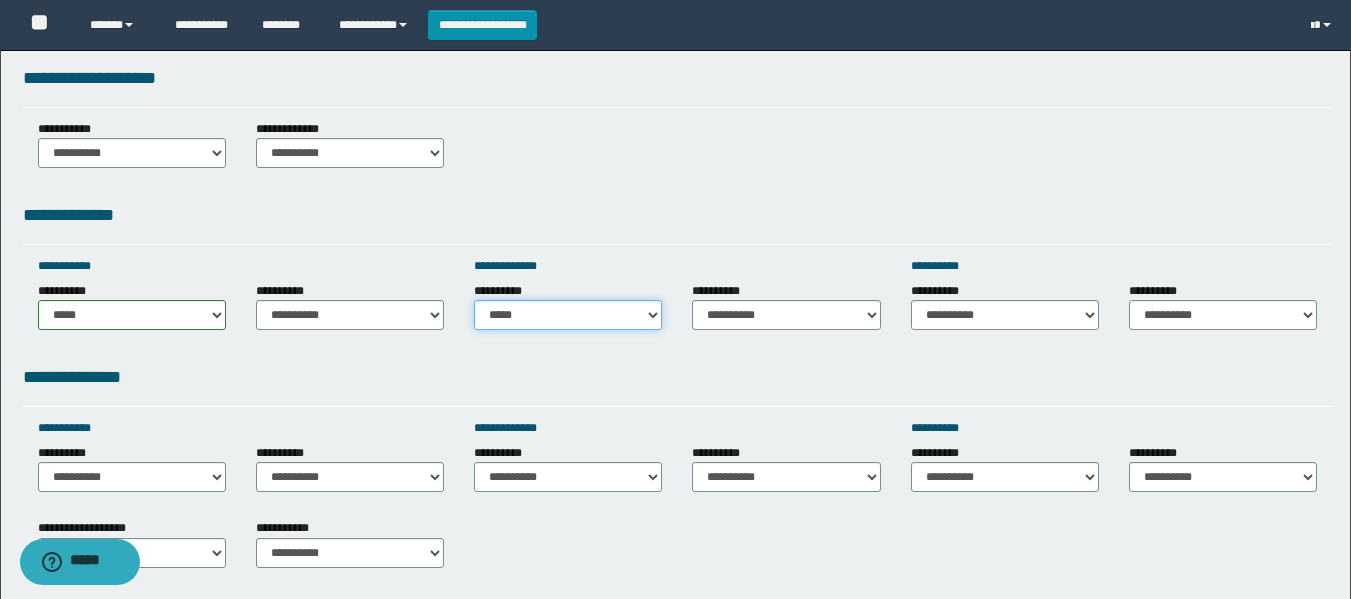 click on "**********" at bounding box center [568, 315] 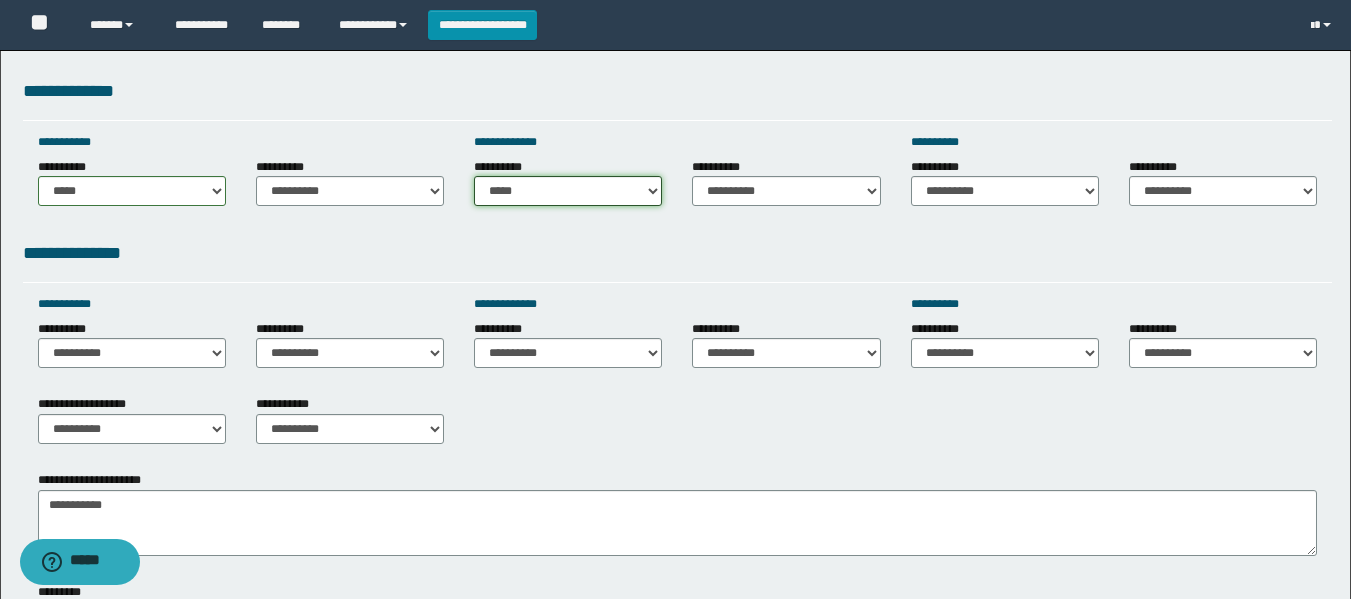 scroll, scrollTop: 800, scrollLeft: 0, axis: vertical 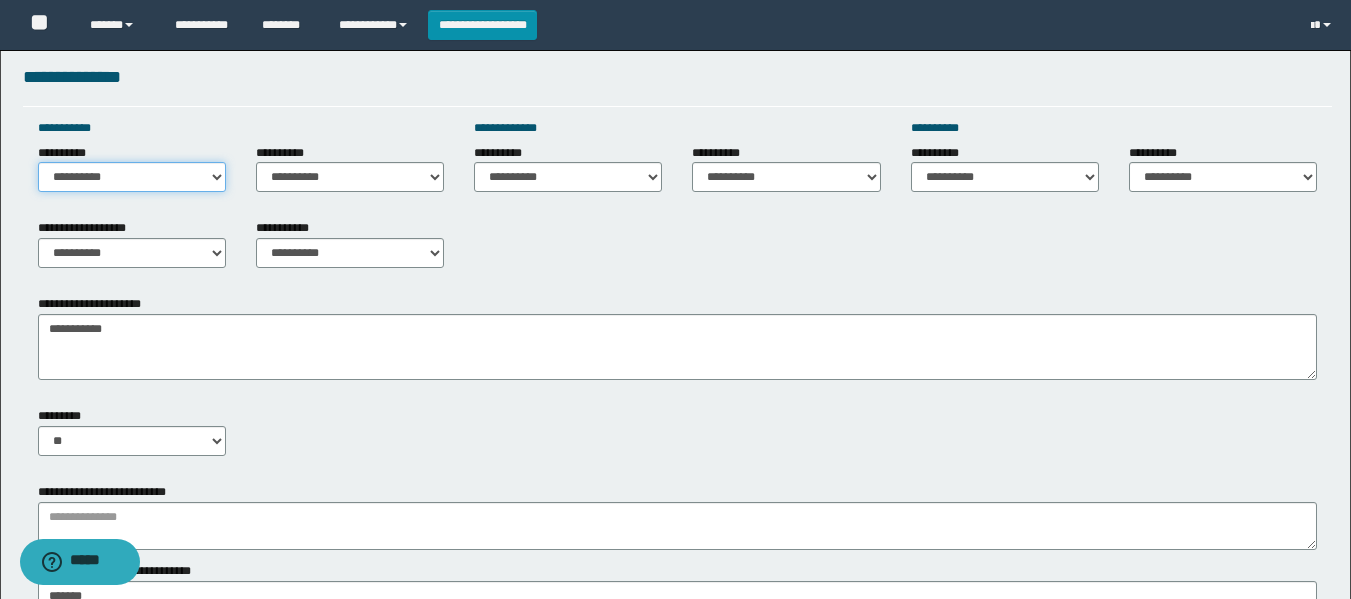 click on "**********" at bounding box center [132, 177] 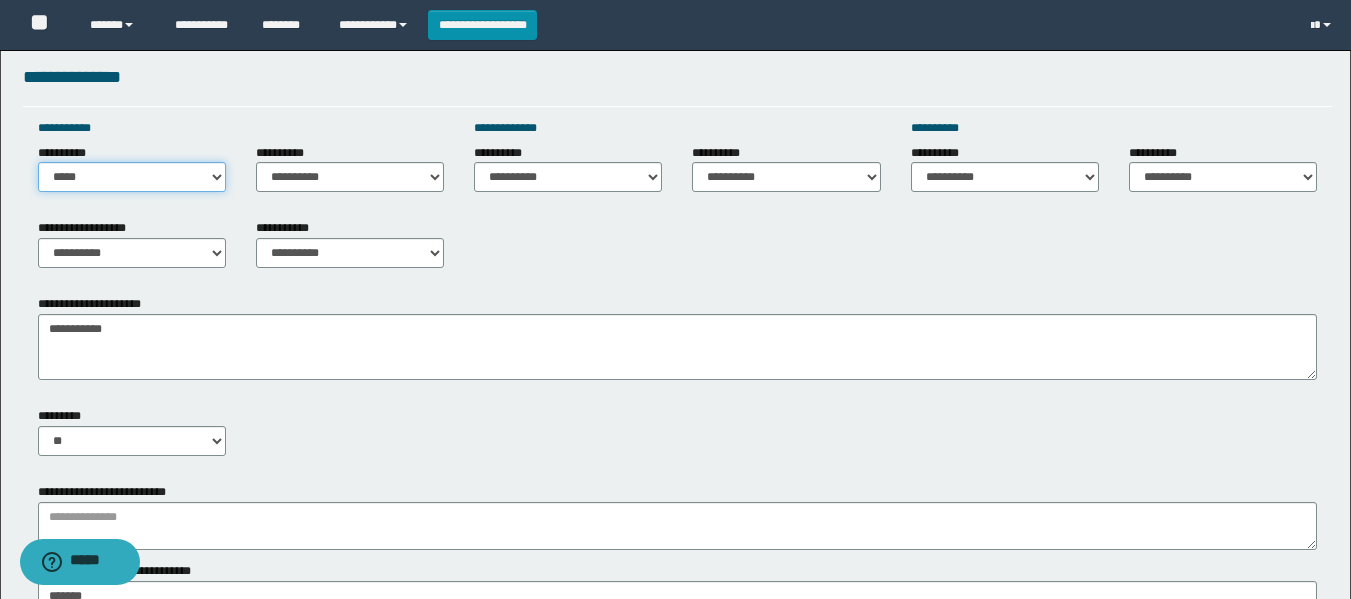 click on "**********" at bounding box center (132, 177) 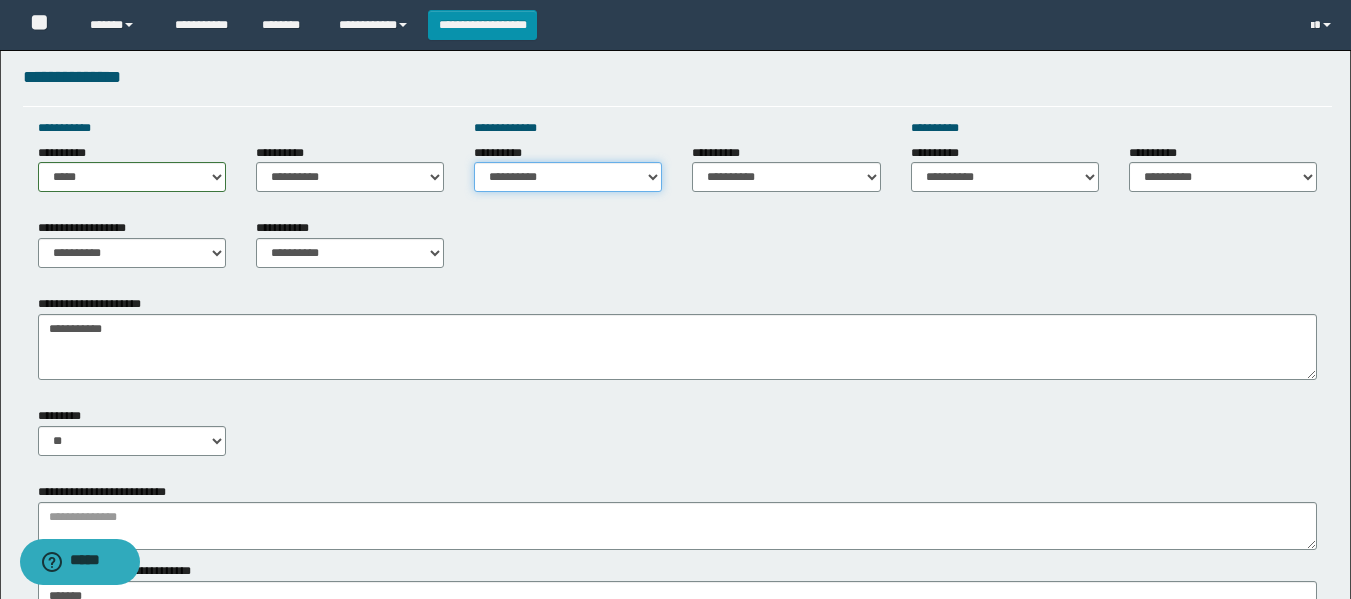 drag, startPoint x: 511, startPoint y: 176, endPoint x: 473, endPoint y: 288, distance: 118.270874 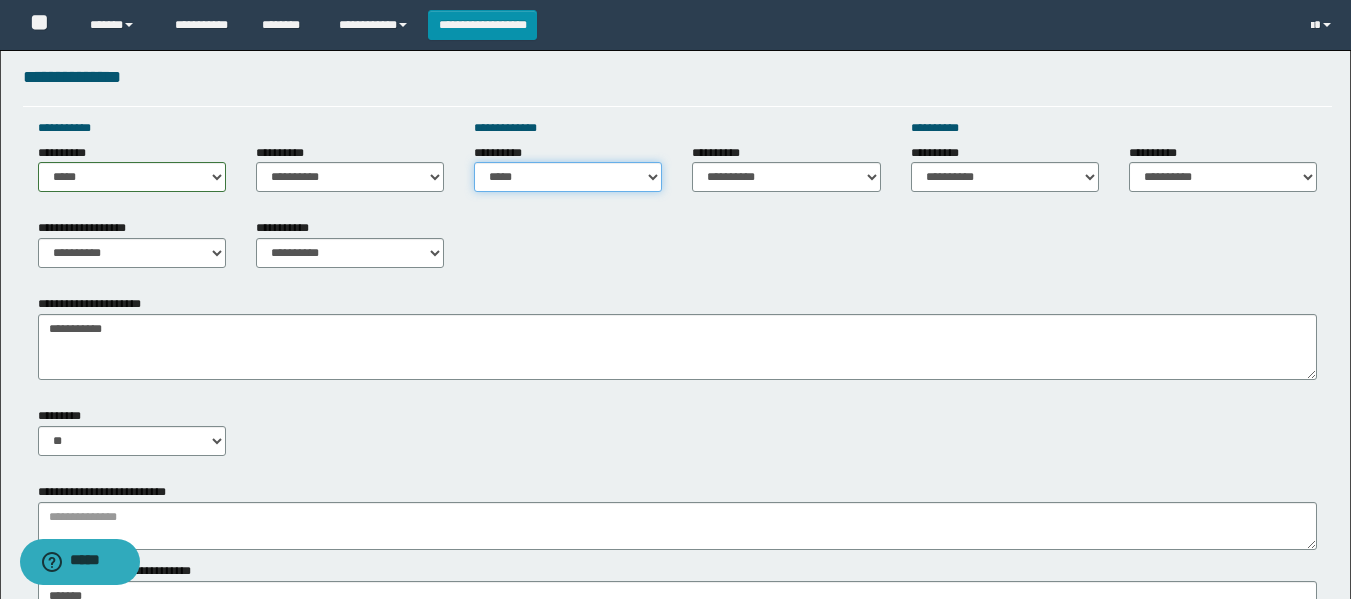click on "**********" at bounding box center [568, 177] 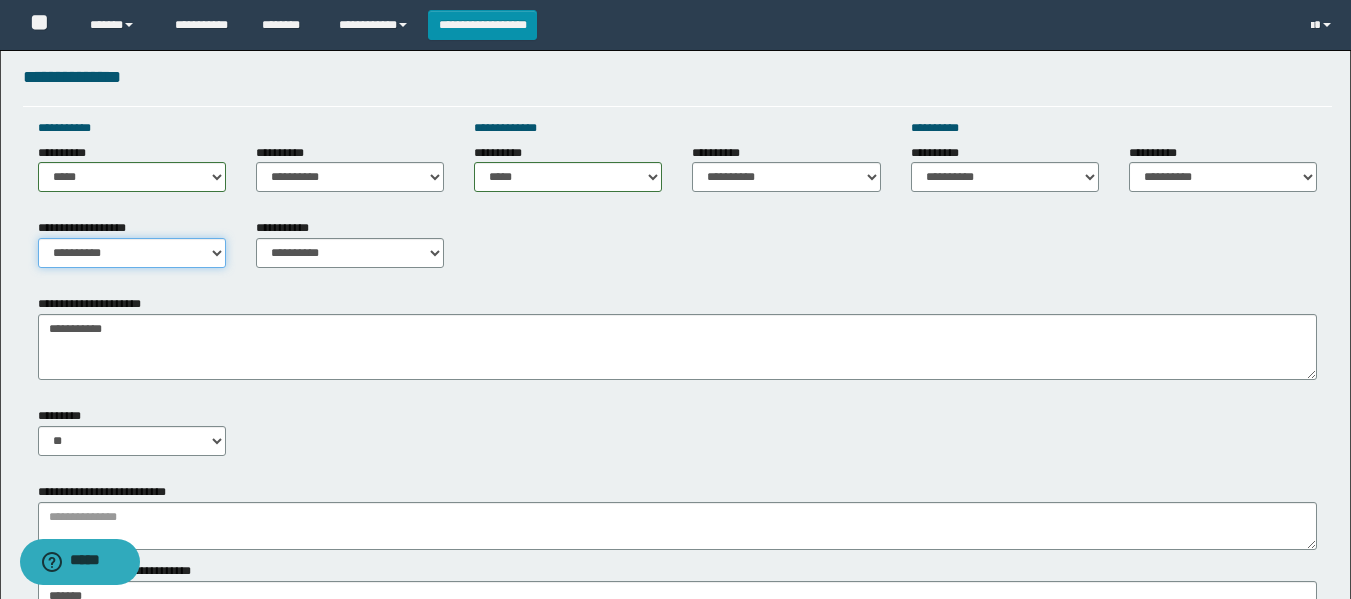 click on "**********" at bounding box center (132, 253) 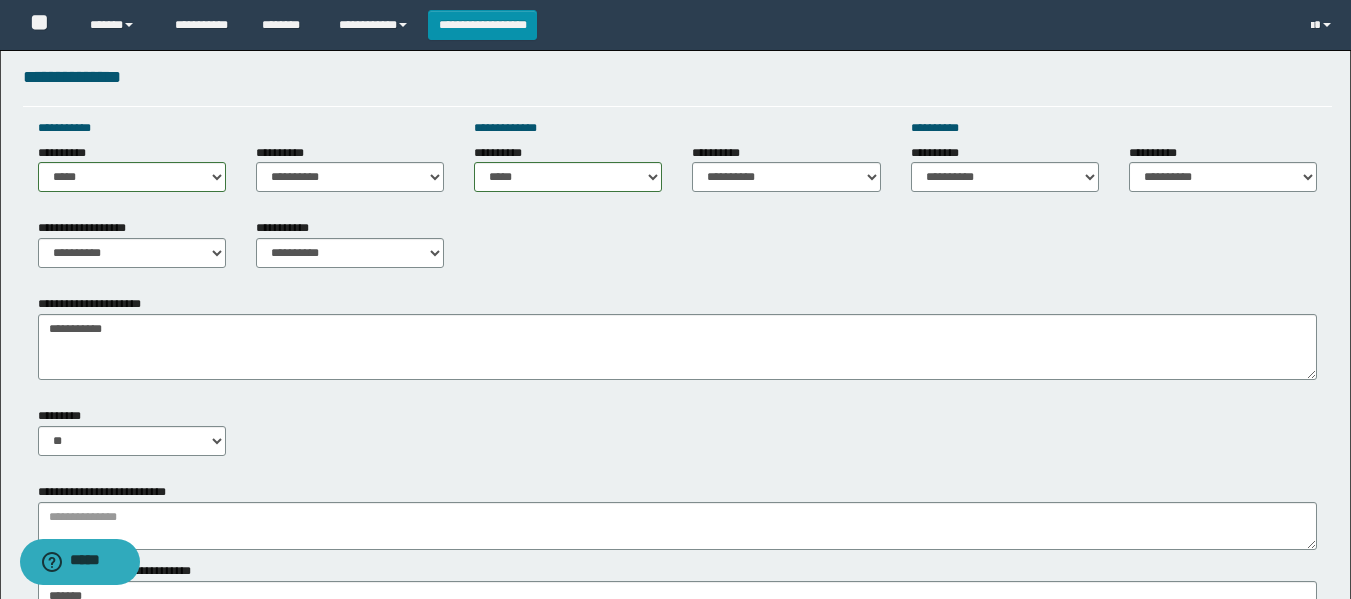 click on "**********" at bounding box center (677, 274) 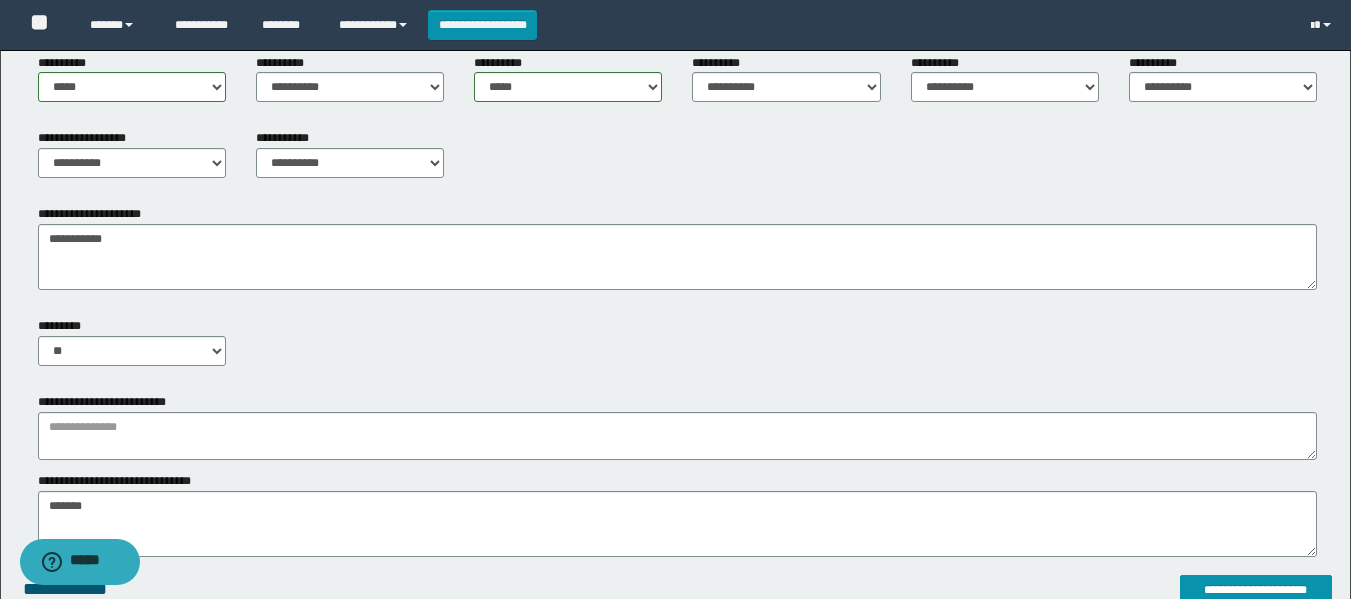 scroll, scrollTop: 800, scrollLeft: 0, axis: vertical 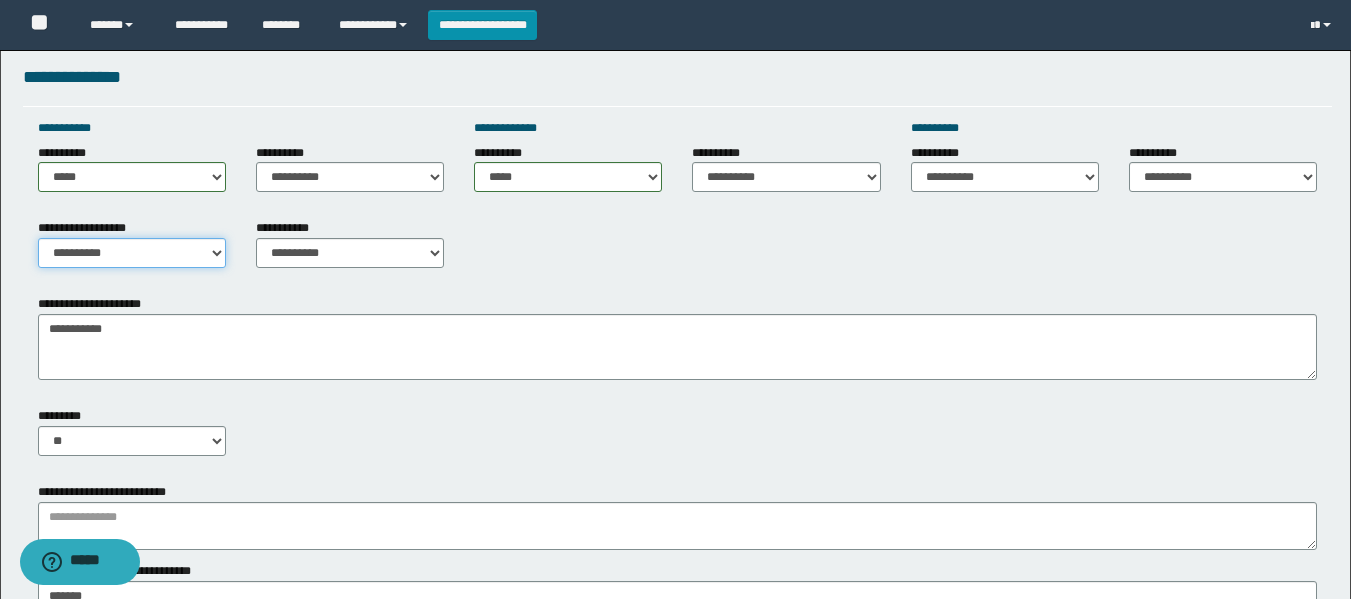 click on "**********" at bounding box center [132, 253] 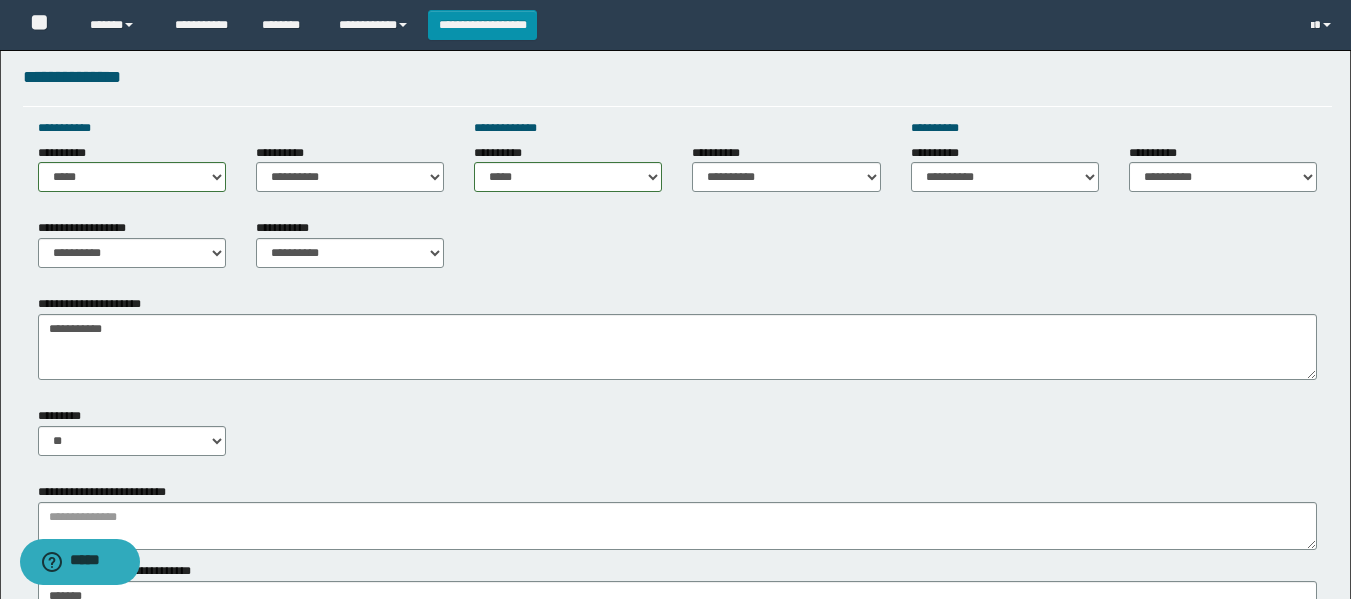 click on "**********" at bounding box center [677, 251] 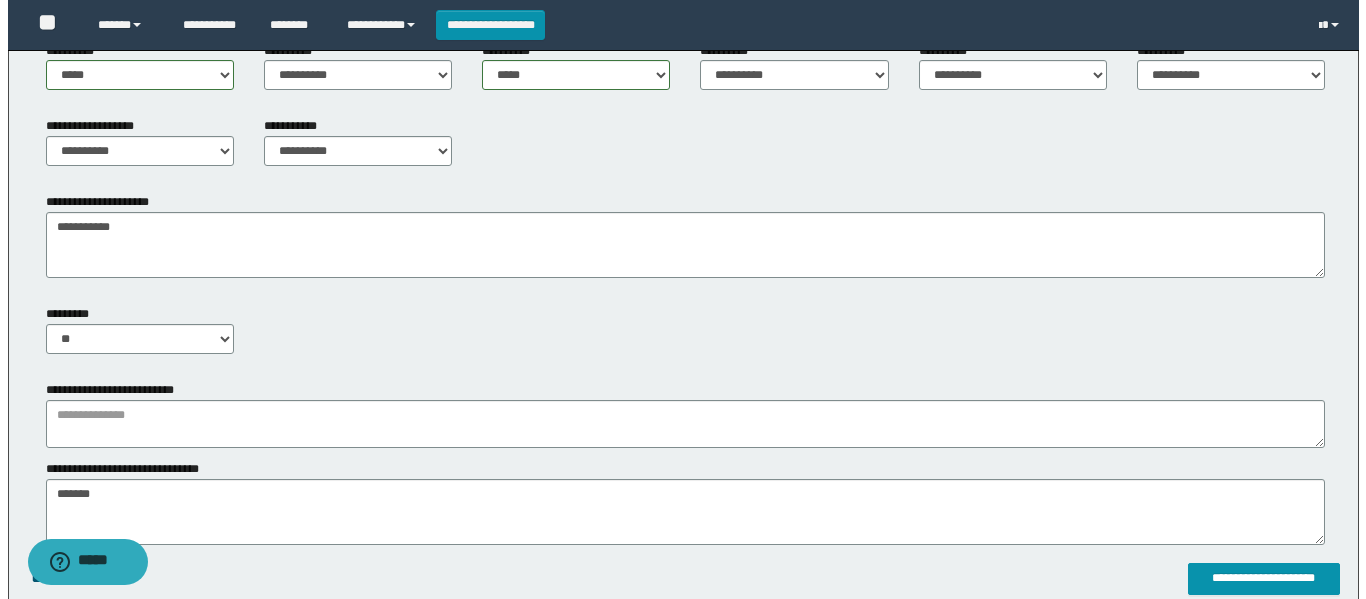 scroll, scrollTop: 1000, scrollLeft: 0, axis: vertical 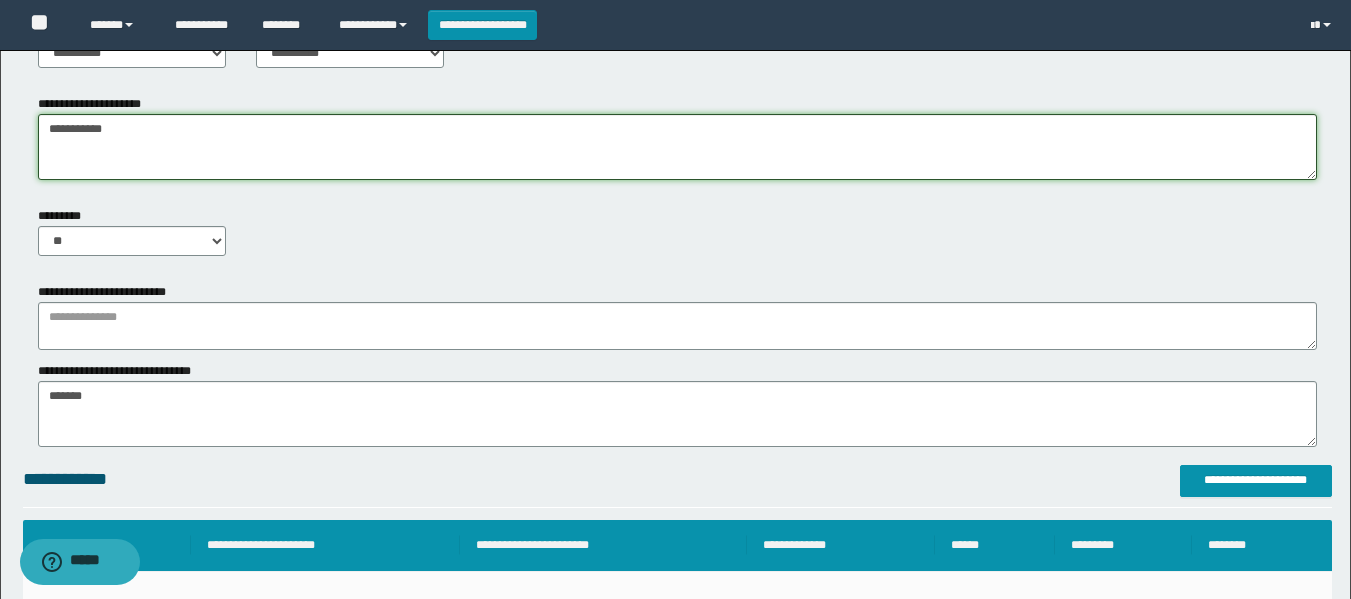 drag, startPoint x: 178, startPoint y: 140, endPoint x: 52, endPoint y: 131, distance: 126.32102 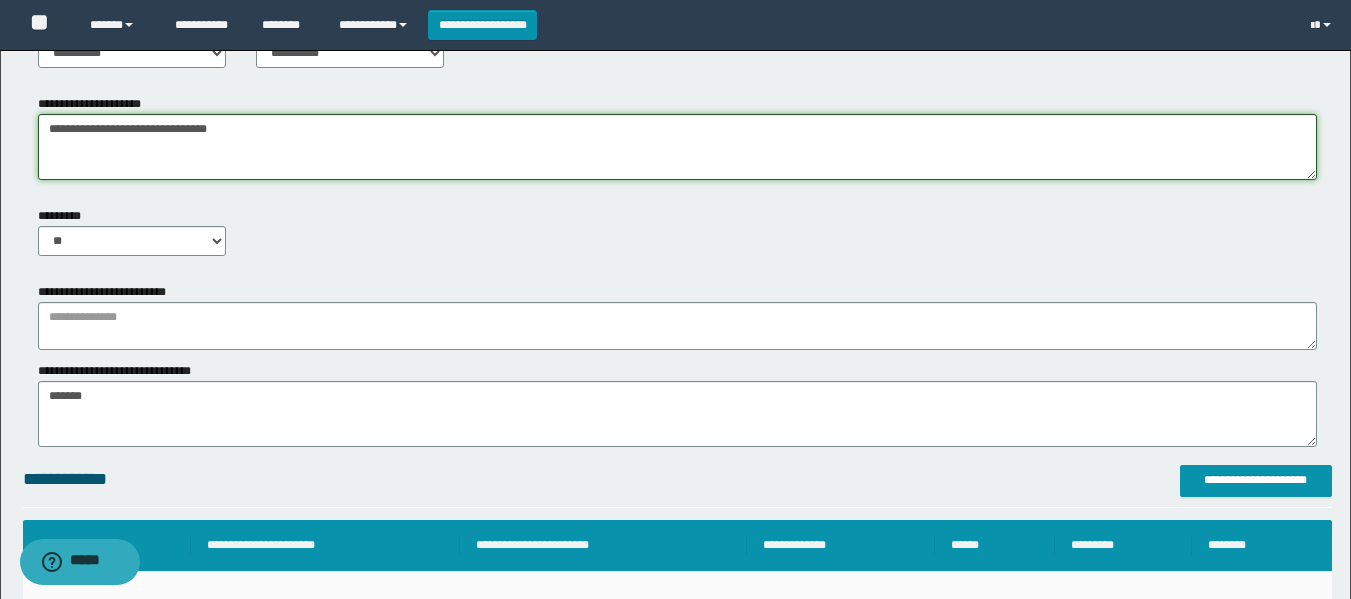 drag, startPoint x: 278, startPoint y: 134, endPoint x: 0, endPoint y: 135, distance: 278.0018 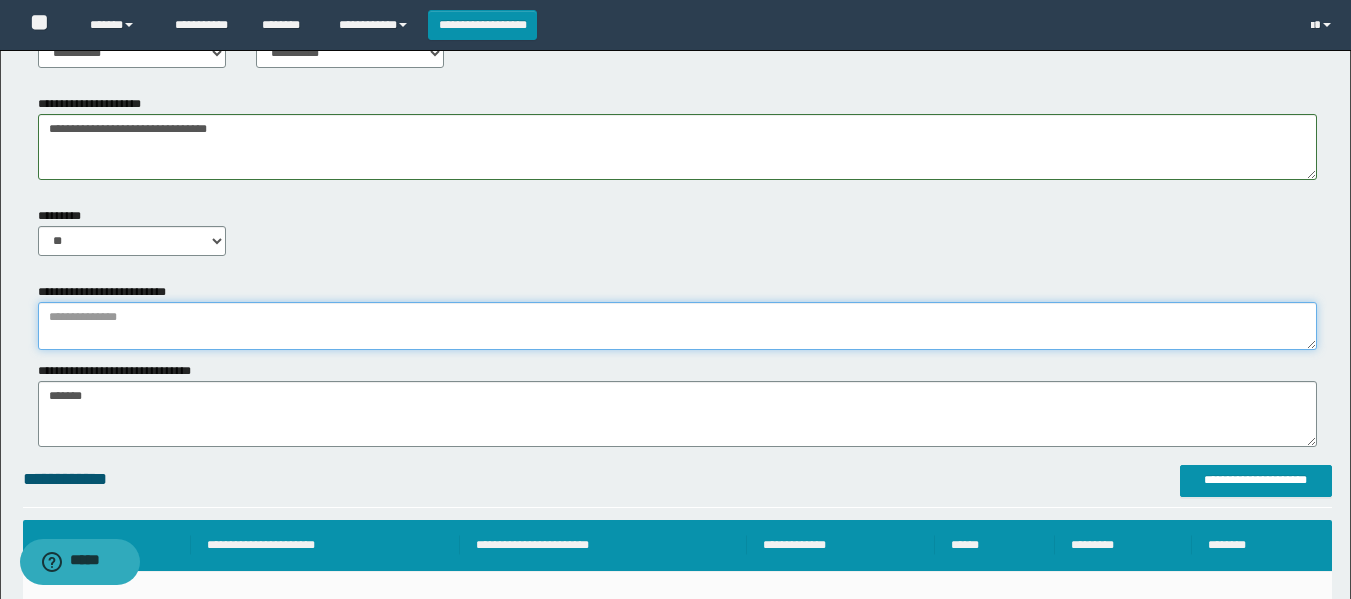 click at bounding box center [677, 326] 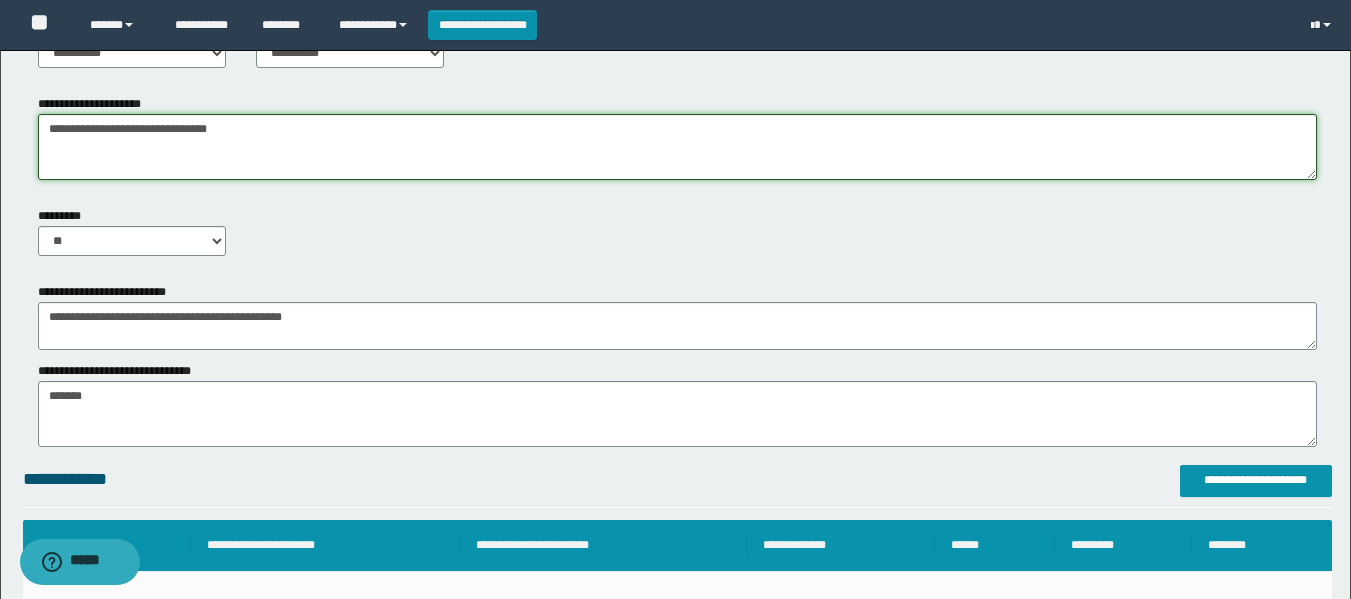 drag, startPoint x: 323, startPoint y: 140, endPoint x: 0, endPoint y: 155, distance: 323.3481 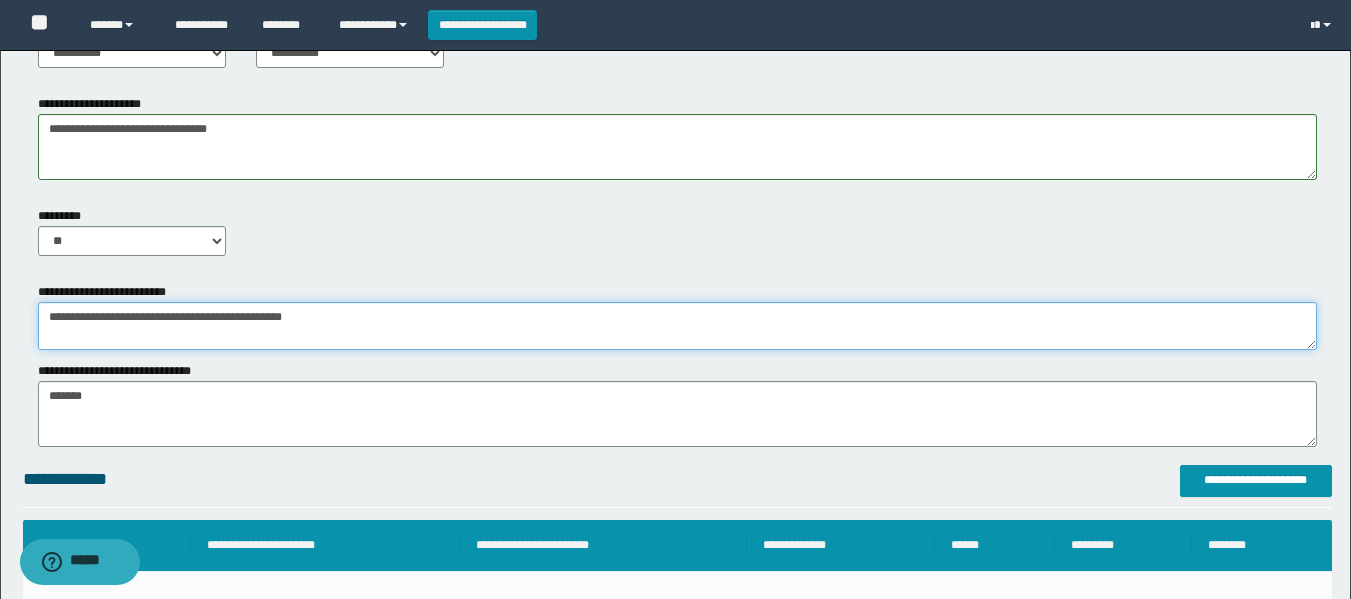 click on "**********" at bounding box center (677, 326) 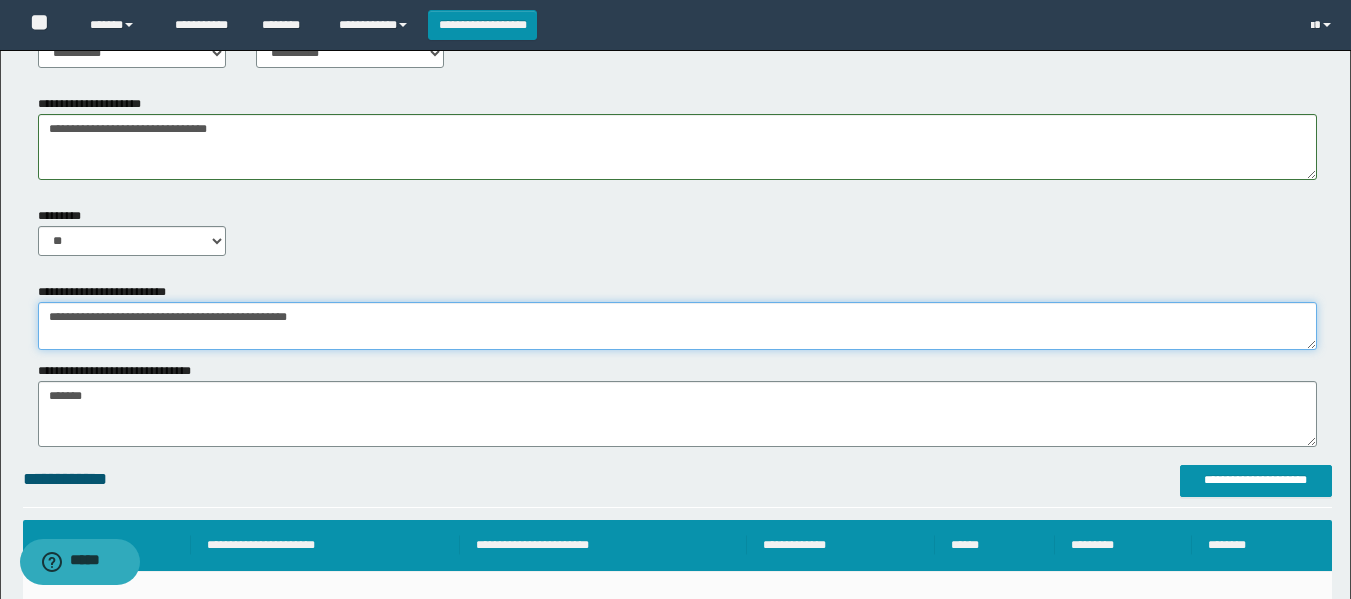 paste on "**********" 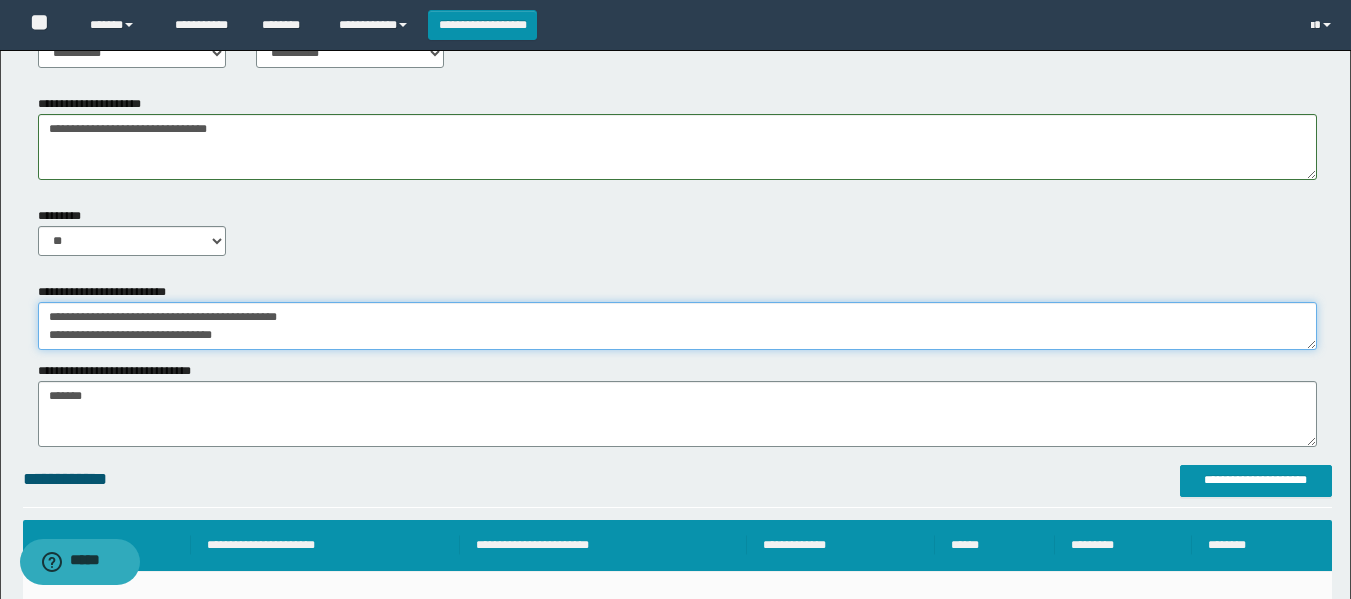 drag, startPoint x: 239, startPoint y: 333, endPoint x: 4, endPoint y: 301, distance: 237.16872 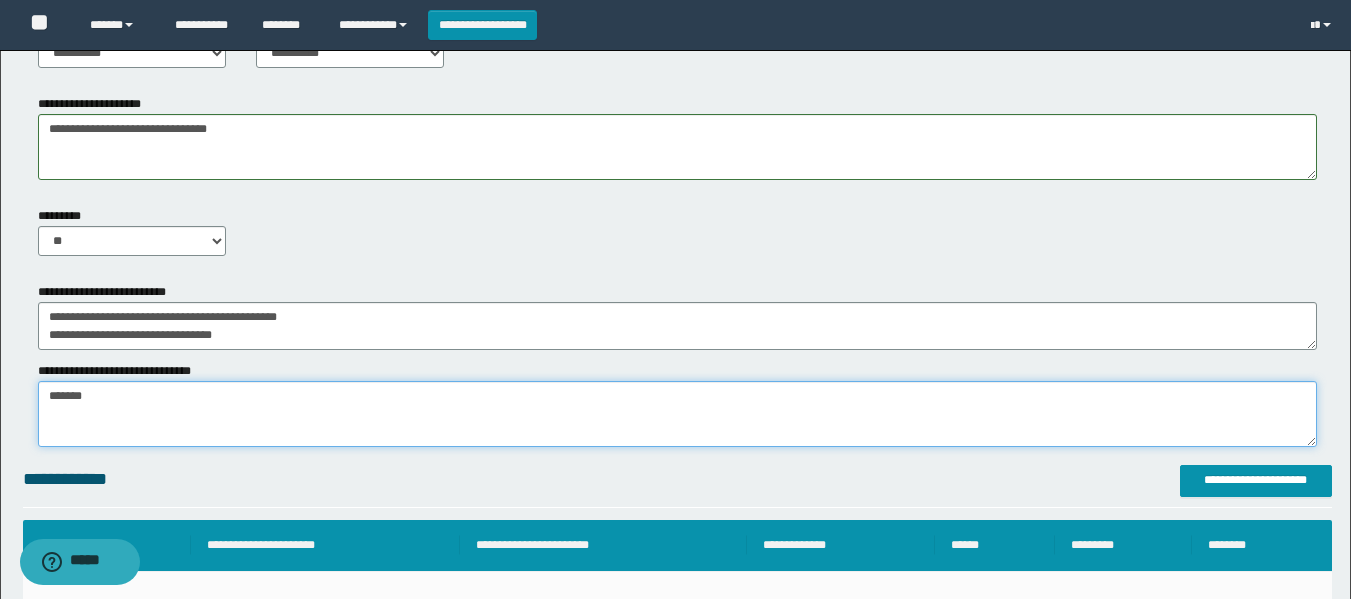 drag, startPoint x: 105, startPoint y: 400, endPoint x: 0, endPoint y: 385, distance: 106.06602 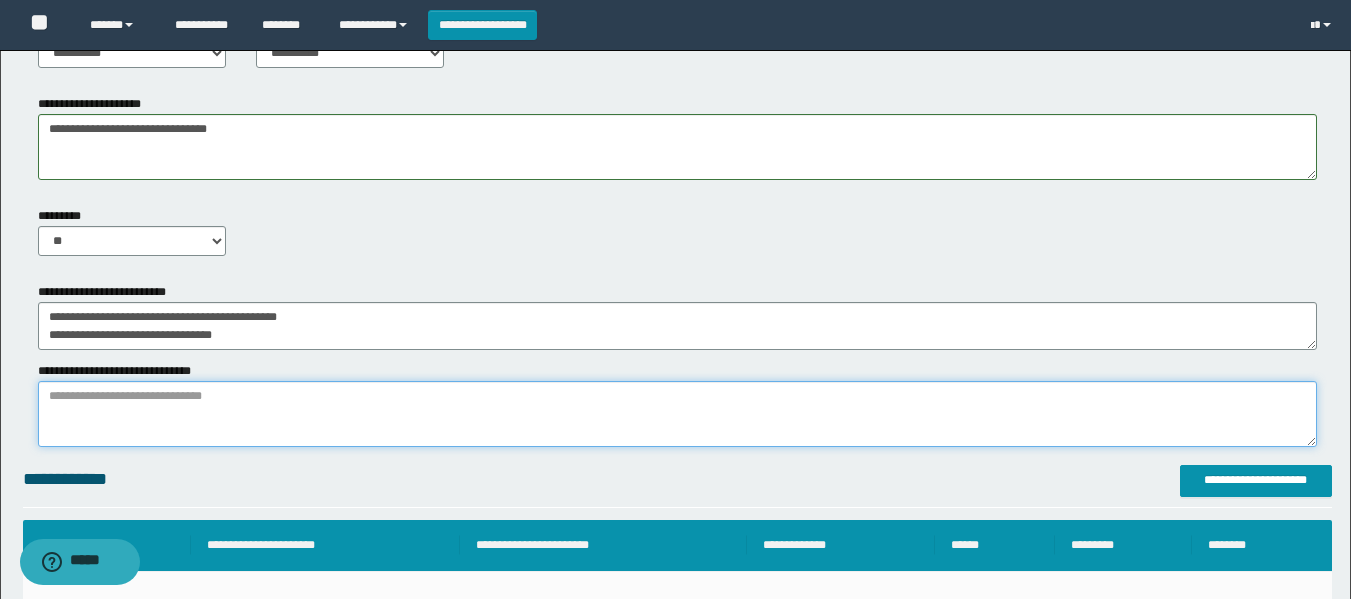 paste on "**********" 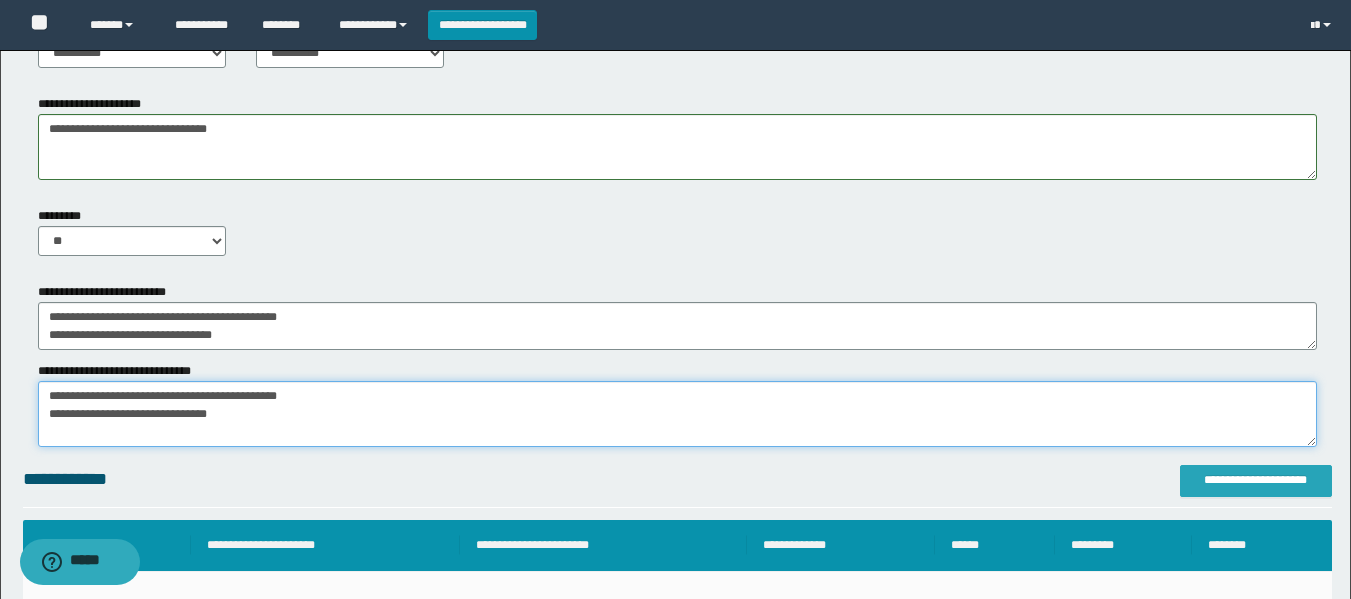 type on "**********" 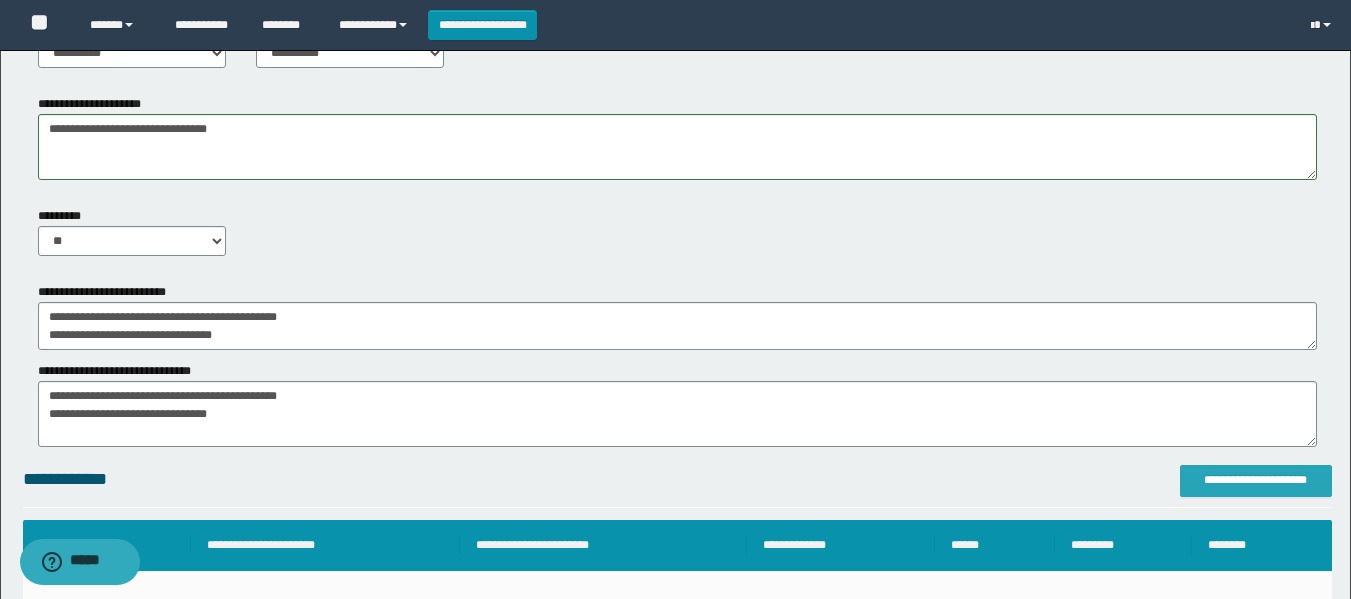 click on "**********" at bounding box center [1256, 480] 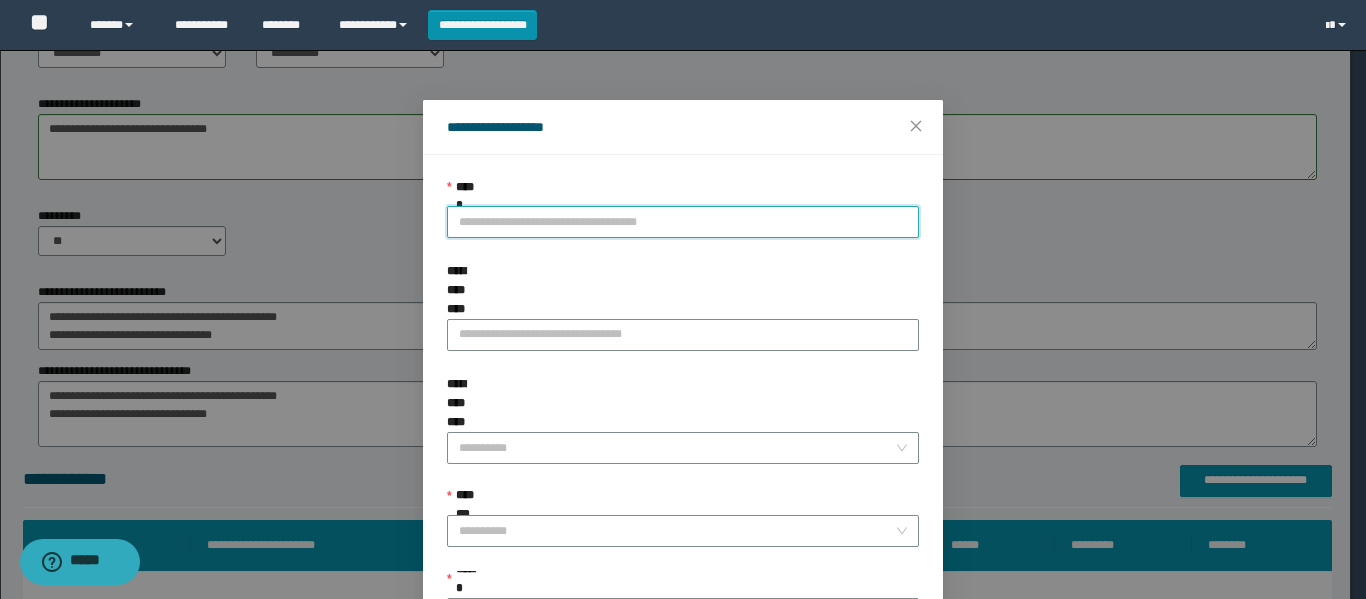 click on "**********" at bounding box center (683, 222) 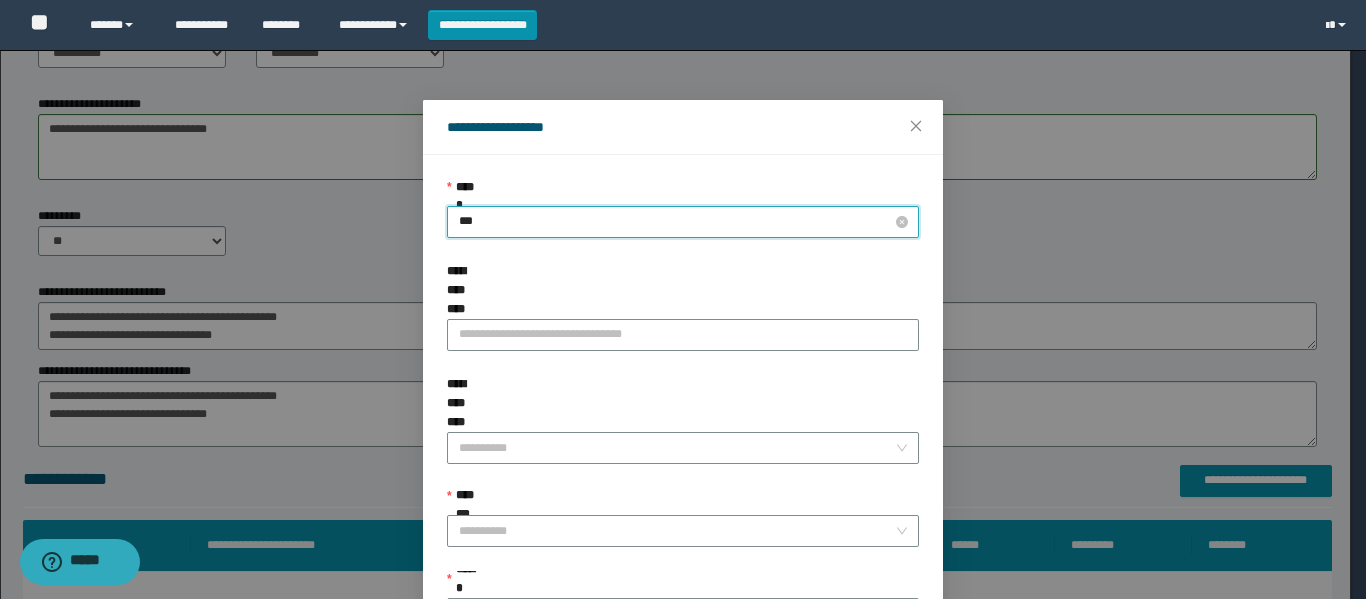 type on "****" 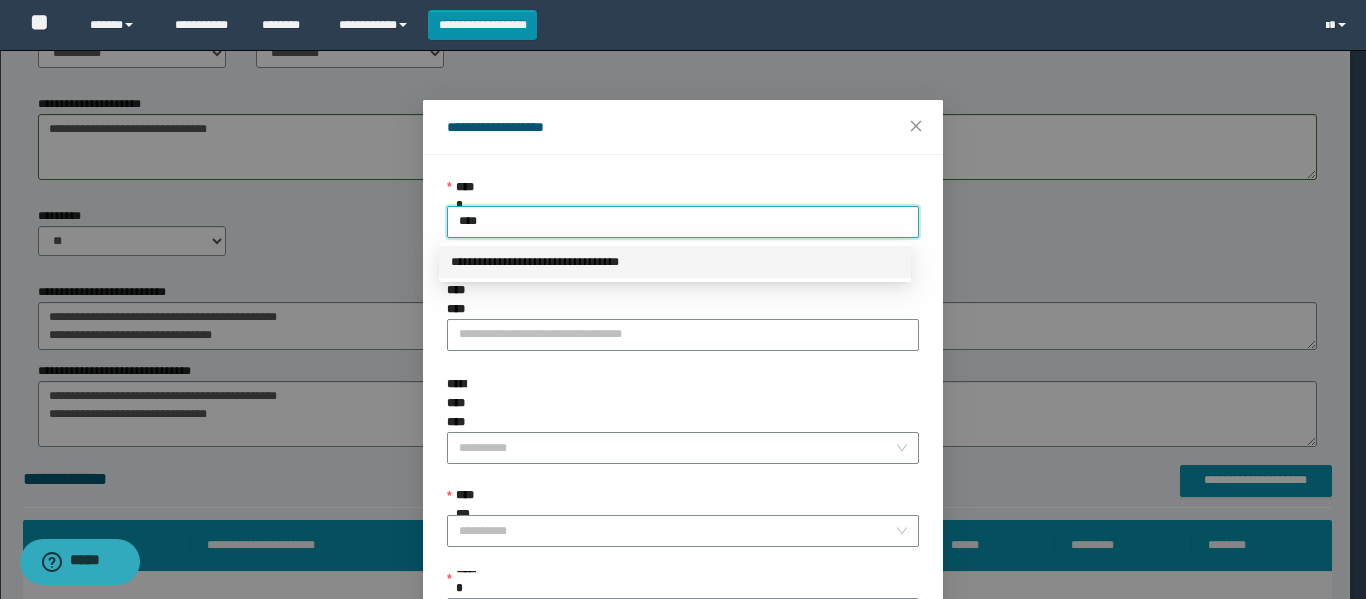 click on "**********" at bounding box center (675, 262) 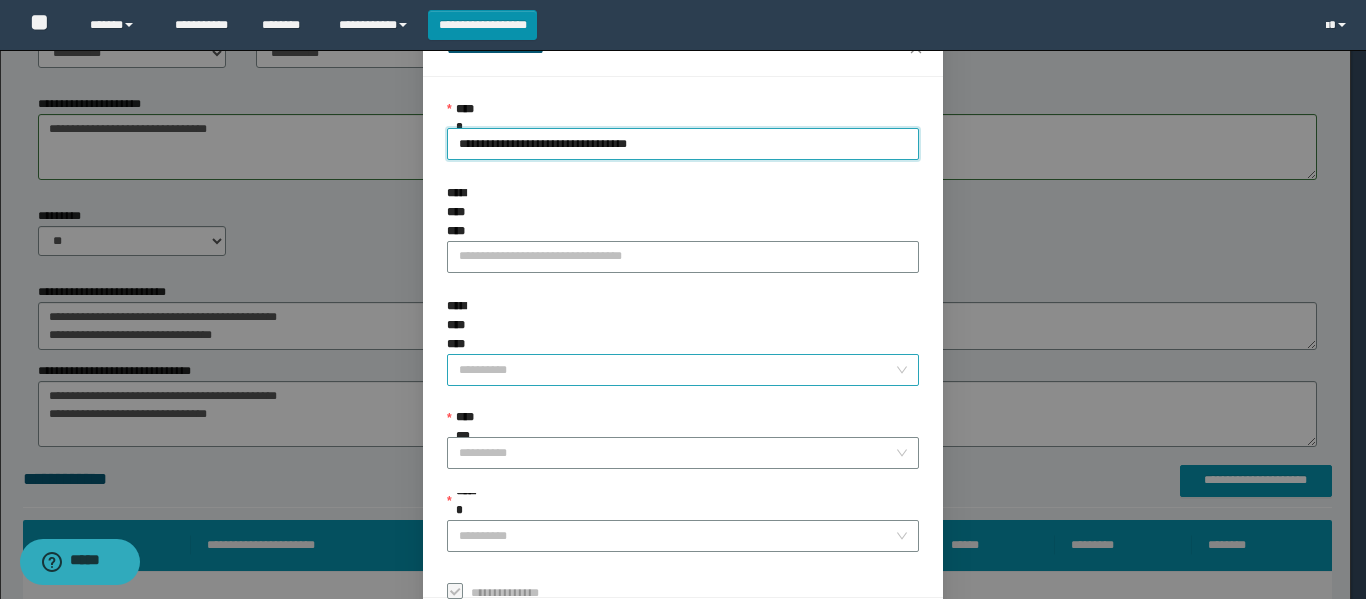 scroll, scrollTop: 100, scrollLeft: 0, axis: vertical 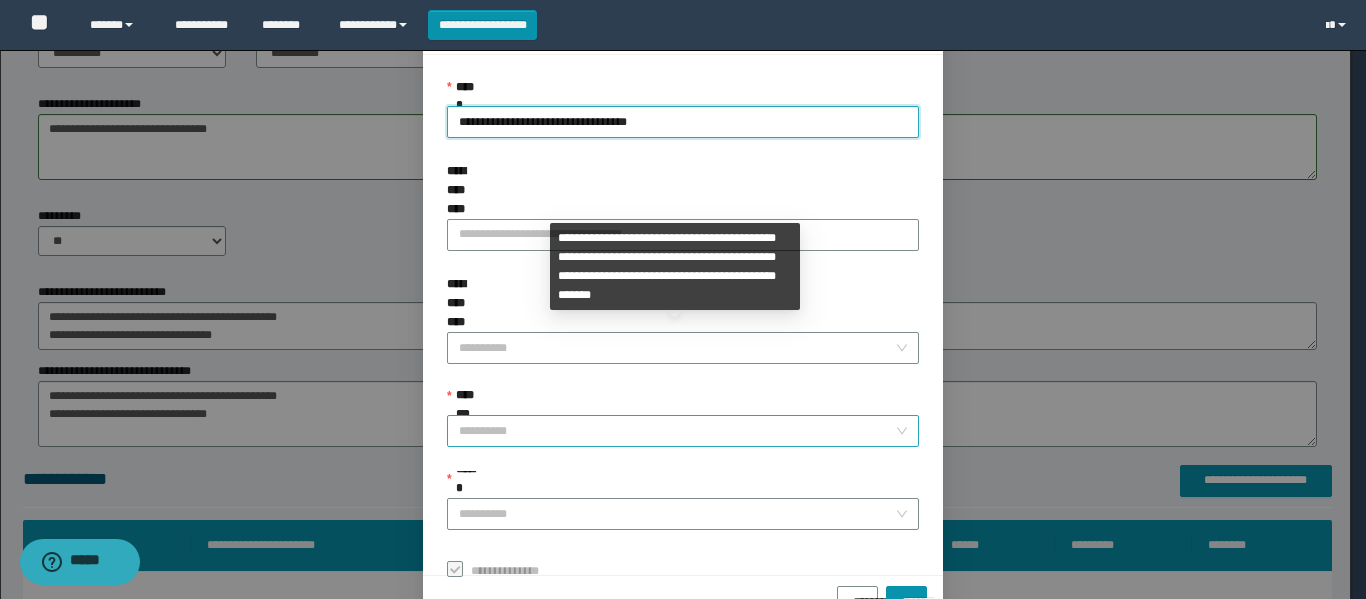 click on "**********" at bounding box center (677, 431) 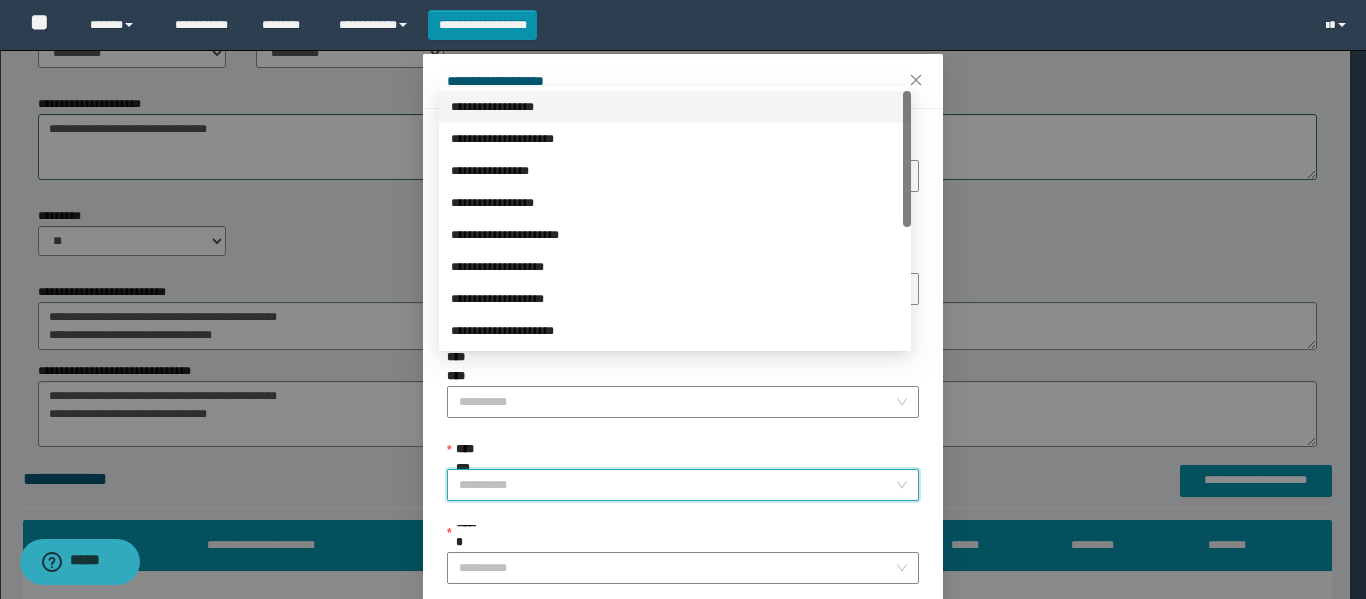 scroll, scrollTop: 0, scrollLeft: 0, axis: both 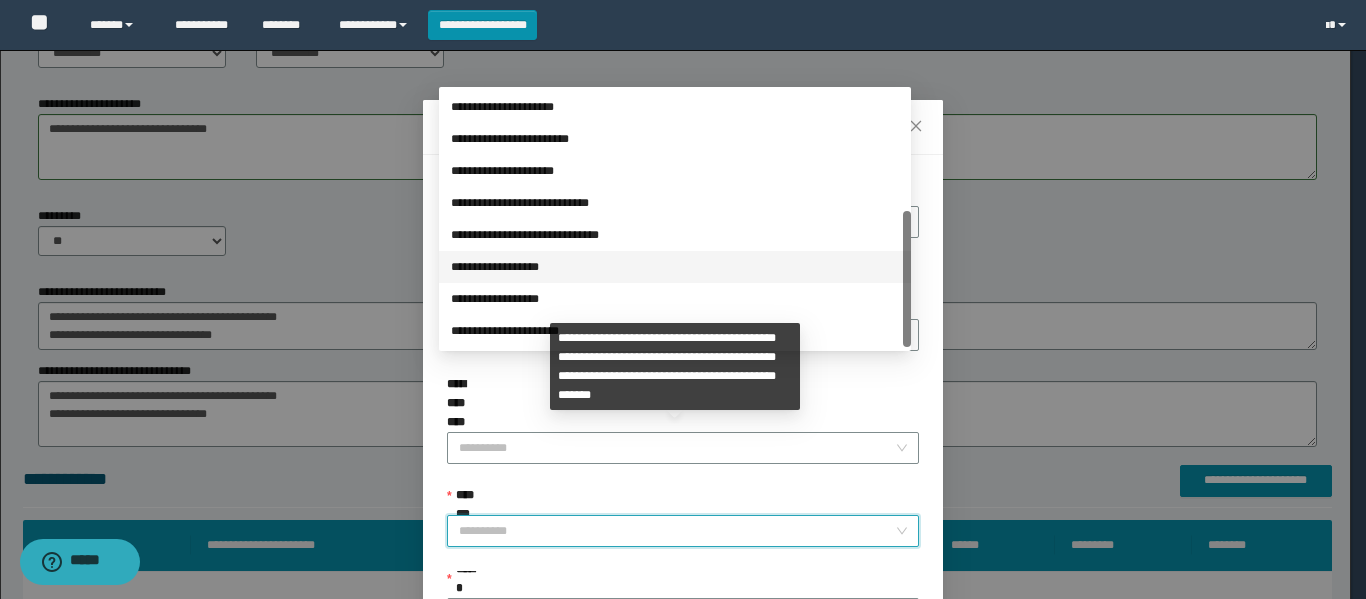 click on "**********" at bounding box center [675, 267] 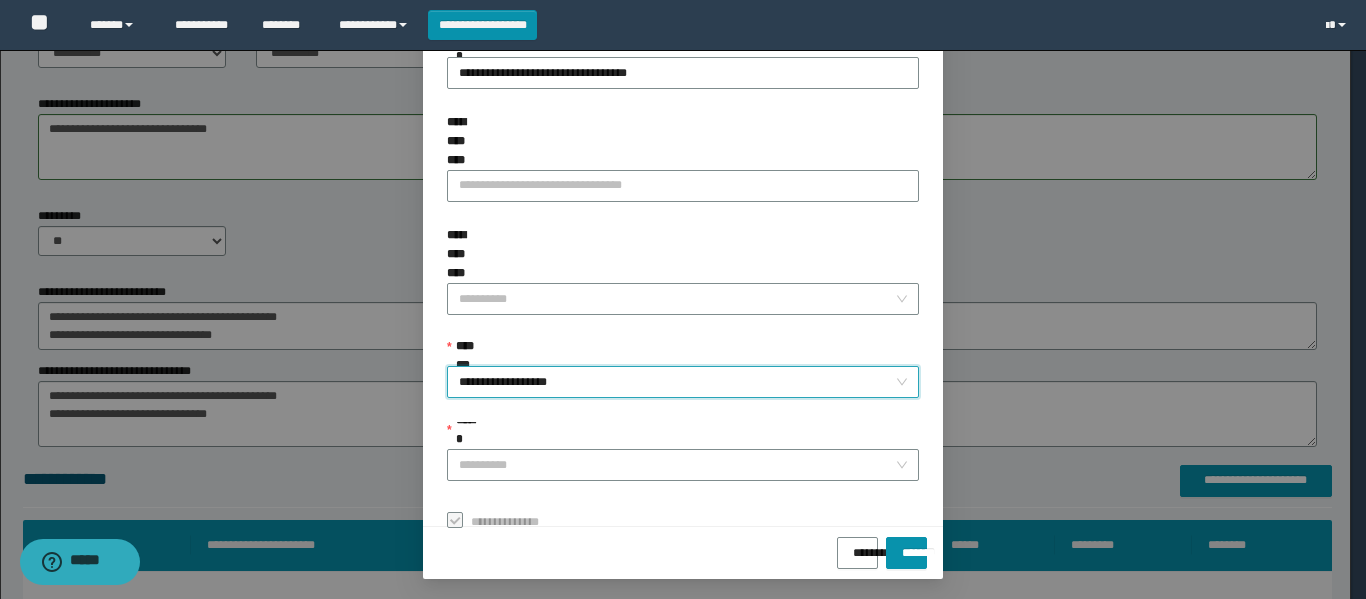 scroll, scrollTop: 153, scrollLeft: 0, axis: vertical 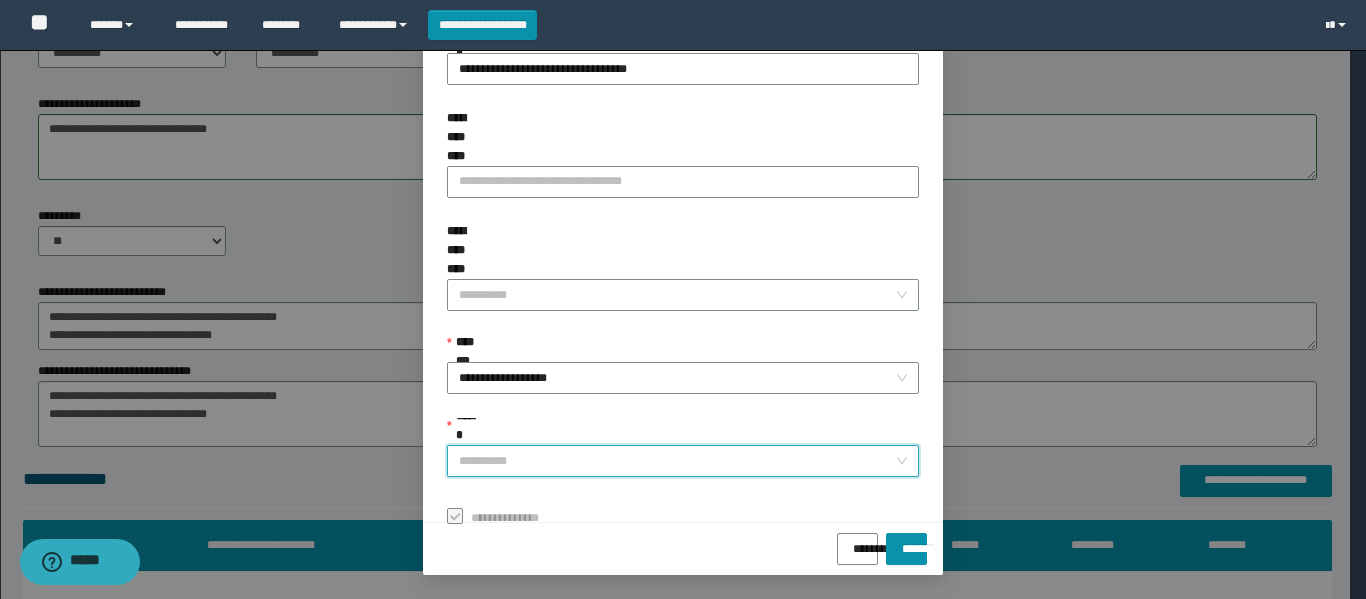 click on "******" at bounding box center [677, 461] 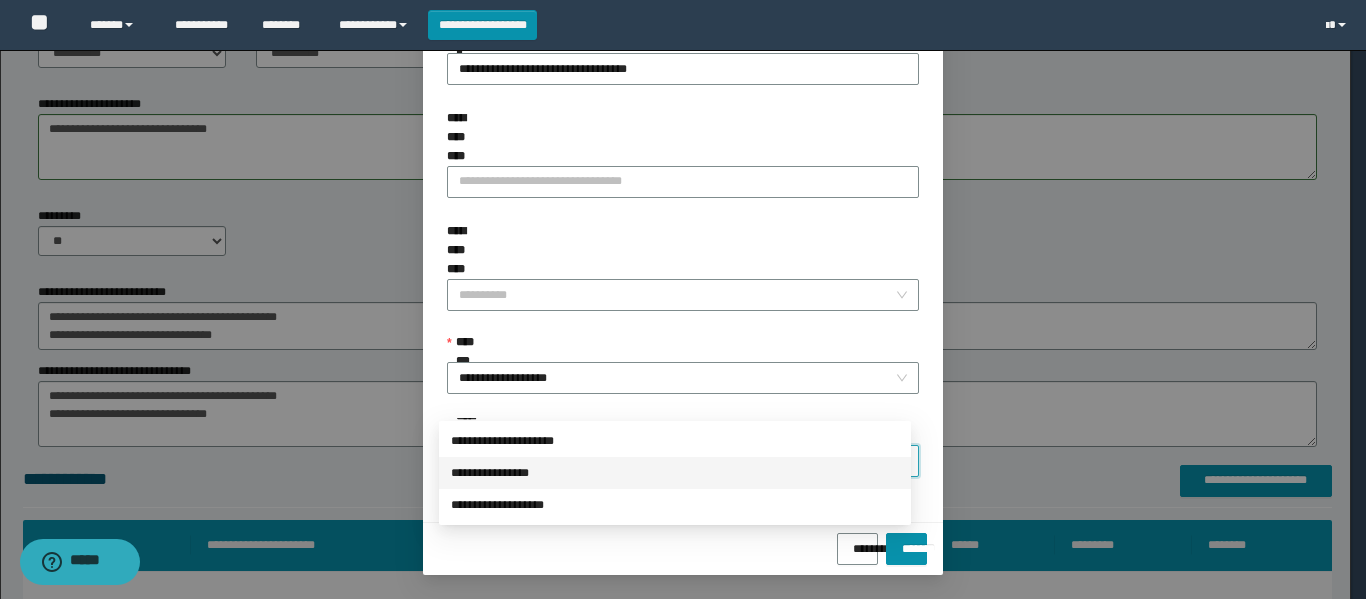 click on "**********" at bounding box center [675, 473] 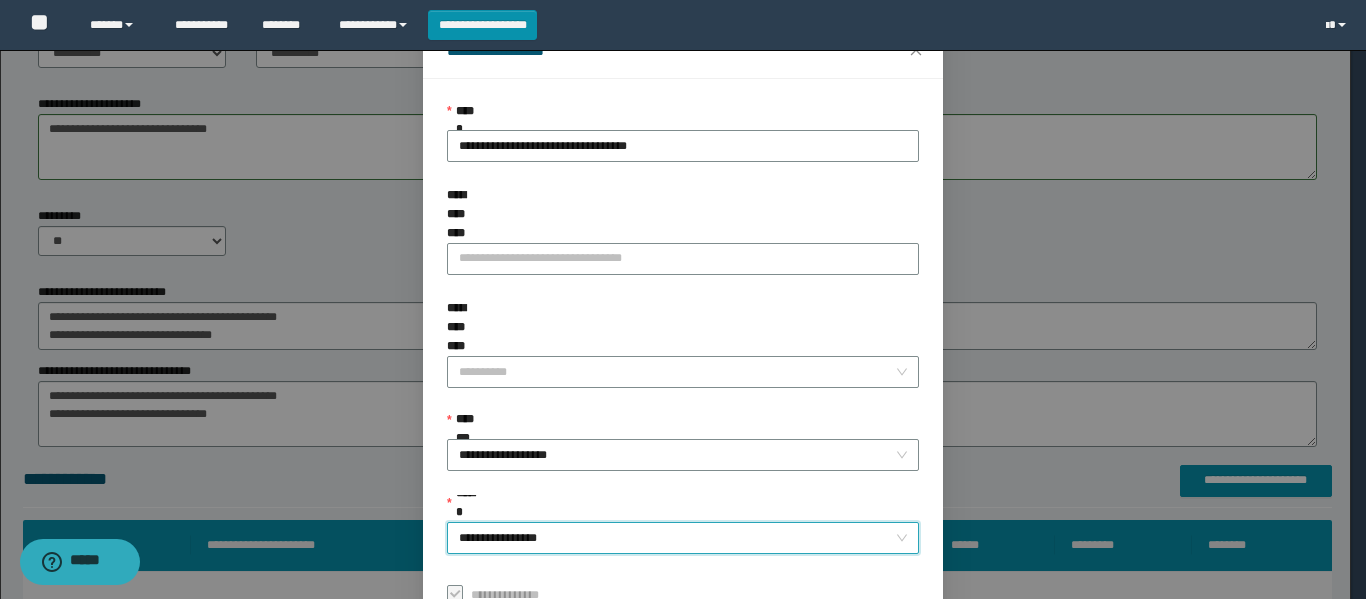 scroll, scrollTop: 0, scrollLeft: 0, axis: both 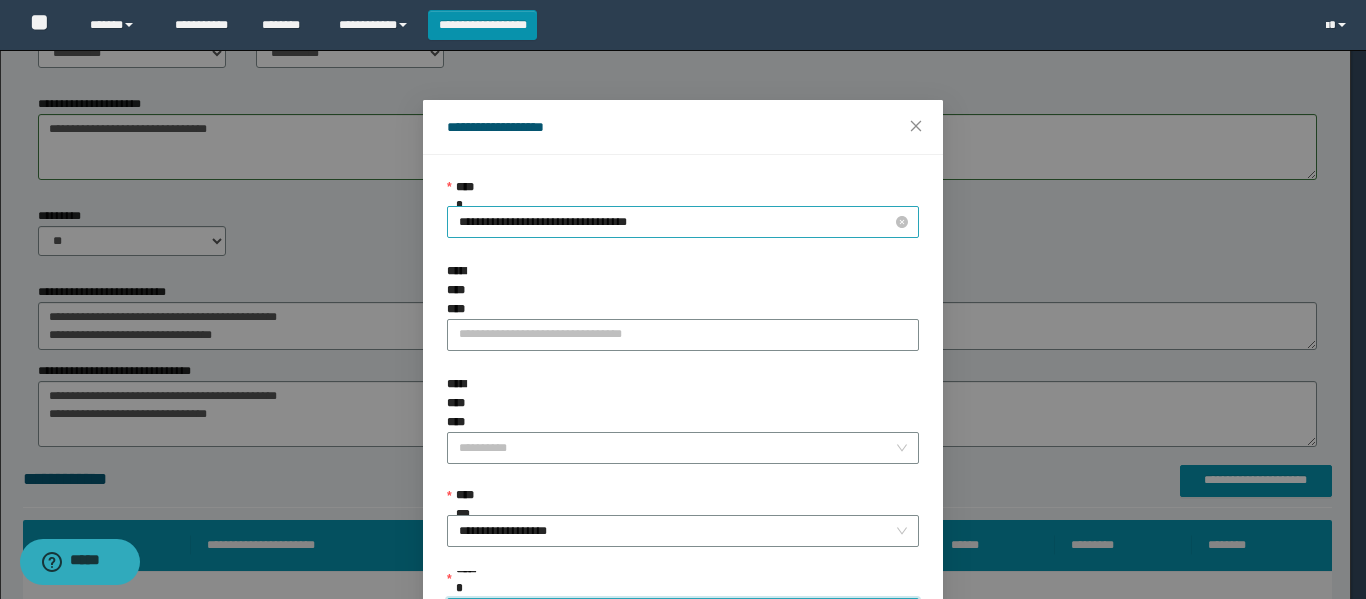 click on "**********" at bounding box center [683, 222] 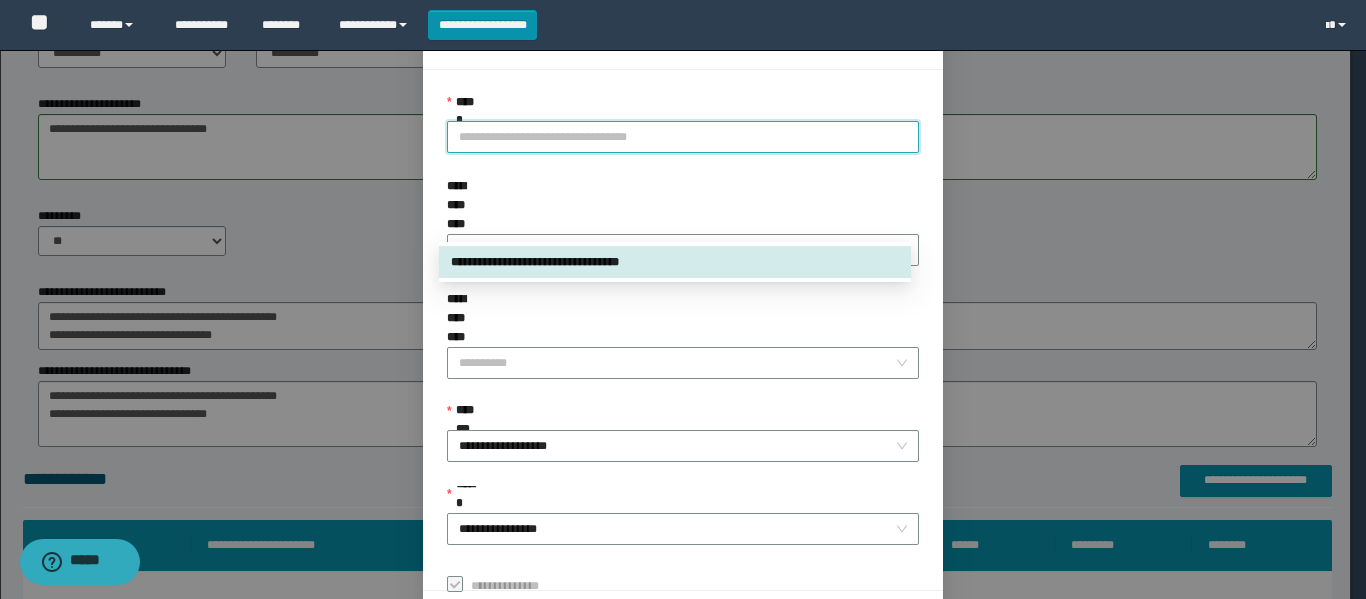 scroll, scrollTop: 153, scrollLeft: 0, axis: vertical 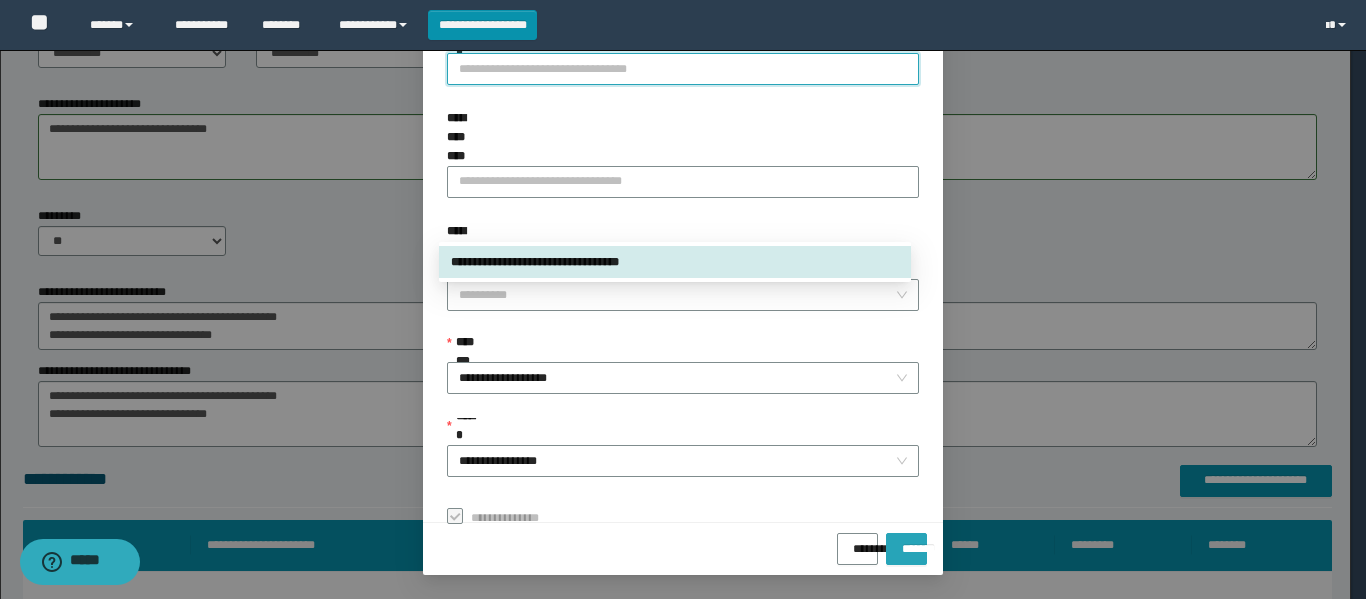 click on "*******" at bounding box center (906, 542) 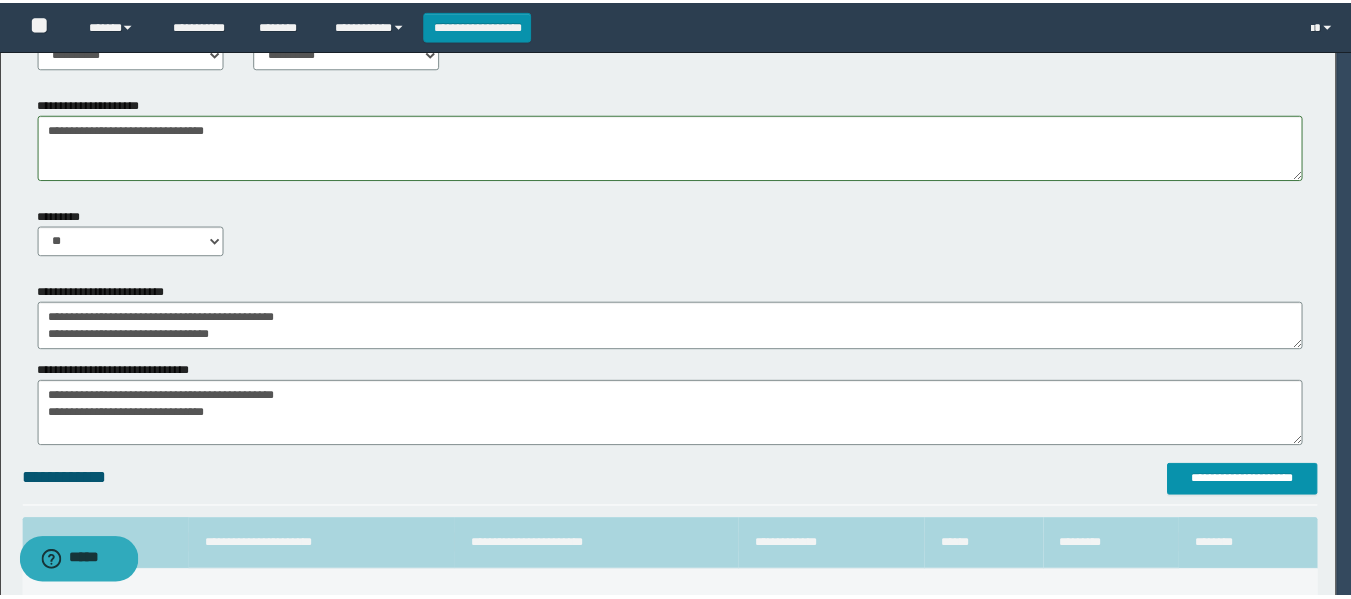 scroll, scrollTop: 106, scrollLeft: 0, axis: vertical 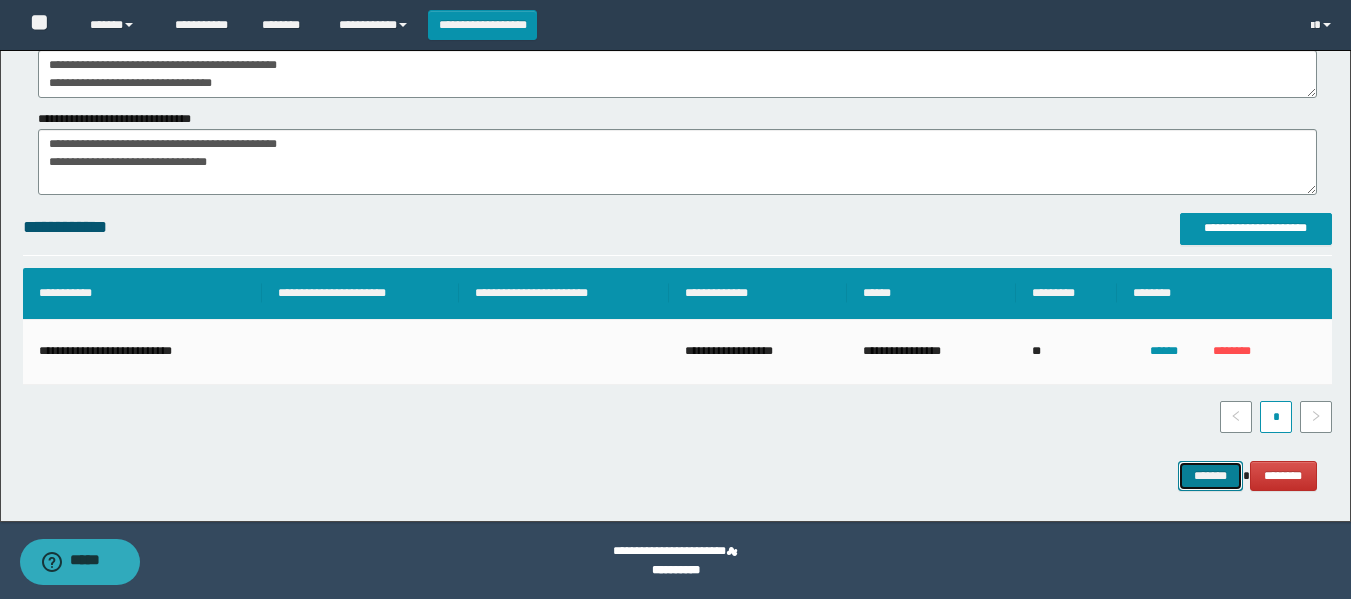 click on "*******" at bounding box center [1210, 476] 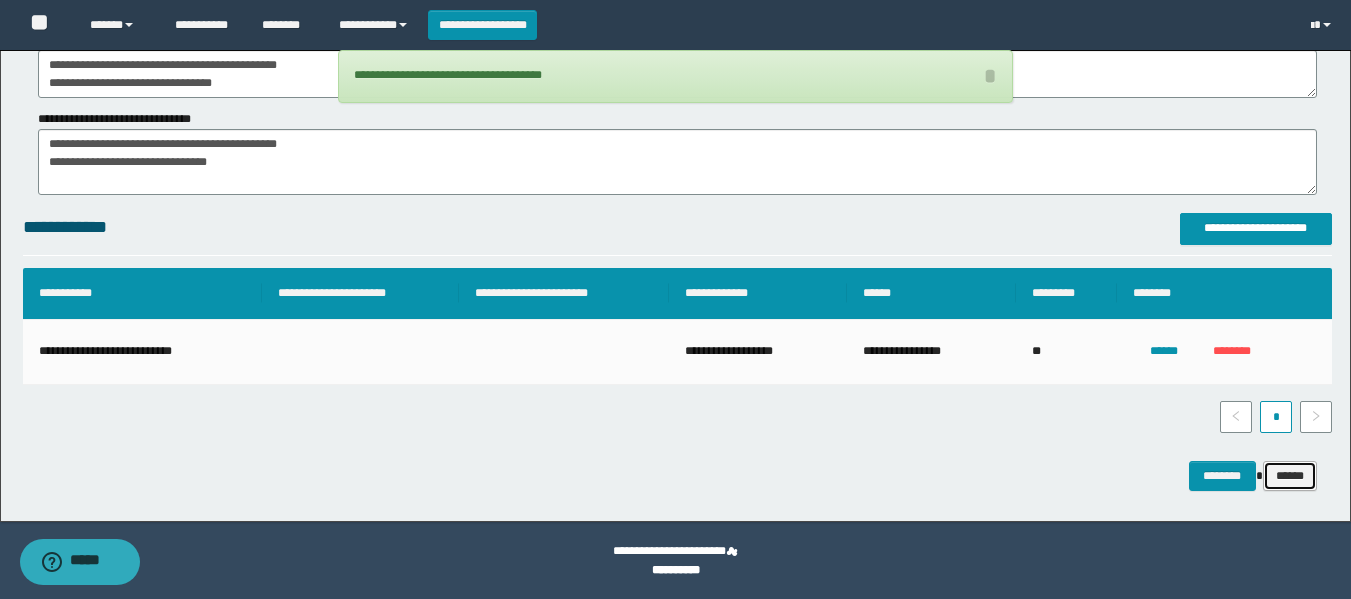click on "******" at bounding box center (1290, 476) 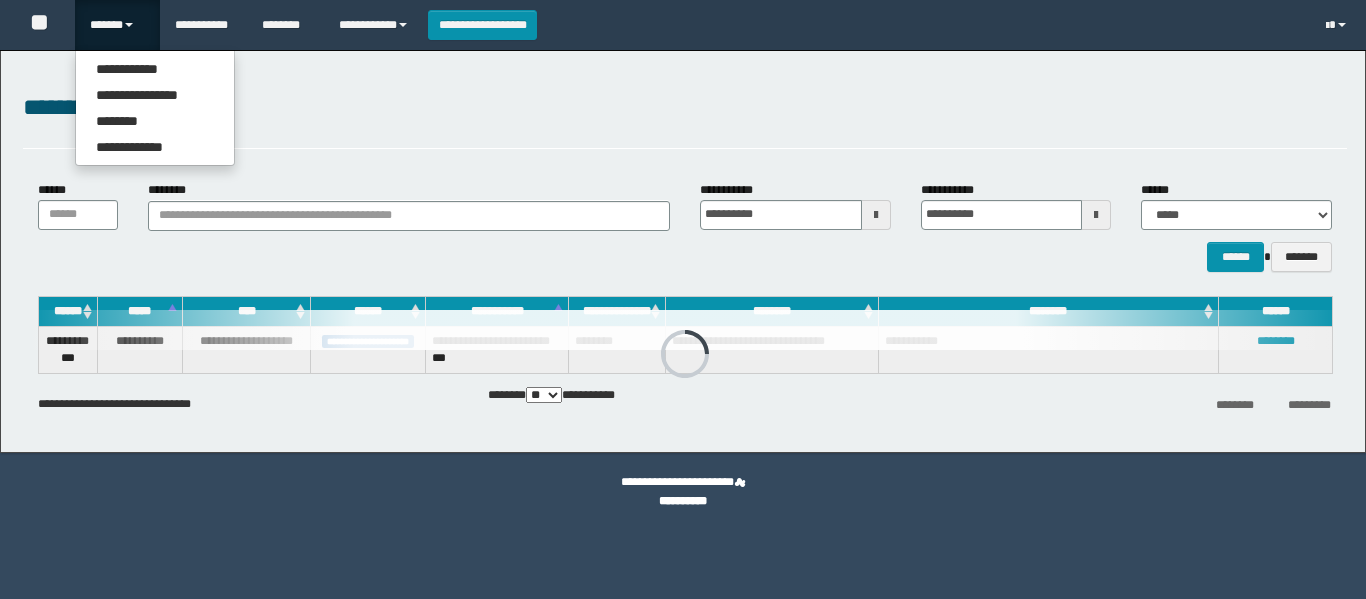 scroll, scrollTop: 0, scrollLeft: 0, axis: both 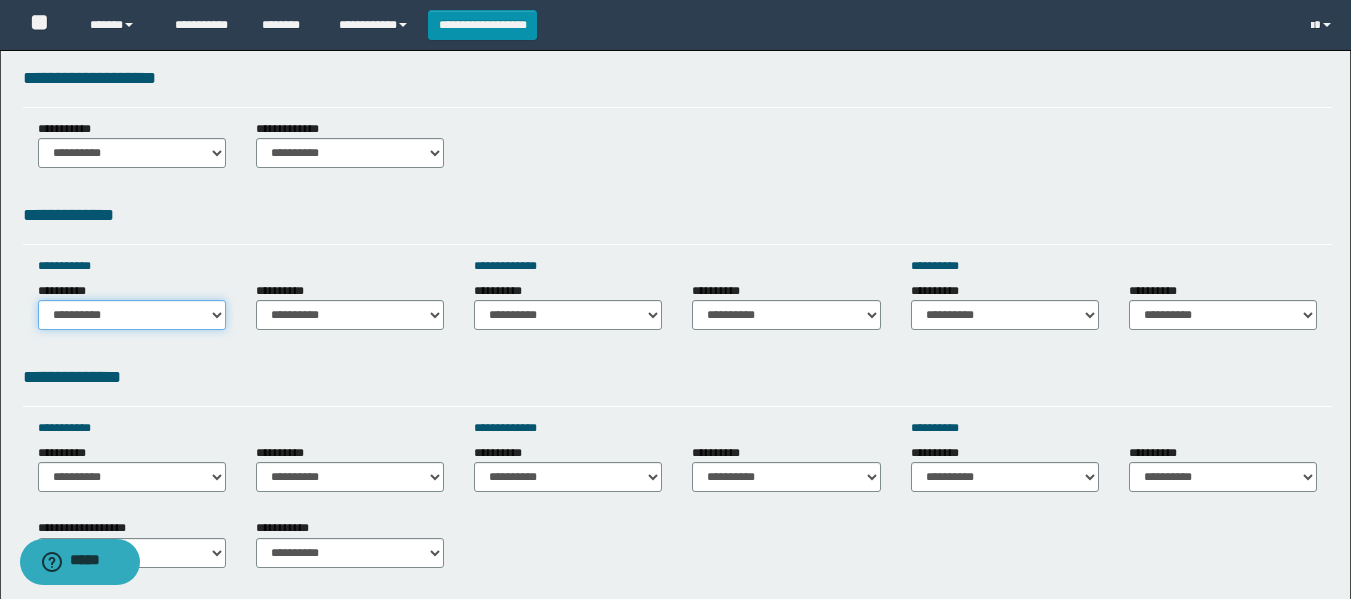 click on "**********" at bounding box center (132, 315) 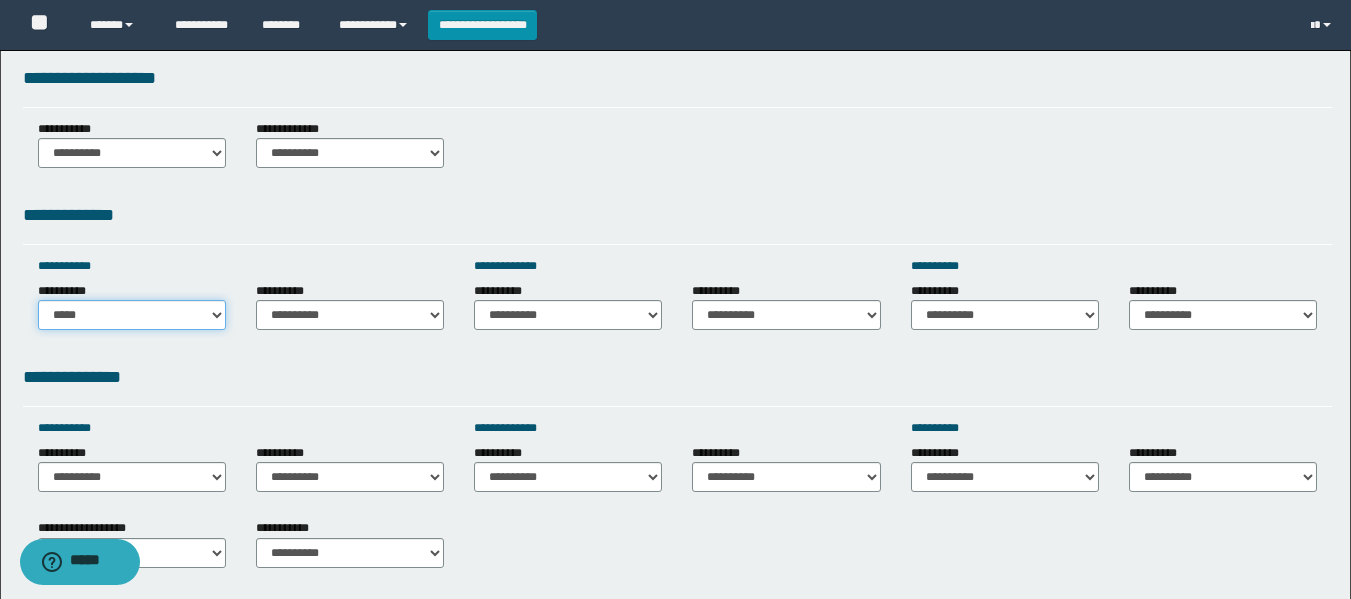click on "**********" at bounding box center [132, 315] 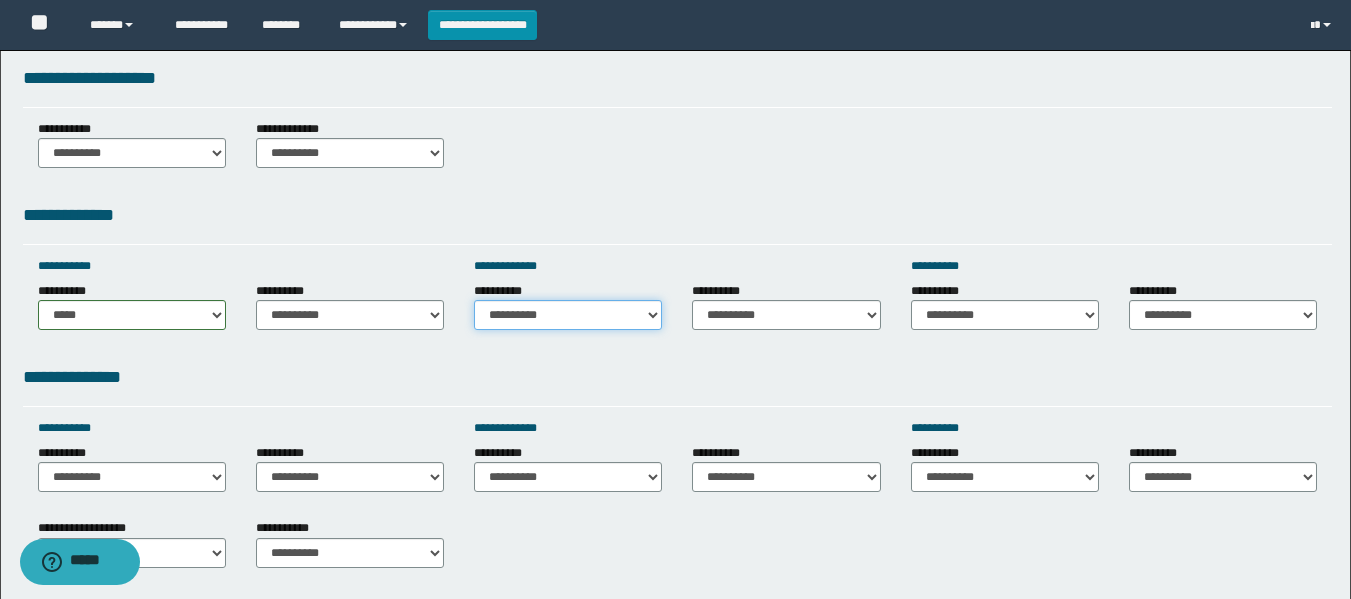 click on "**********" at bounding box center [568, 315] 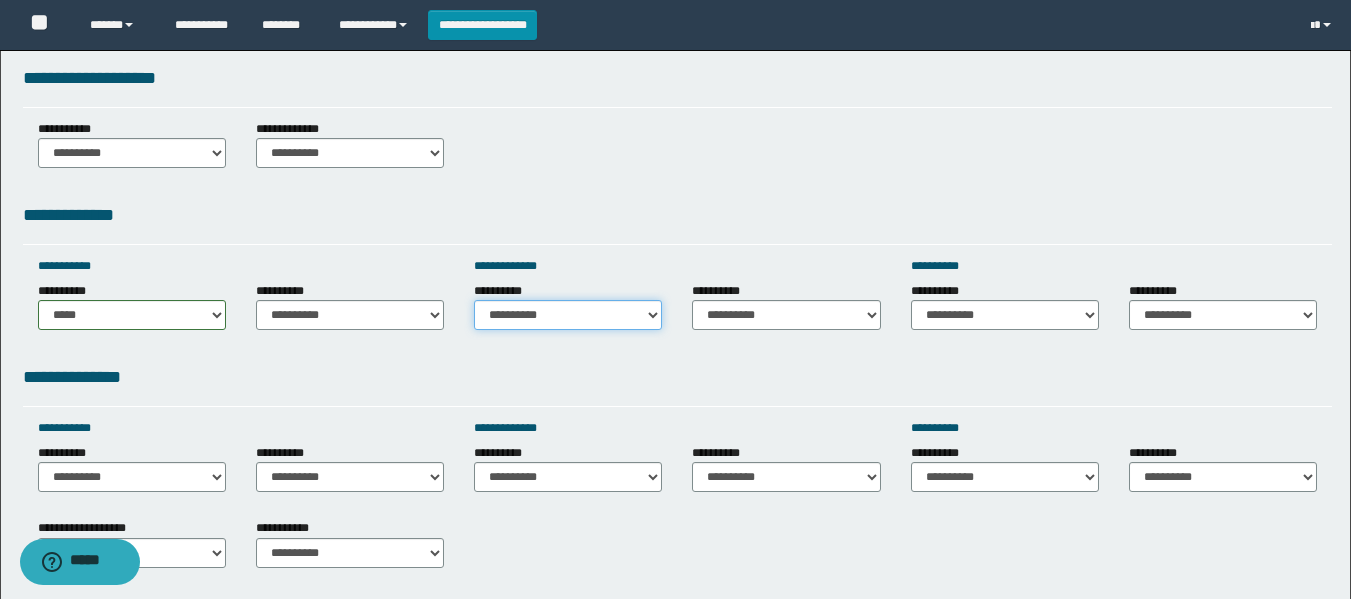 select on "*****" 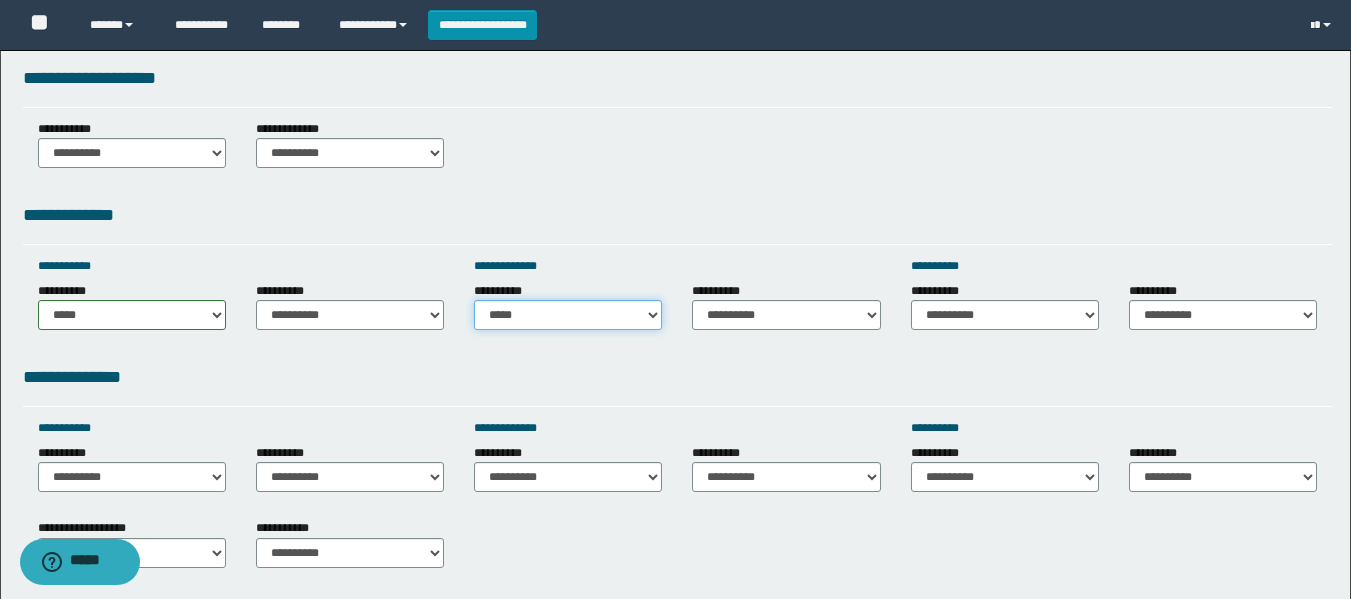 click on "**********" at bounding box center [568, 315] 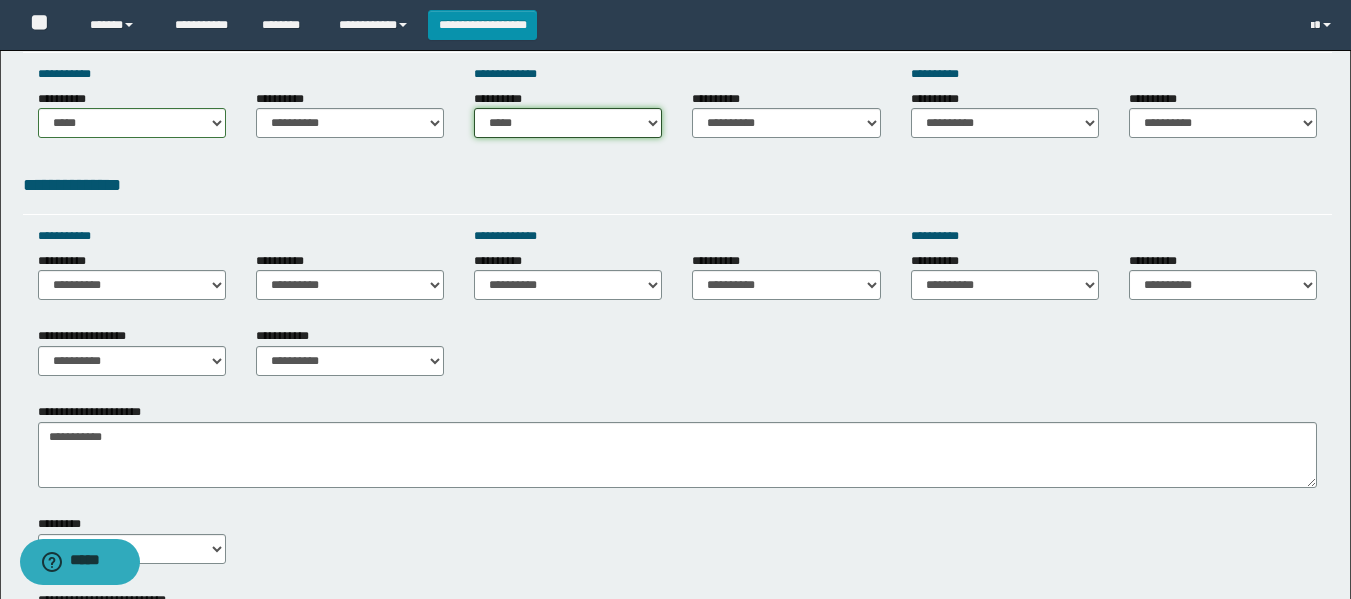 scroll, scrollTop: 700, scrollLeft: 0, axis: vertical 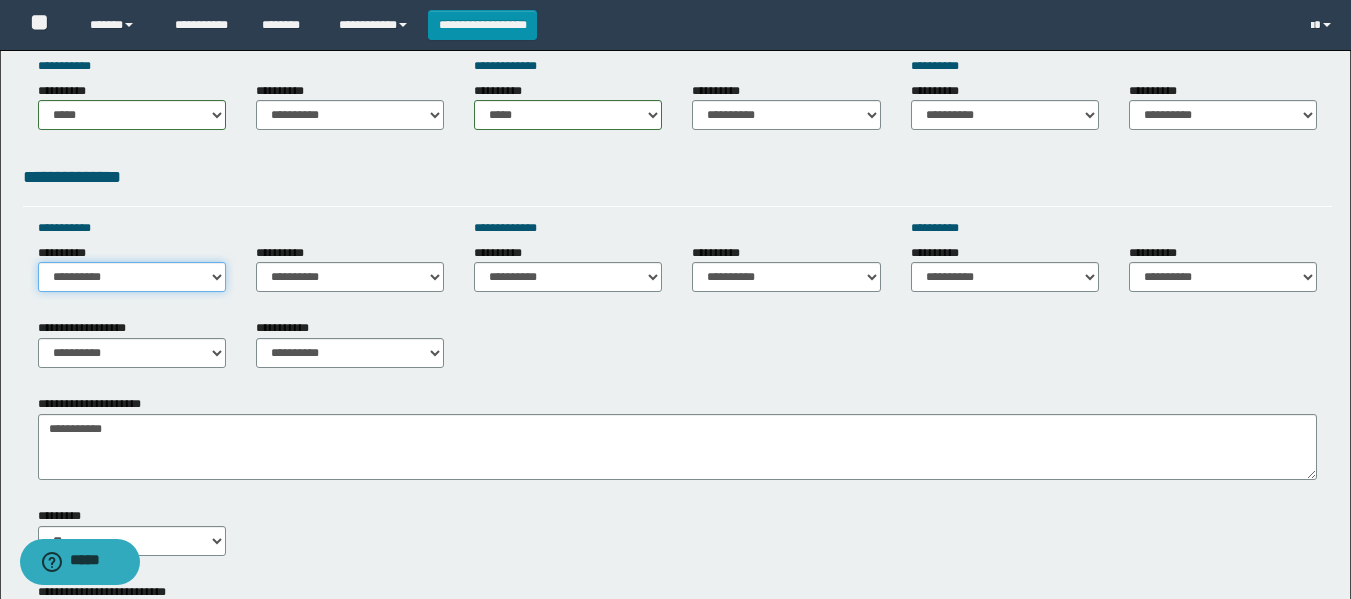 click on "**********" at bounding box center (132, 277) 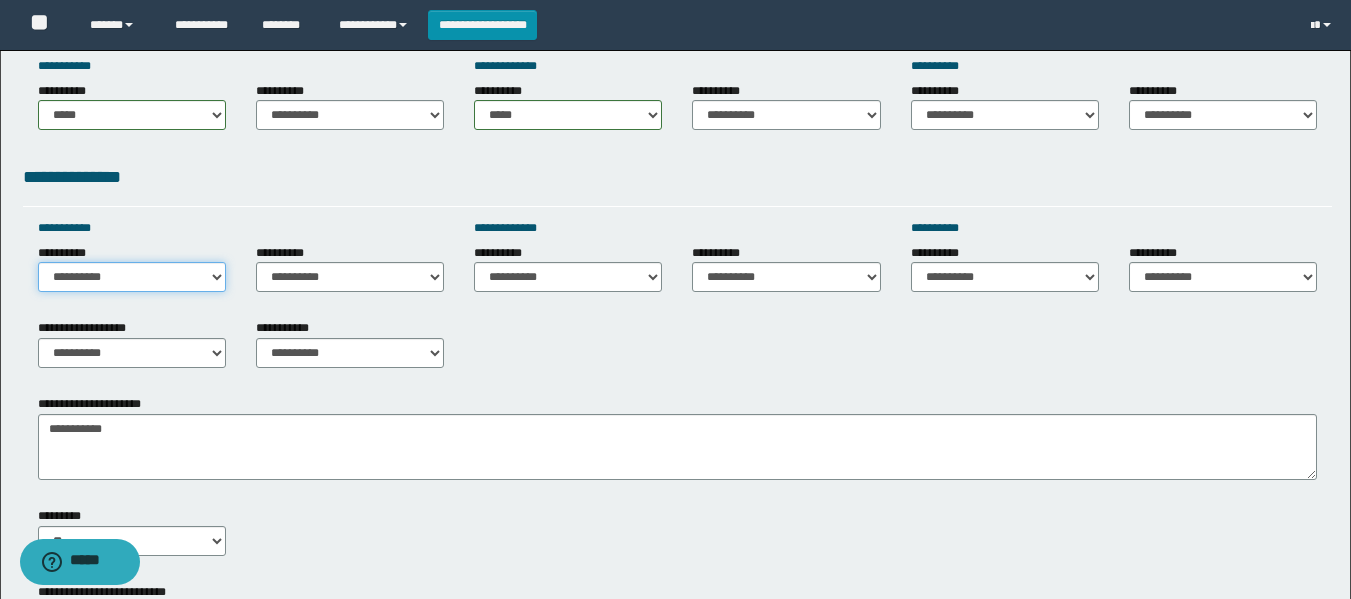 select on "*****" 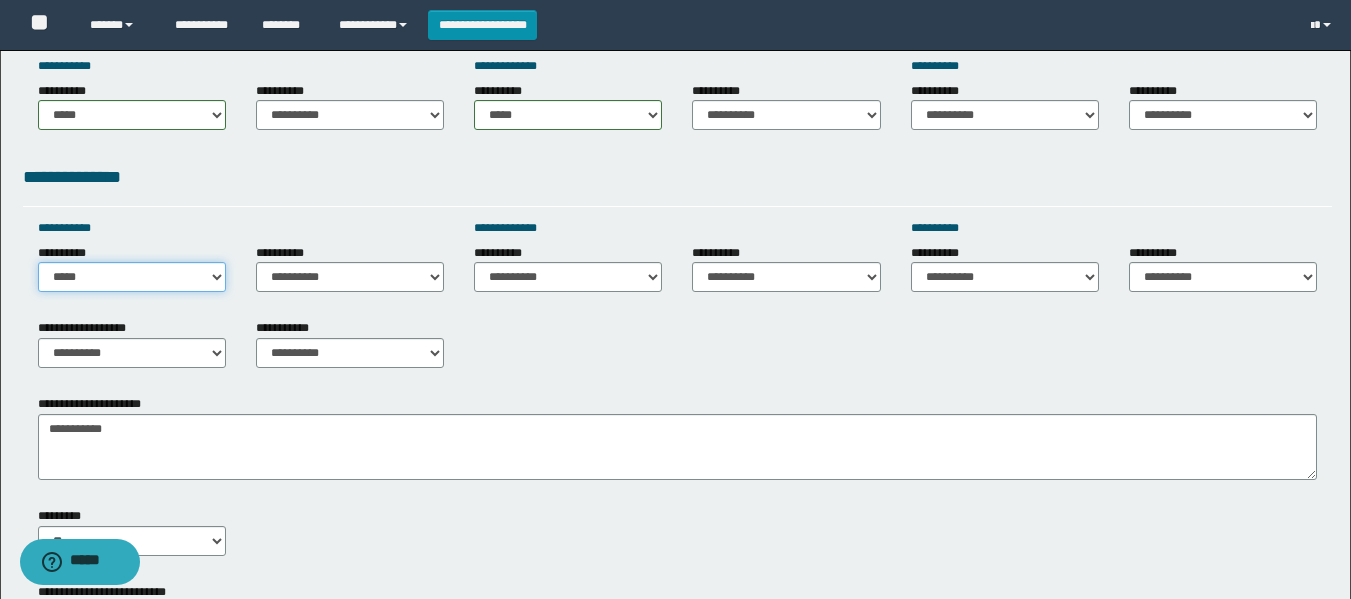 click on "**********" at bounding box center (132, 277) 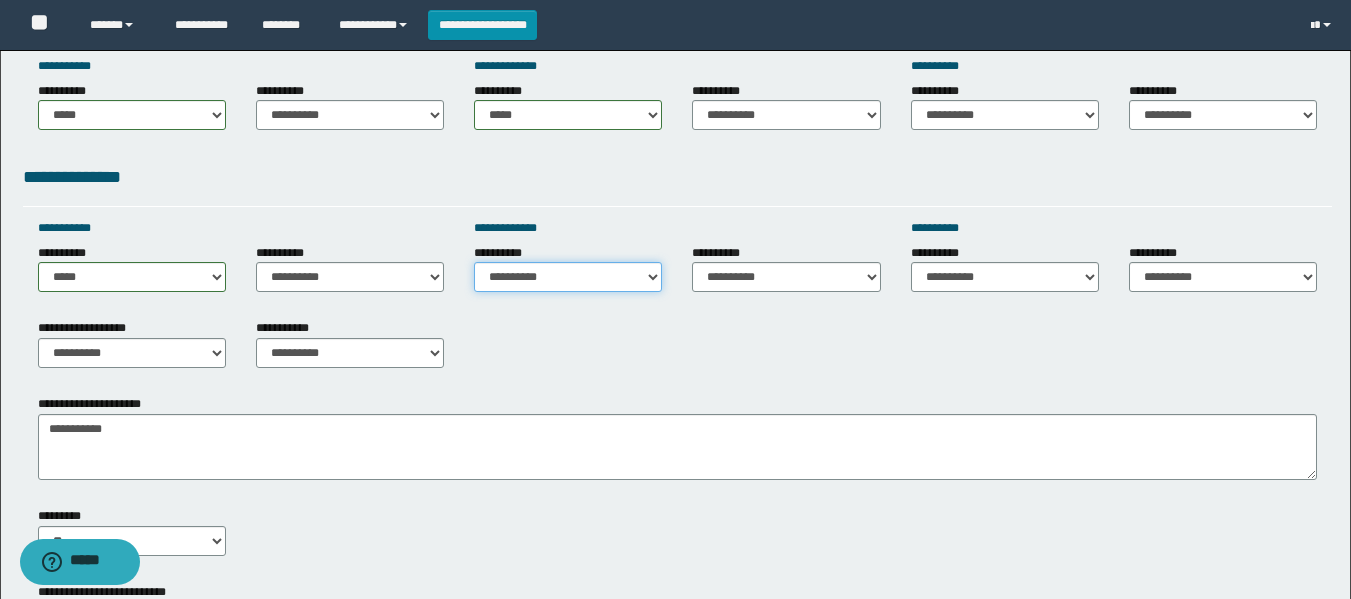 click on "**********" at bounding box center [568, 277] 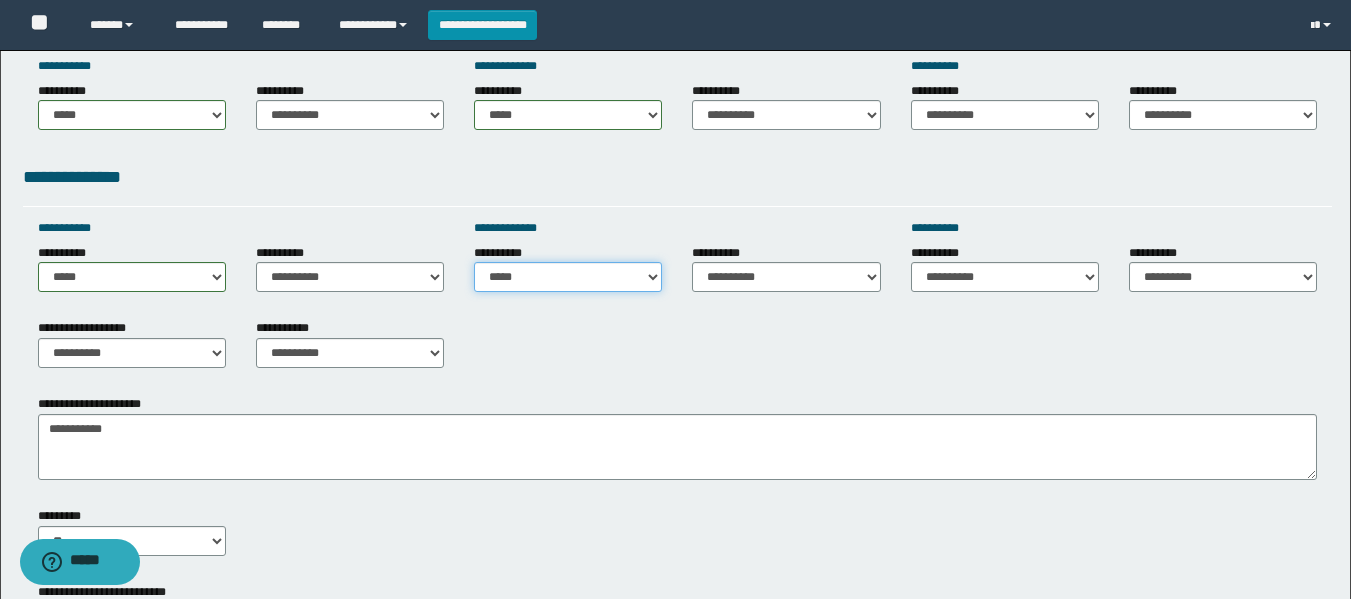 click on "**********" at bounding box center (568, 277) 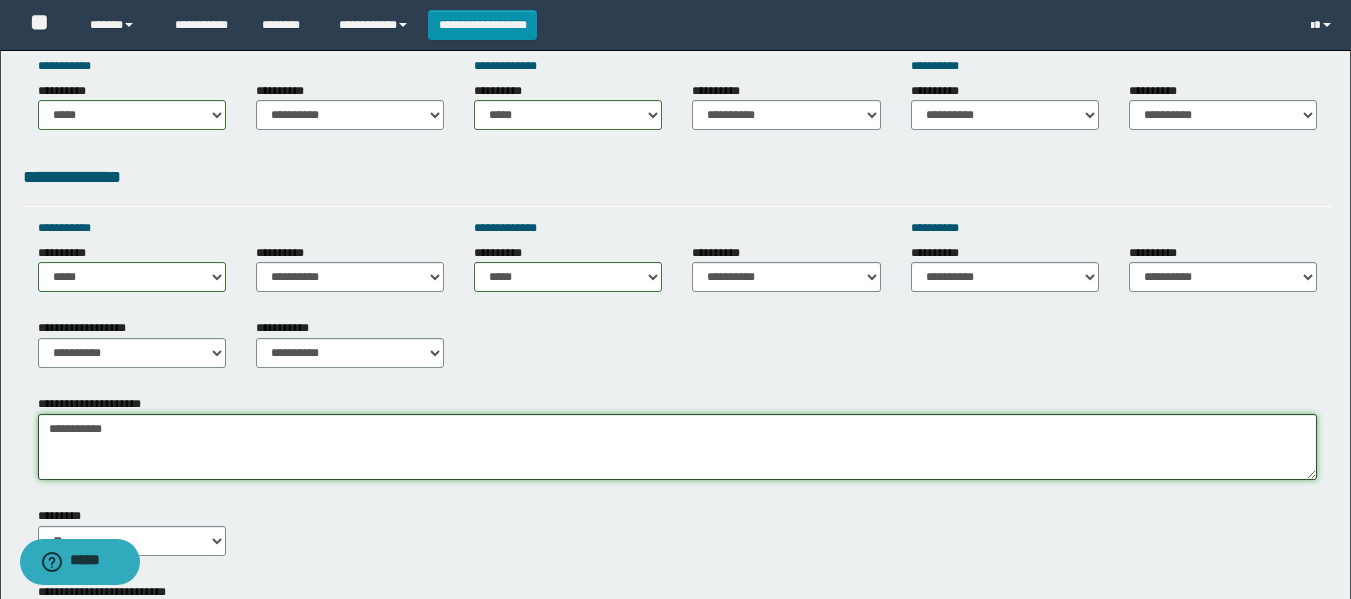 drag, startPoint x: 201, startPoint y: 438, endPoint x: 0, endPoint y: 457, distance: 201.89601 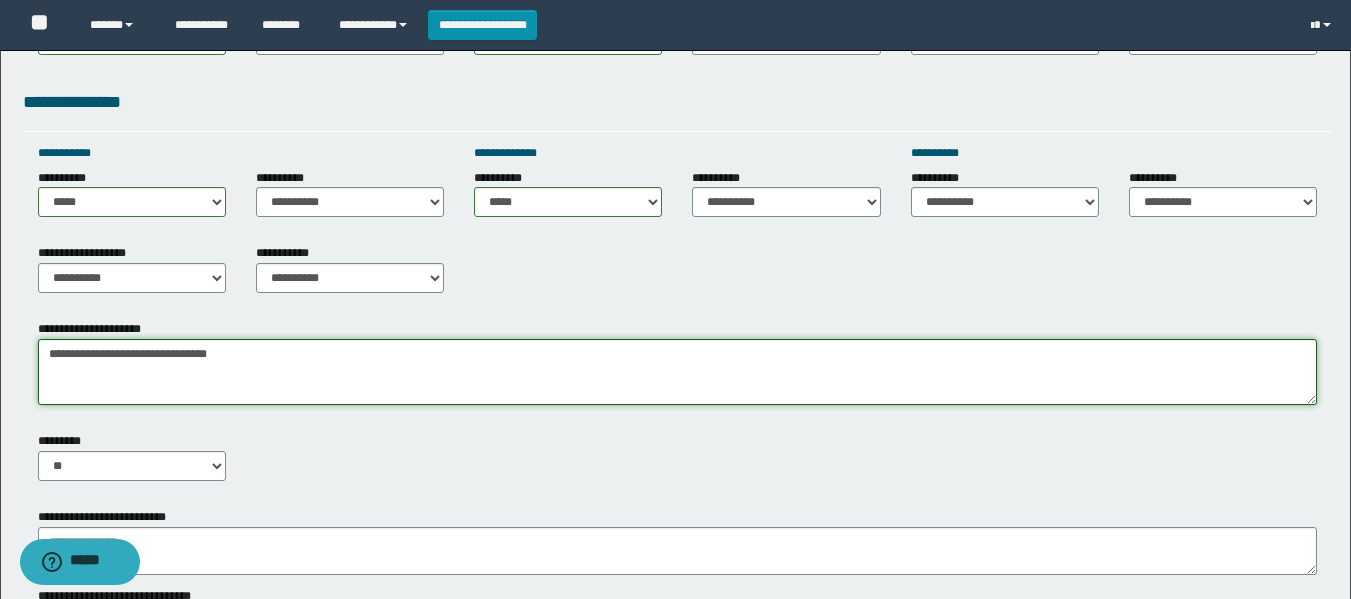 scroll, scrollTop: 900, scrollLeft: 0, axis: vertical 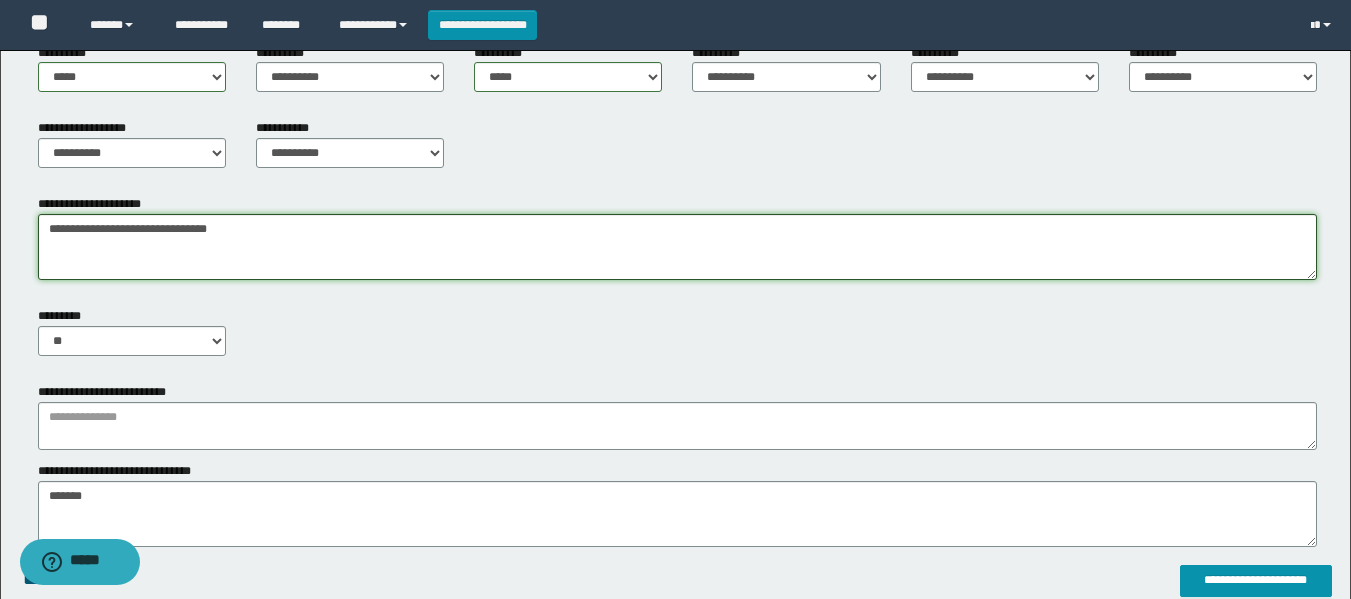 type on "**********" 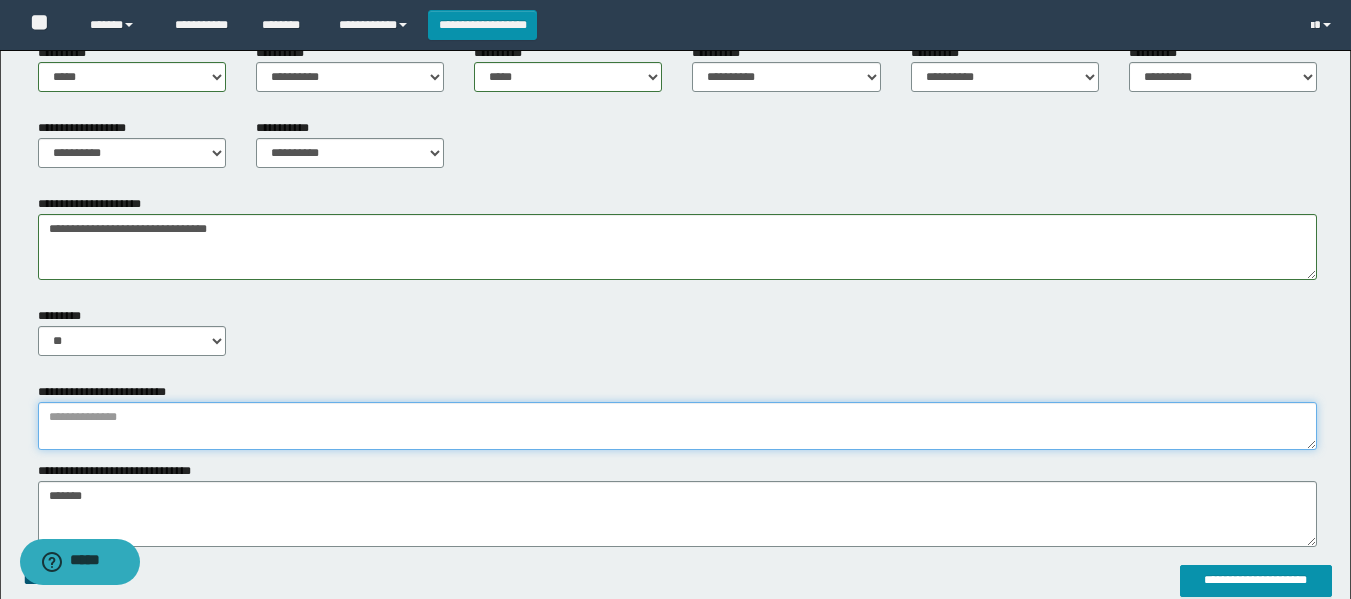click at bounding box center (677, 426) 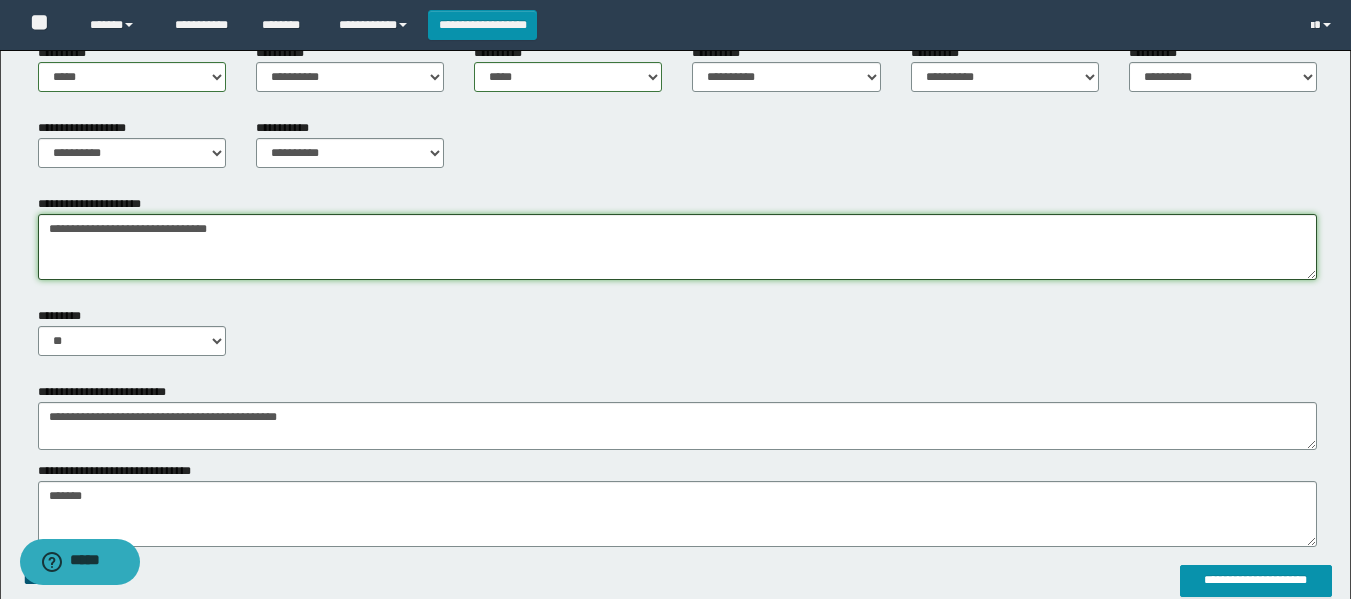 drag, startPoint x: 57, startPoint y: 243, endPoint x: 0, endPoint y: 237, distance: 57.31492 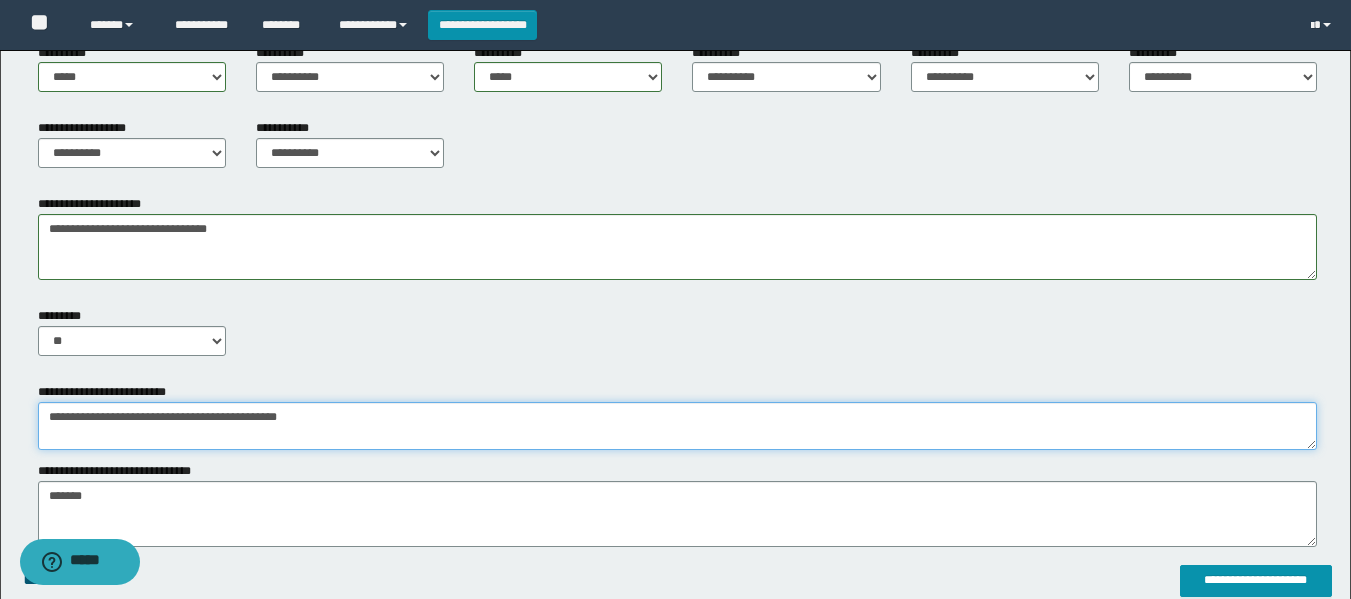 click on "**********" at bounding box center (677, 426) 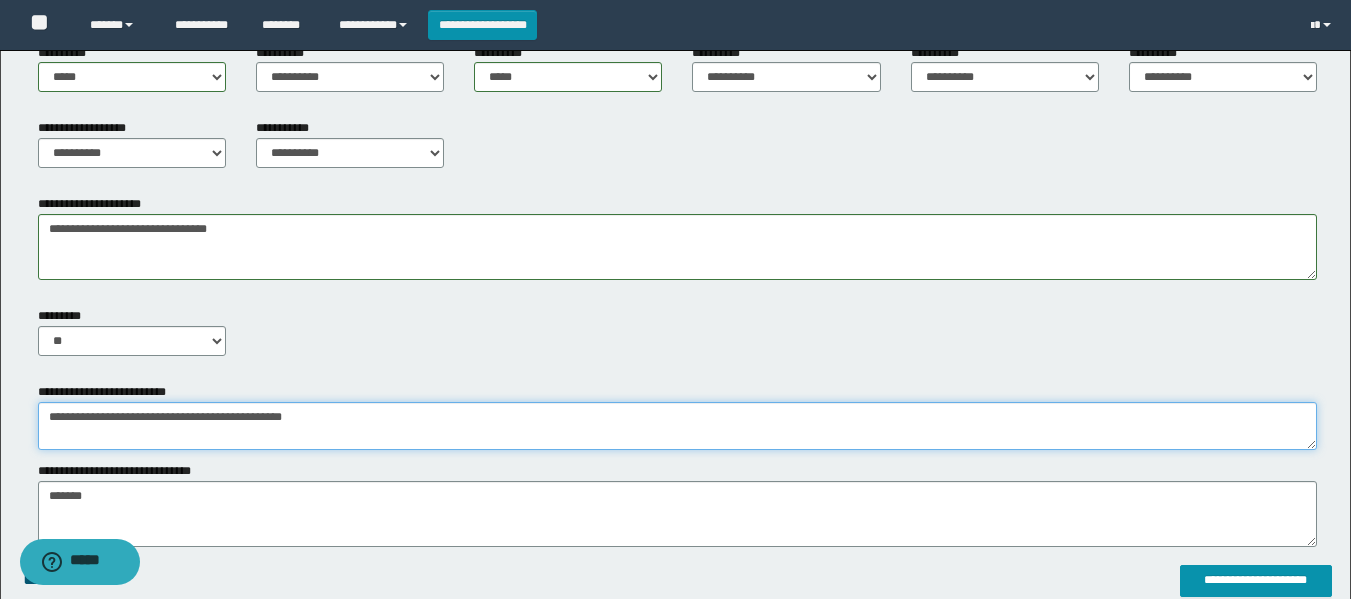 paste on "**********" 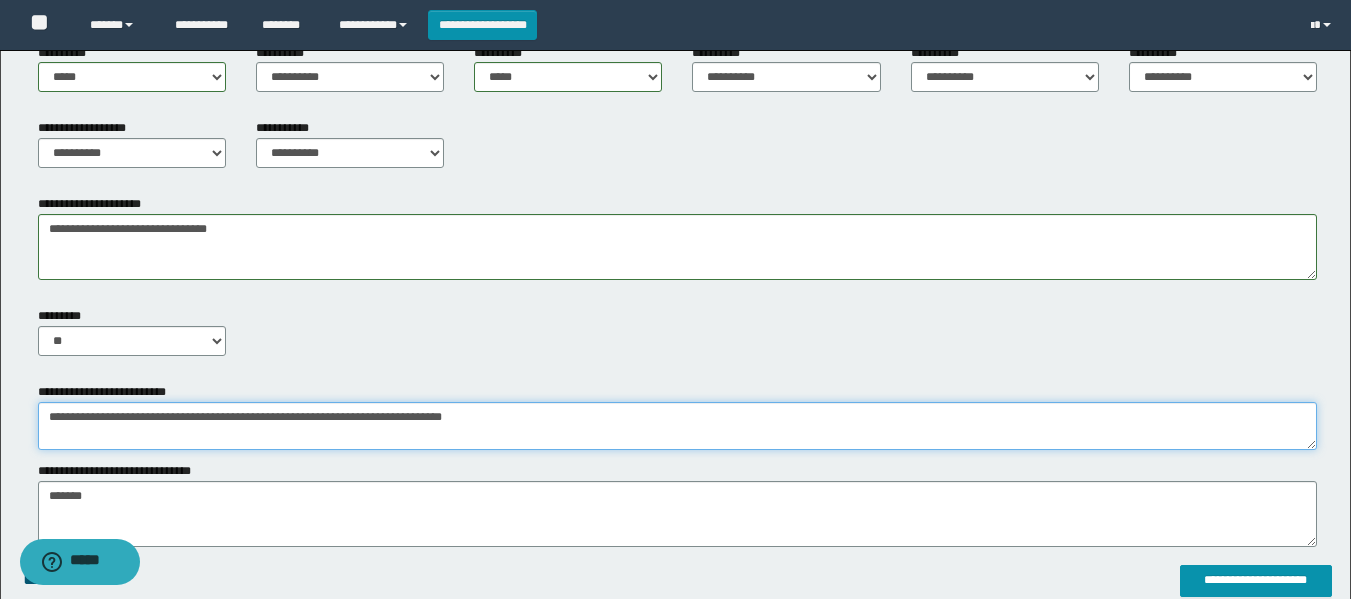 click on "**********" at bounding box center (677, 426) 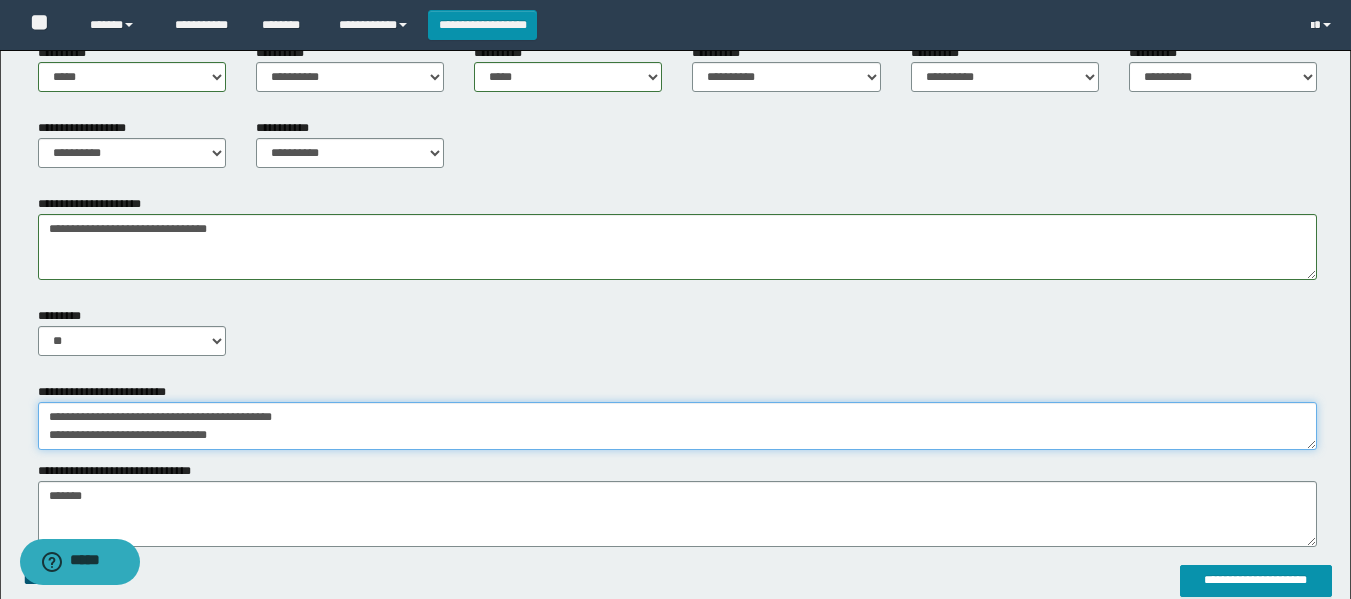 drag, startPoint x: 263, startPoint y: 434, endPoint x: 0, endPoint y: 374, distance: 269.7573 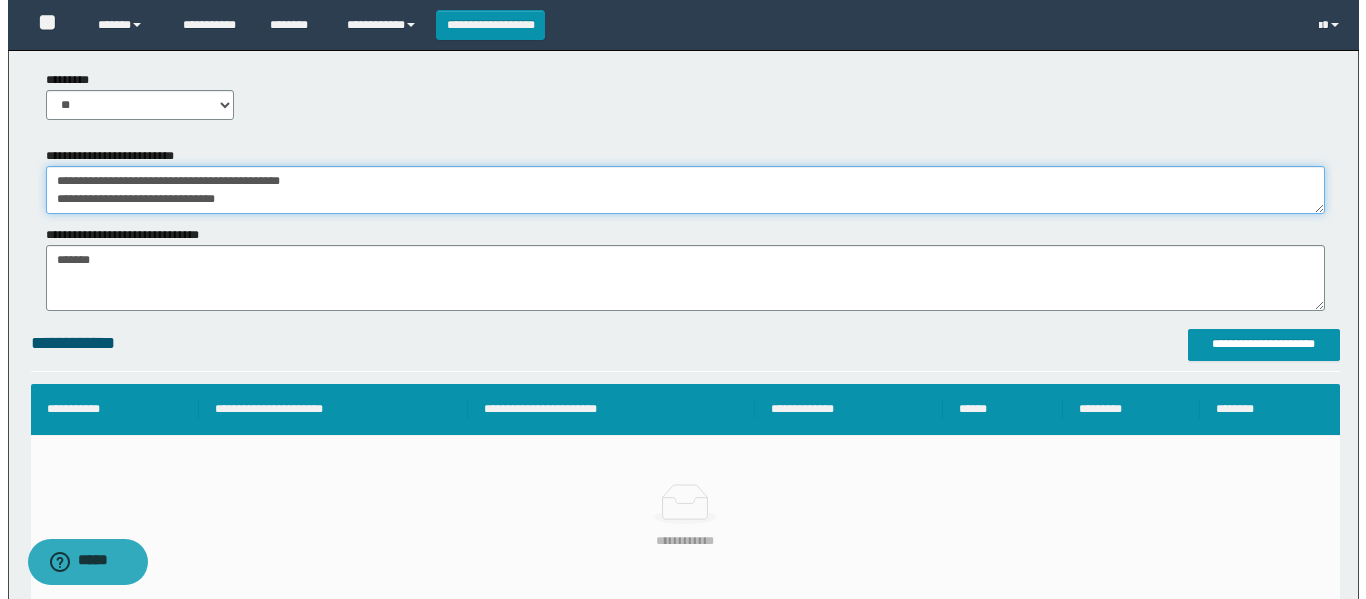 scroll, scrollTop: 1200, scrollLeft: 0, axis: vertical 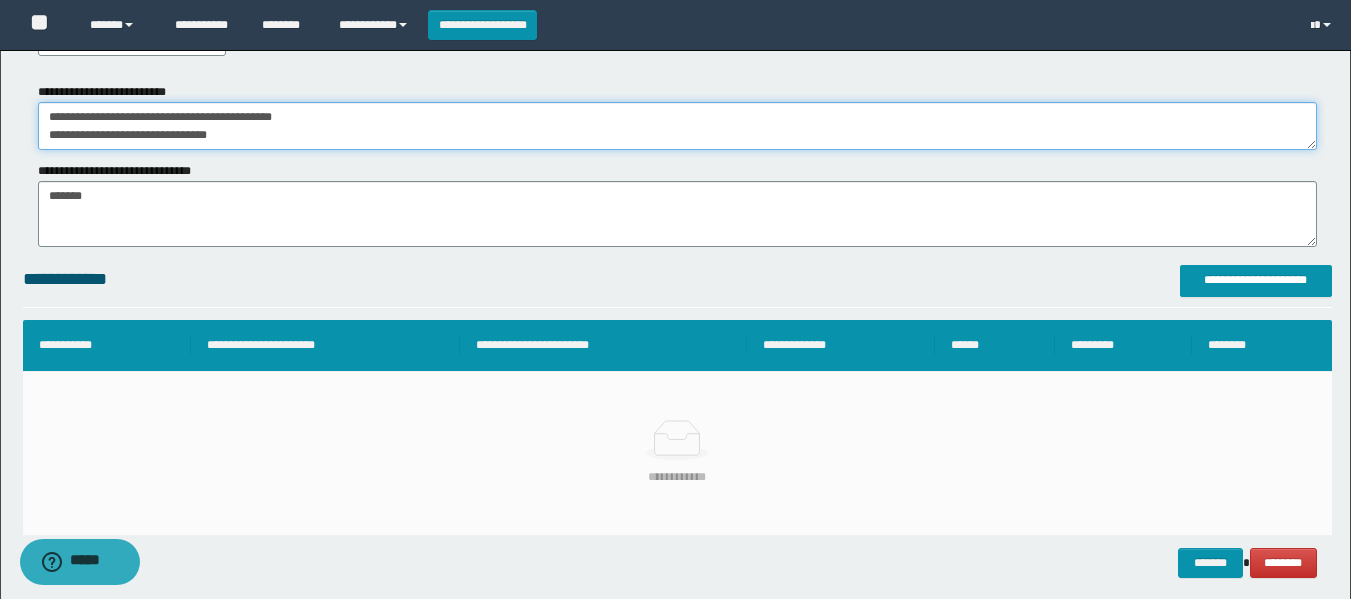 type on "**********" 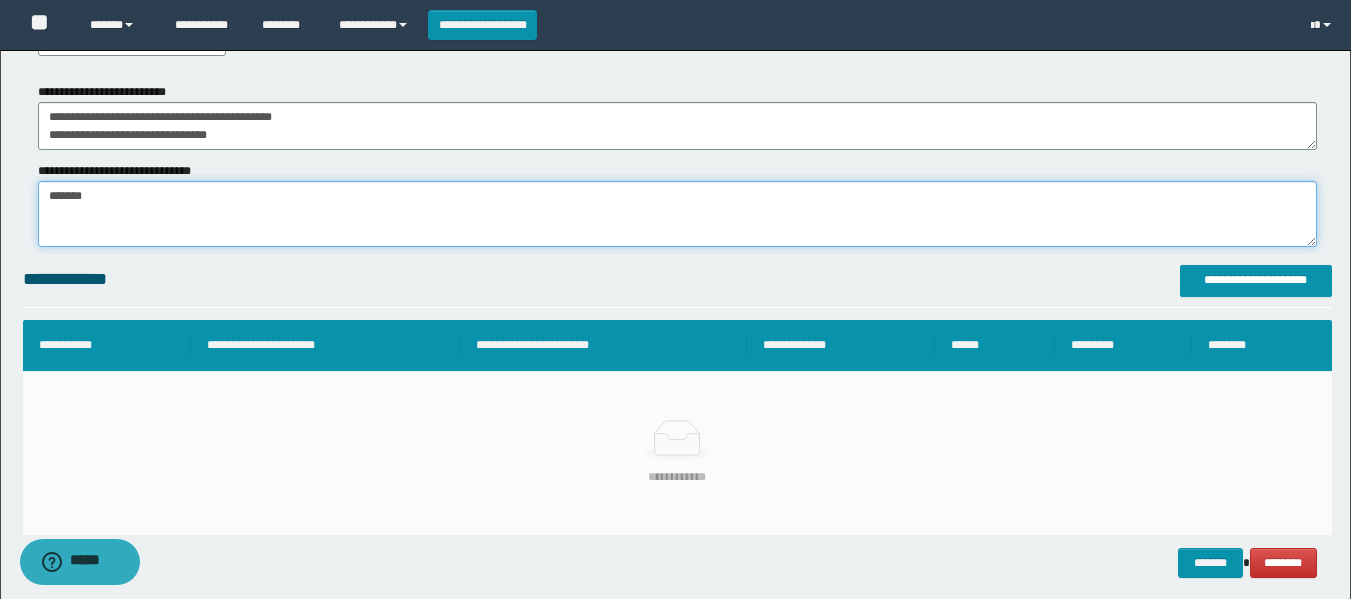 drag, startPoint x: 206, startPoint y: 203, endPoint x: 0, endPoint y: 207, distance: 206.03883 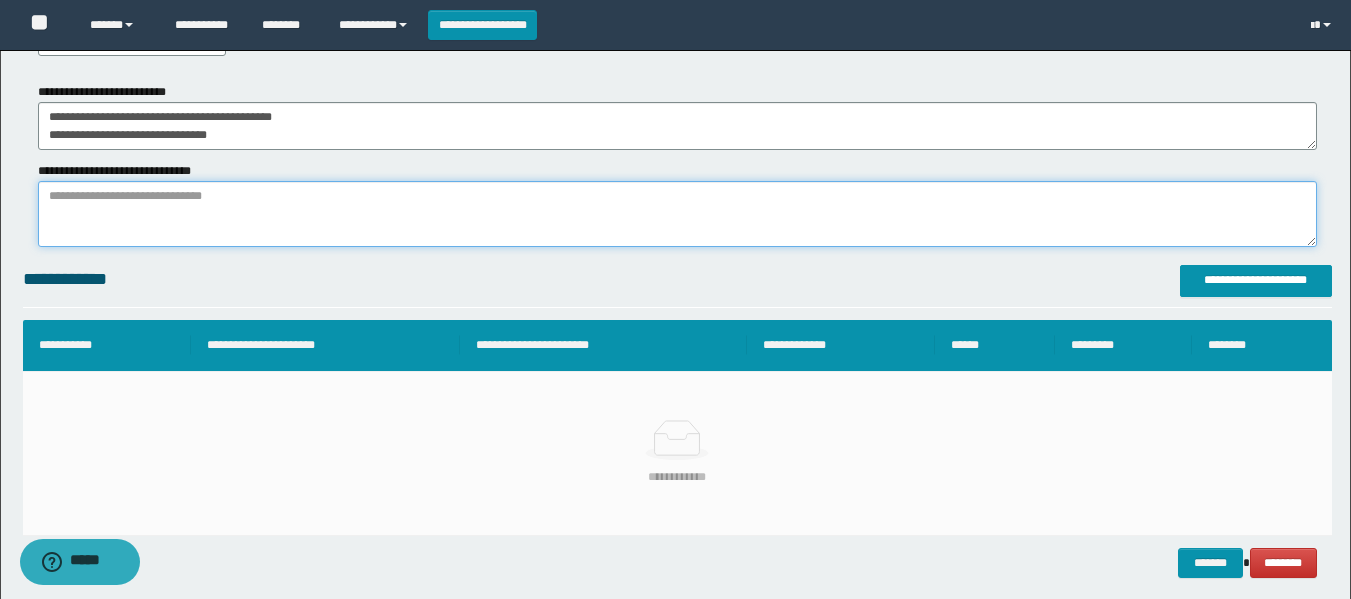 paste on "**********" 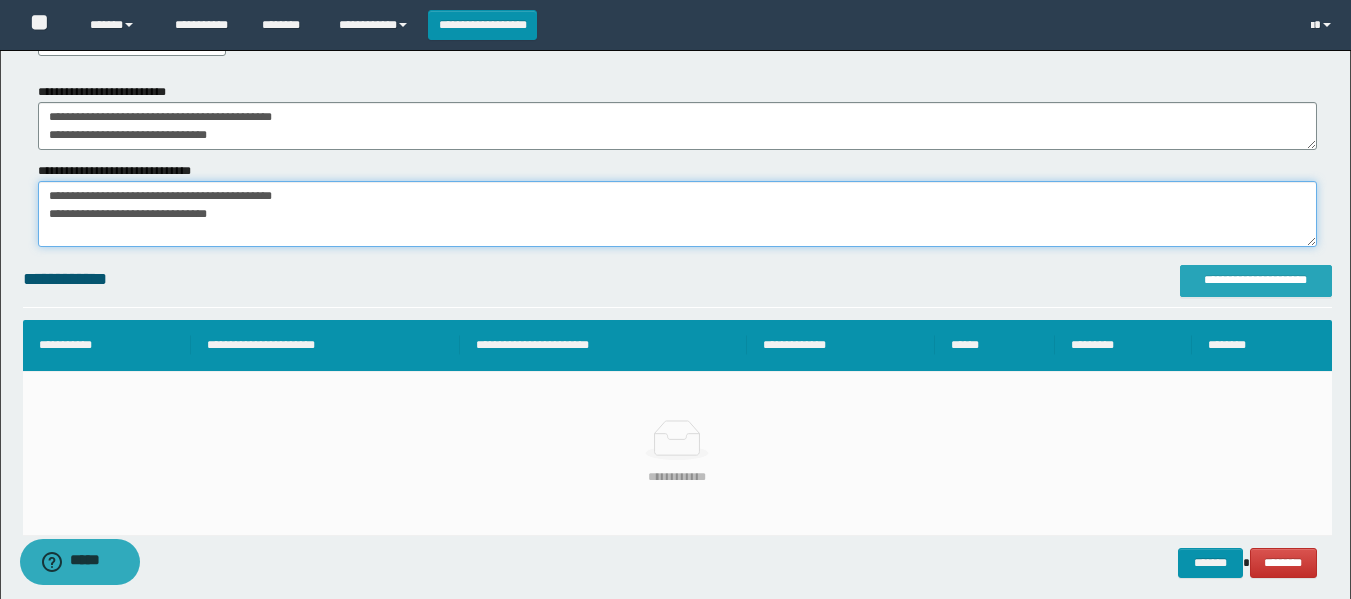 type on "**********" 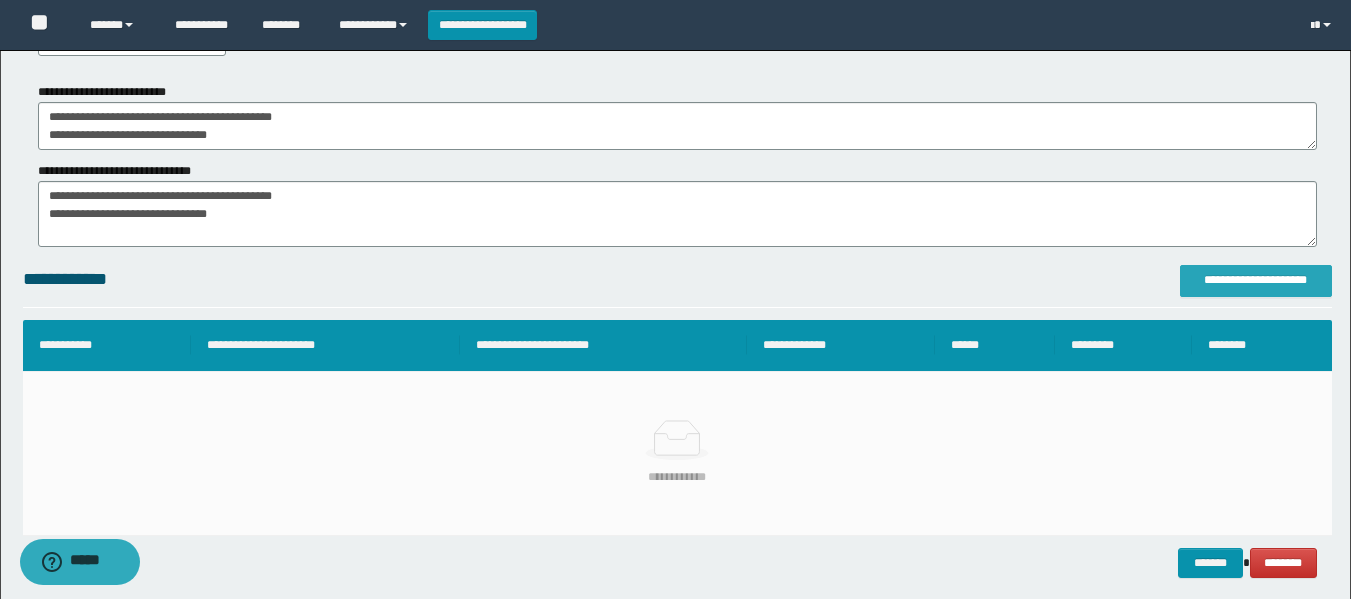 click on "**********" at bounding box center (1256, 280) 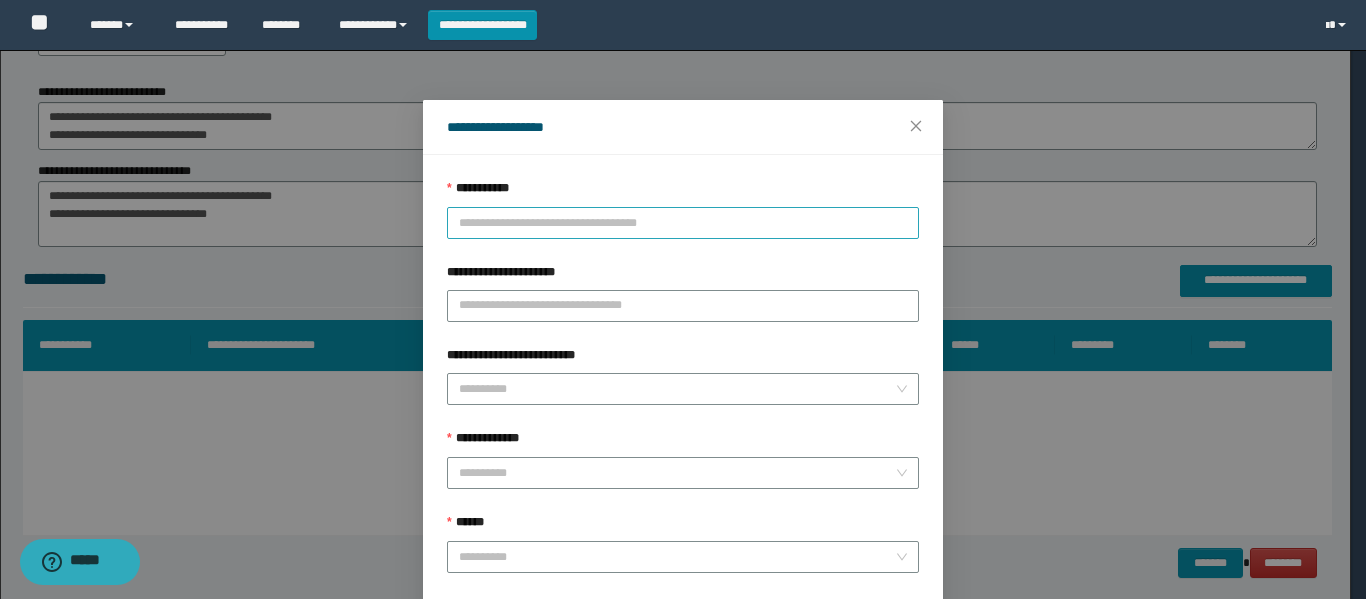 click on "**********" at bounding box center (683, 223) 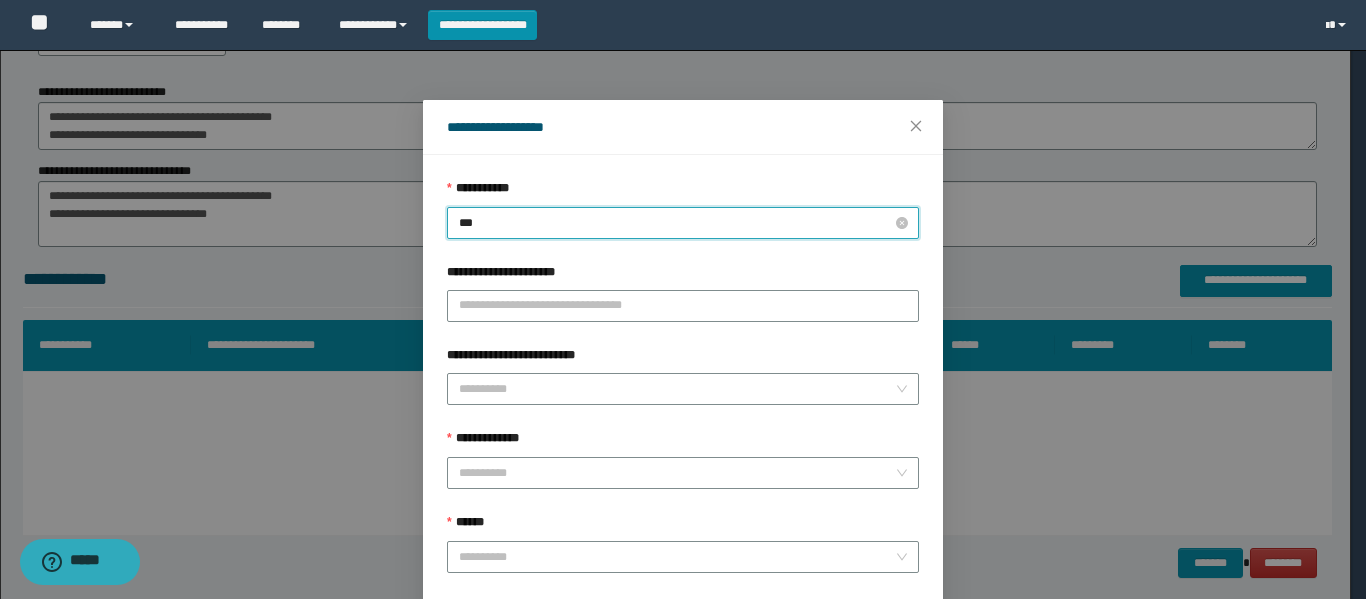 type on "****" 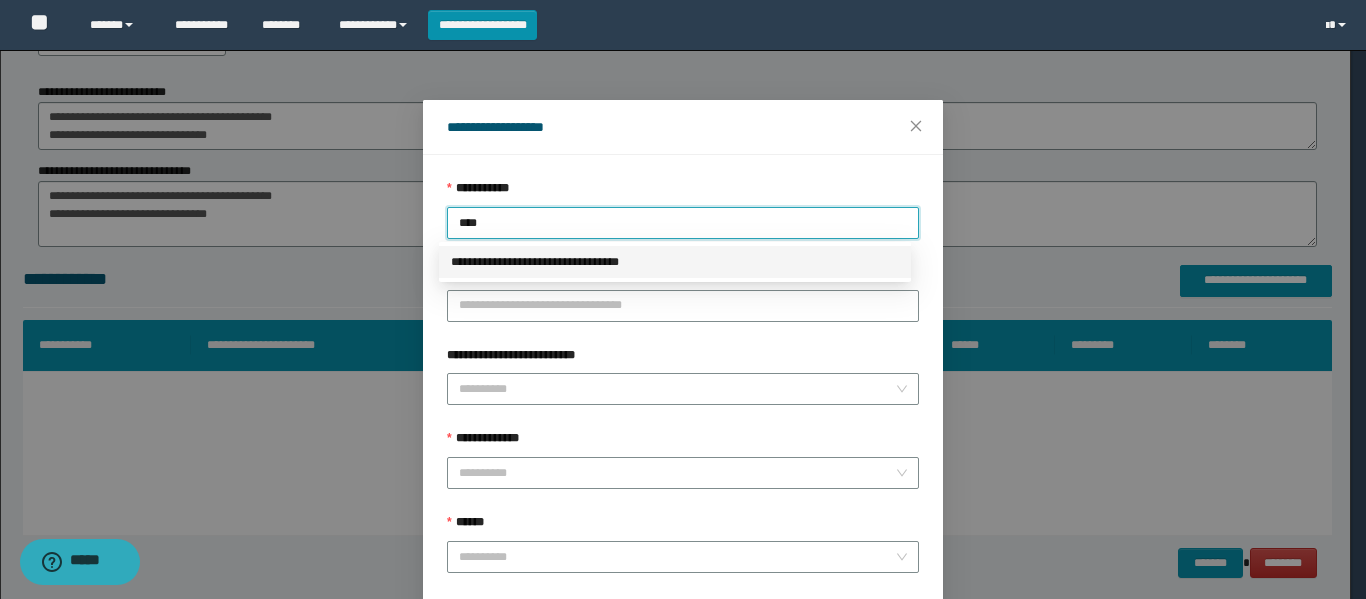click on "**********" at bounding box center (675, 262) 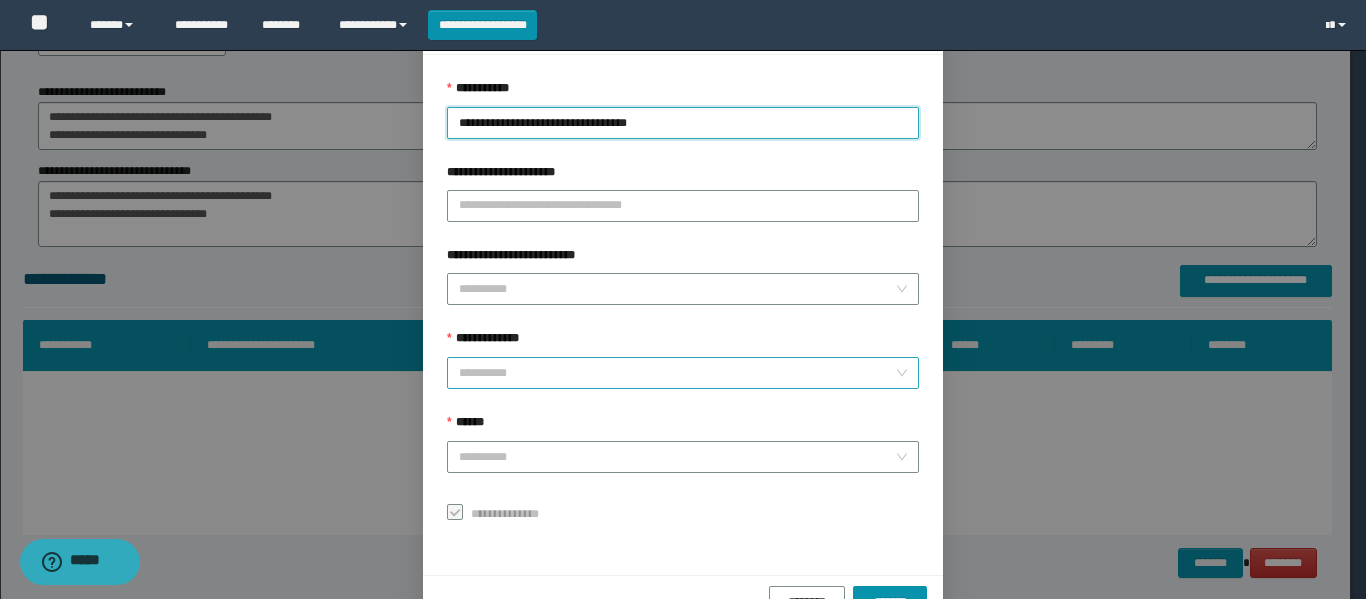 click on "**********" at bounding box center (677, 373) 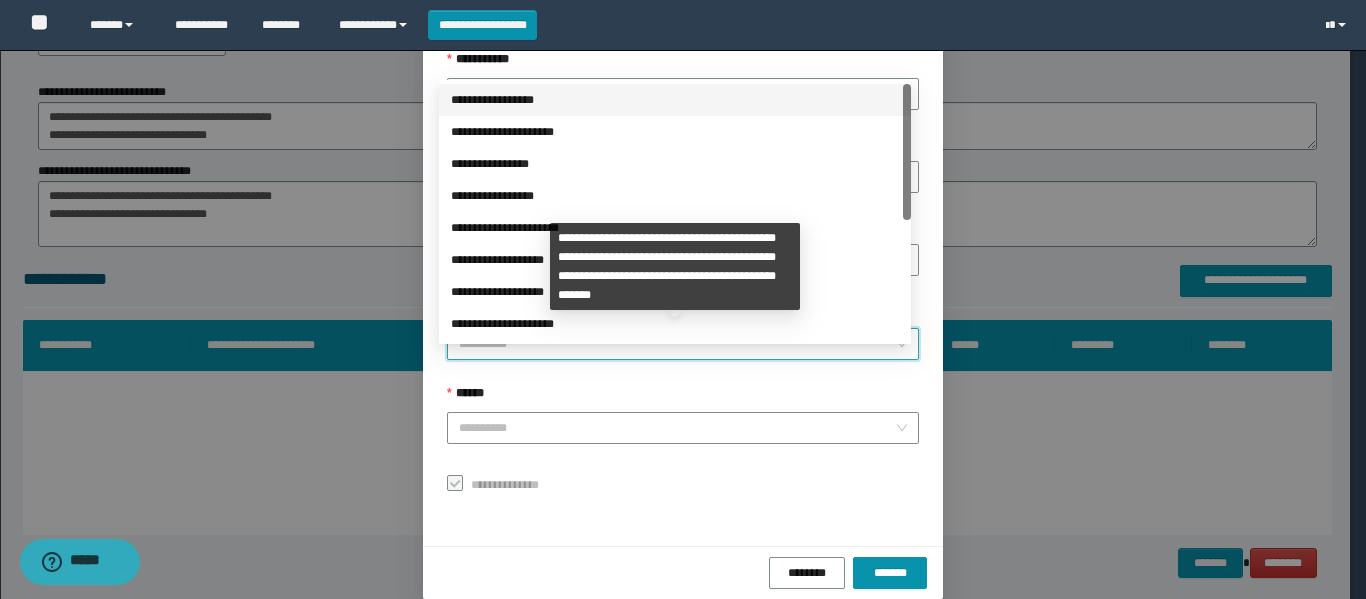 scroll, scrollTop: 153, scrollLeft: 0, axis: vertical 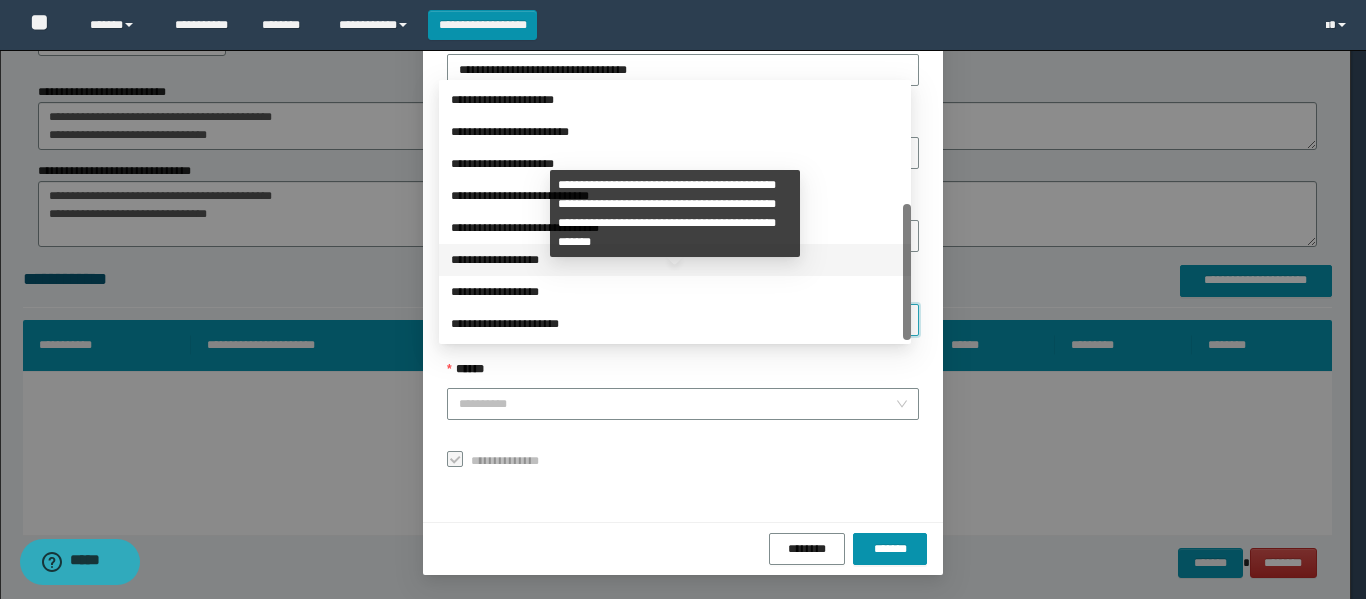 click on "**********" at bounding box center (675, 260) 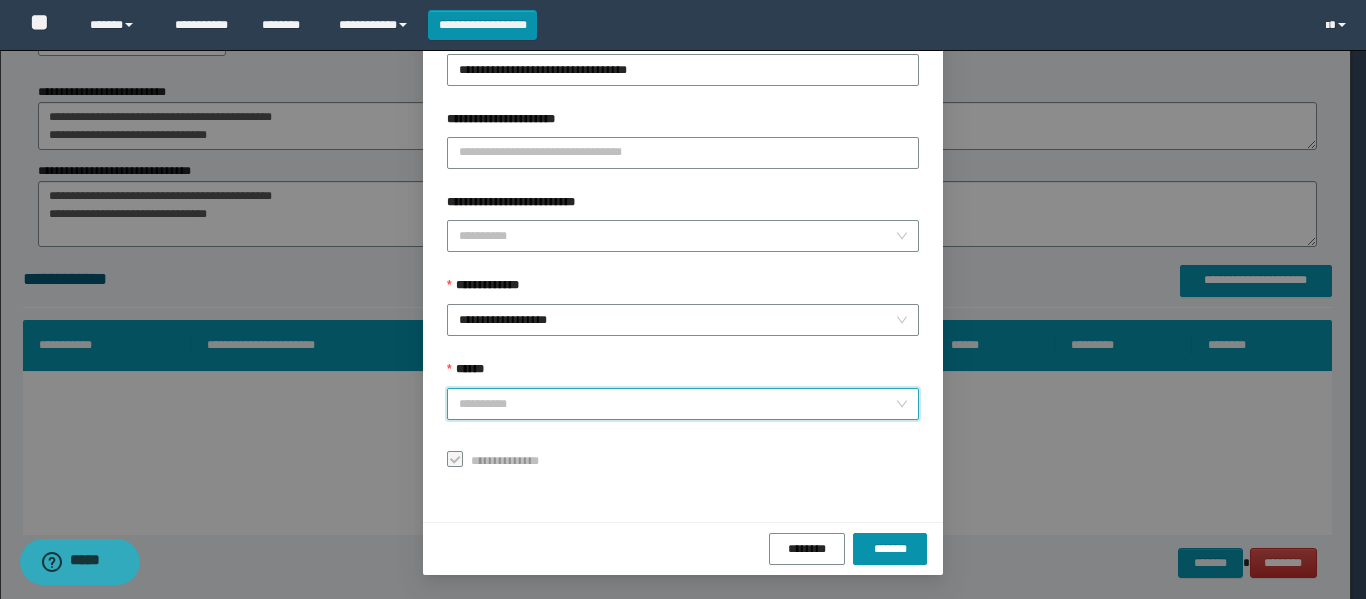 click on "******" at bounding box center (677, 404) 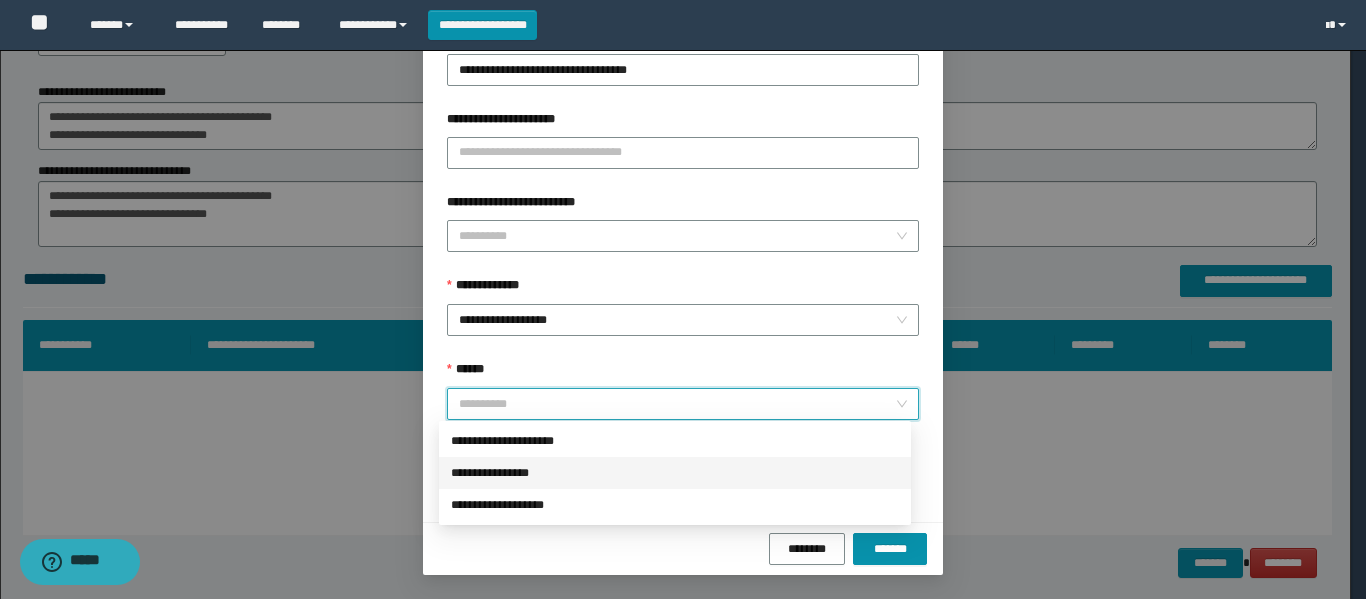 click on "**********" at bounding box center [675, 473] 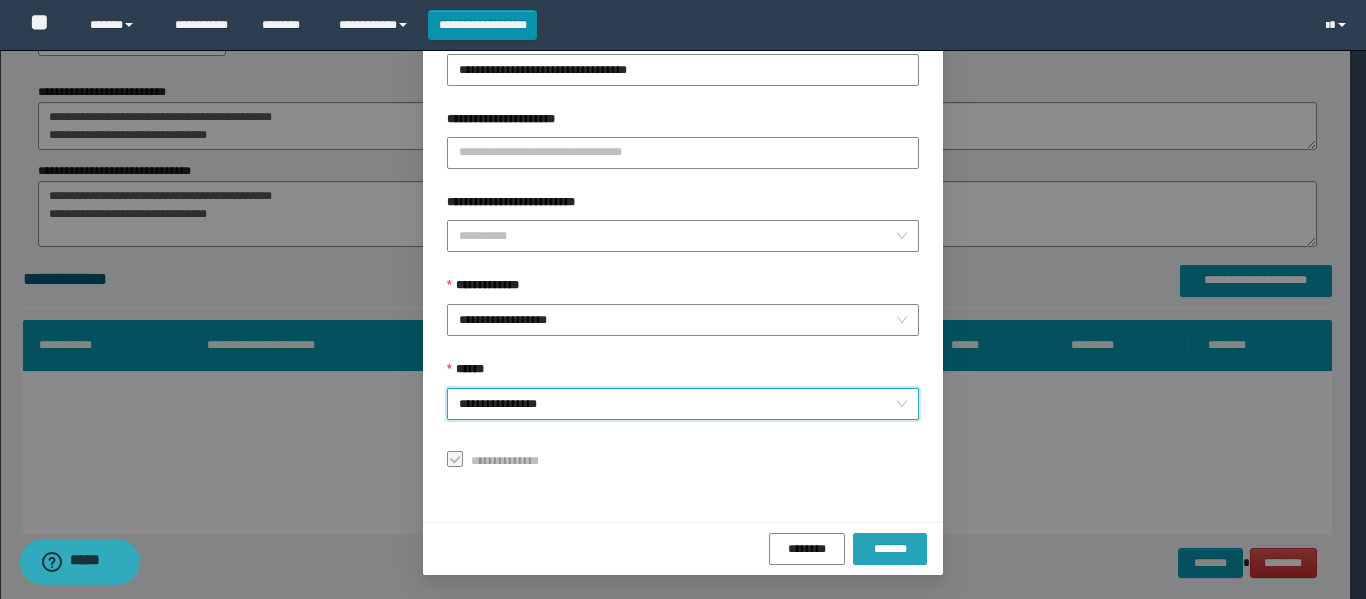 click on "*******" at bounding box center (890, 549) 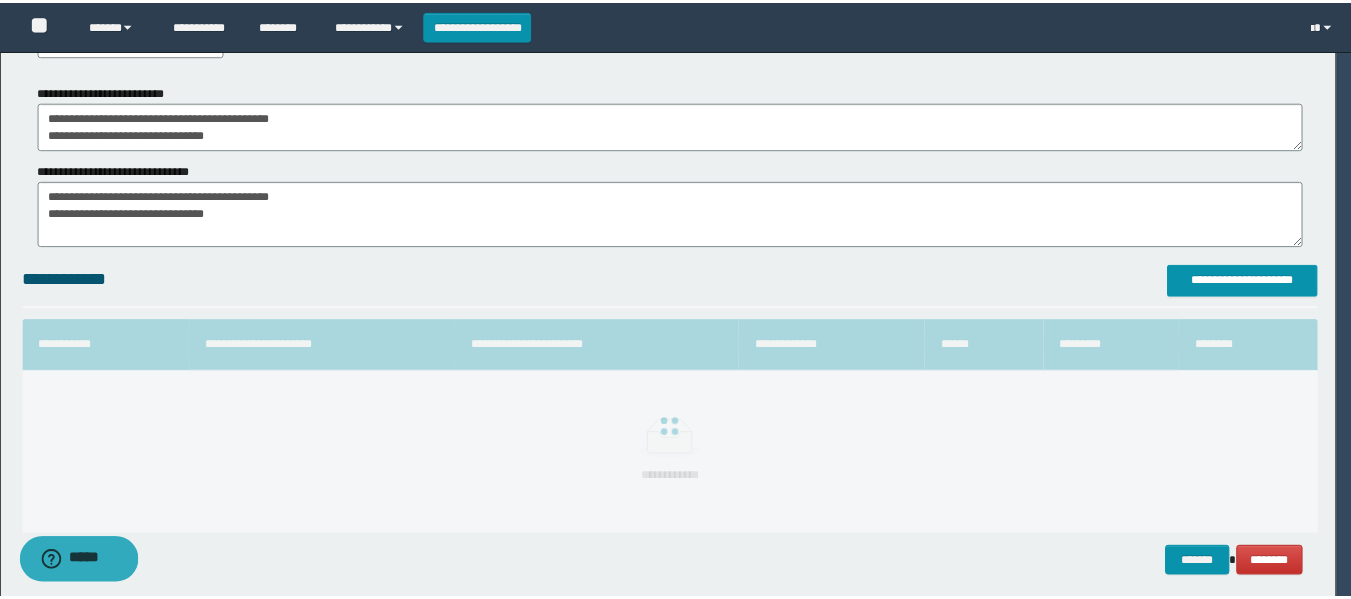 scroll, scrollTop: 106, scrollLeft: 0, axis: vertical 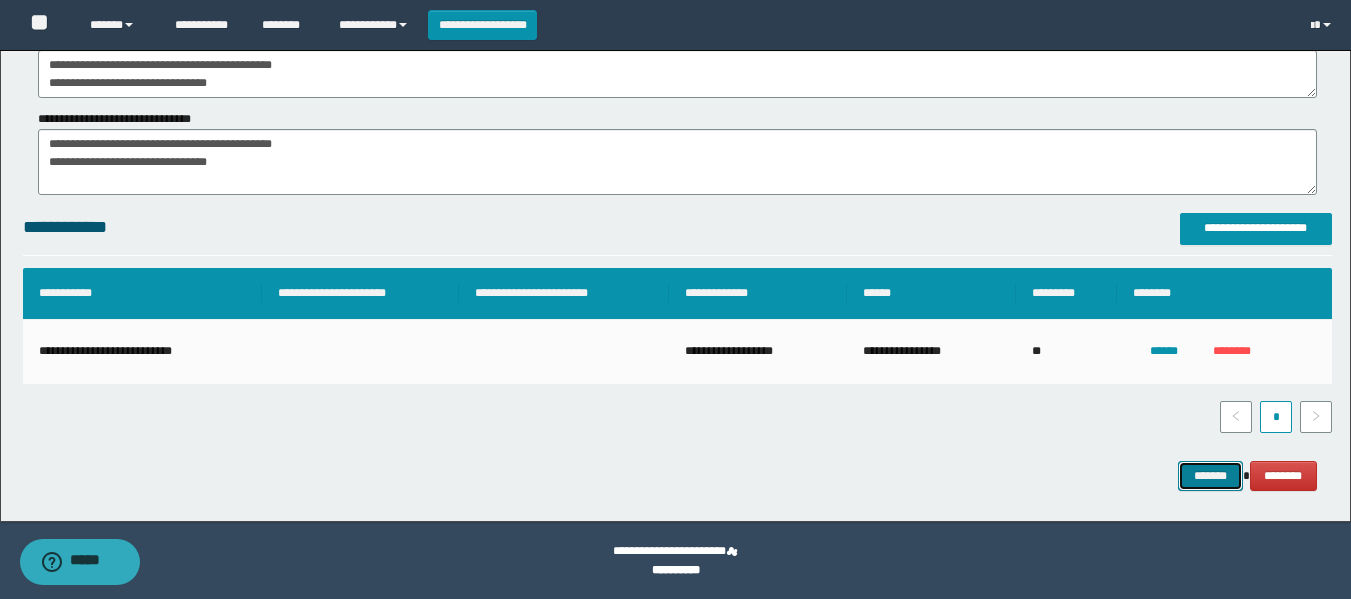 click on "*******" at bounding box center (1210, 476) 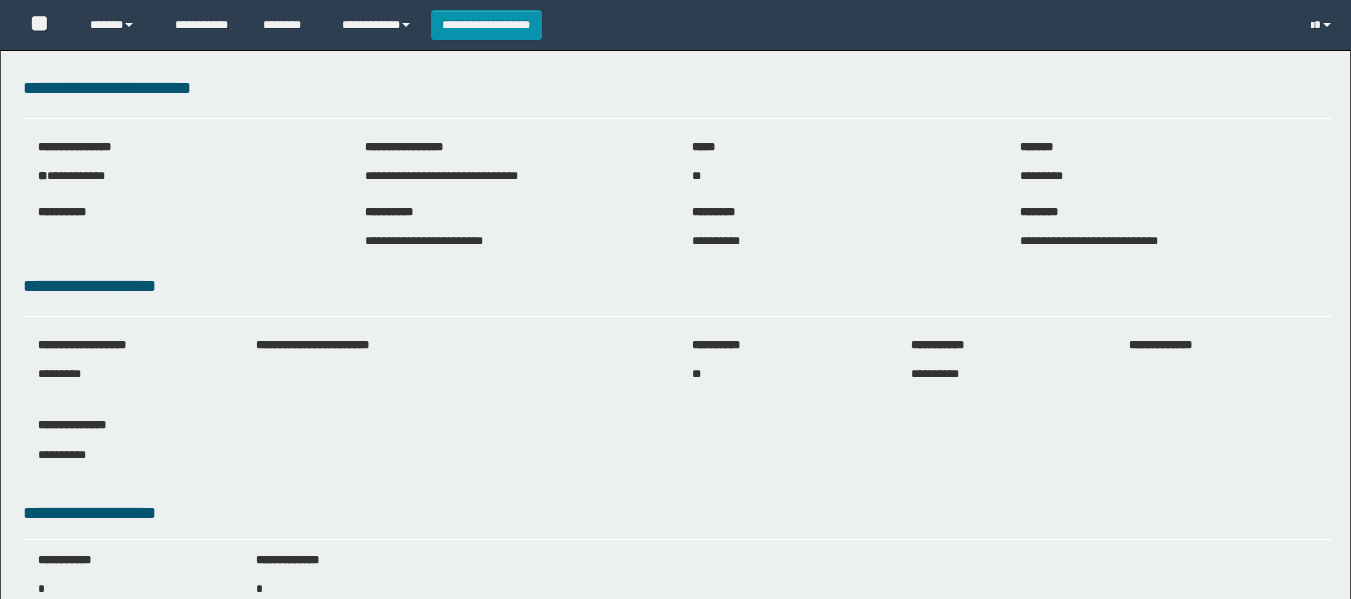 scroll, scrollTop: 0, scrollLeft: 0, axis: both 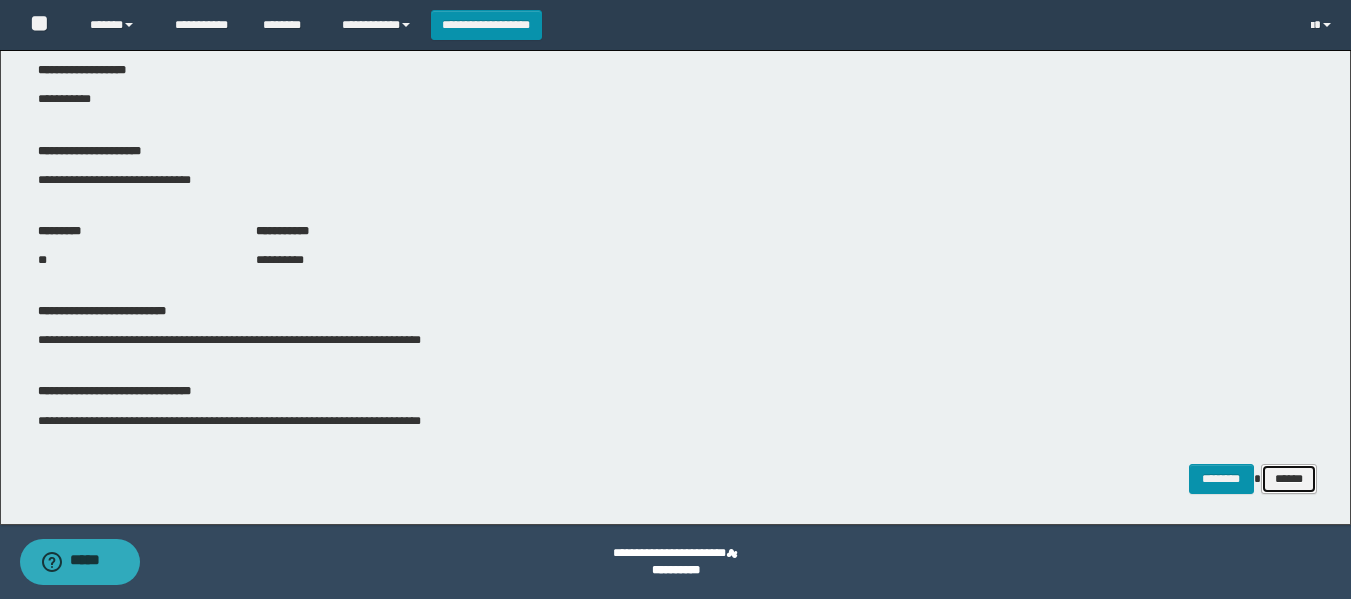 click on "******" at bounding box center [1289, 479] 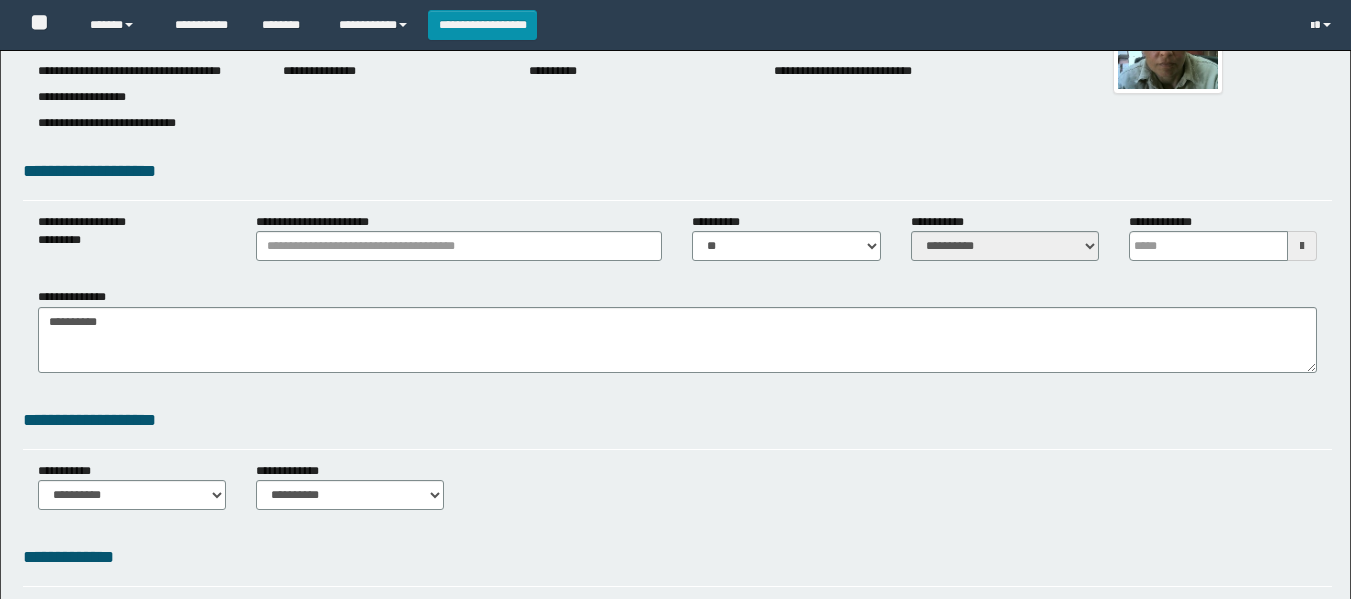 scroll, scrollTop: 500, scrollLeft: 0, axis: vertical 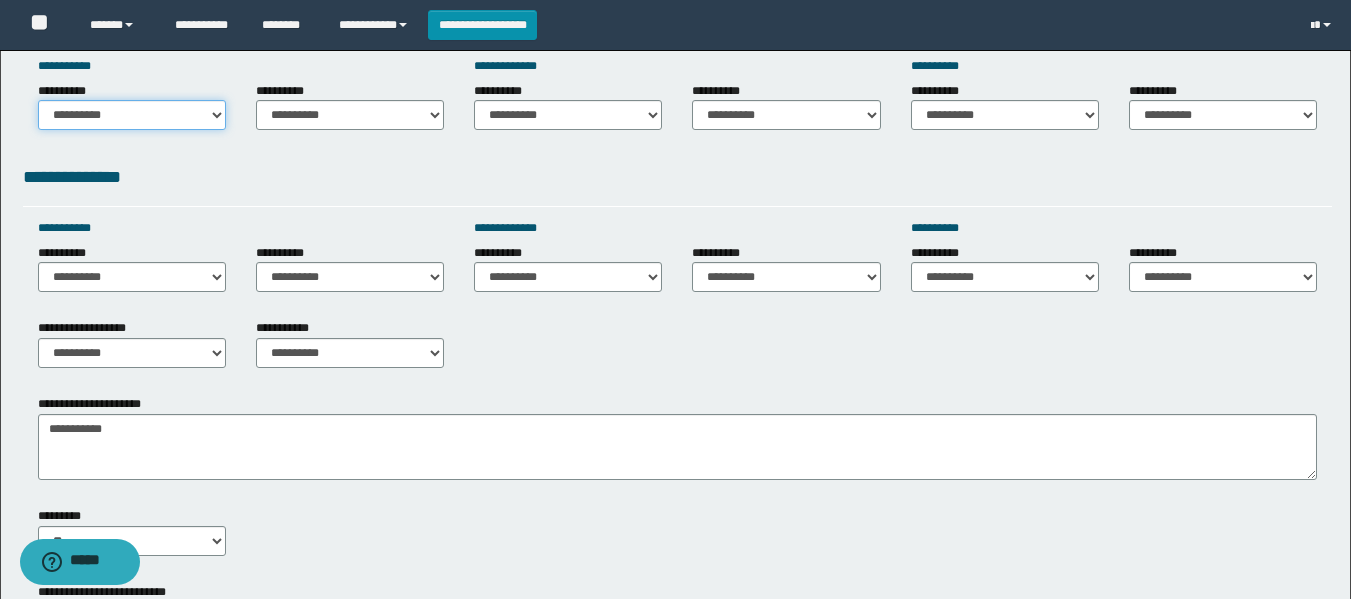 click on "**********" at bounding box center [132, 115] 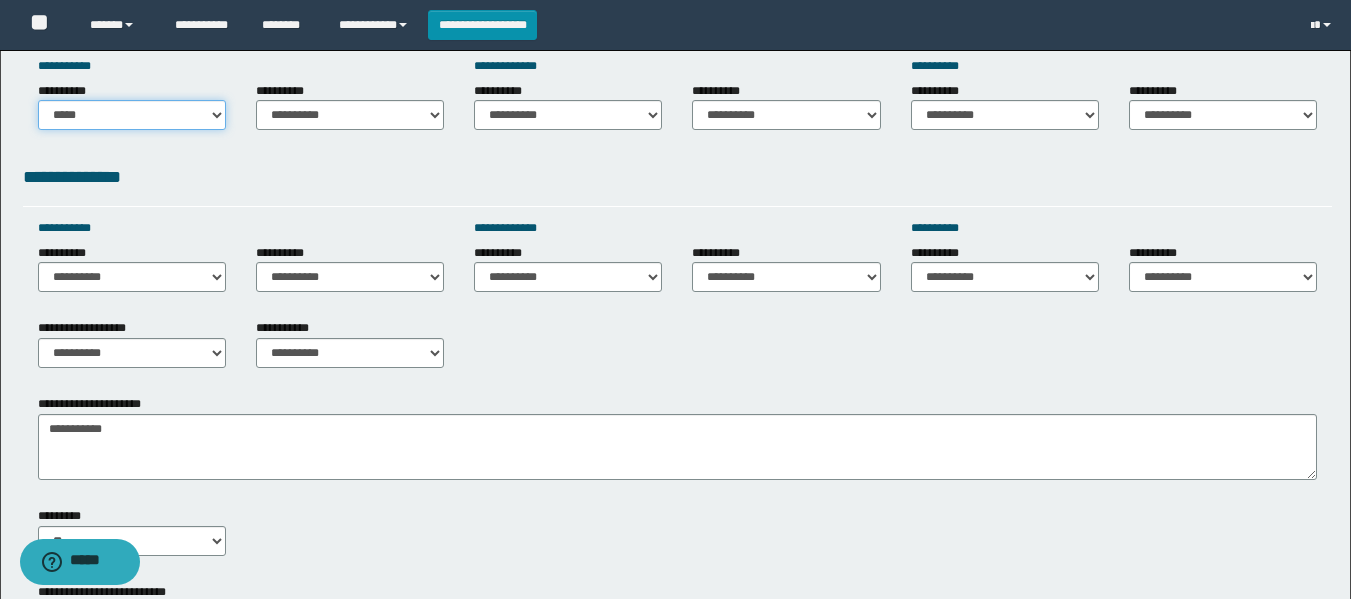 click on "**********" at bounding box center (132, 115) 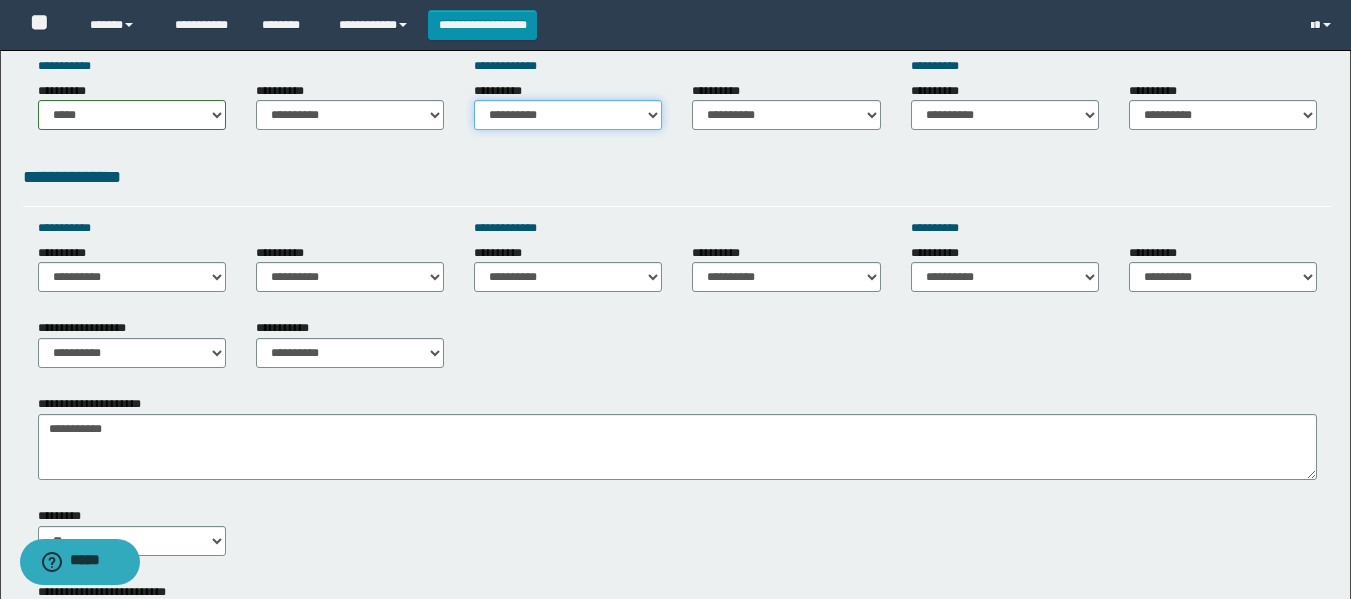click on "**********" at bounding box center (568, 115) 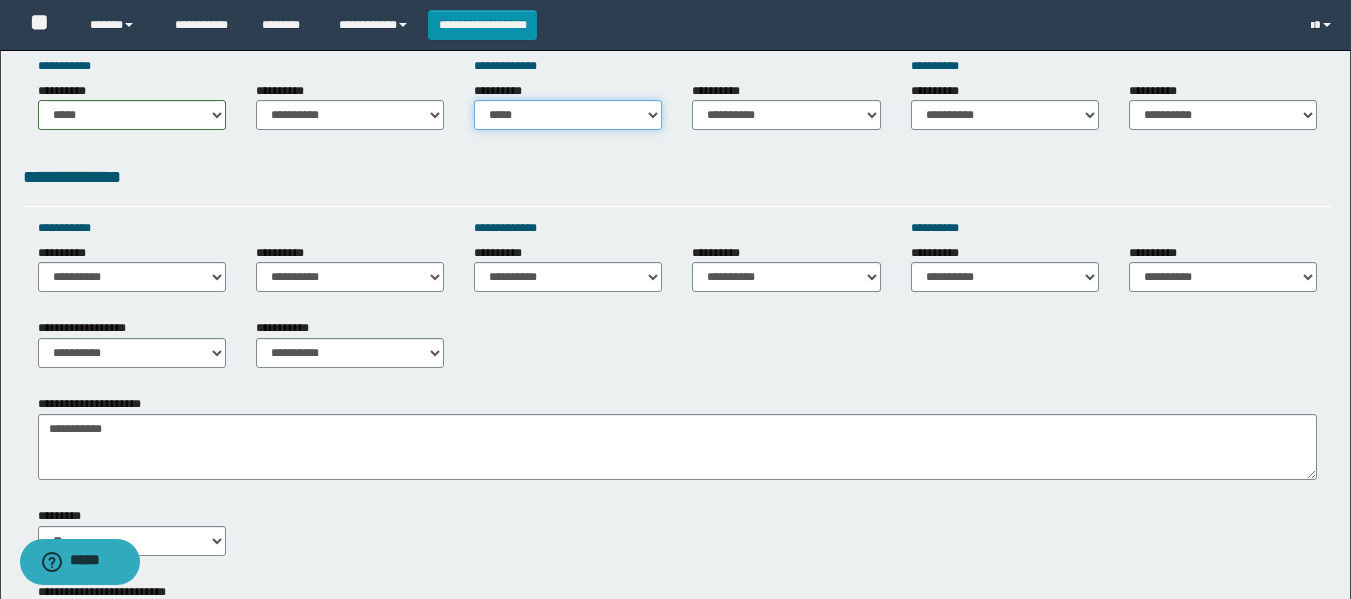 click on "**********" at bounding box center [568, 115] 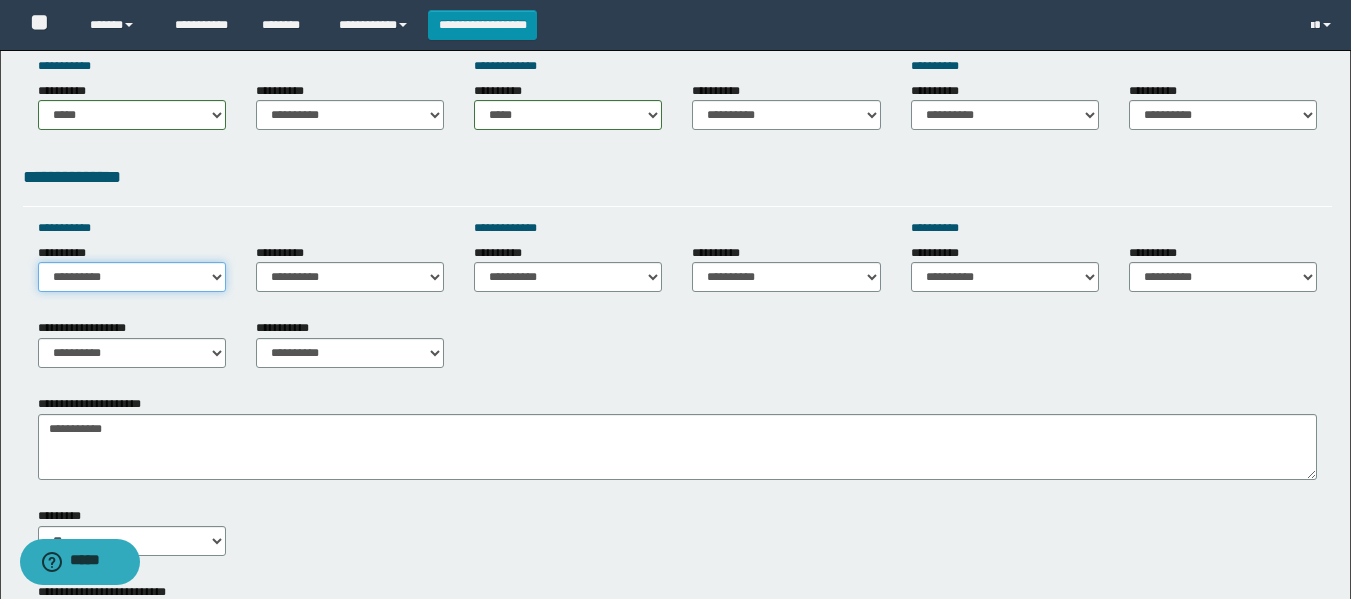 drag, startPoint x: 61, startPoint y: 270, endPoint x: 69, endPoint y: 284, distance: 16.124516 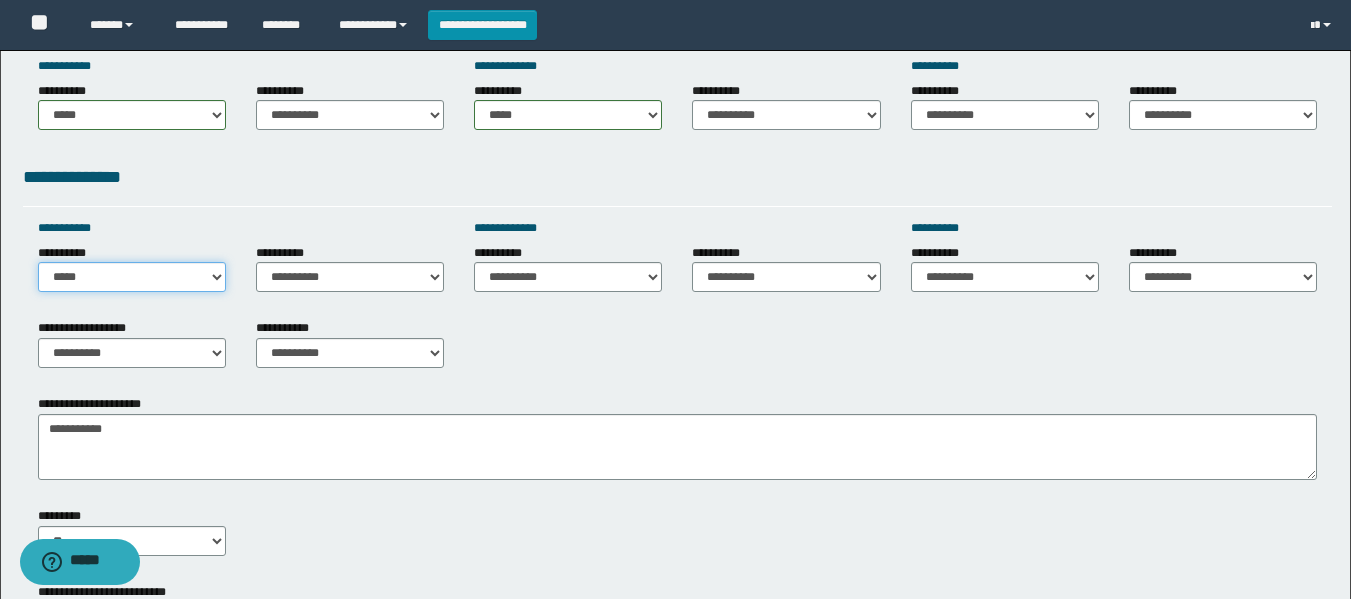 click on "**********" at bounding box center (132, 277) 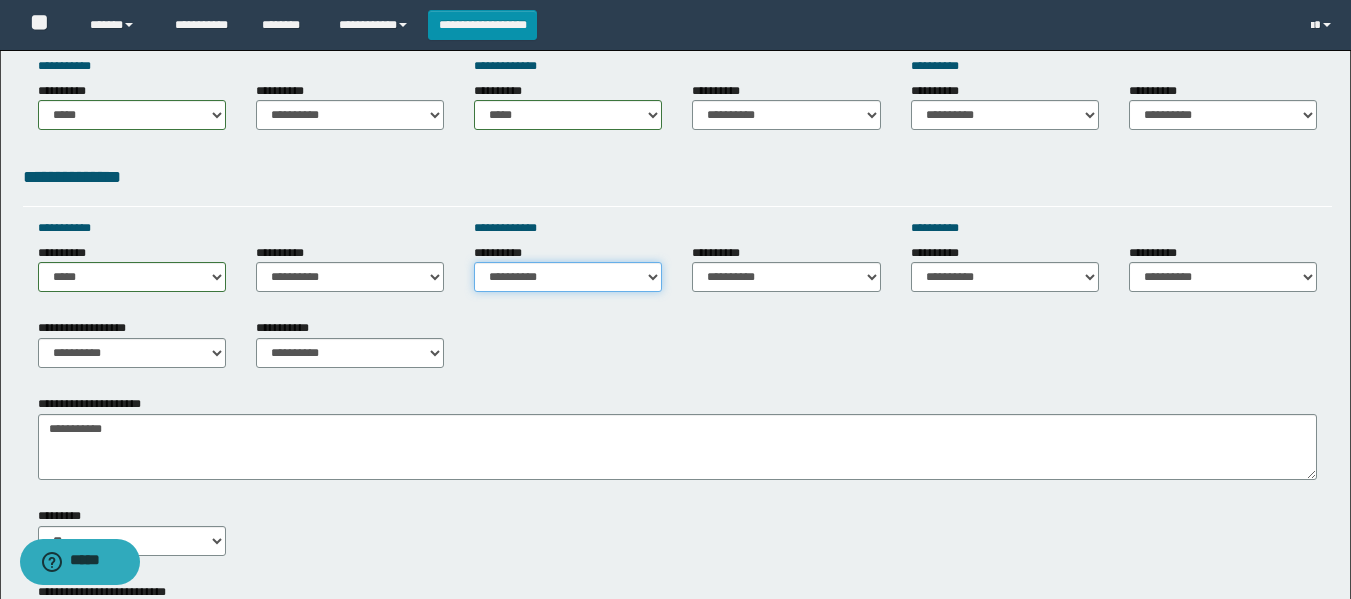 drag, startPoint x: 602, startPoint y: 270, endPoint x: 595, endPoint y: 285, distance: 16.552946 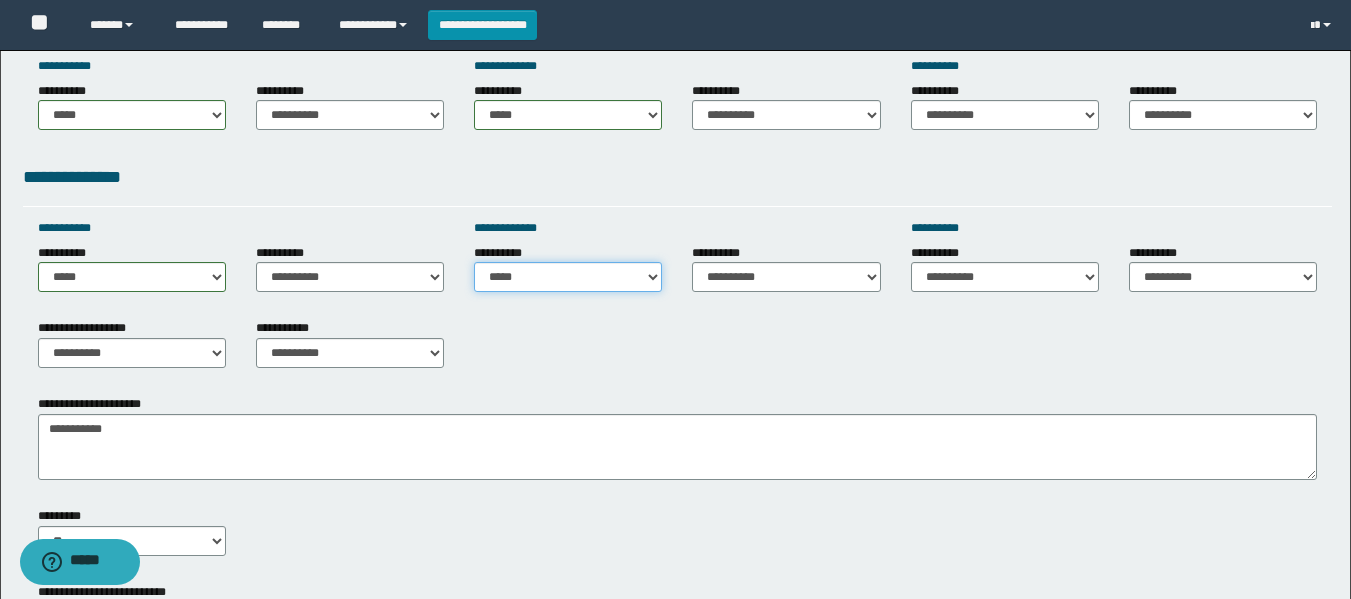 click on "**********" at bounding box center (568, 277) 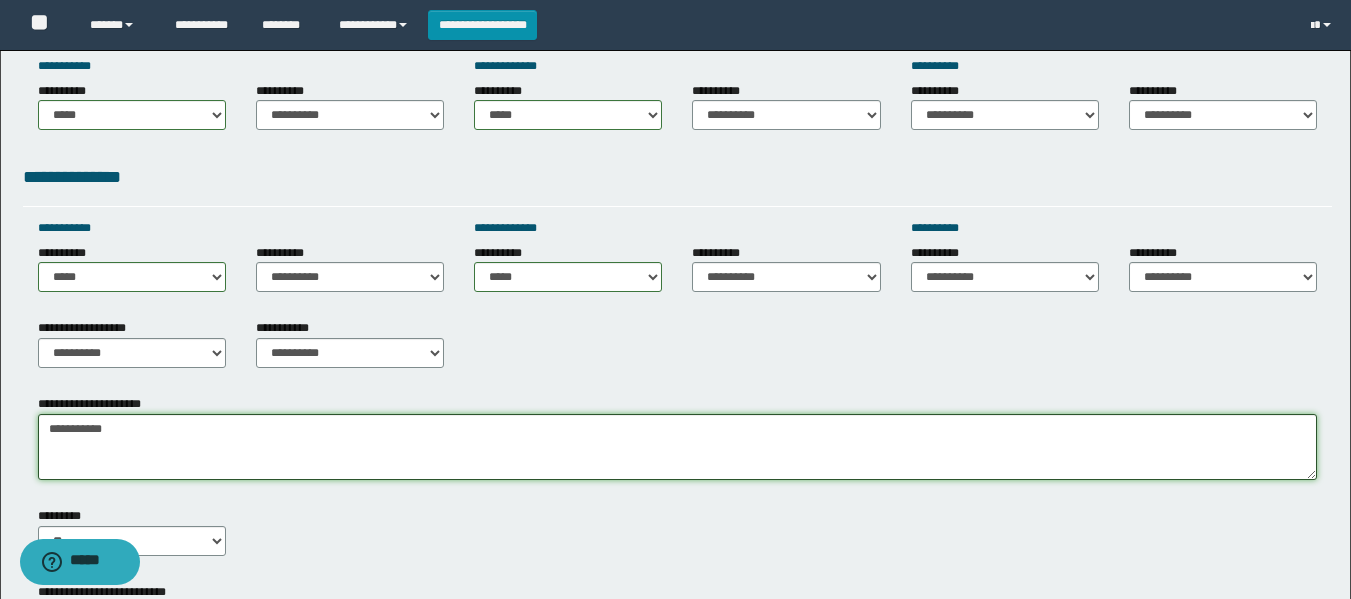 drag, startPoint x: 149, startPoint y: 424, endPoint x: 0, endPoint y: 466, distance: 154.80634 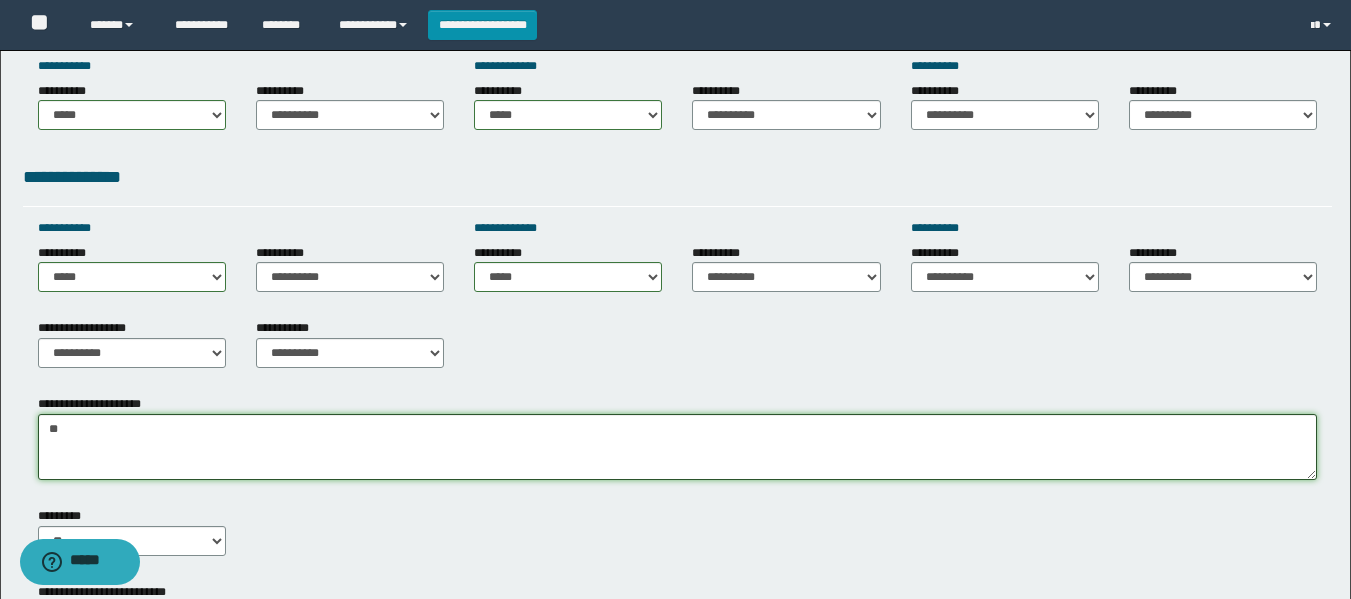 type on "*" 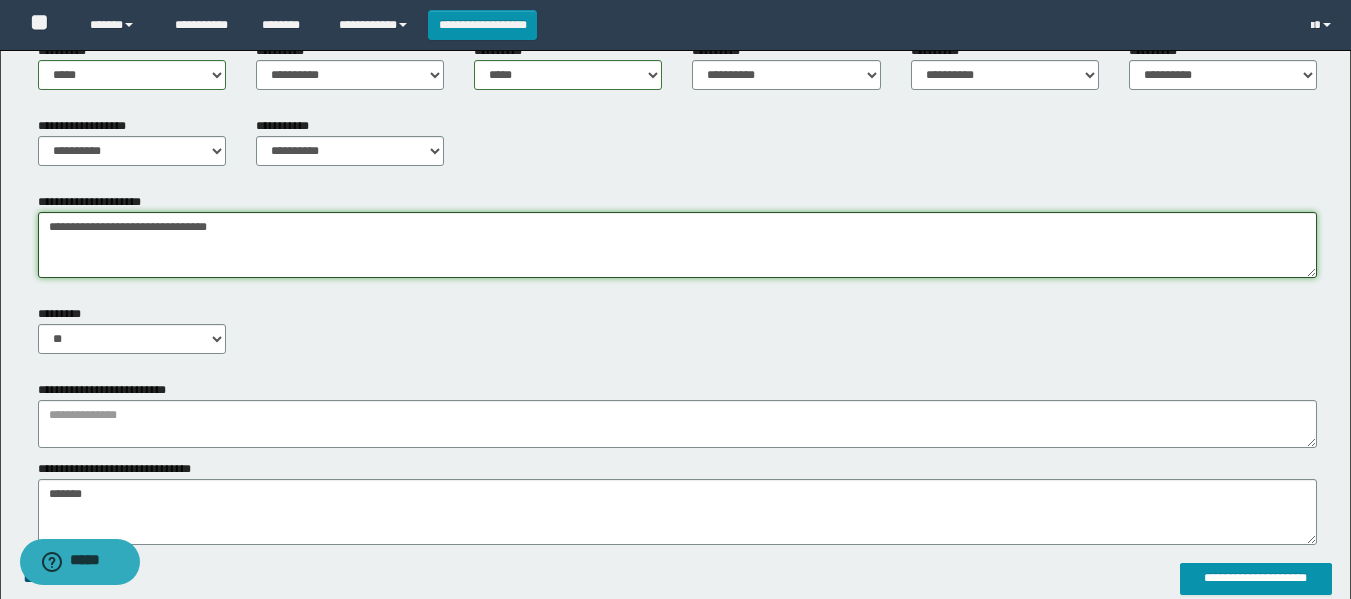scroll, scrollTop: 1100, scrollLeft: 0, axis: vertical 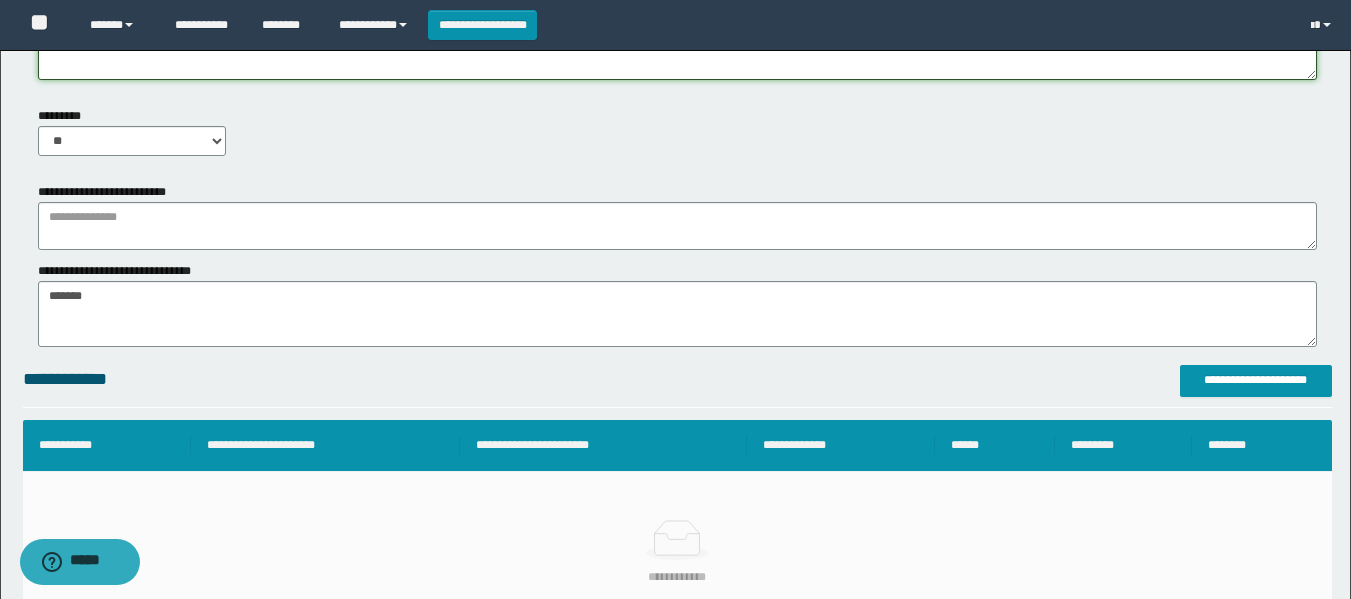 type on "**********" 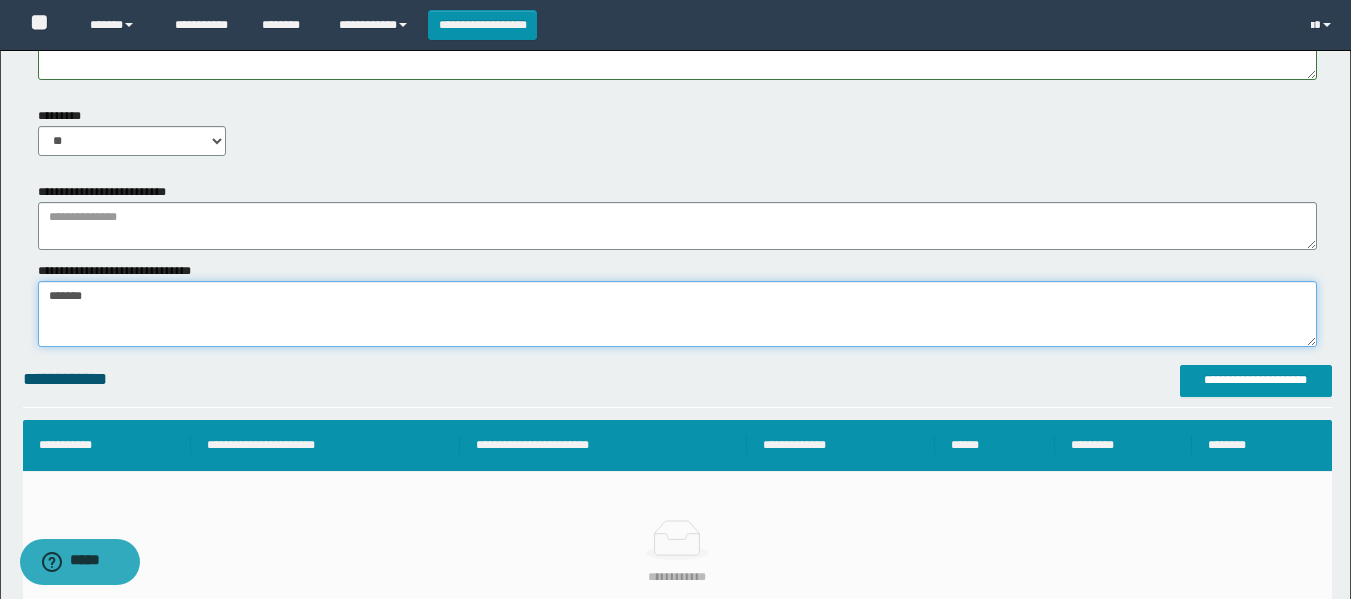 drag, startPoint x: 93, startPoint y: 308, endPoint x: 0, endPoint y: 296, distance: 93.770996 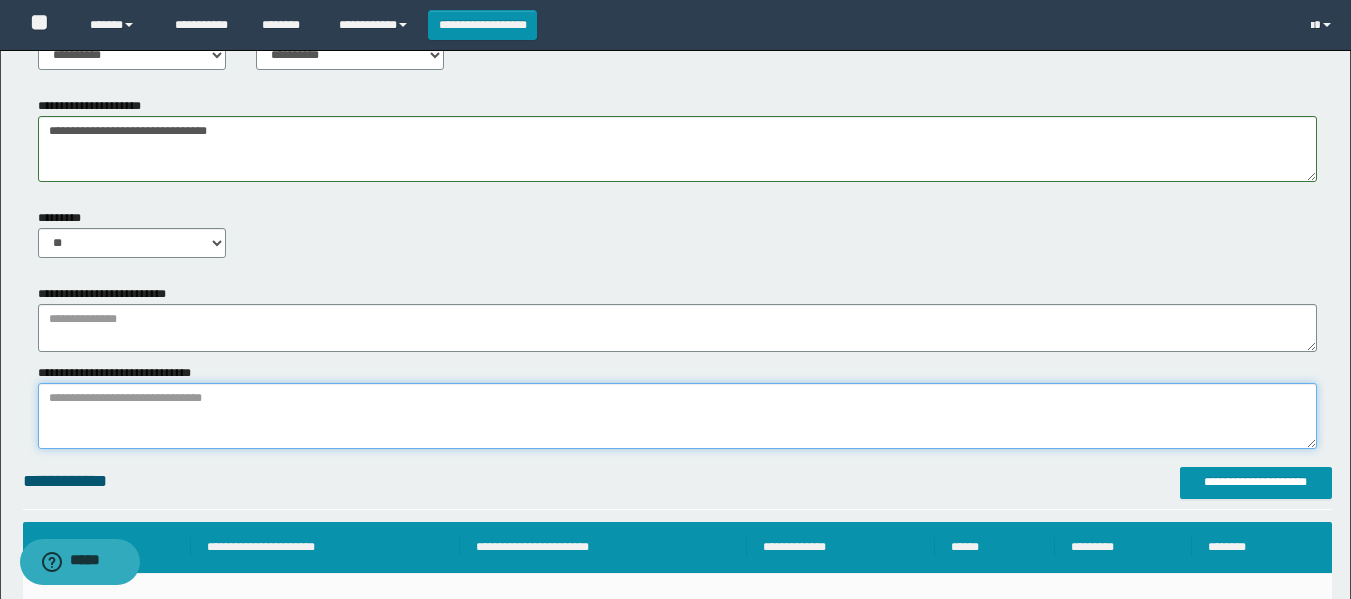scroll, scrollTop: 900, scrollLeft: 0, axis: vertical 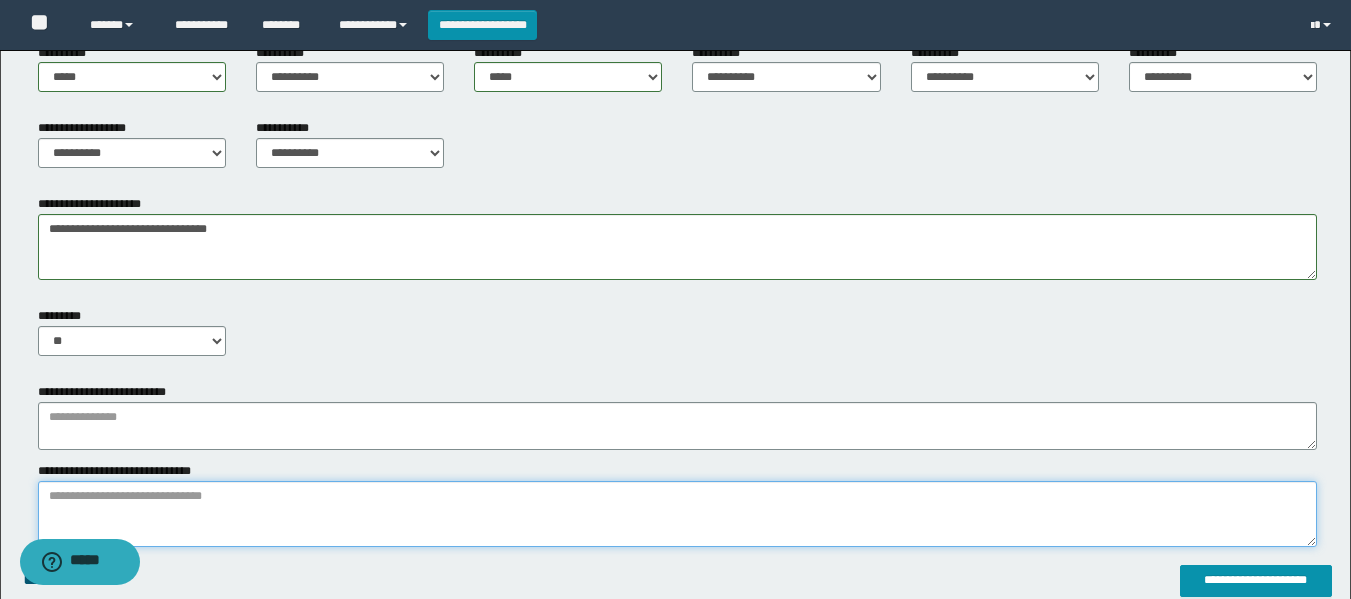 type 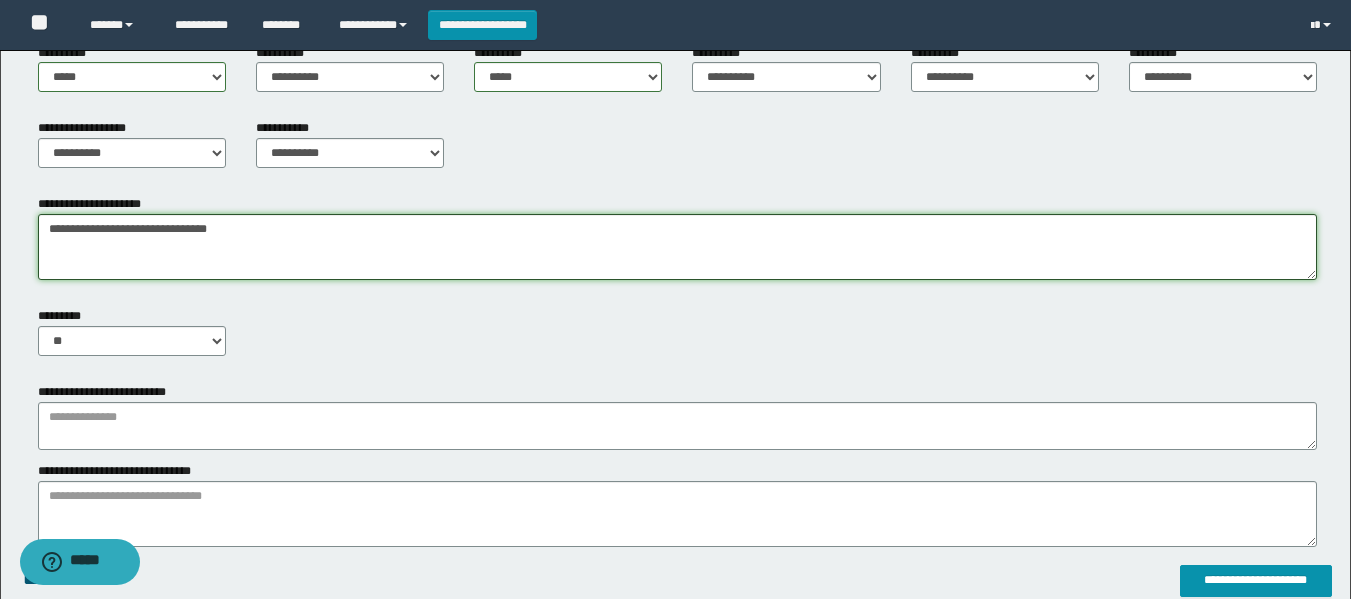 drag, startPoint x: 275, startPoint y: 243, endPoint x: 0, endPoint y: 222, distance: 275.80066 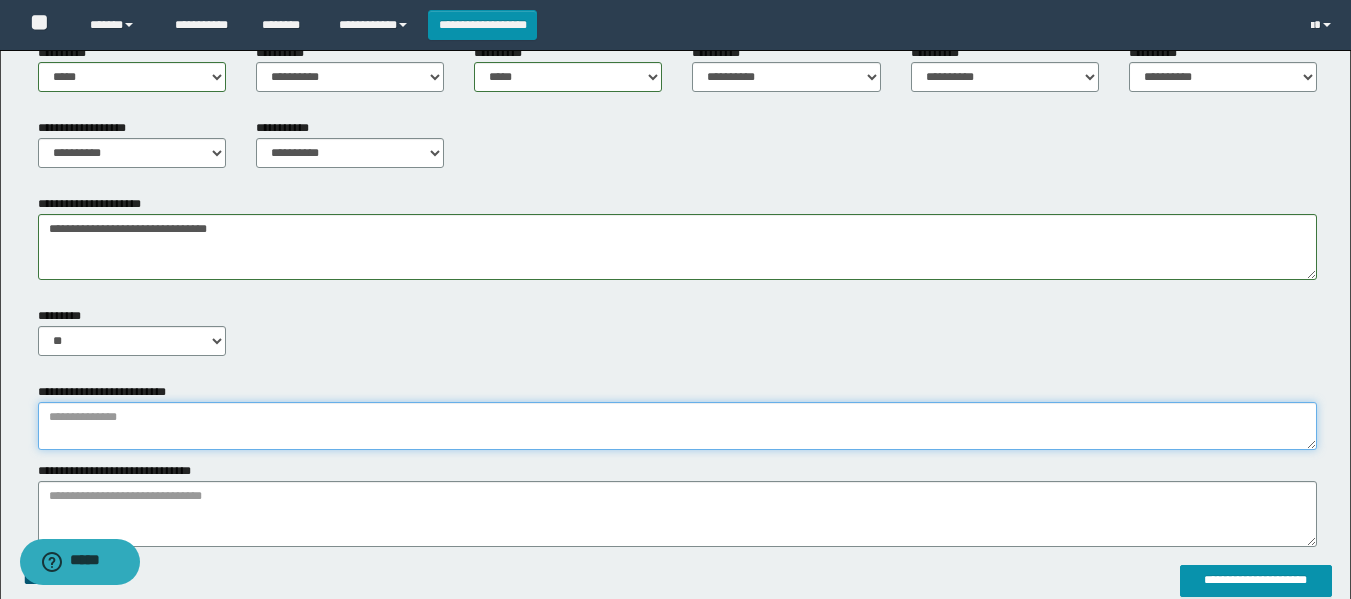 click at bounding box center (677, 426) 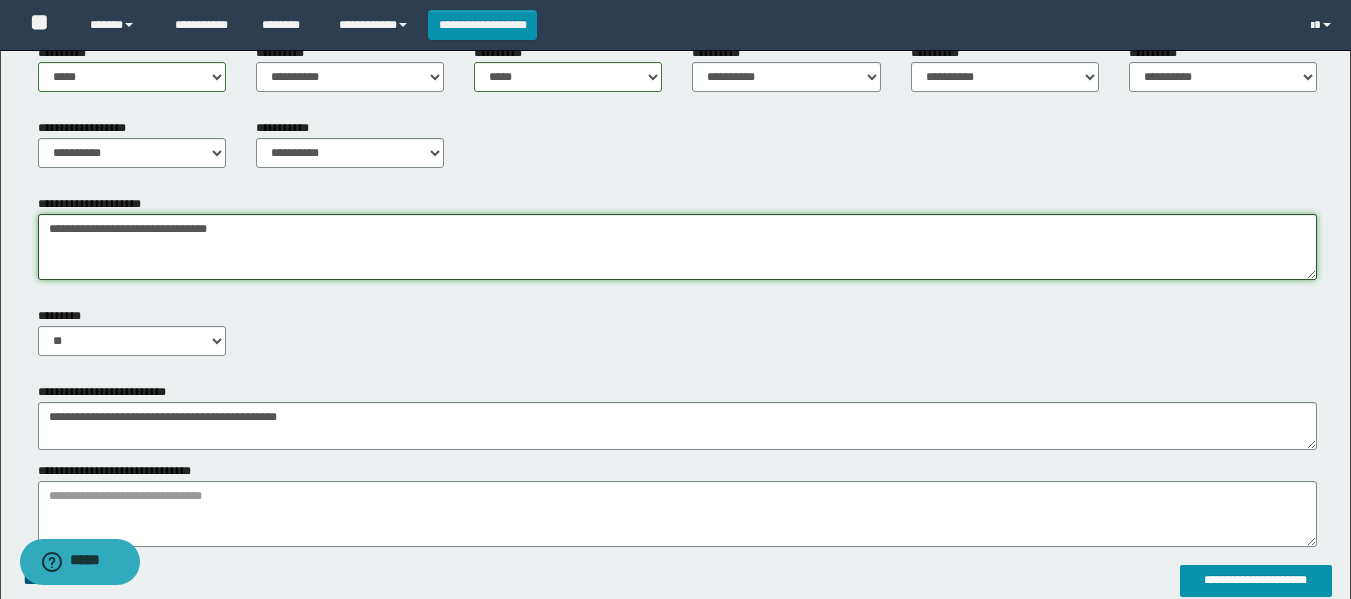 drag, startPoint x: 260, startPoint y: 234, endPoint x: 0, endPoint y: 271, distance: 262.6195 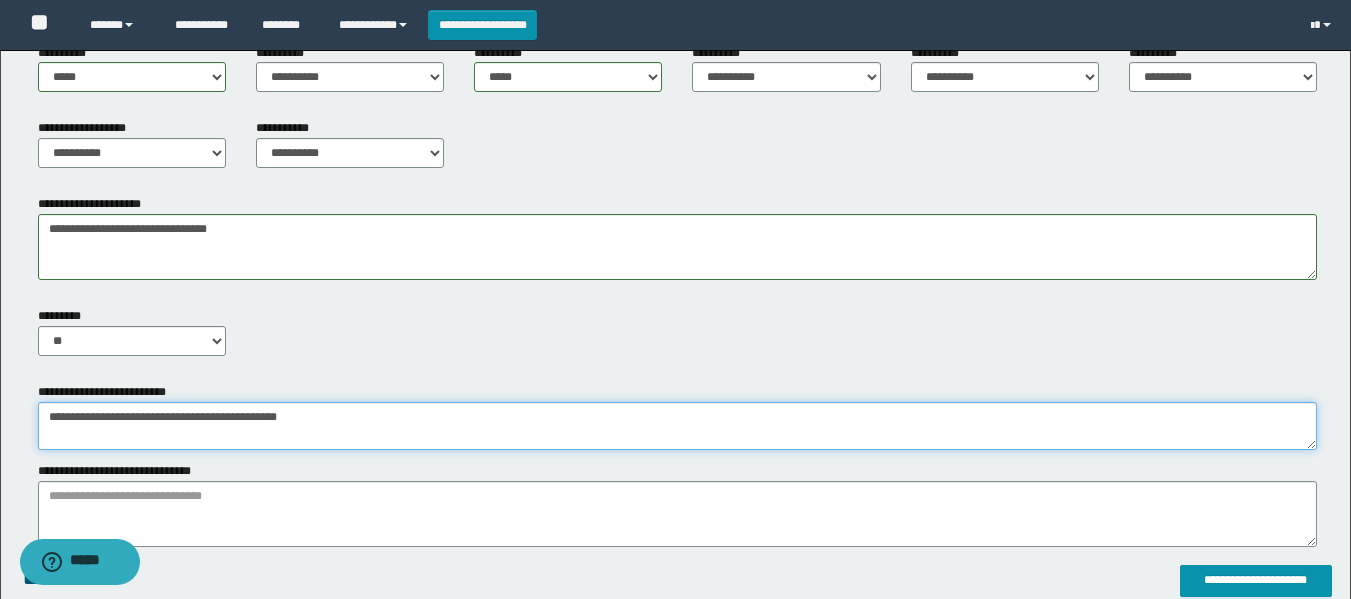 click on "**********" at bounding box center [677, 426] 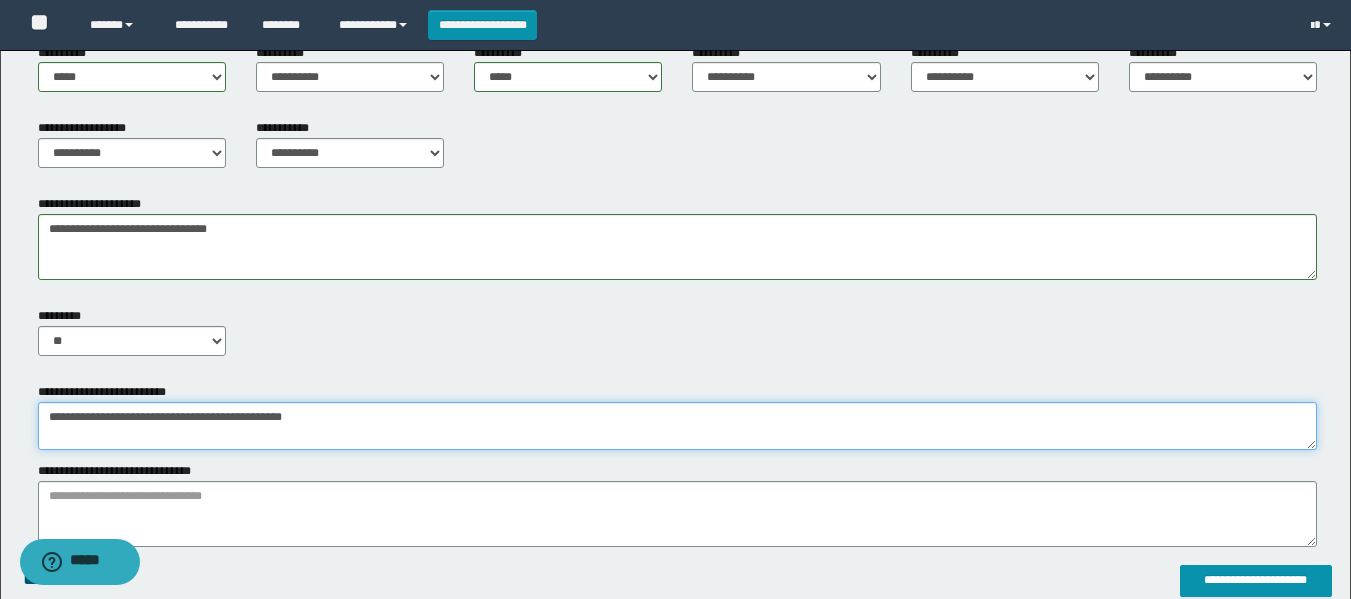 paste on "**********" 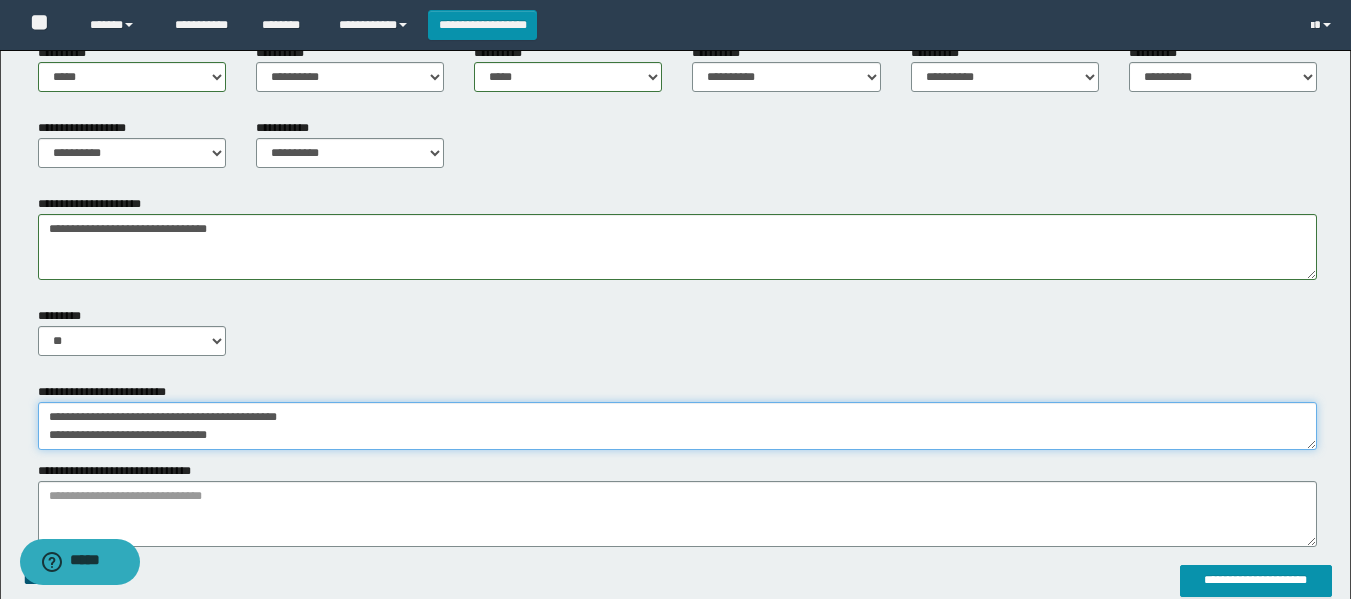 drag, startPoint x: 264, startPoint y: 438, endPoint x: 41, endPoint y: 396, distance: 226.92068 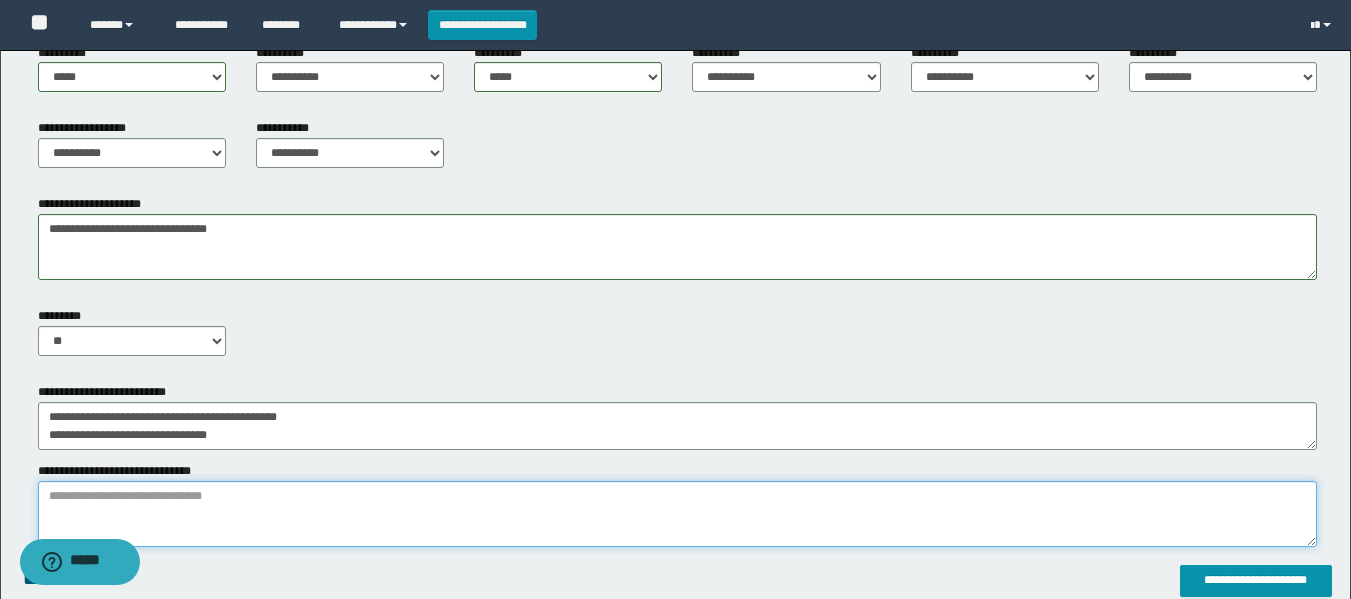 click on "*******" at bounding box center [677, 514] 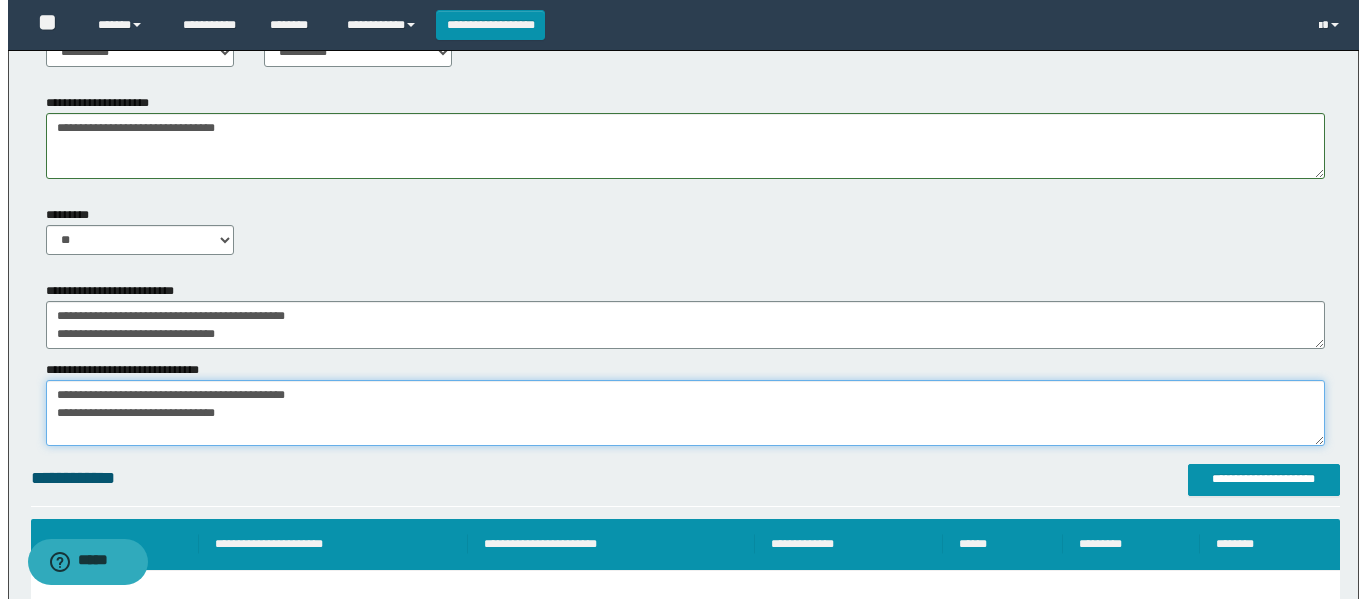 scroll, scrollTop: 1200, scrollLeft: 0, axis: vertical 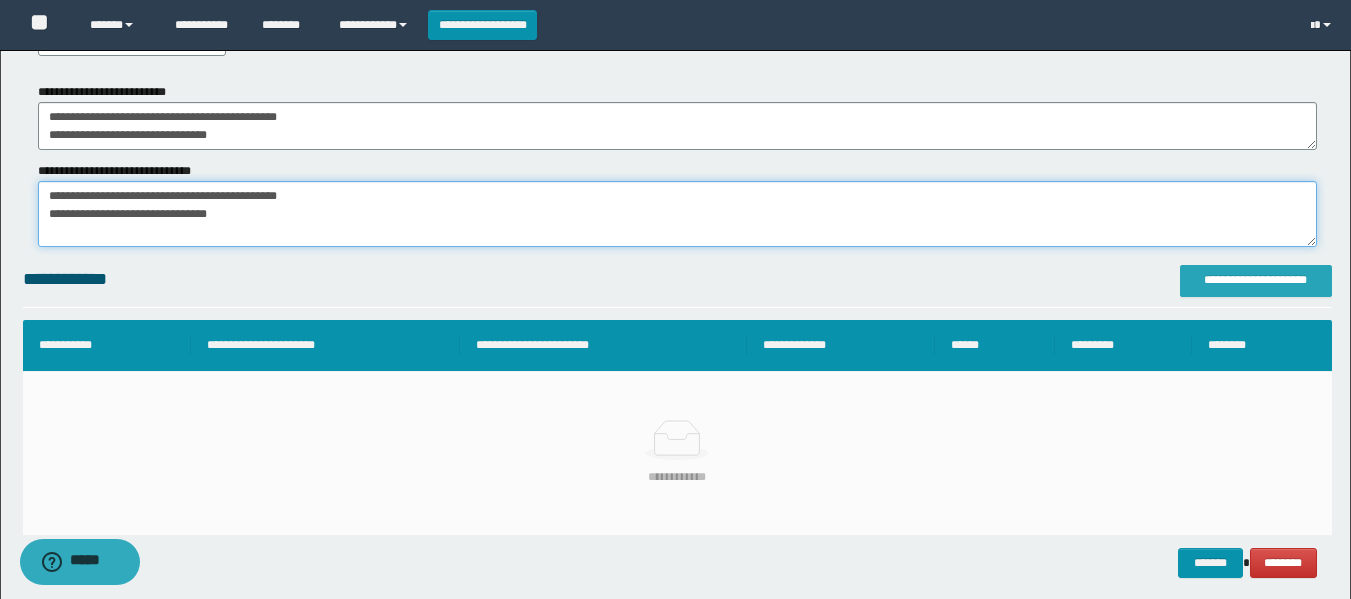 type on "**********" 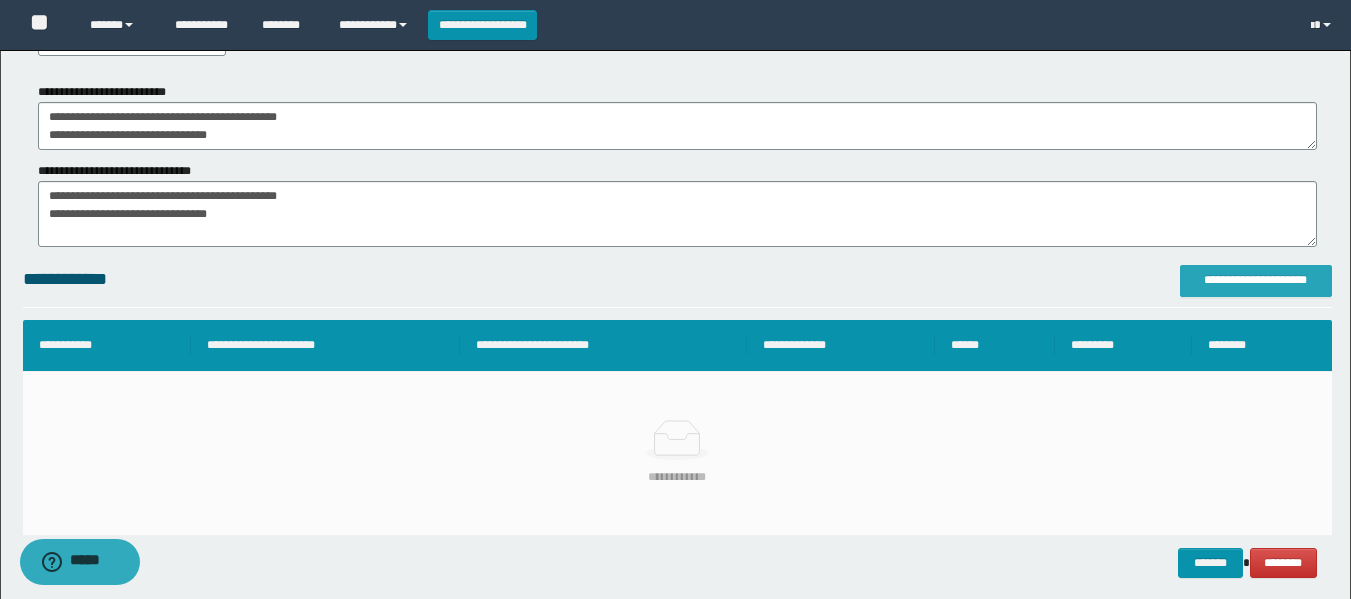 click on "**********" at bounding box center [1256, 280] 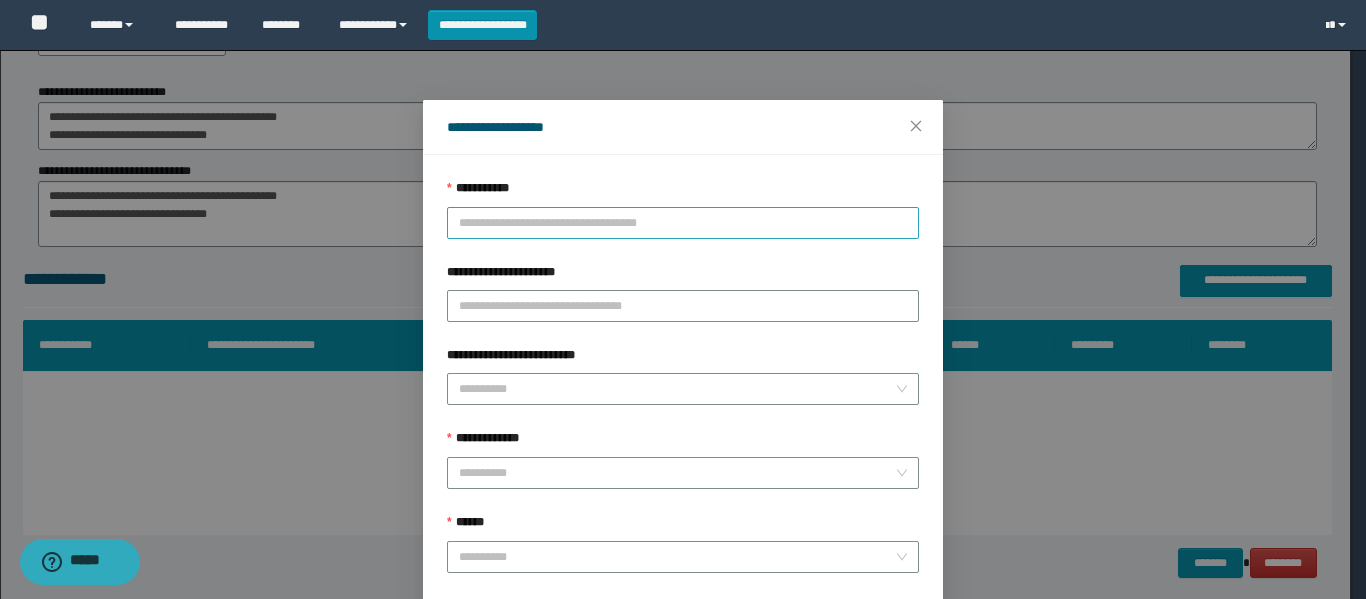 click on "**********" at bounding box center (683, 223) 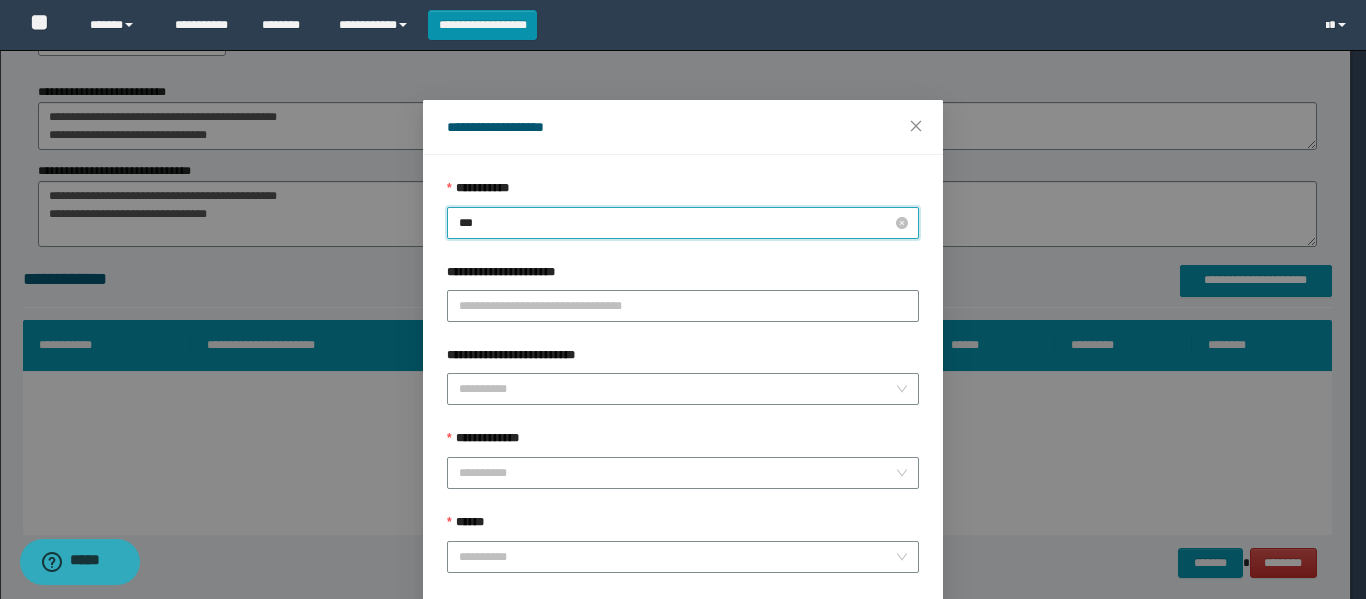 type on "****" 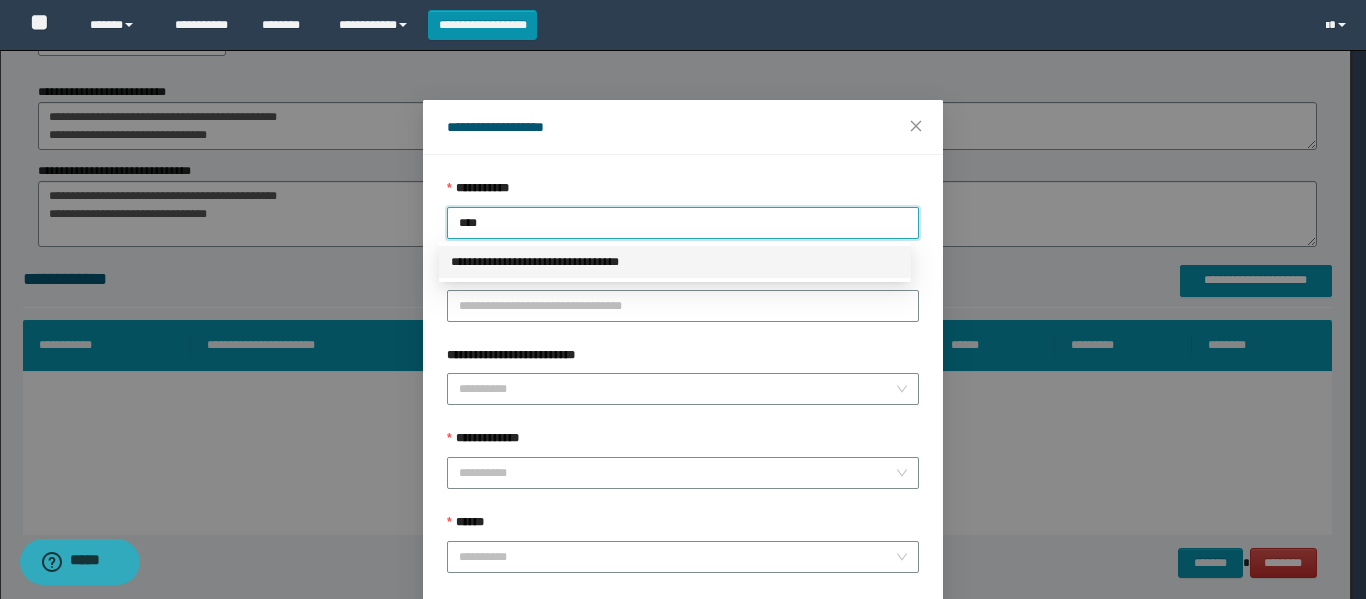 click on "**********" at bounding box center [675, 262] 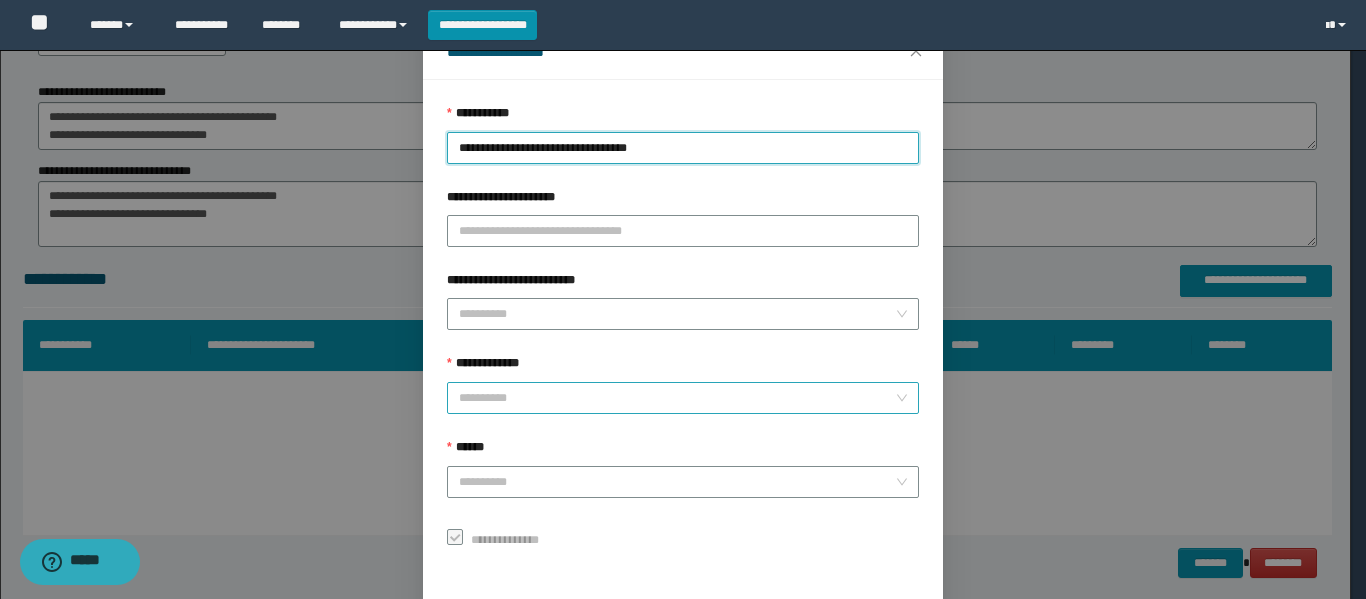 scroll, scrollTop: 153, scrollLeft: 0, axis: vertical 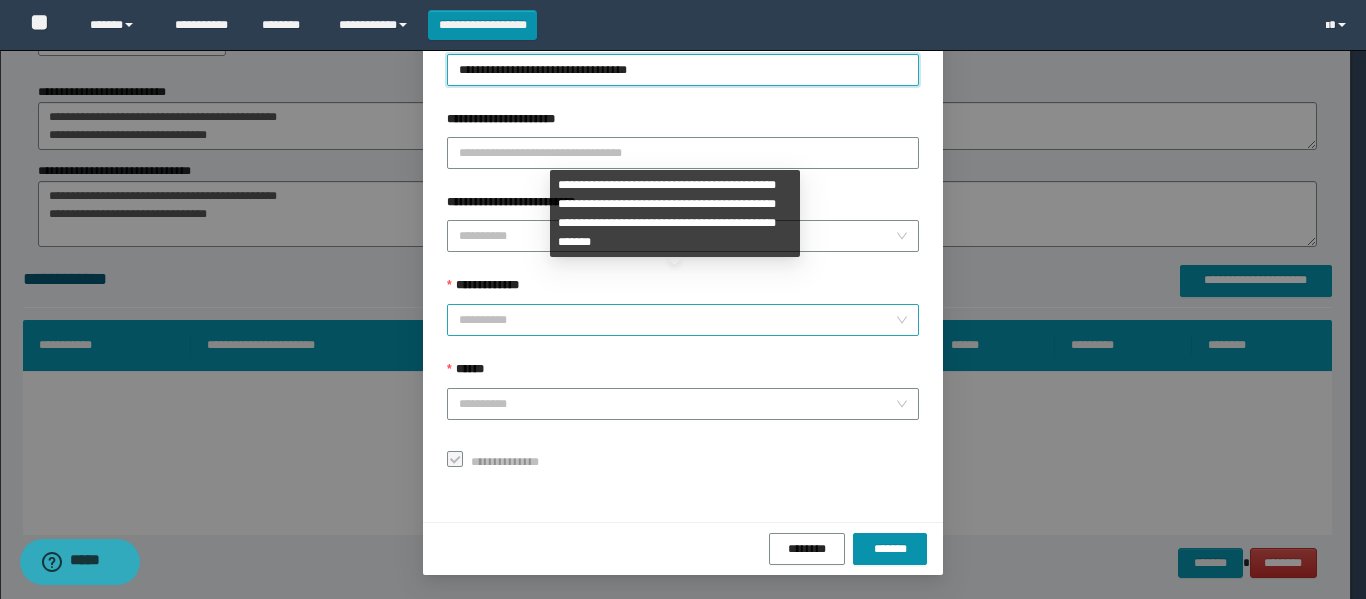 click on "**********" at bounding box center [677, 320] 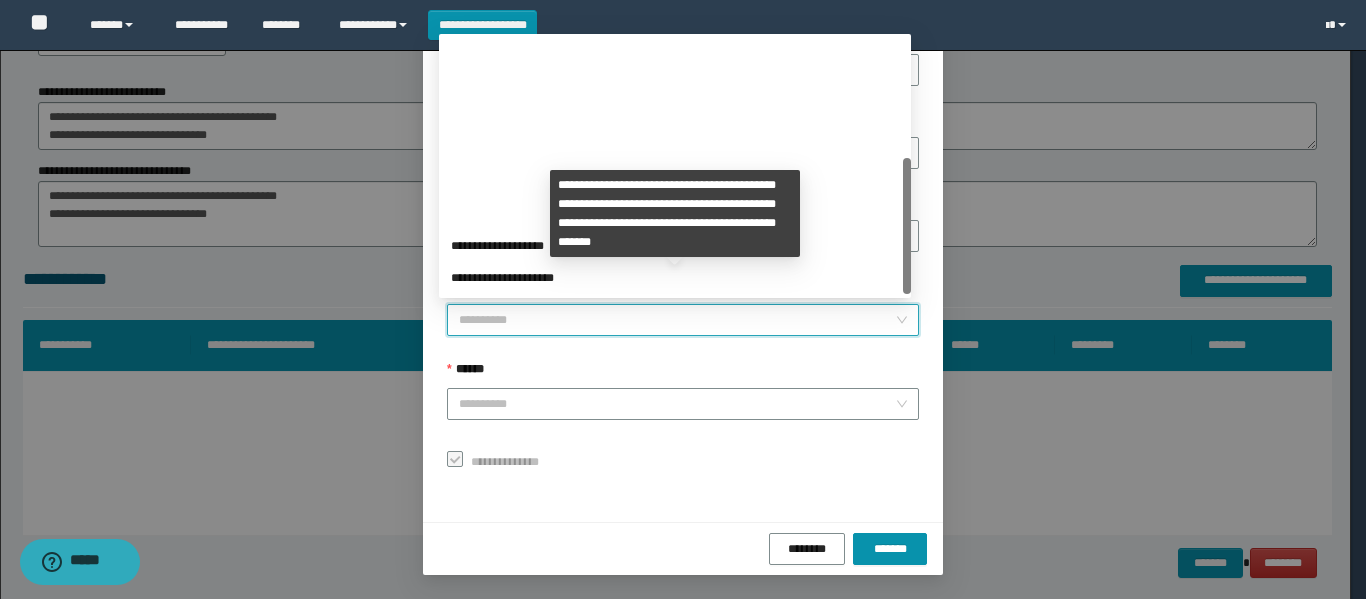 scroll, scrollTop: 224, scrollLeft: 0, axis: vertical 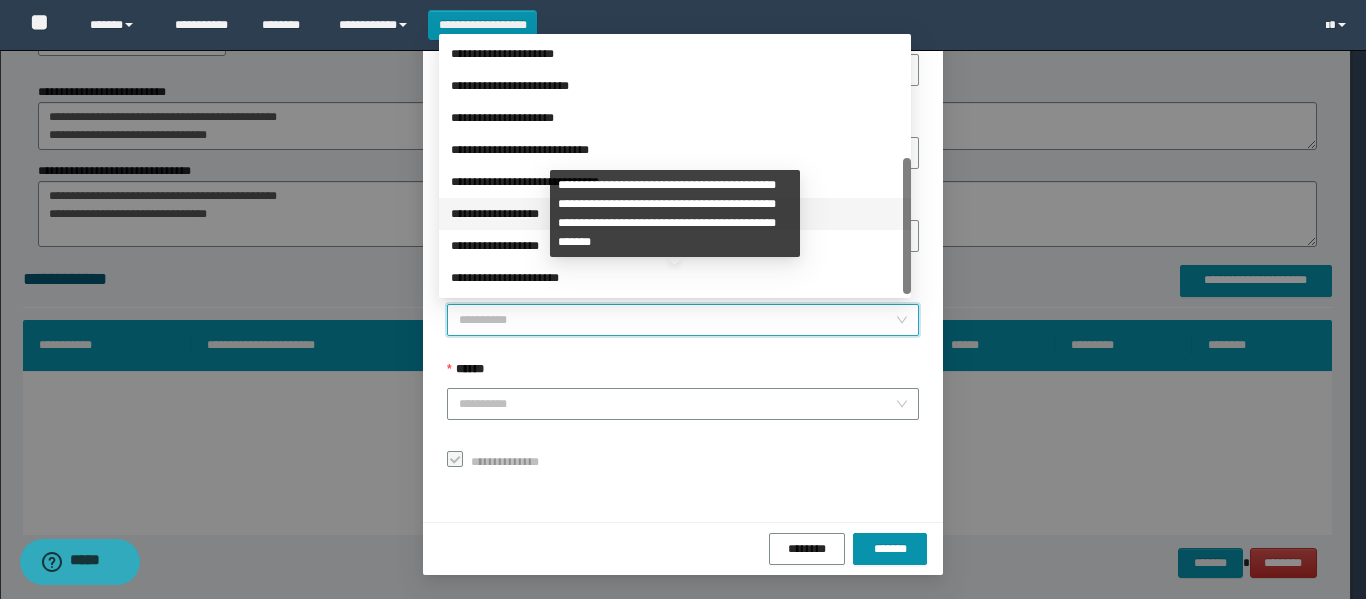 click on "**********" at bounding box center (675, 214) 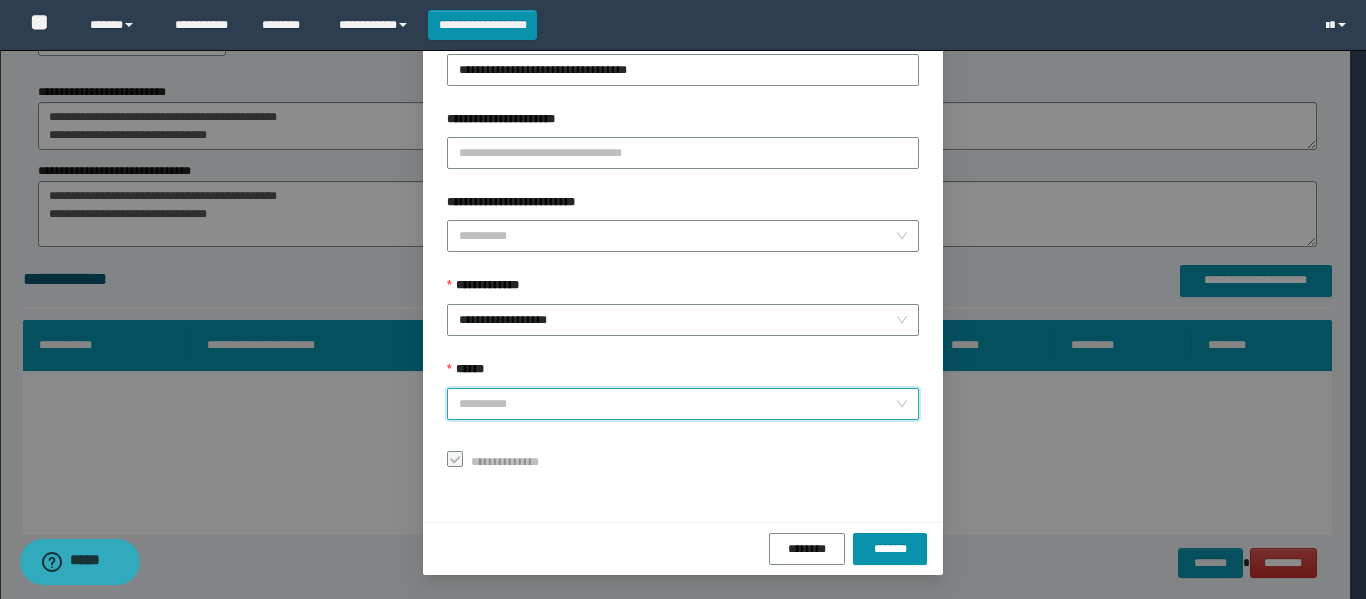 click on "******" at bounding box center [677, 404] 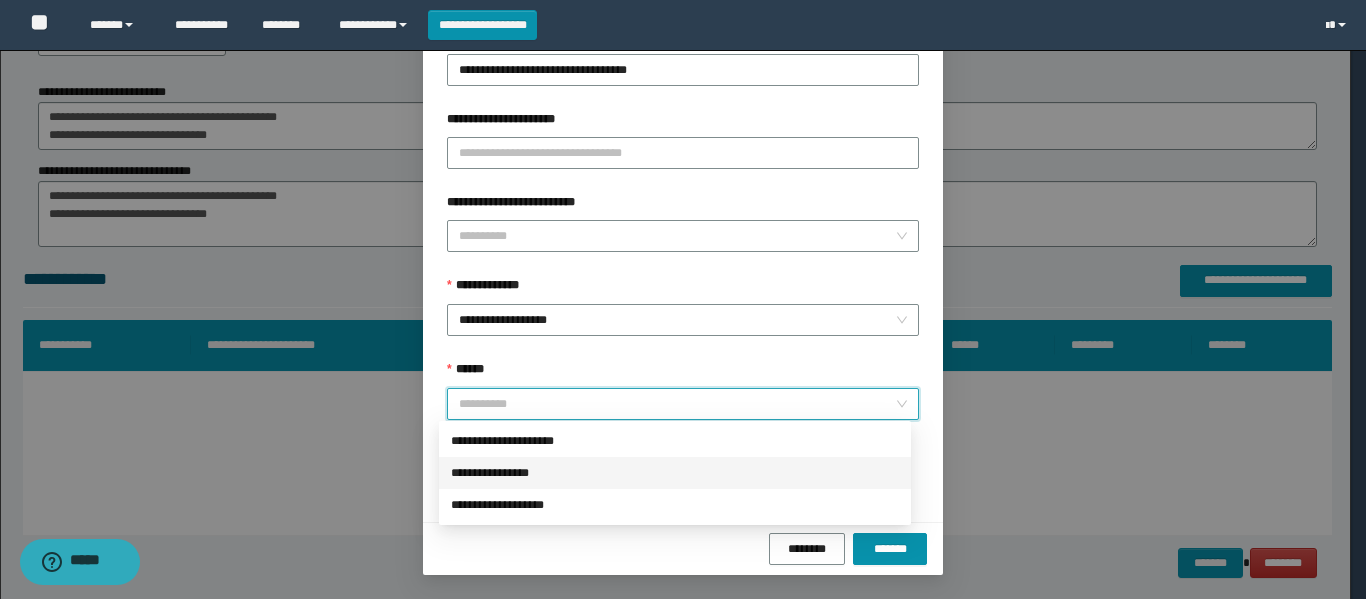 click on "**********" at bounding box center (675, 473) 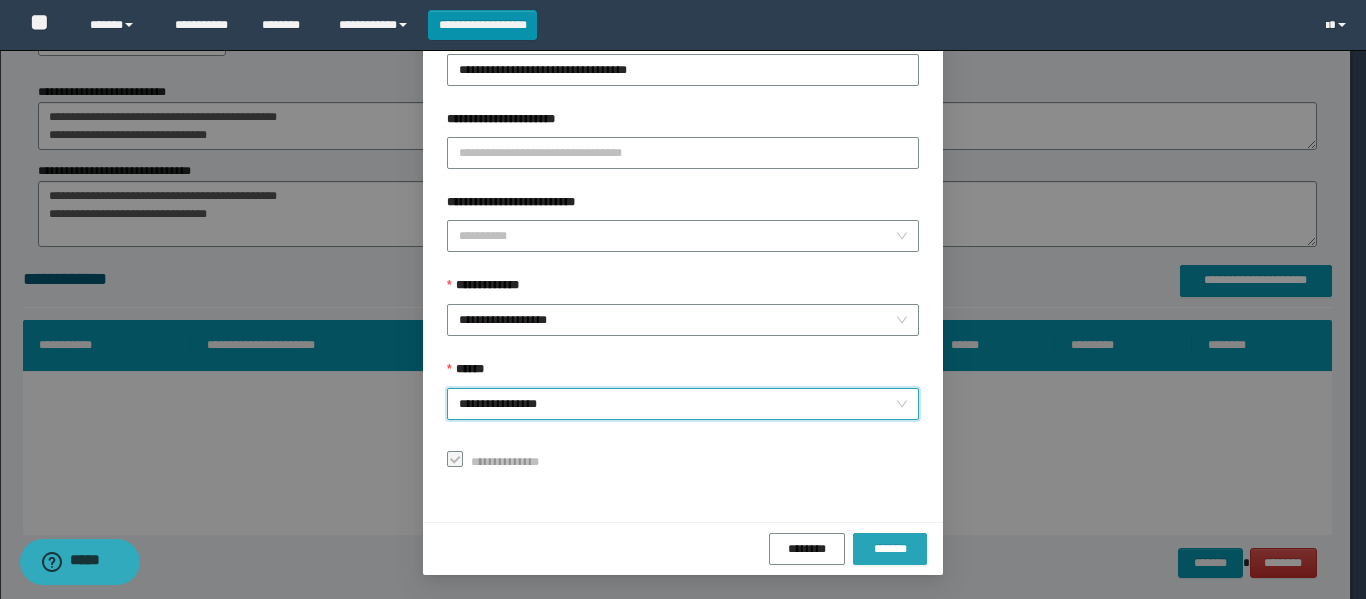 click on "*******" at bounding box center (890, 549) 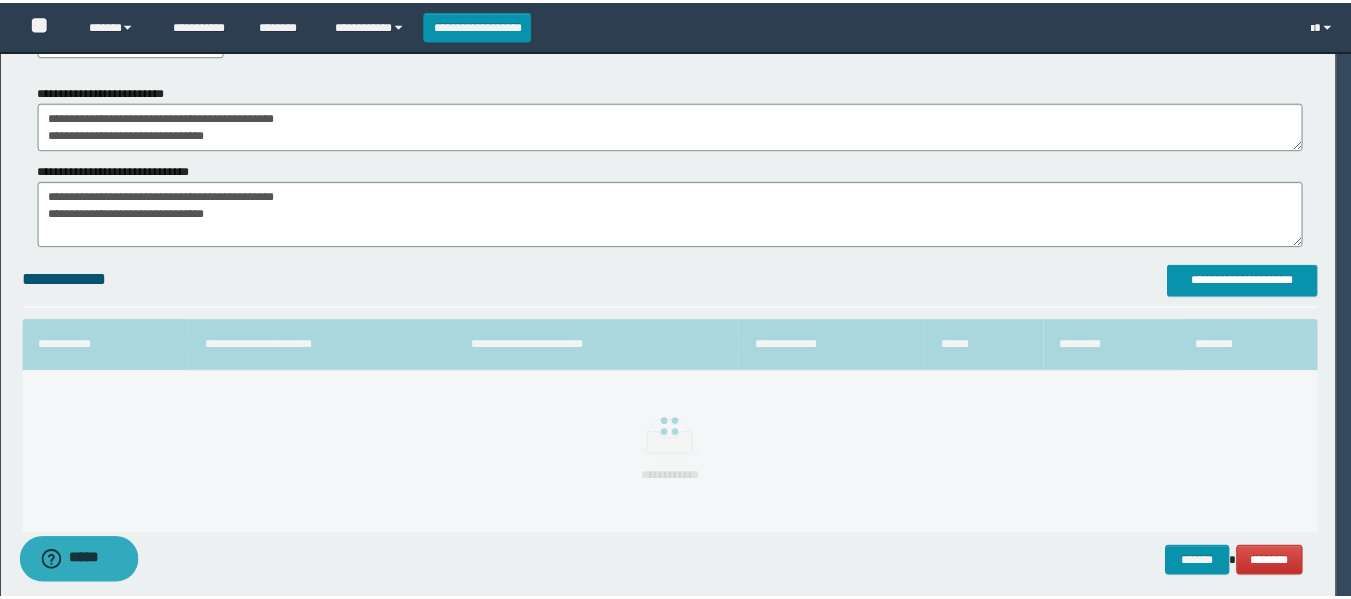 scroll, scrollTop: 106, scrollLeft: 0, axis: vertical 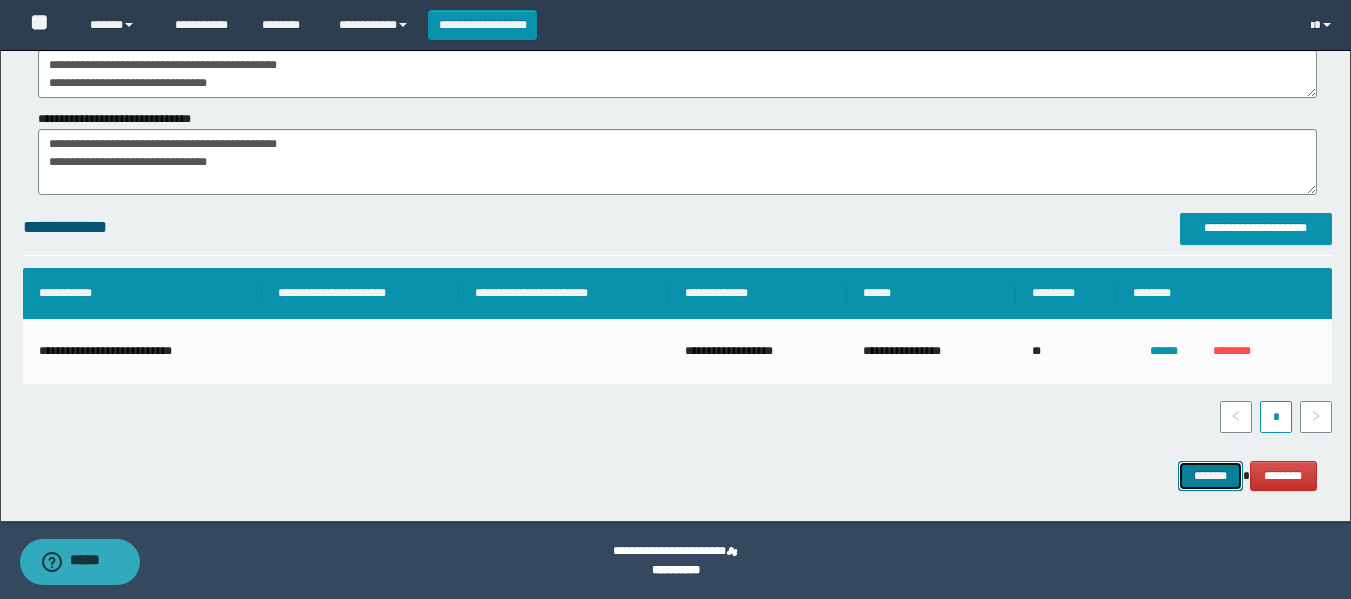 click on "*******" at bounding box center (1210, 476) 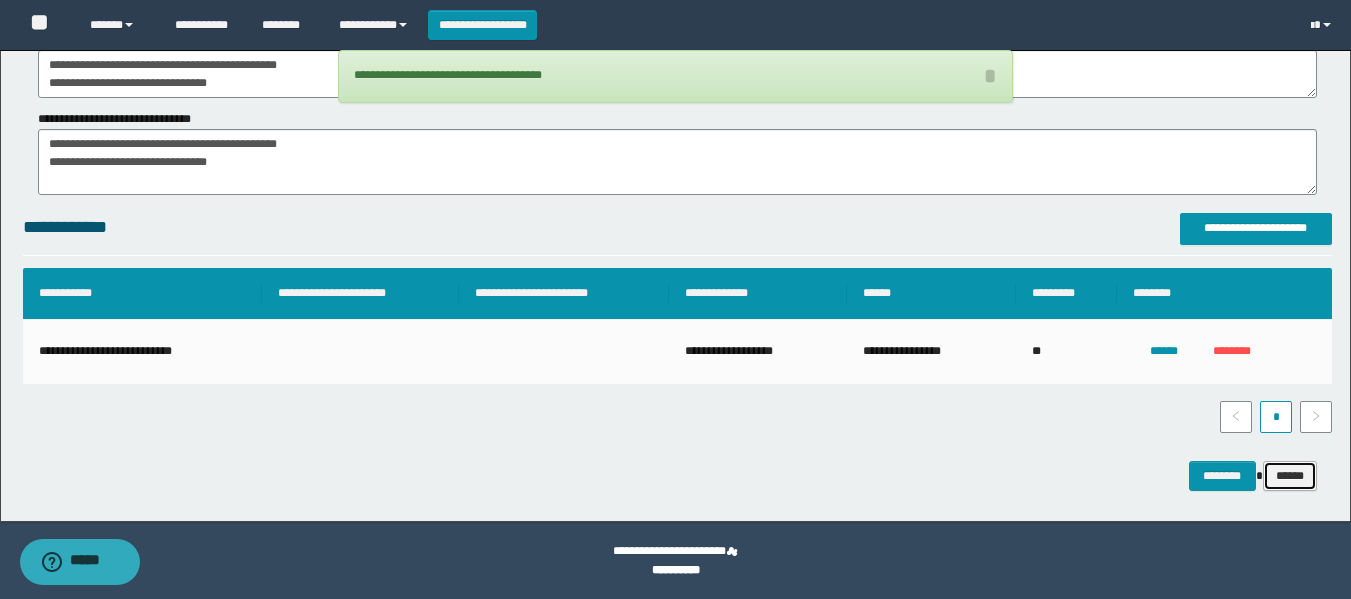 click on "******" at bounding box center (1290, 476) 